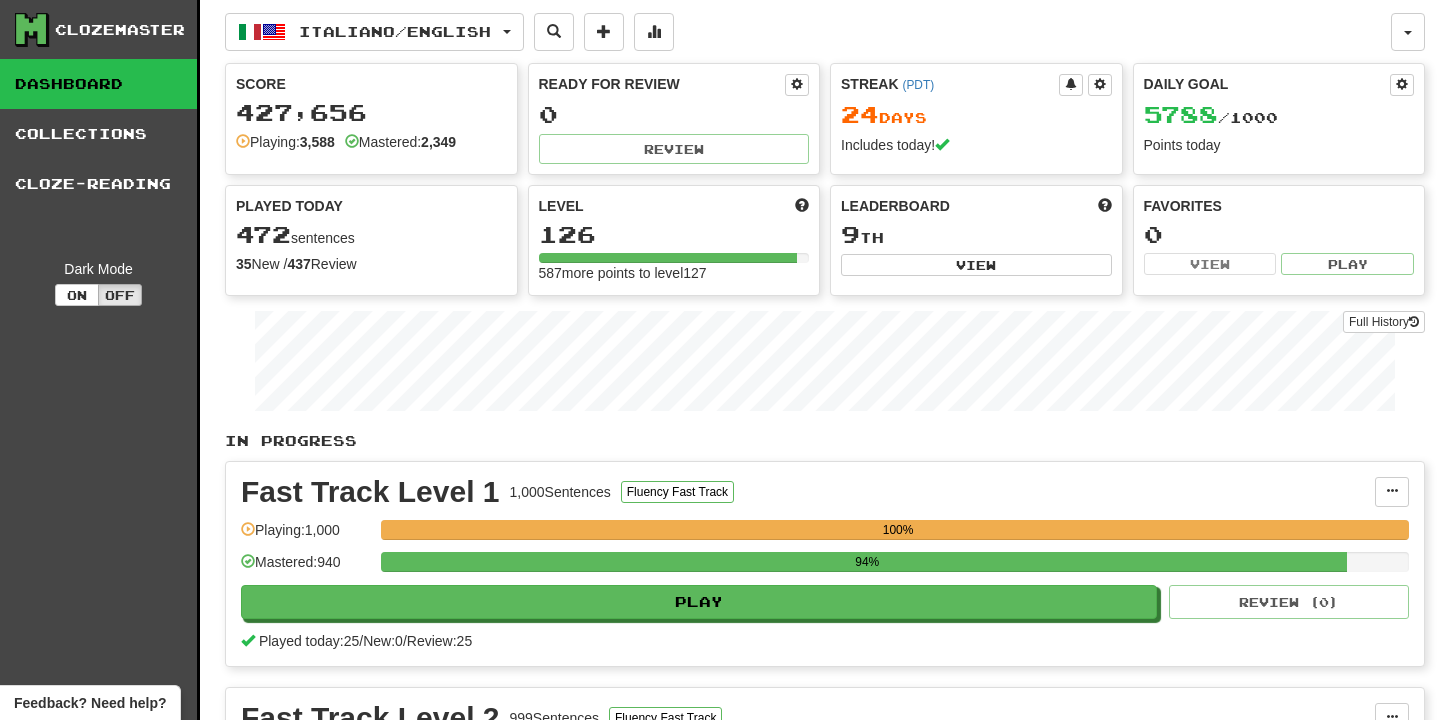 scroll, scrollTop: 0, scrollLeft: 0, axis: both 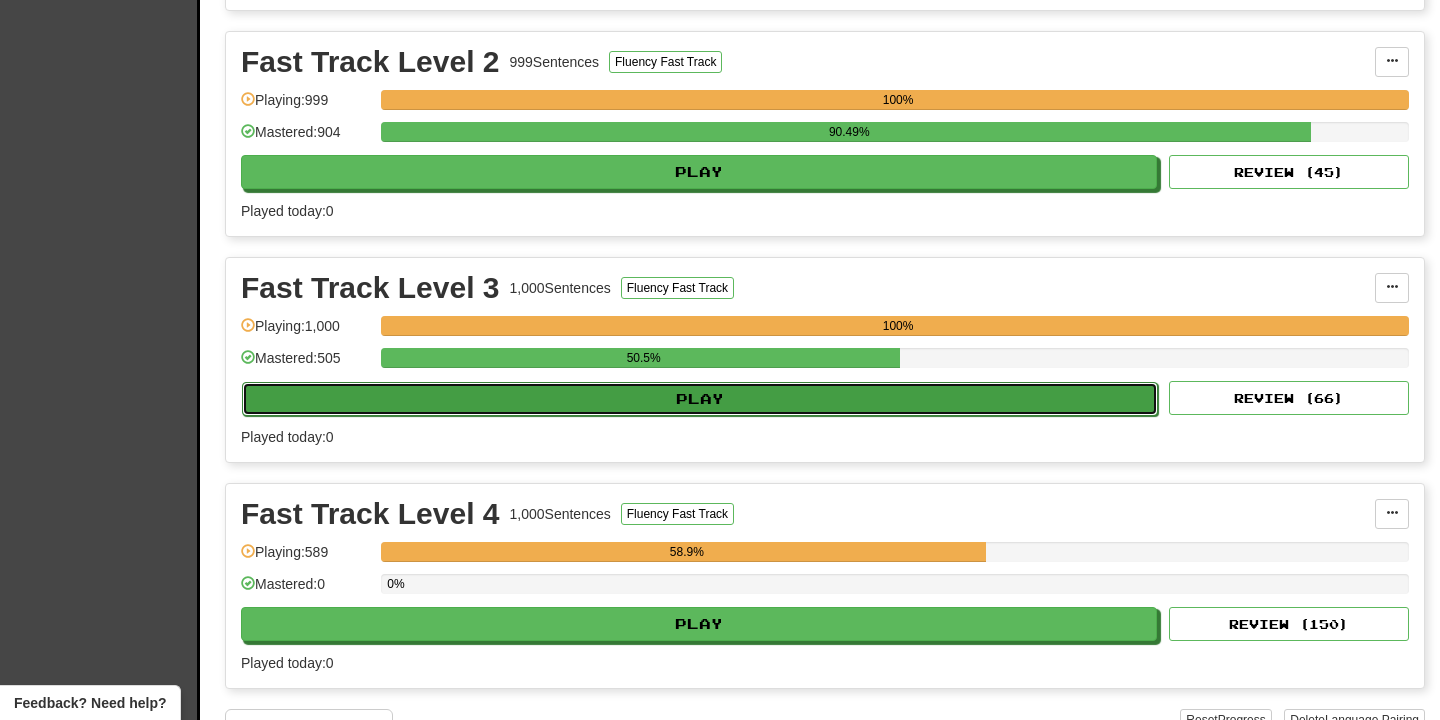 click on "Play" at bounding box center [700, 399] 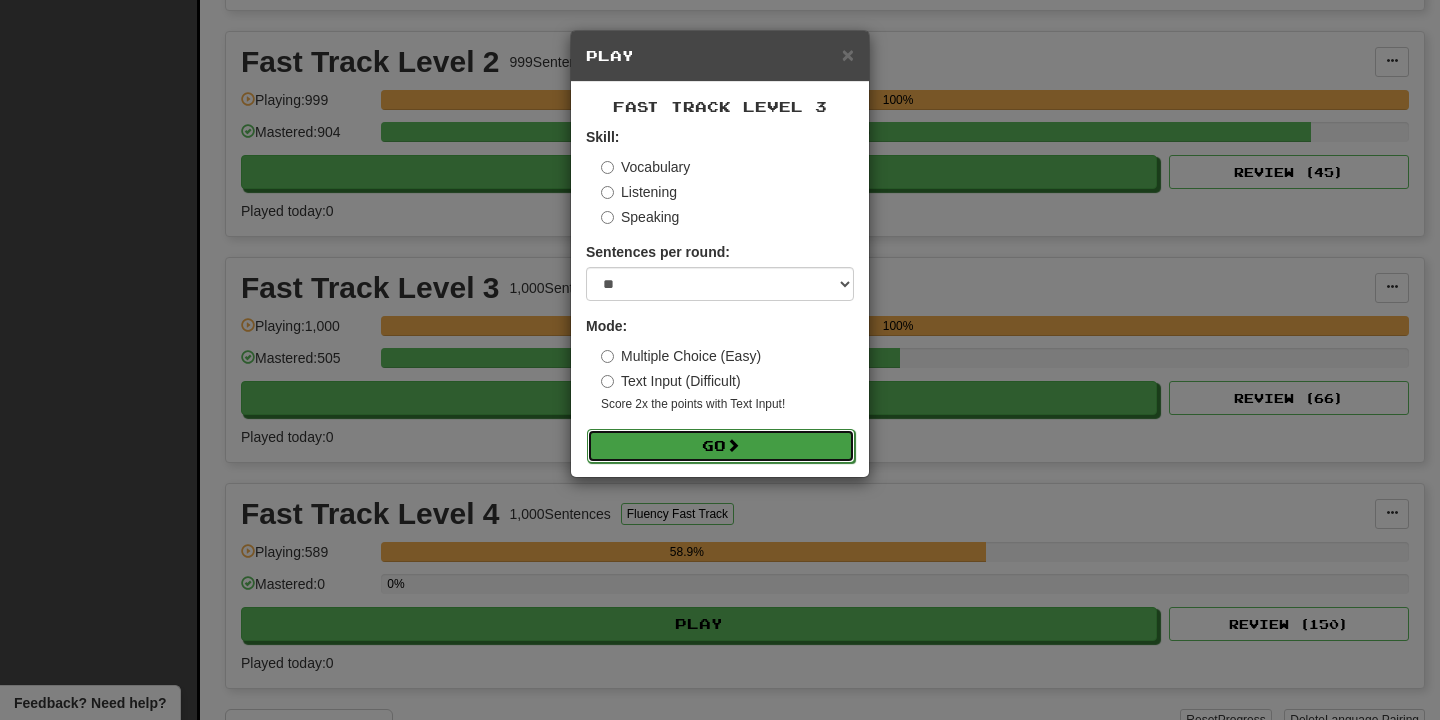 click on "Go" at bounding box center (721, 446) 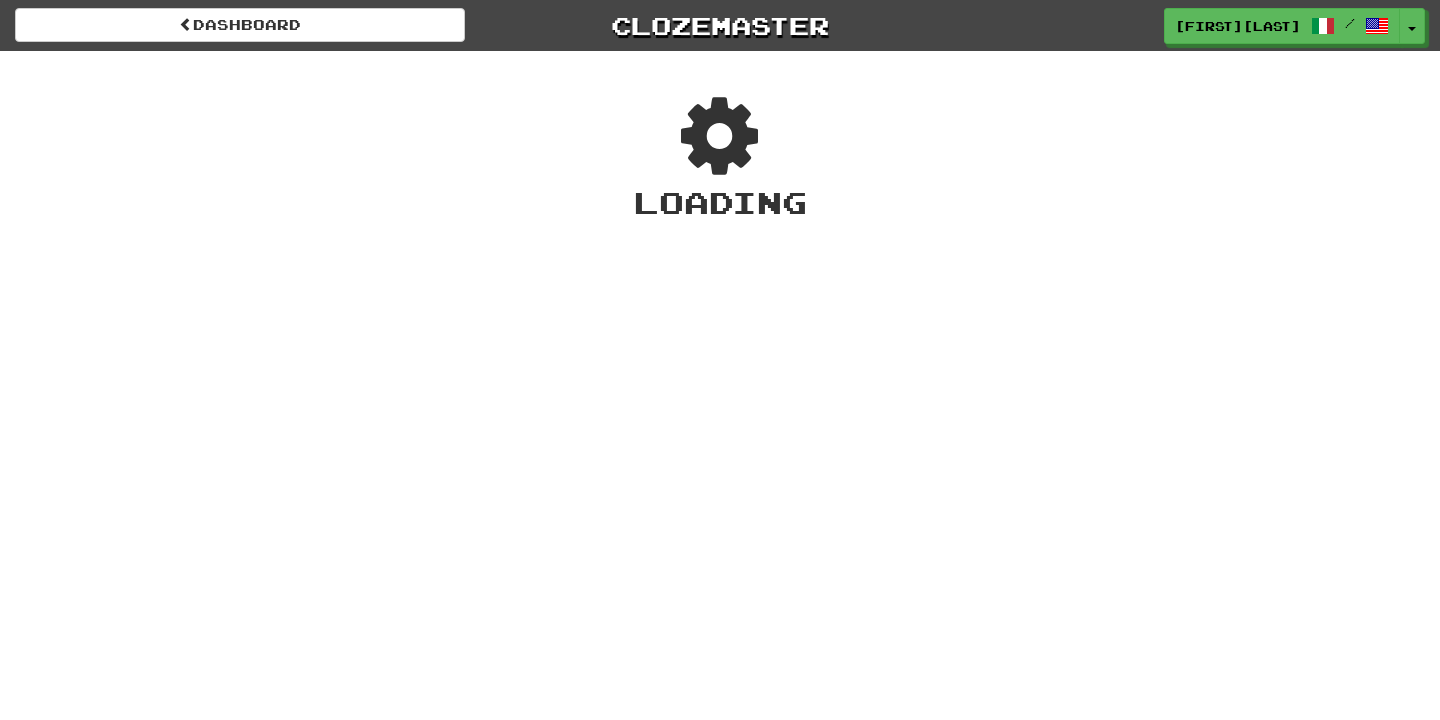 scroll, scrollTop: 0, scrollLeft: 0, axis: both 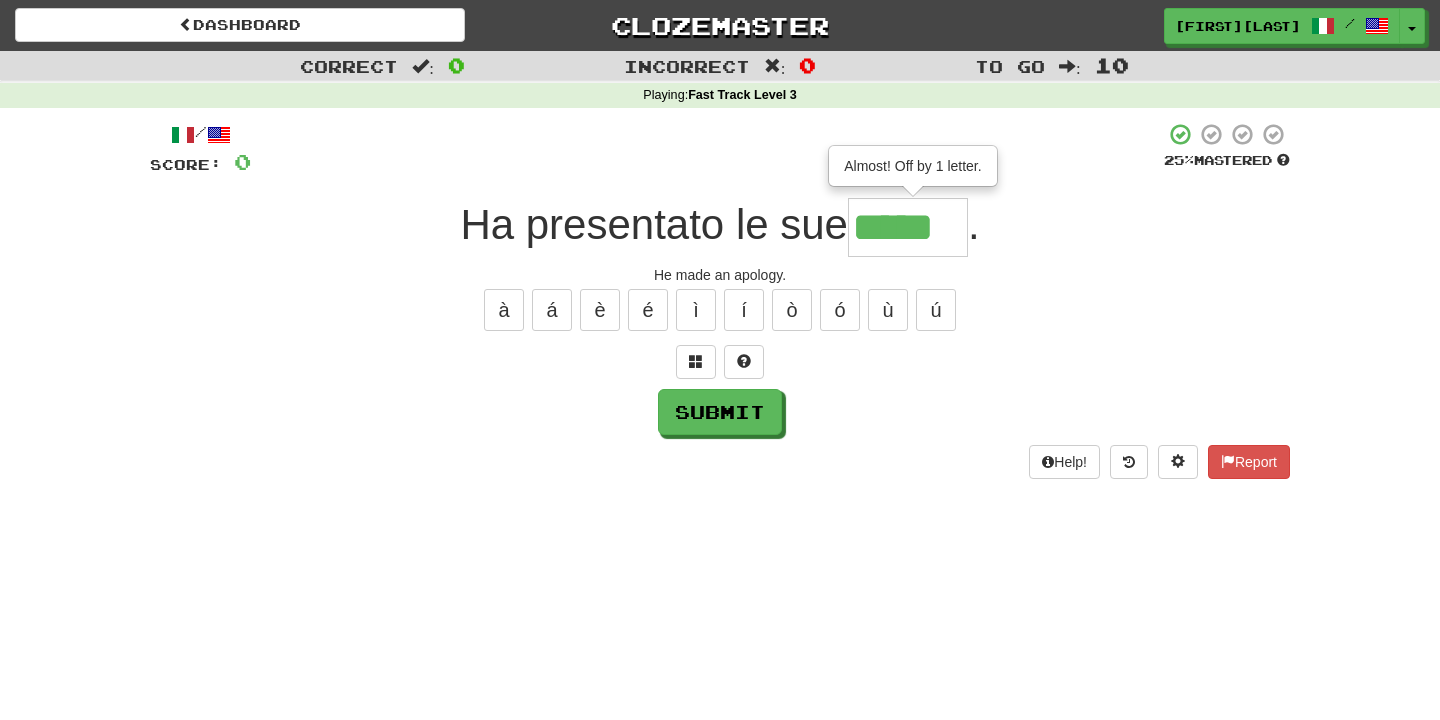 type on "*****" 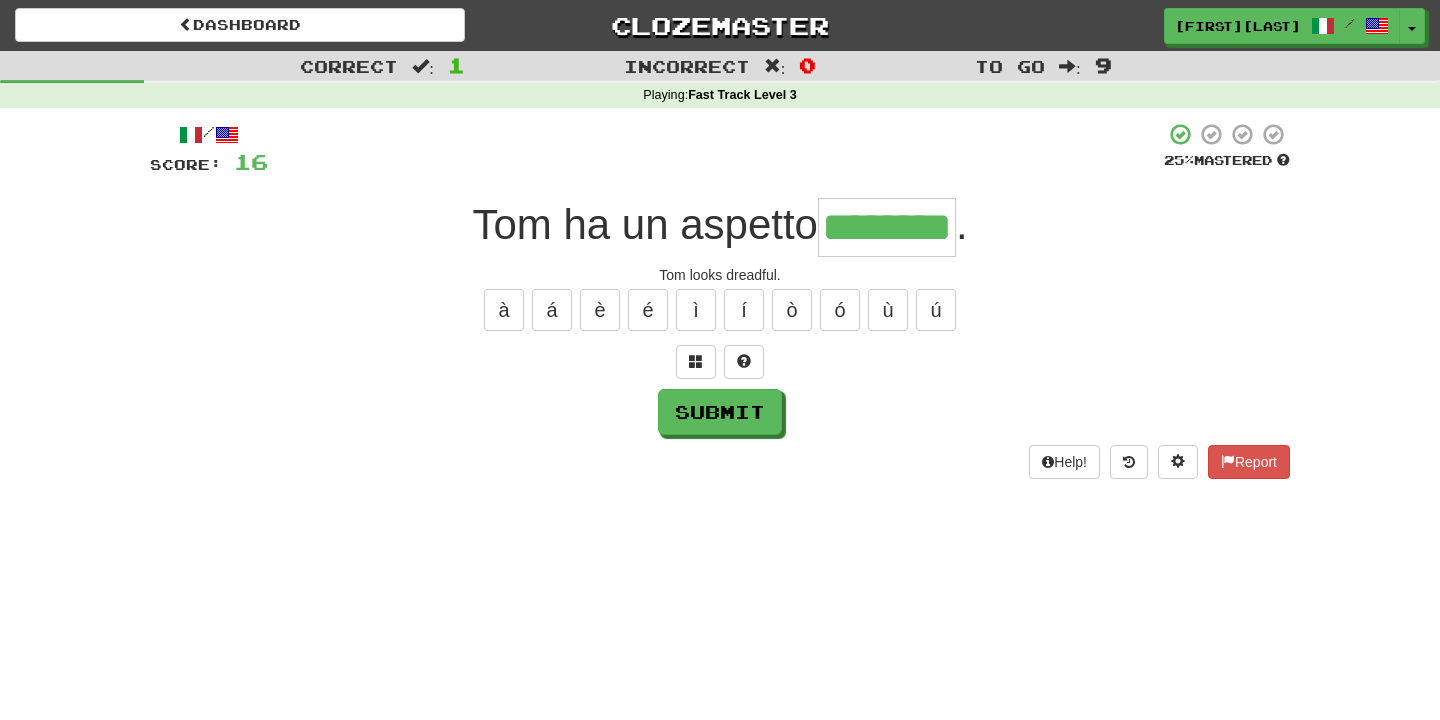 type on "********" 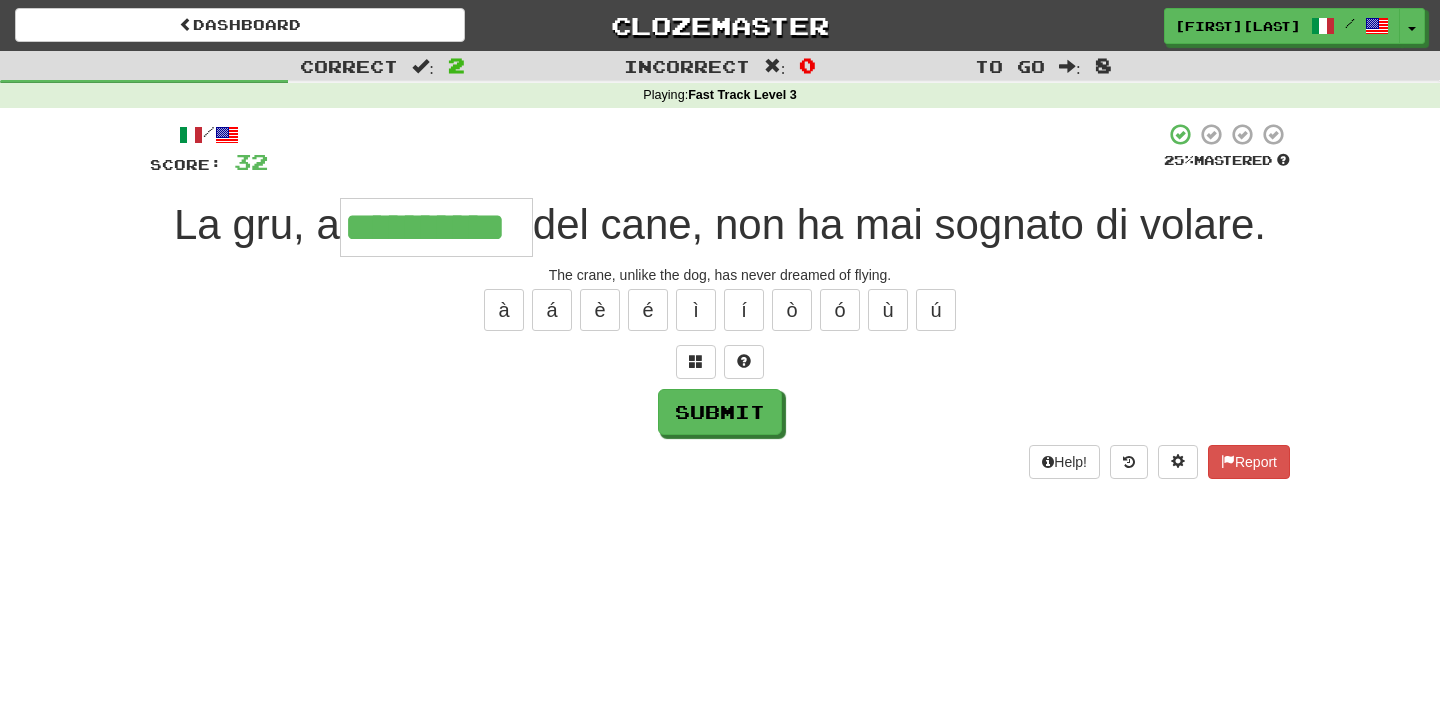 type on "**********" 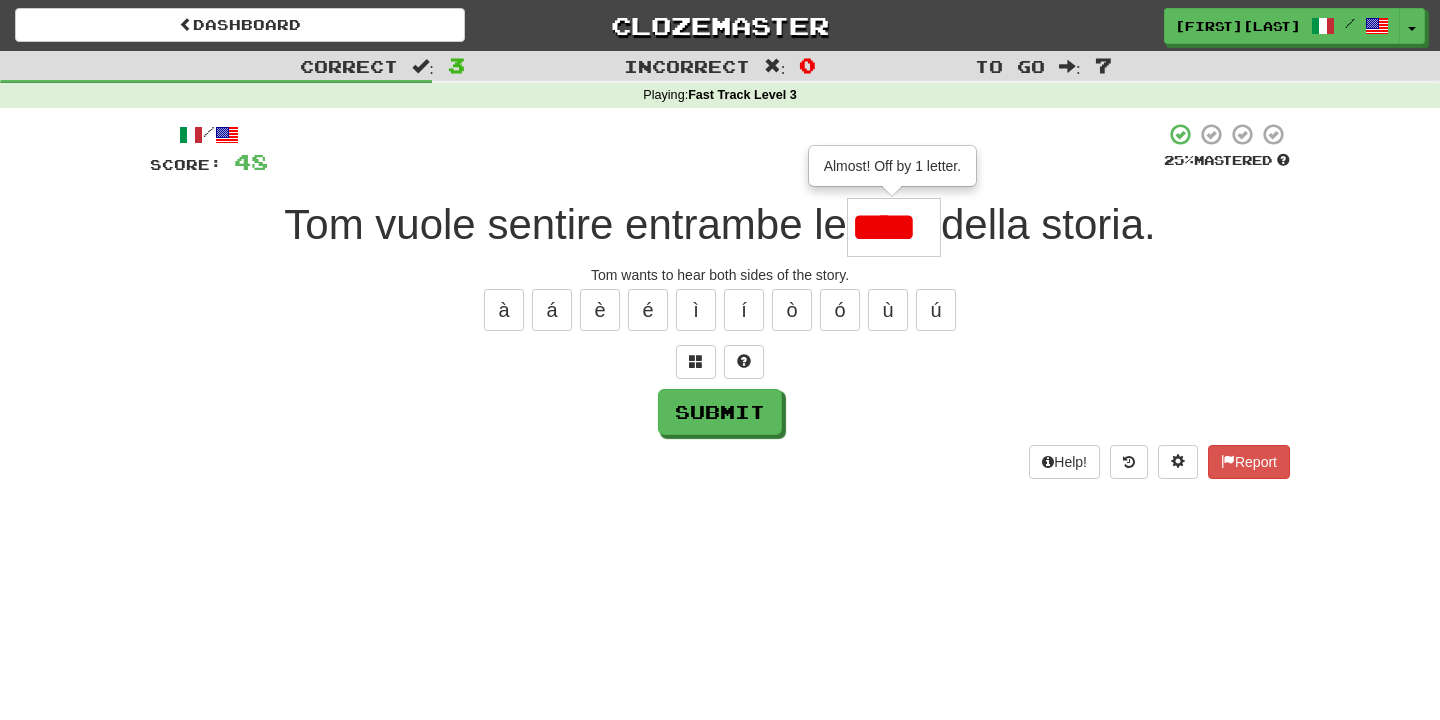 scroll, scrollTop: 0, scrollLeft: 0, axis: both 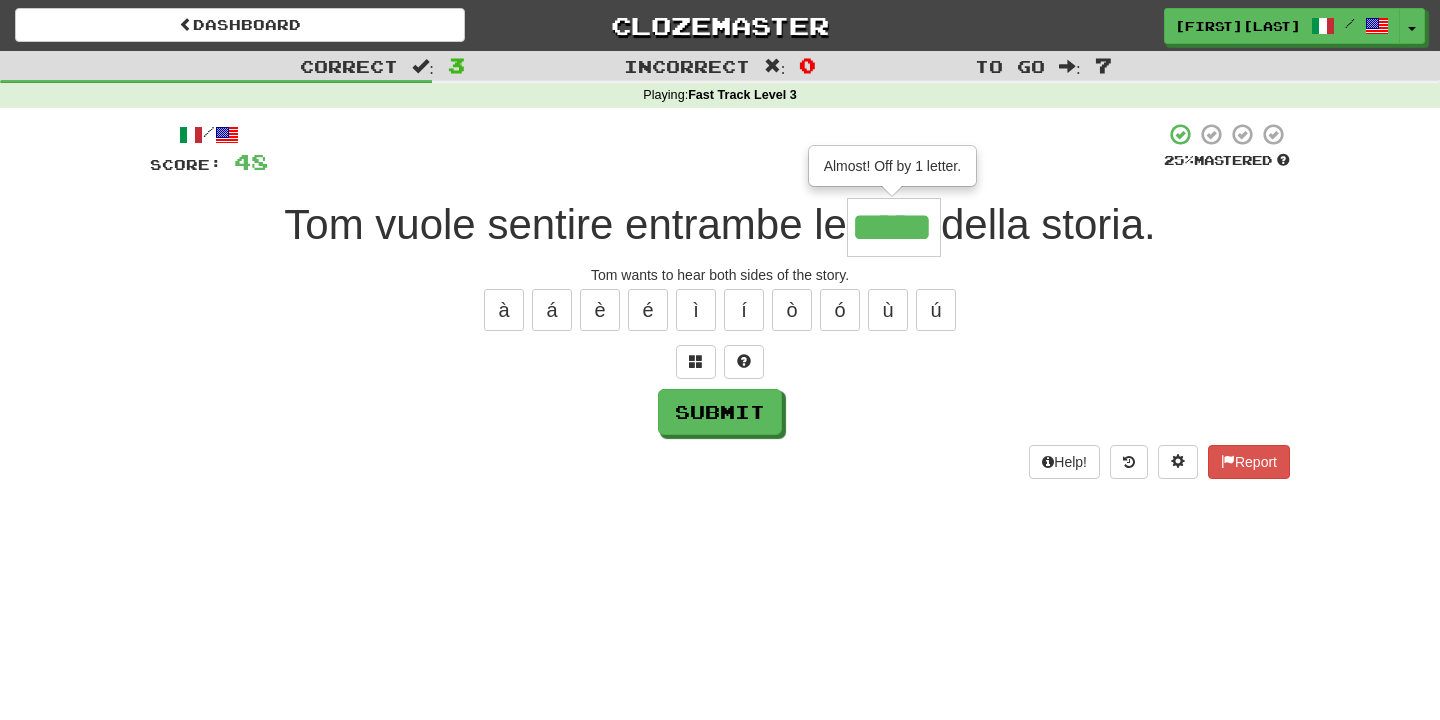 type on "*****" 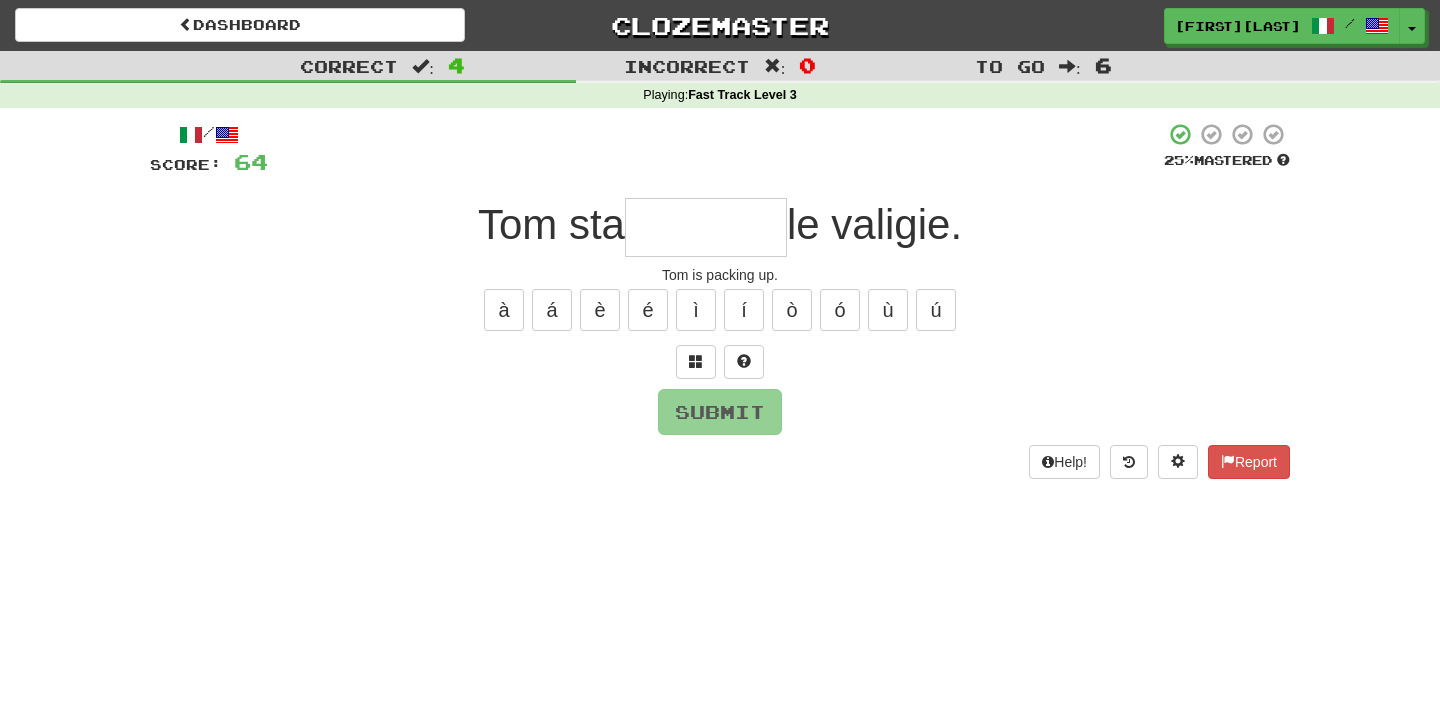 type on "*******" 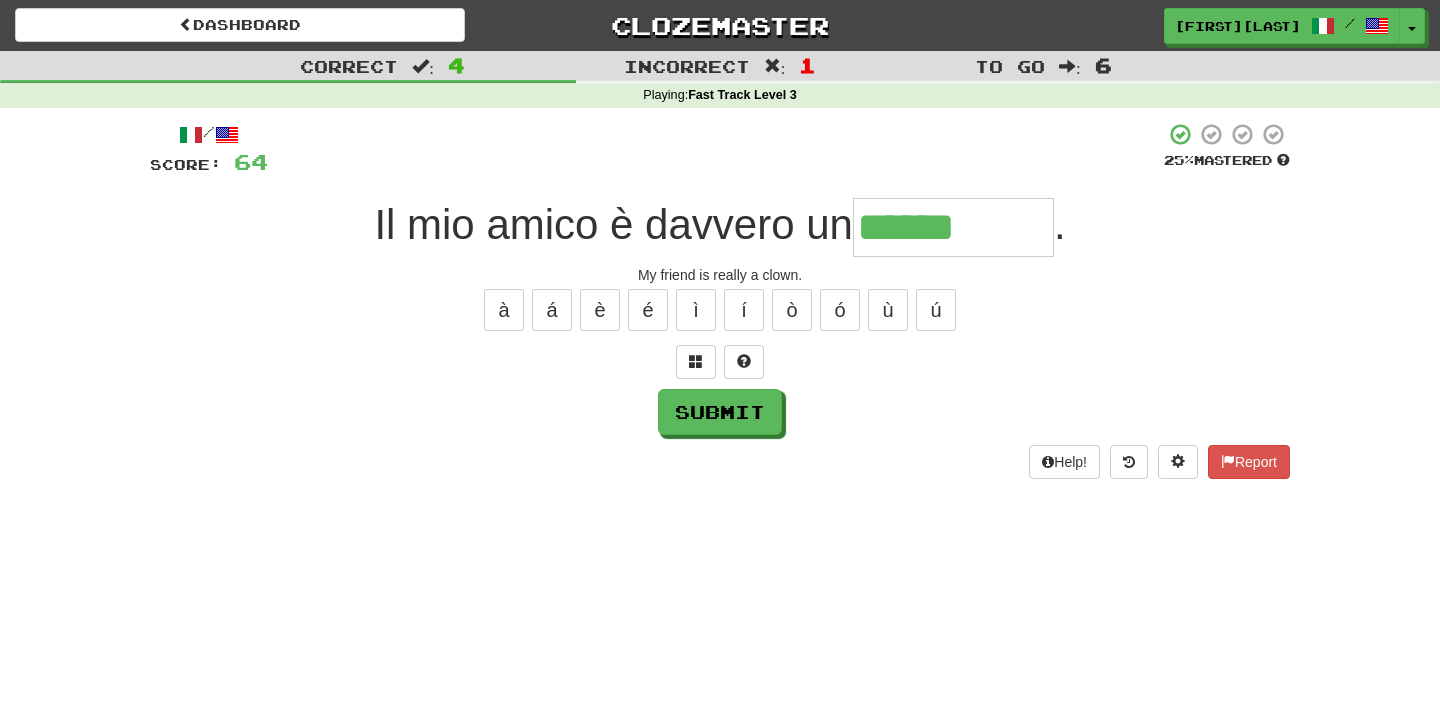 type on "**********" 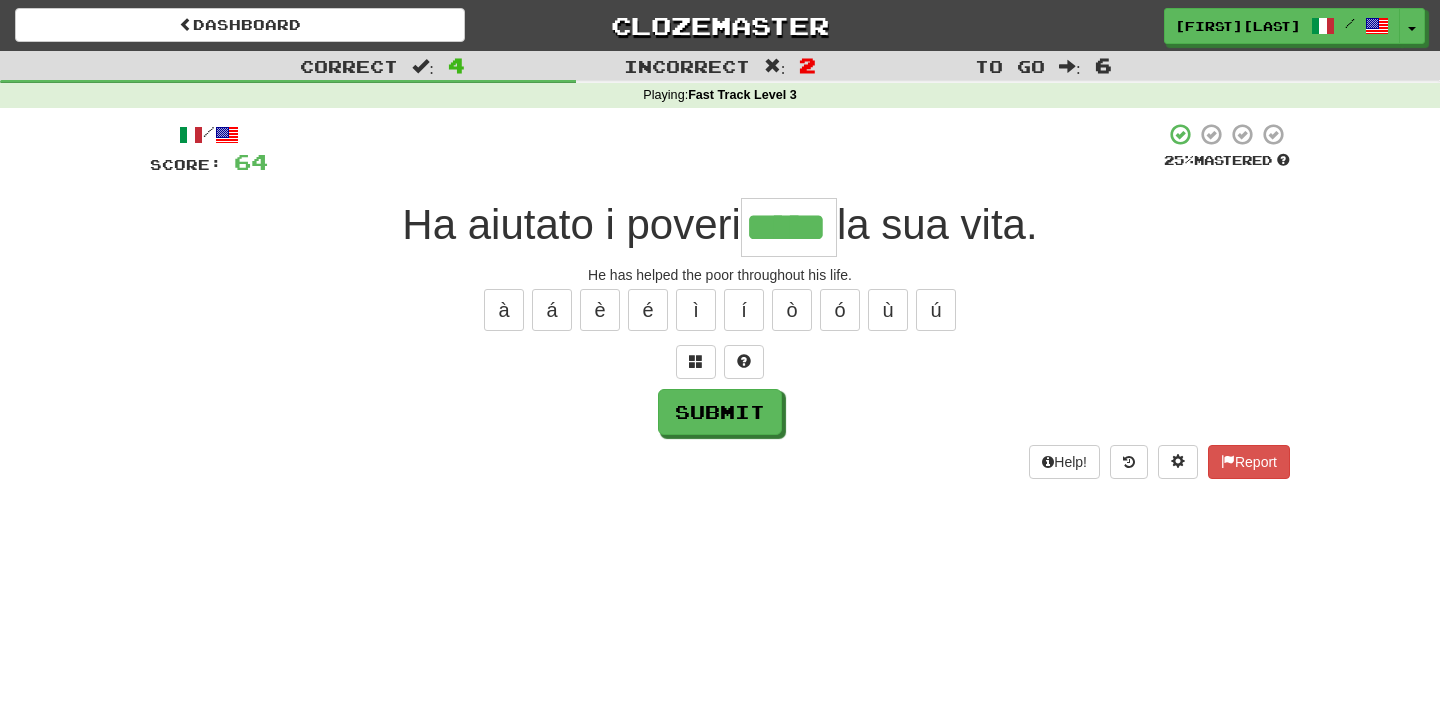 type on "*****" 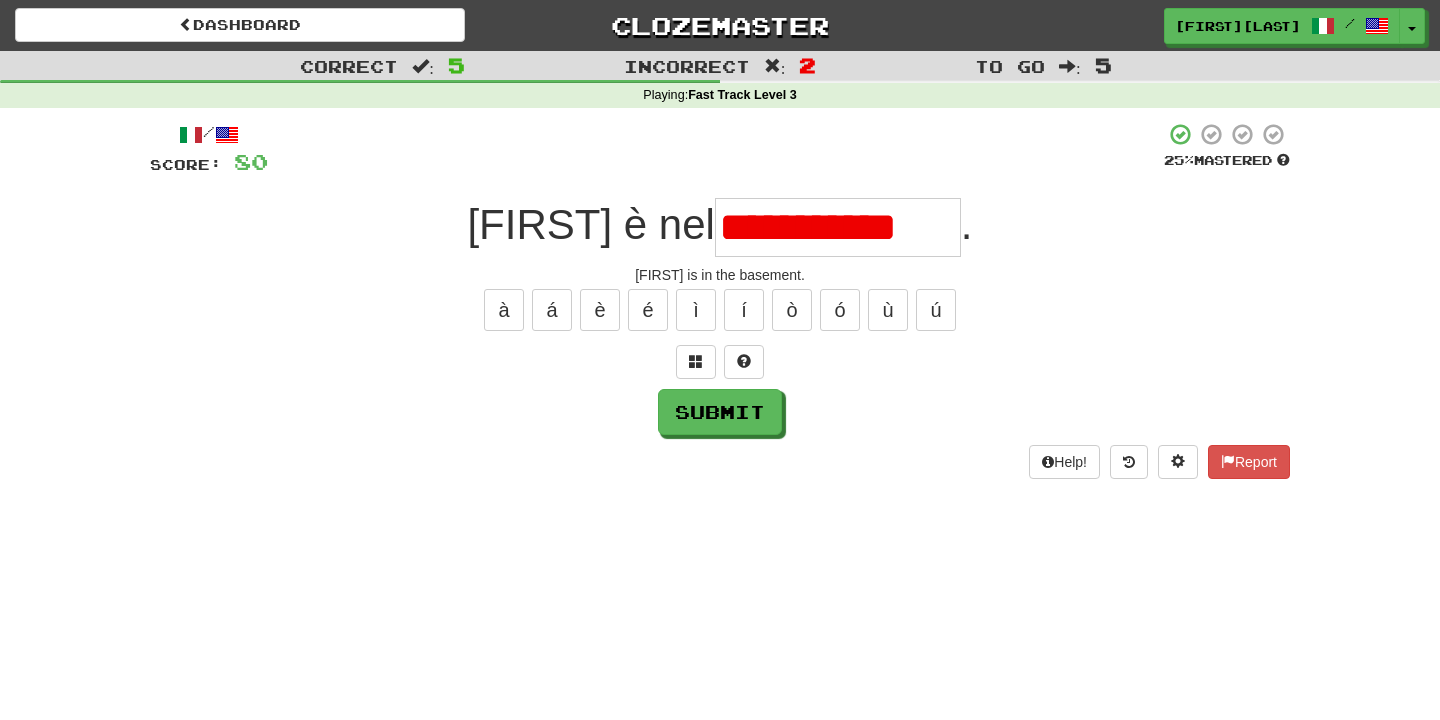 scroll, scrollTop: 0, scrollLeft: 0, axis: both 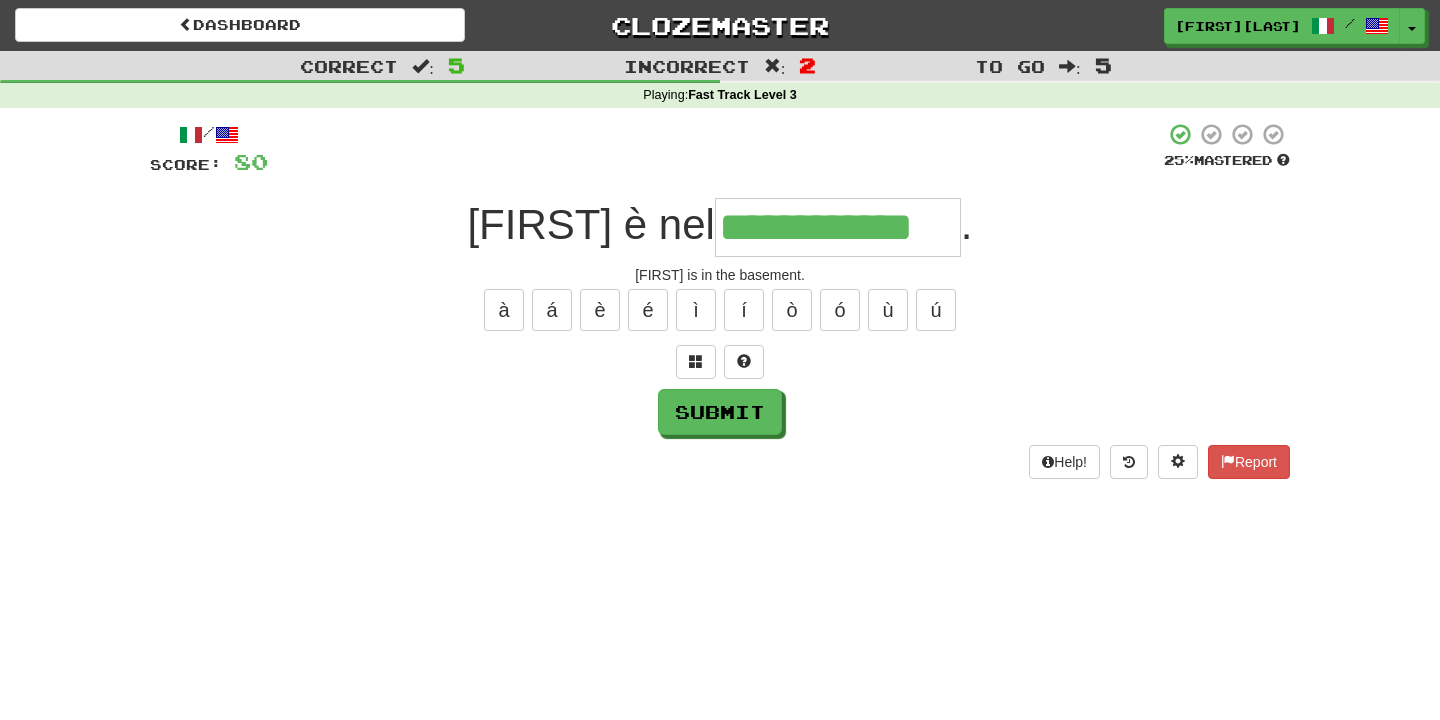type on "**********" 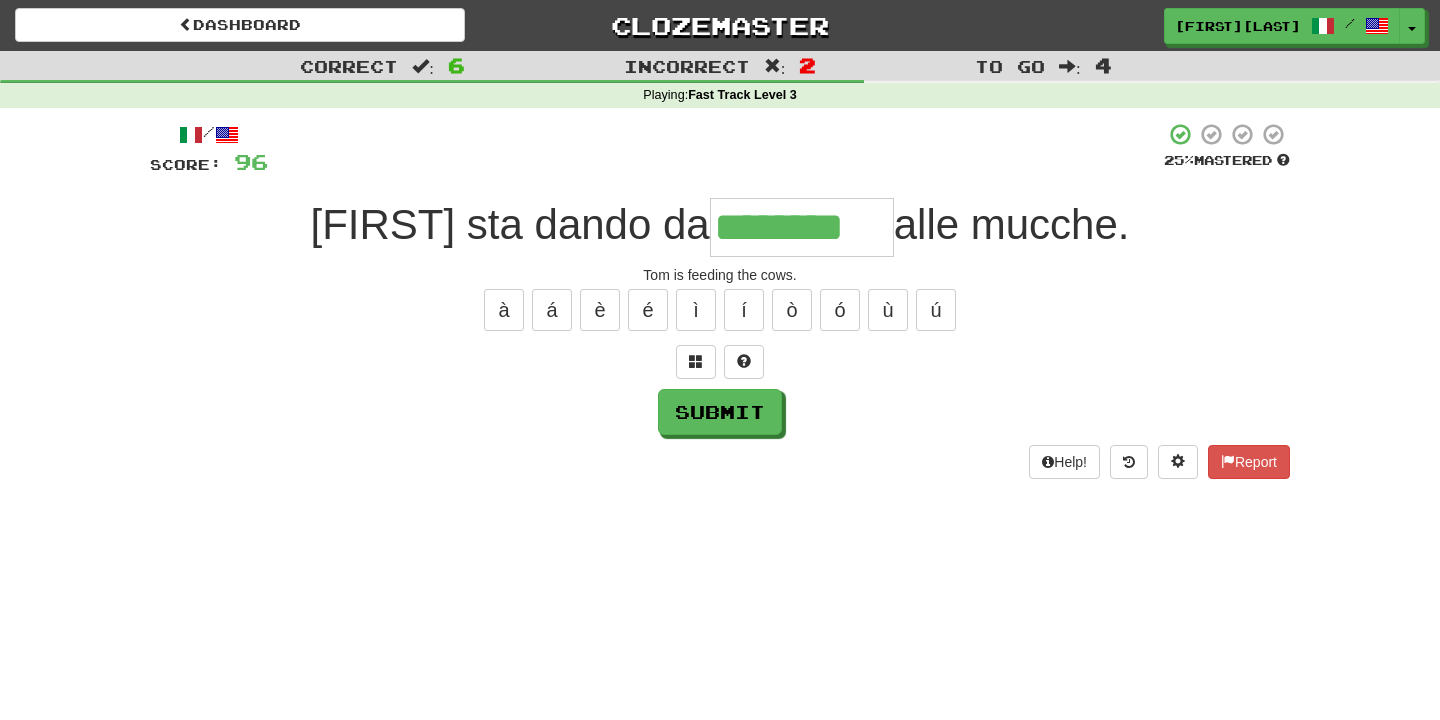 type on "********" 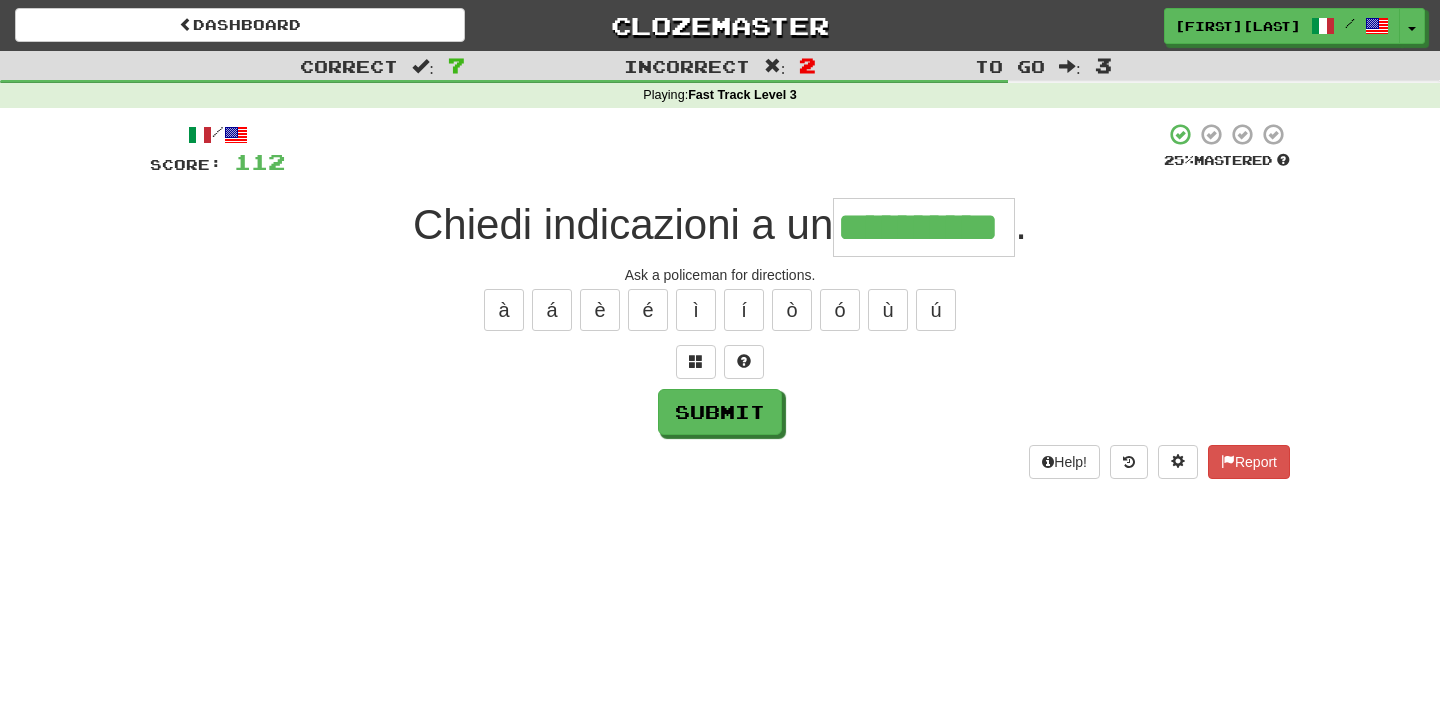 type on "**********" 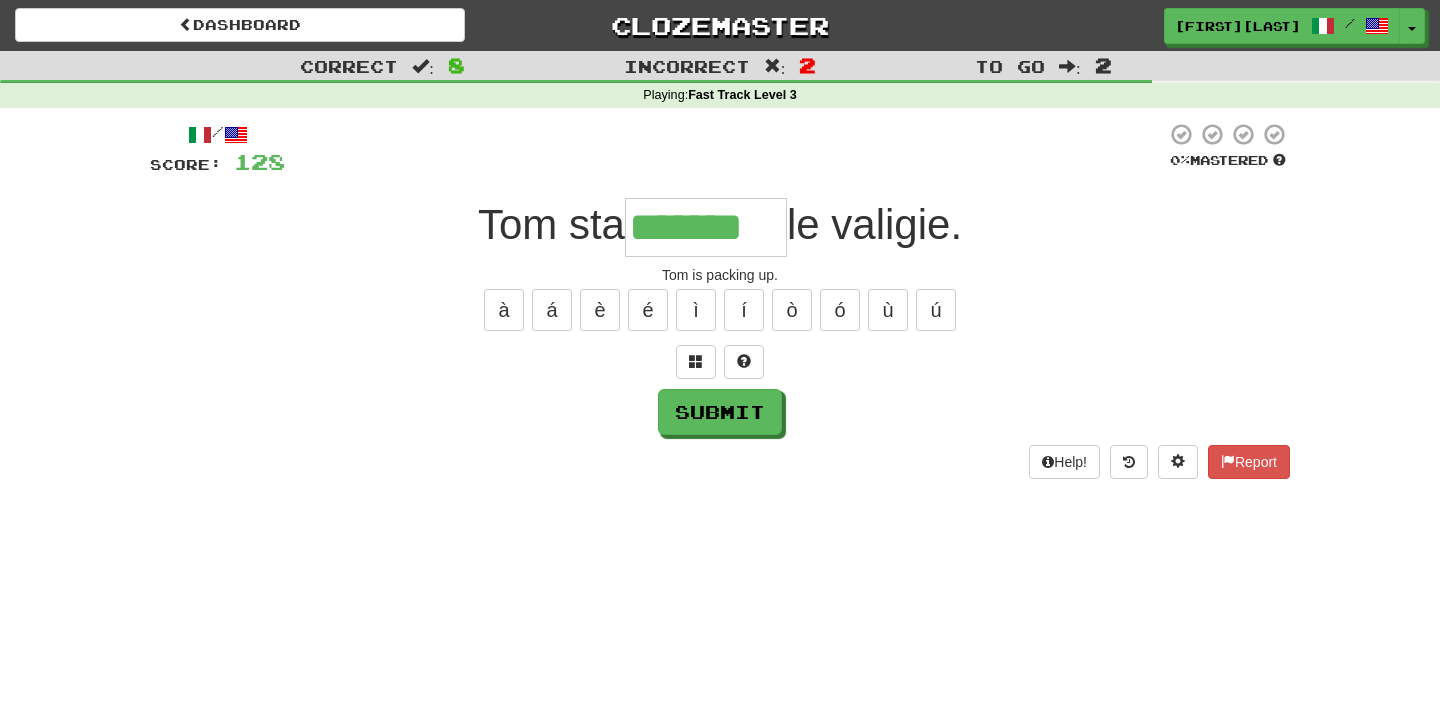 type on "*******" 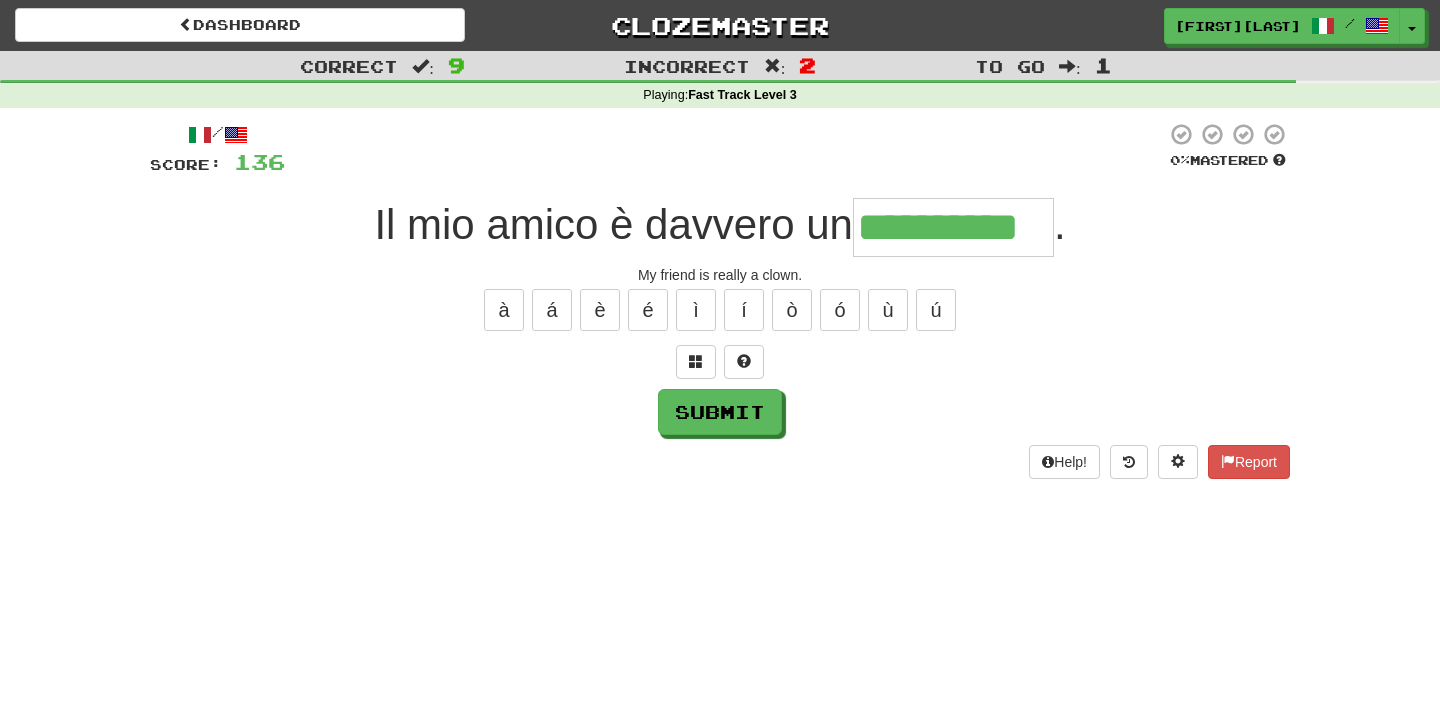 type on "**********" 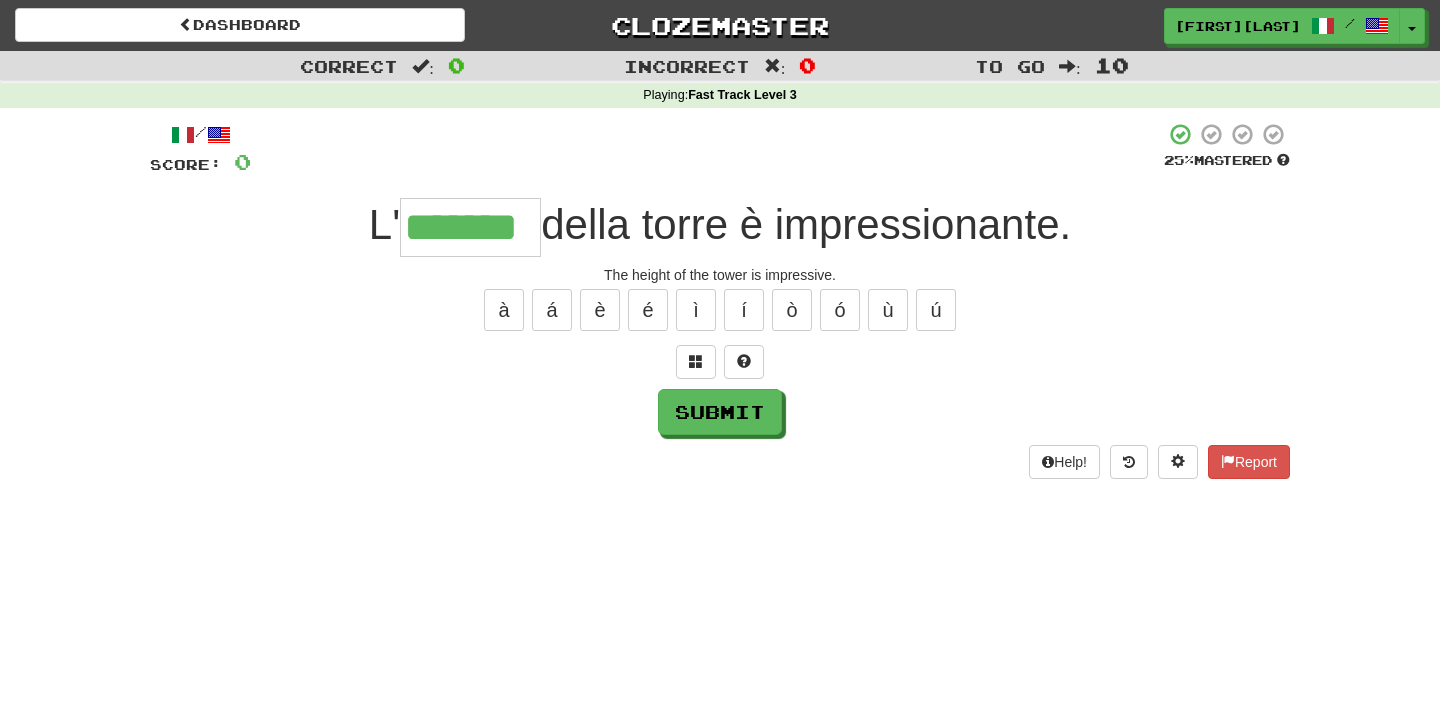 type on "*******" 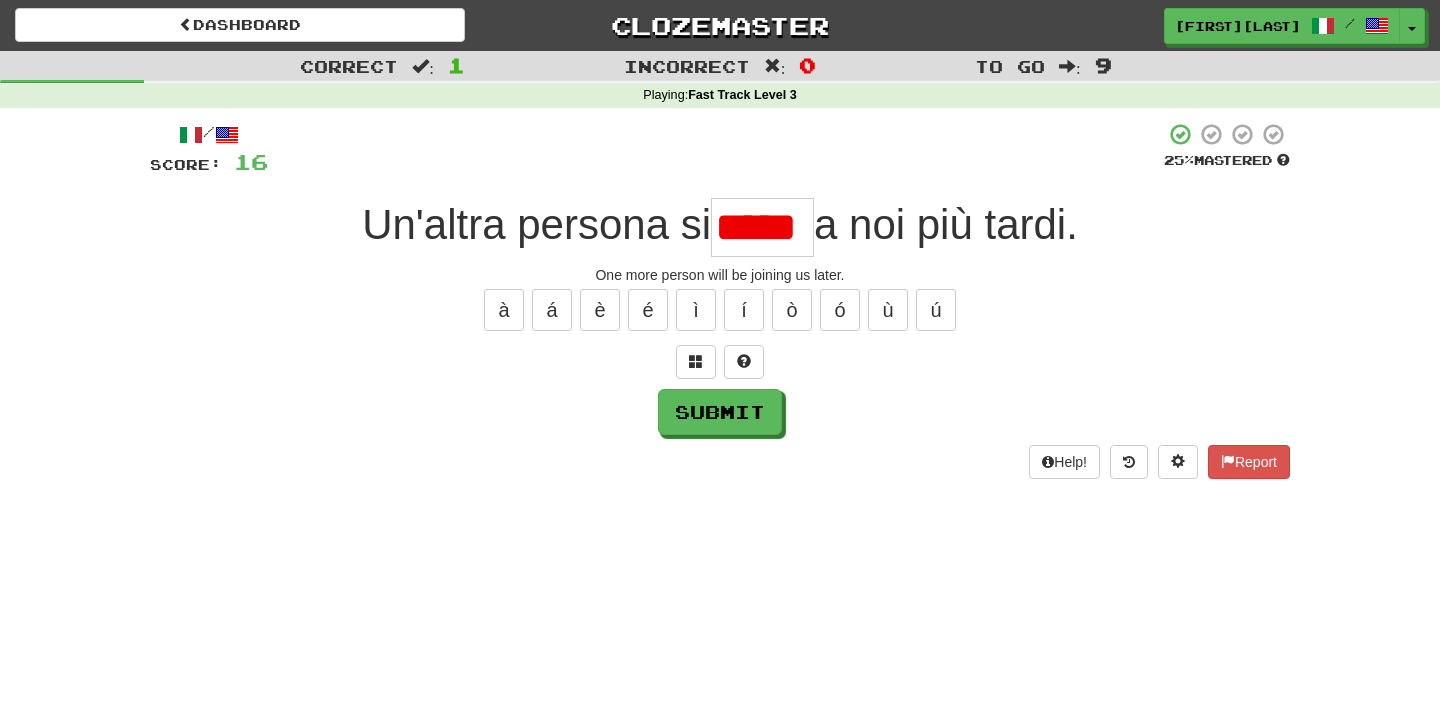 scroll, scrollTop: 0, scrollLeft: 0, axis: both 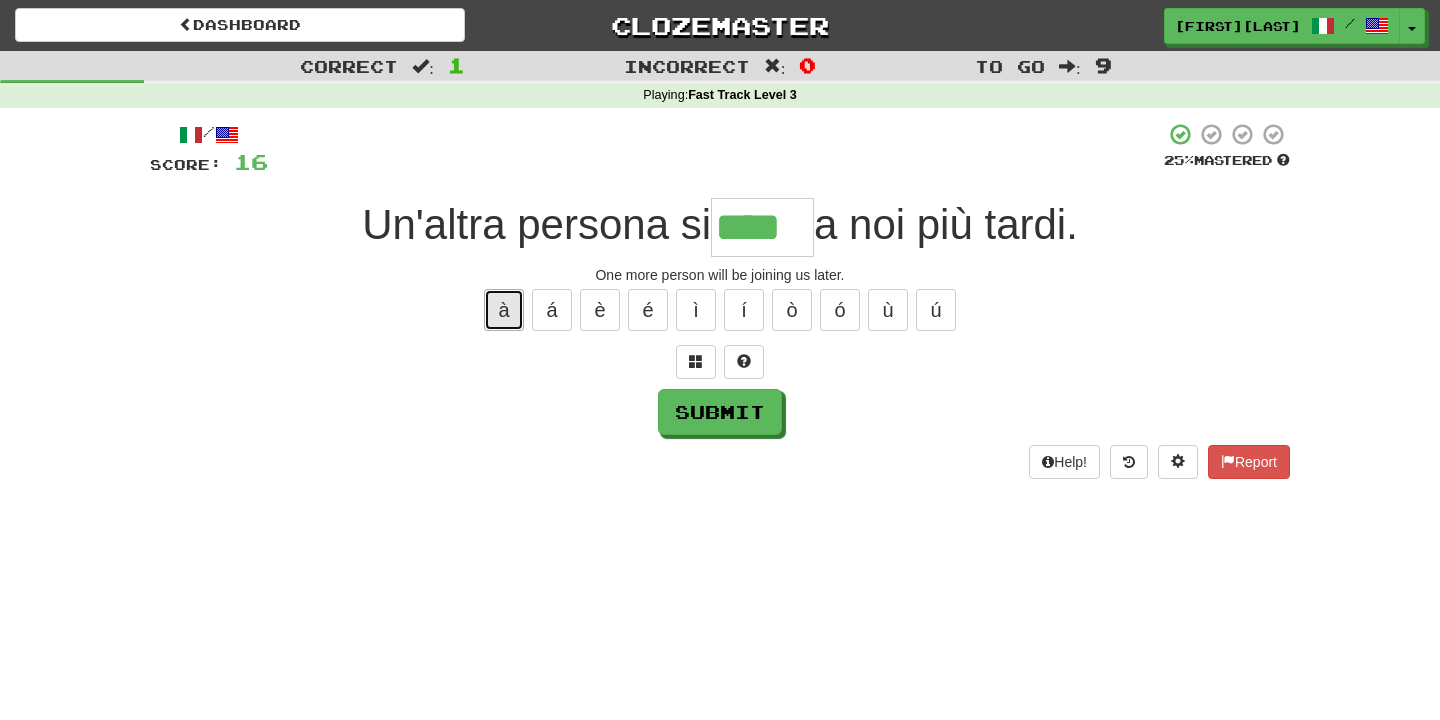 click on "à" at bounding box center (504, 310) 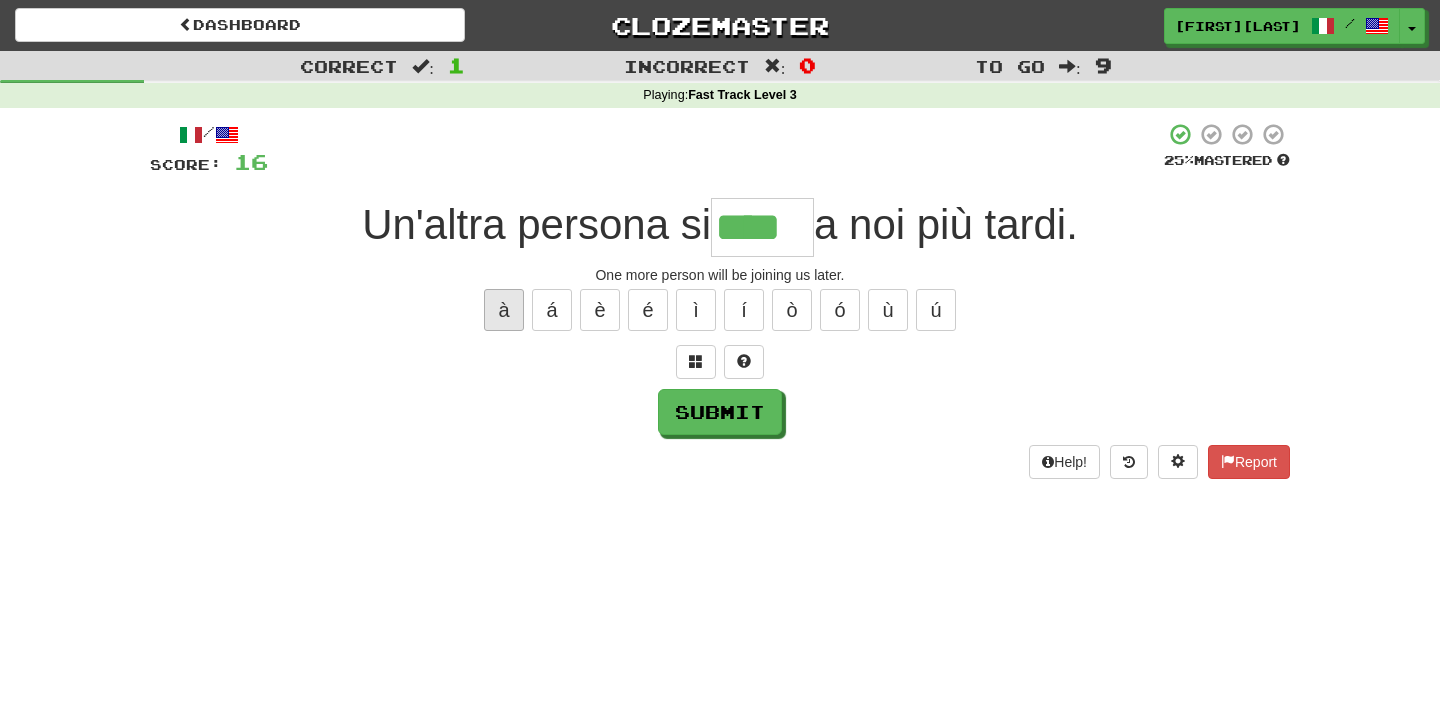 type on "*****" 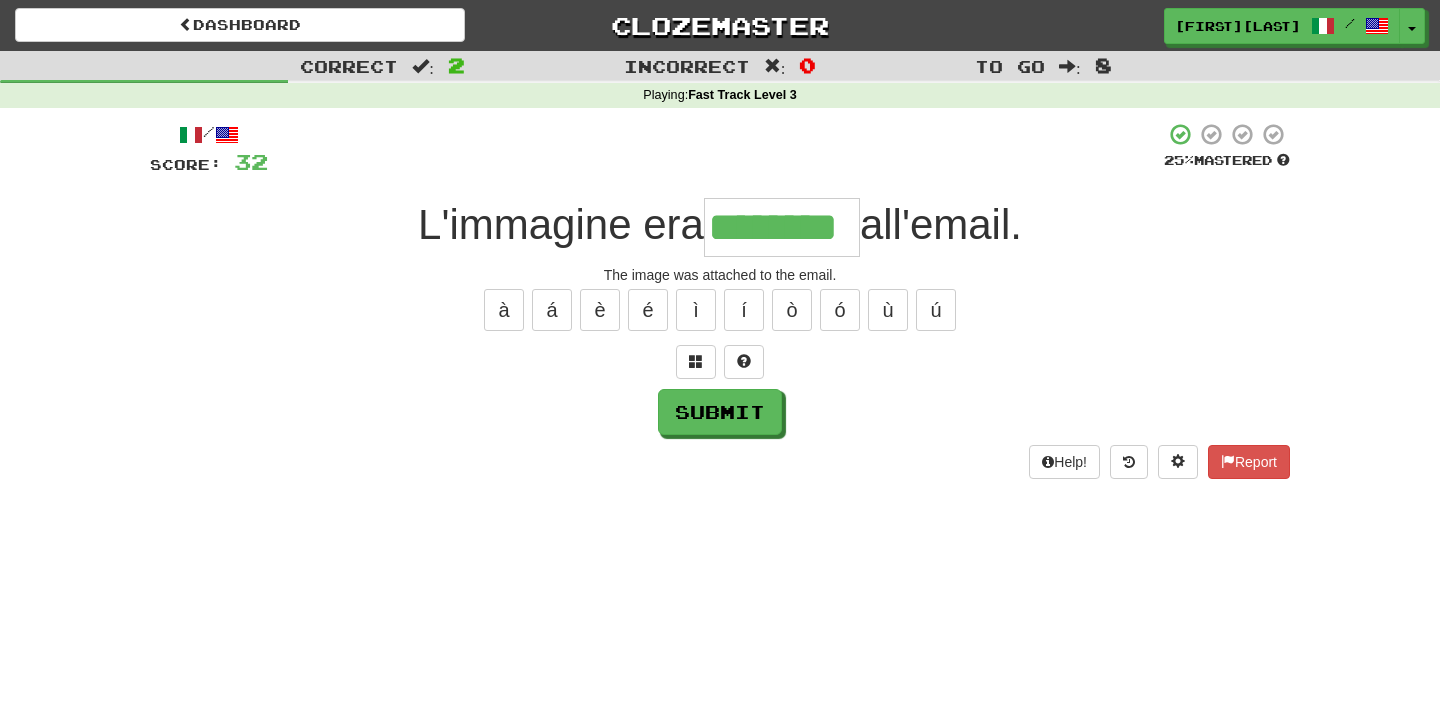 type on "********" 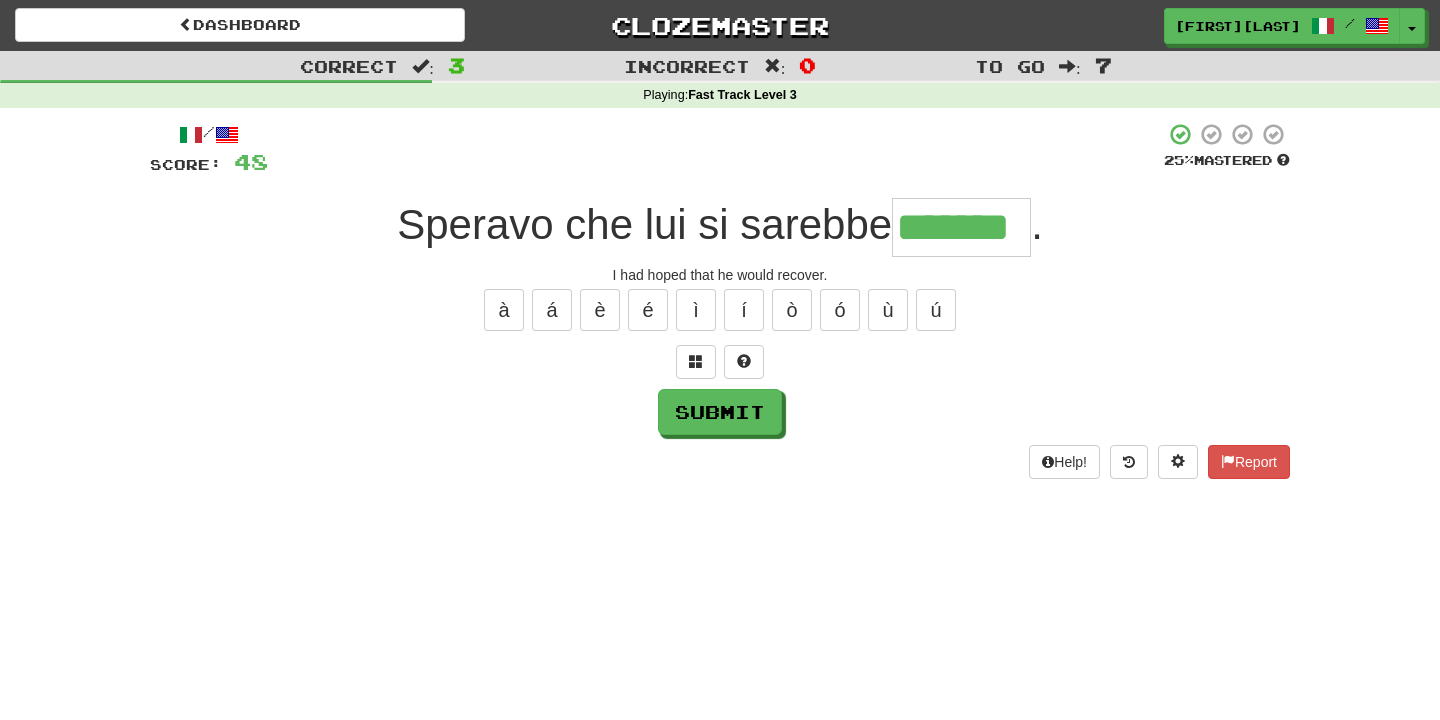 type on "*******" 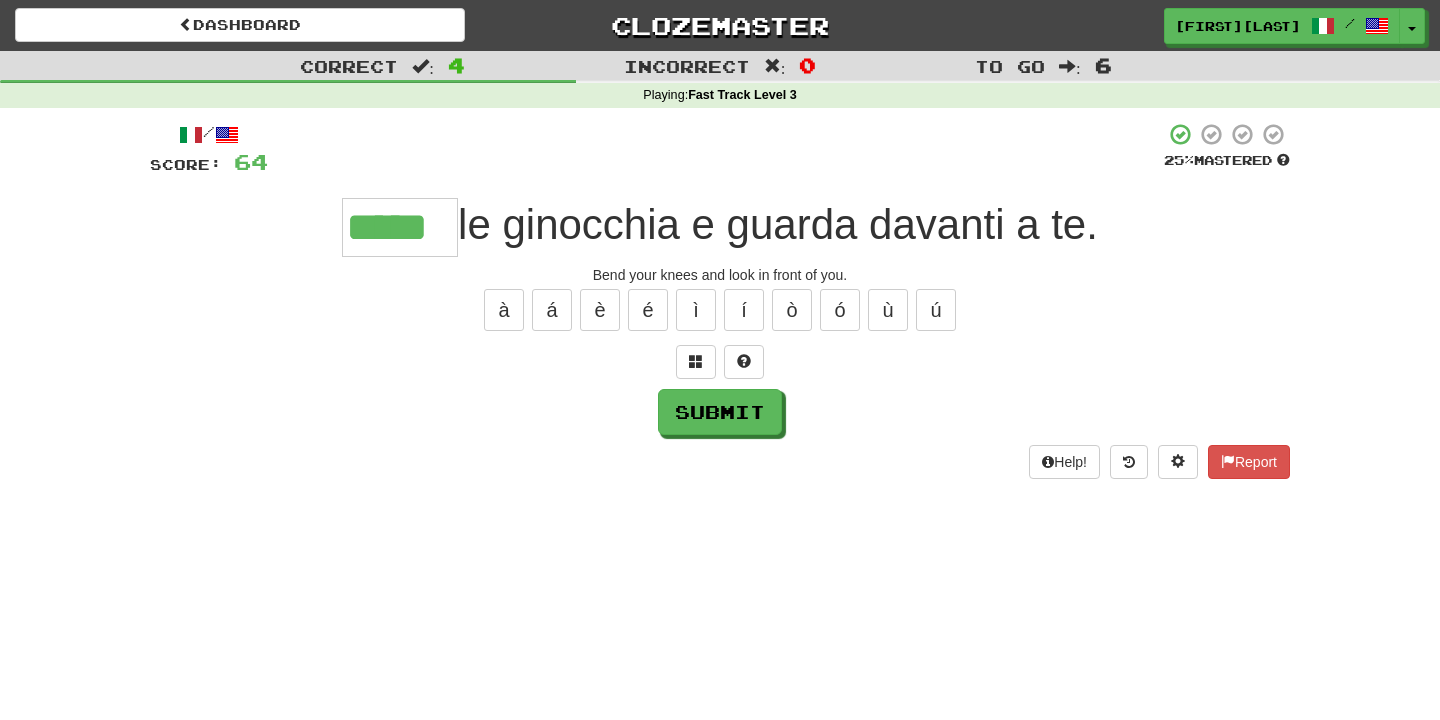 type on "*****" 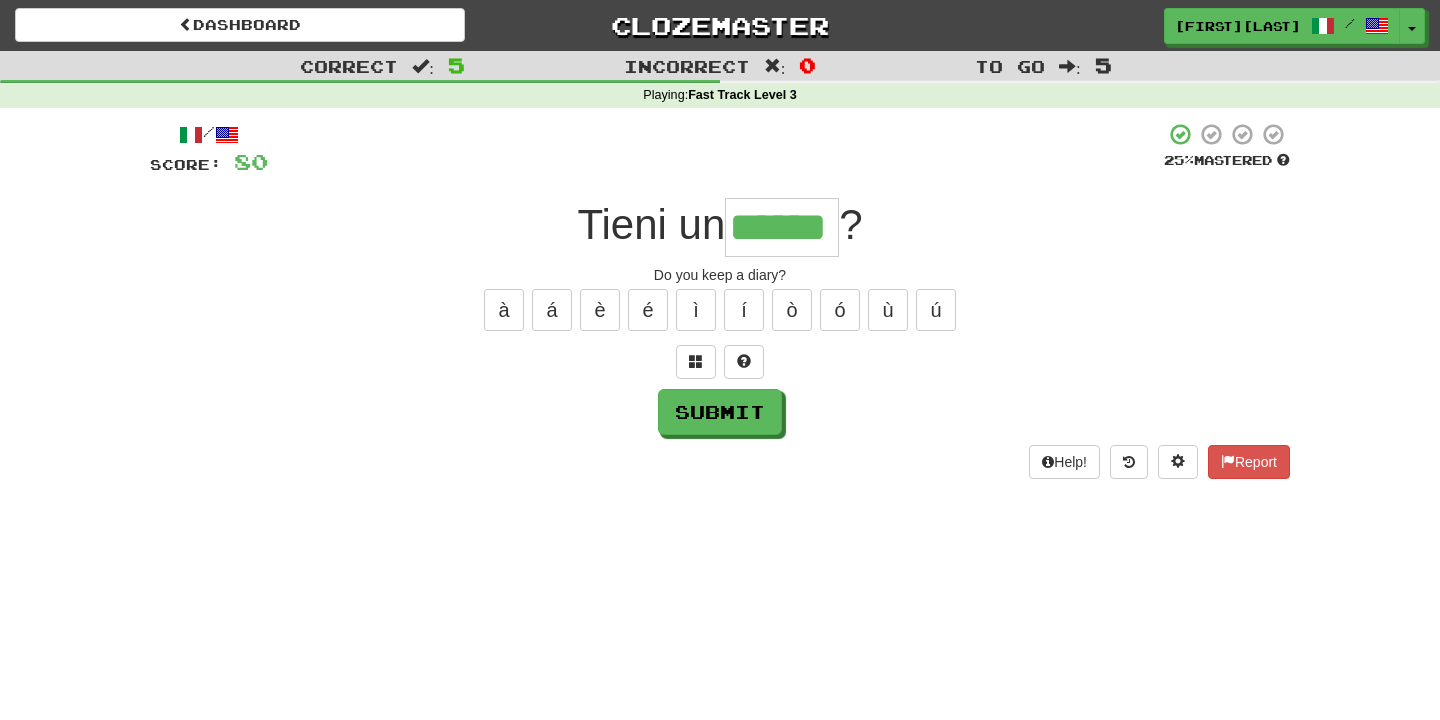 type on "******" 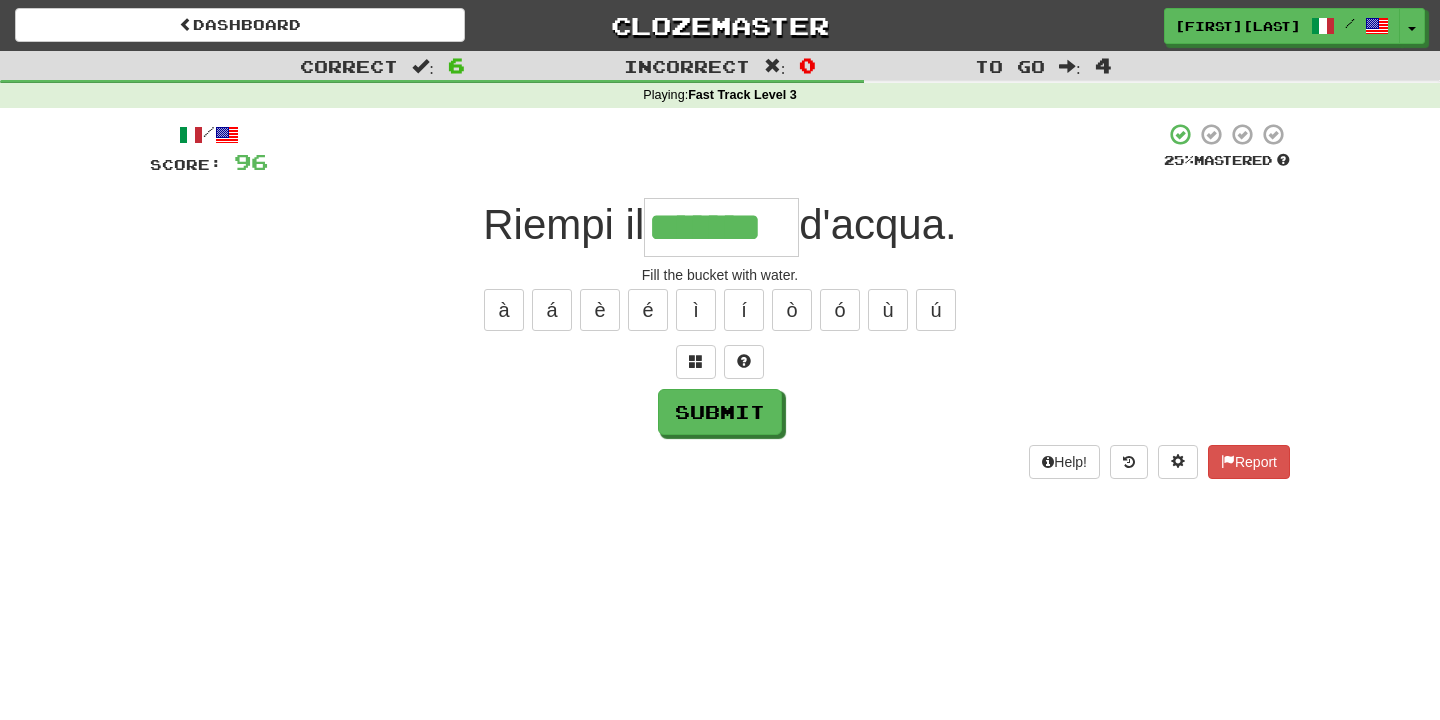 type on "*******" 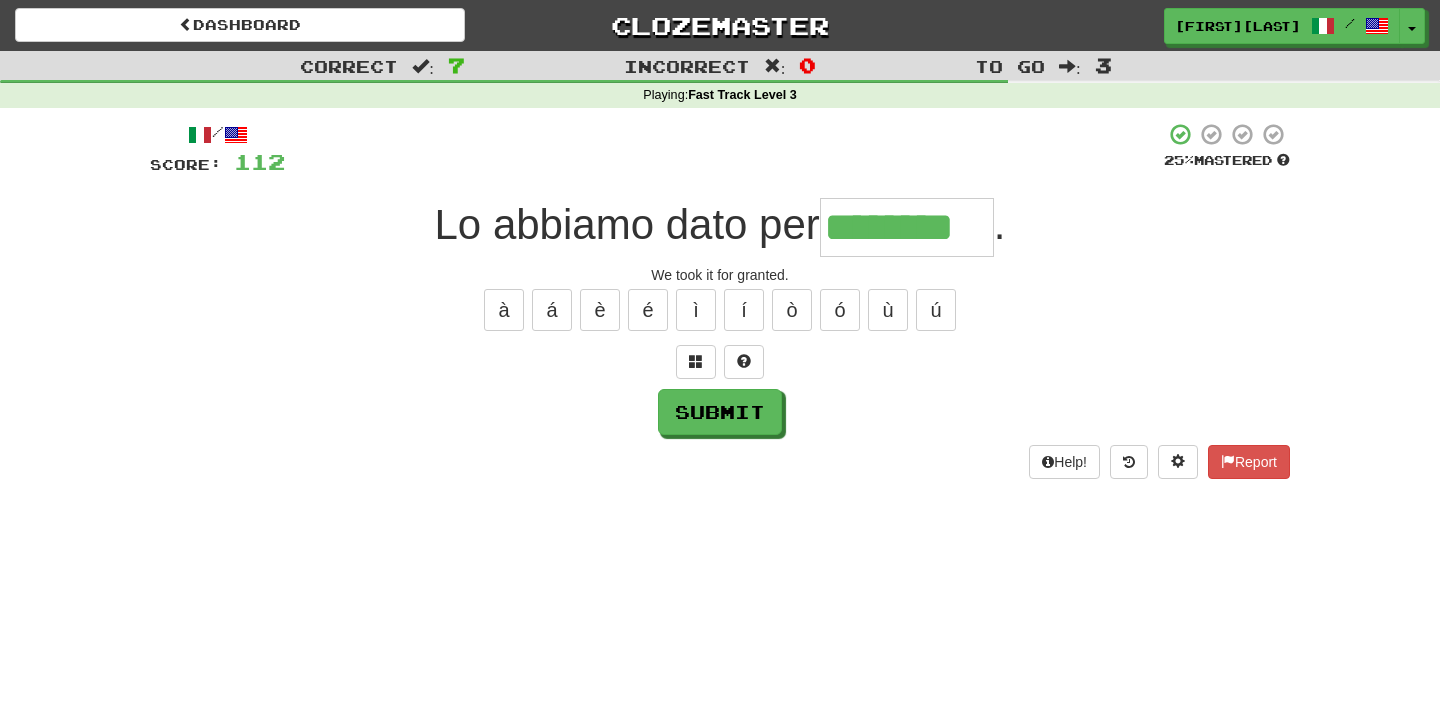 type on "********" 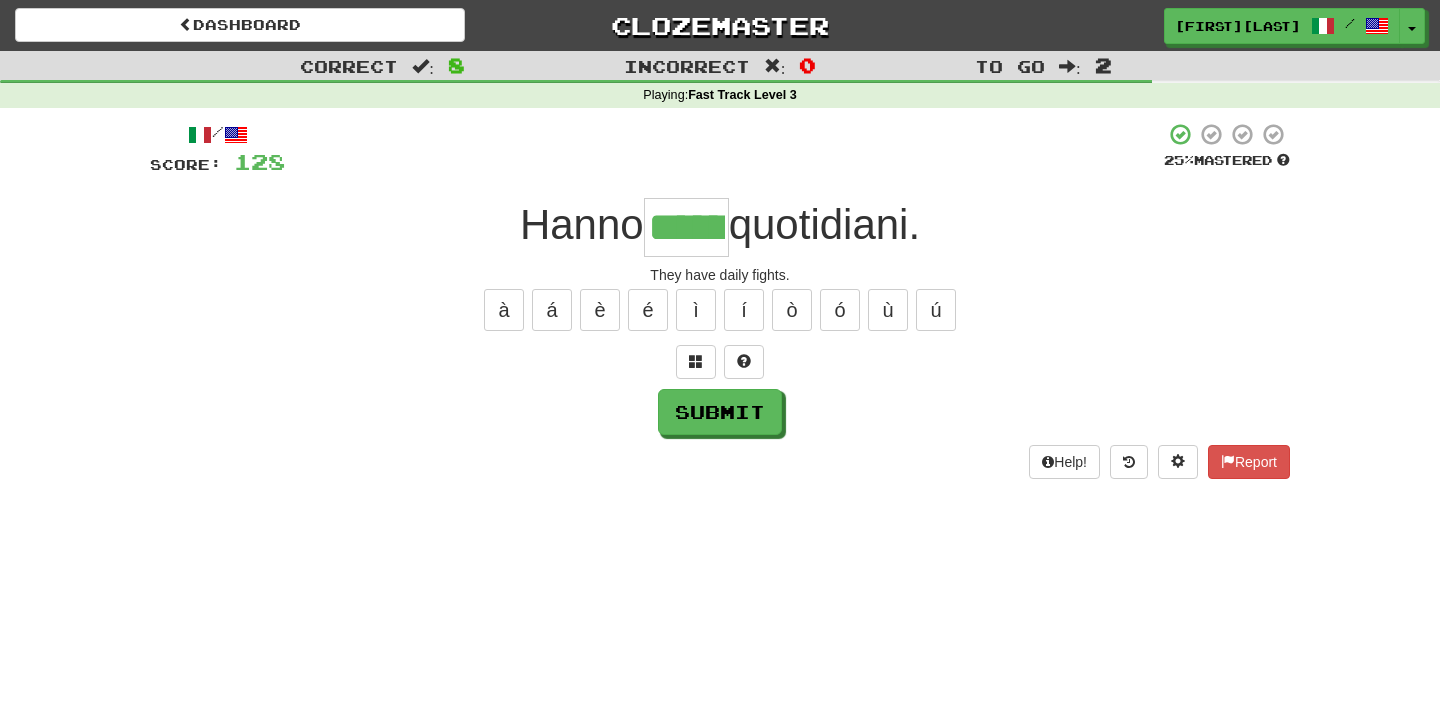 type on "******" 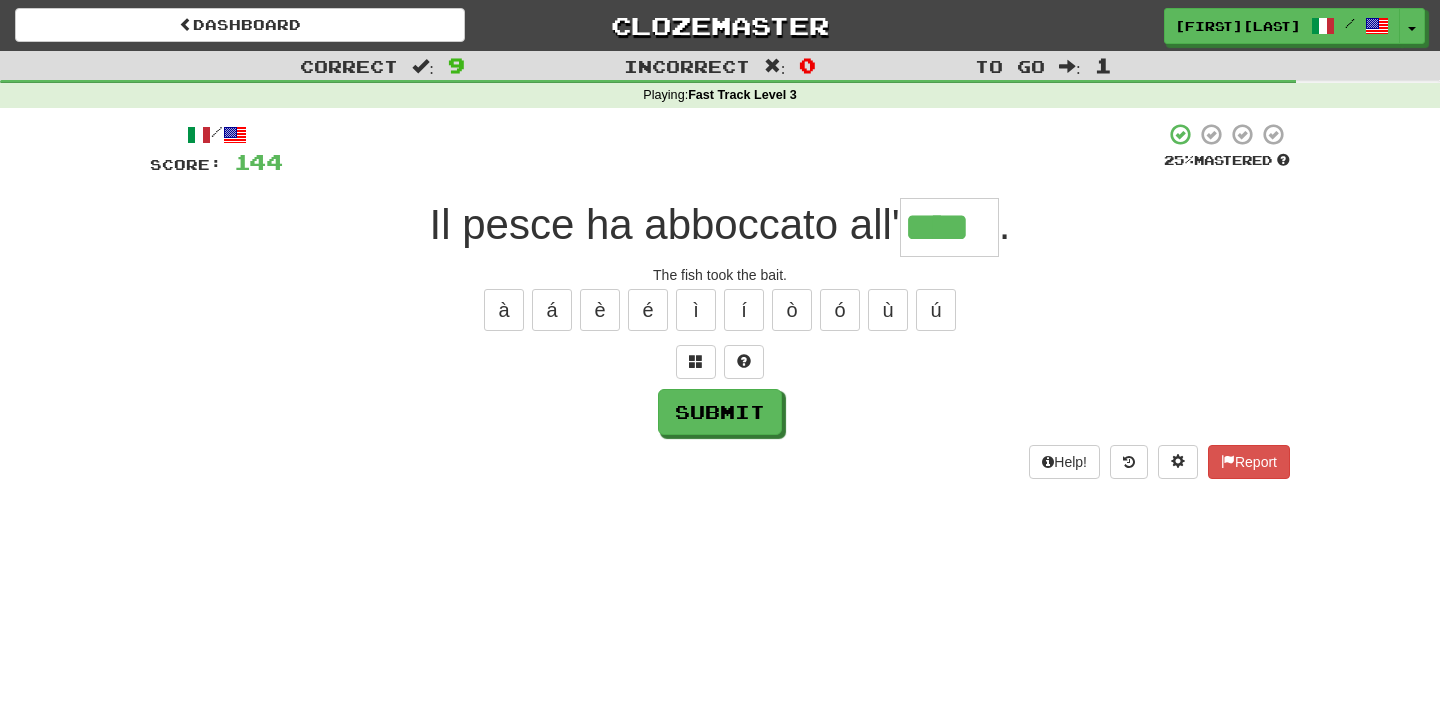 type on "****" 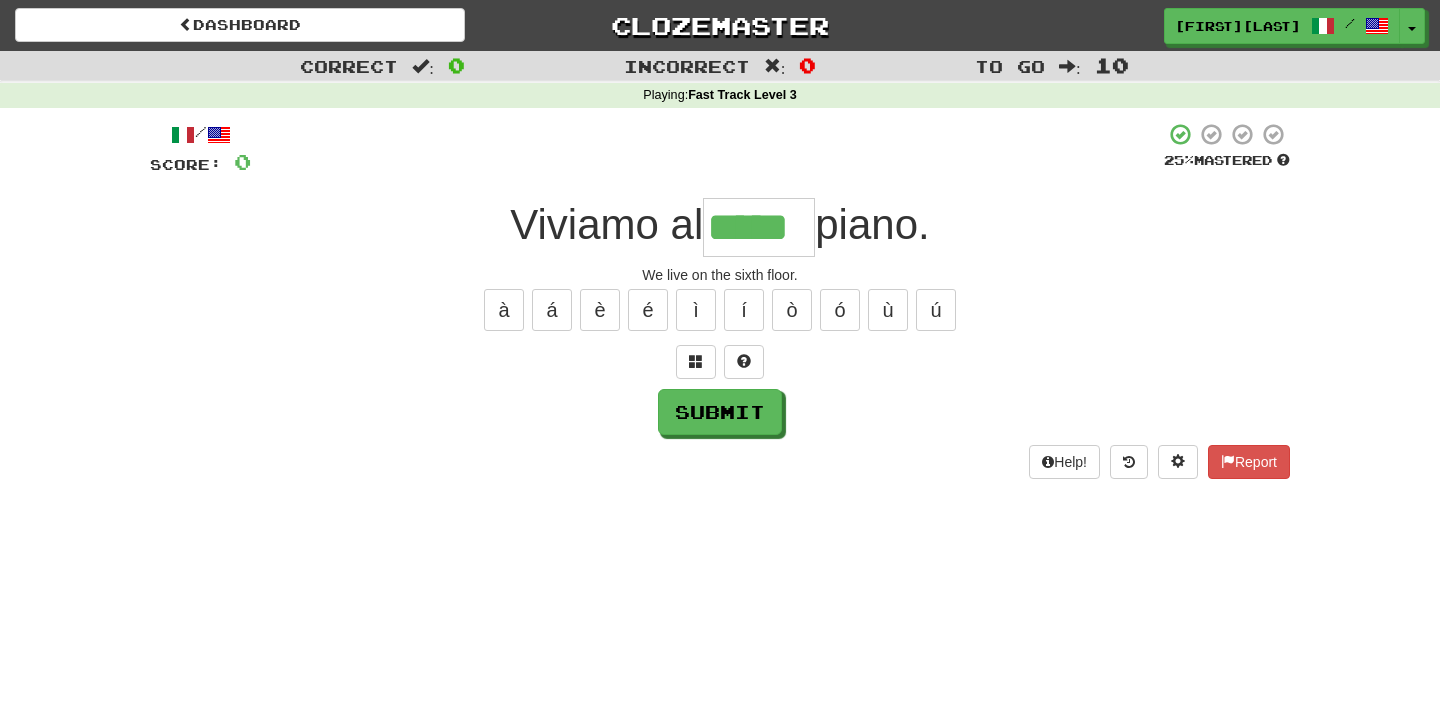 type on "*****" 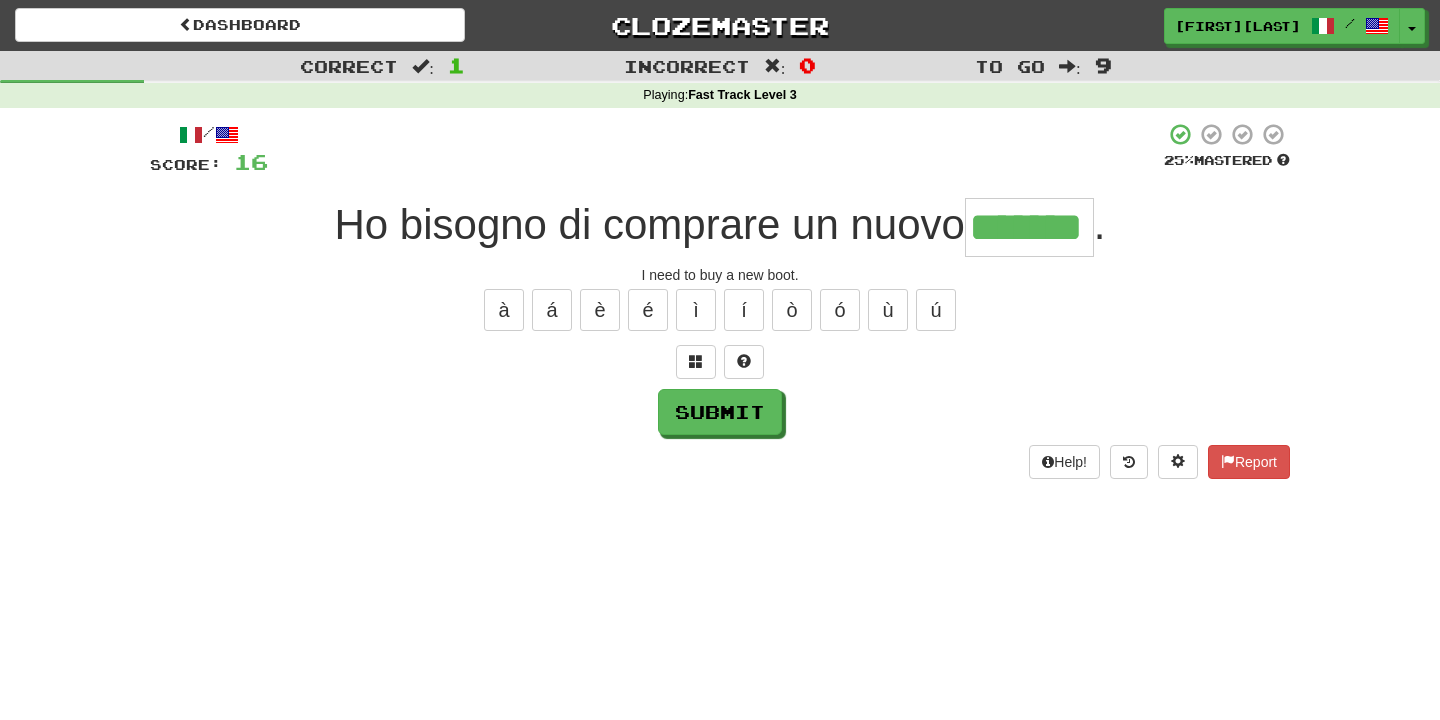 type on "*******" 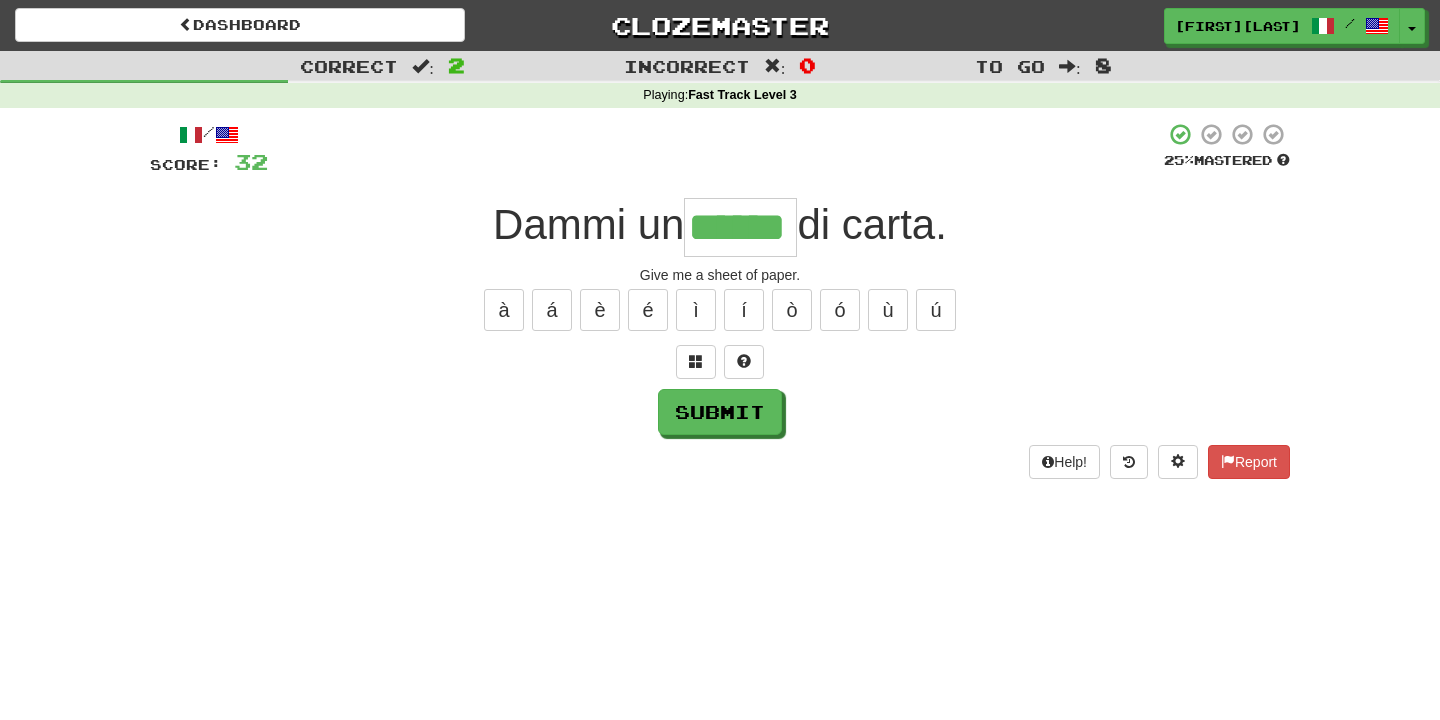 type on "******" 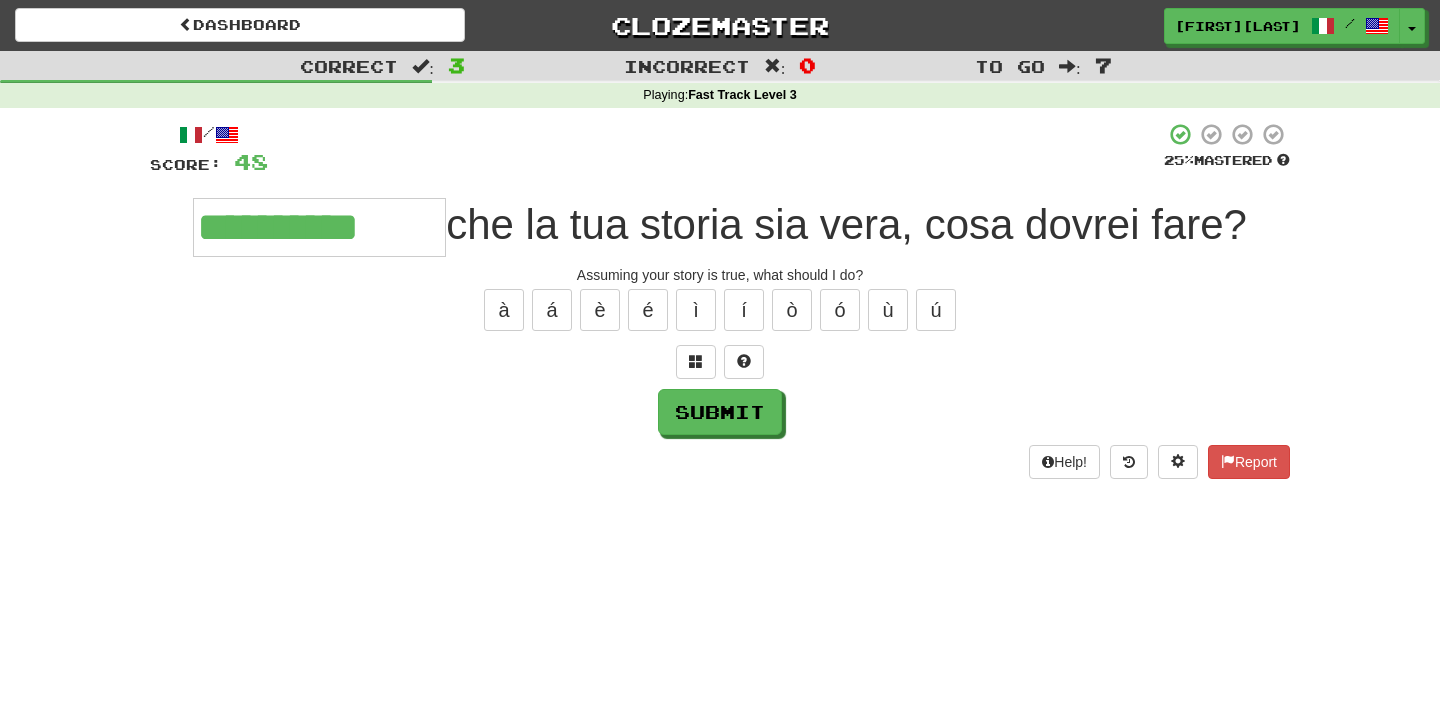 type on "**********" 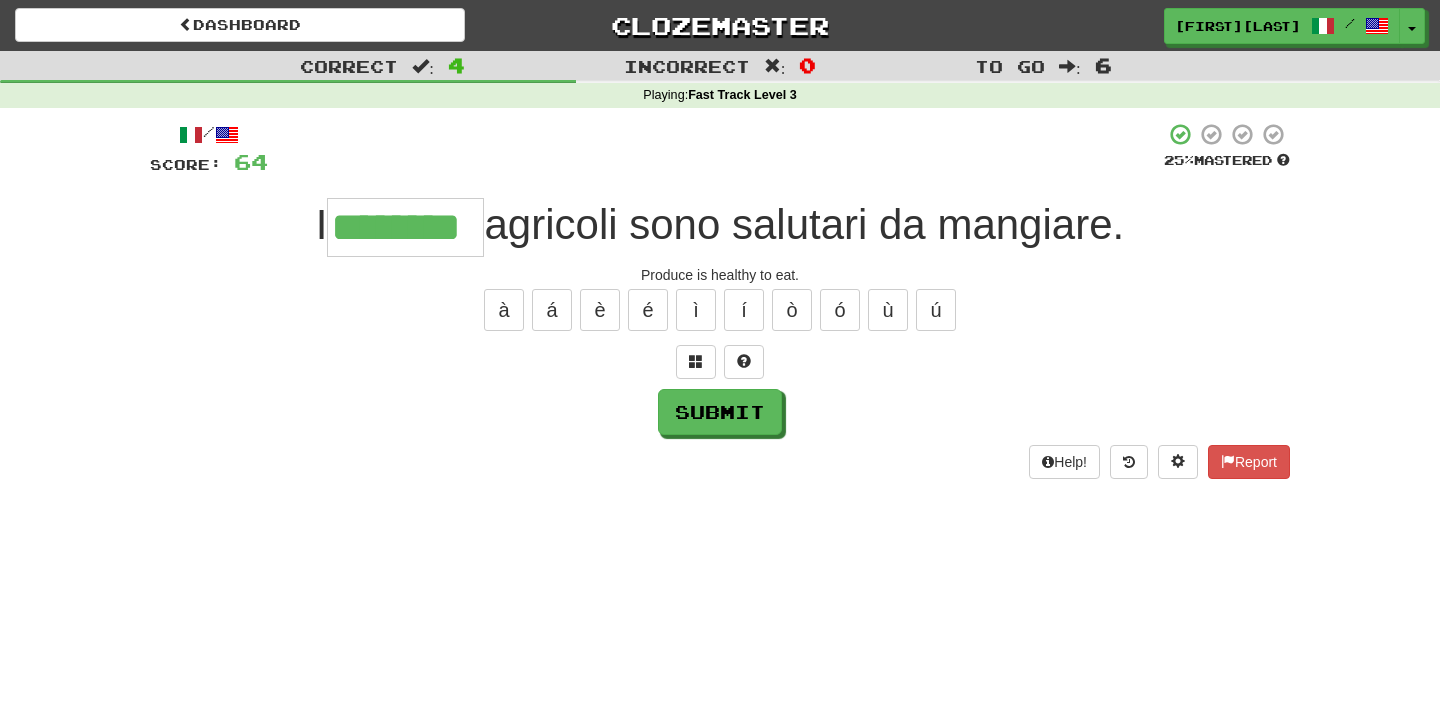 type on "********" 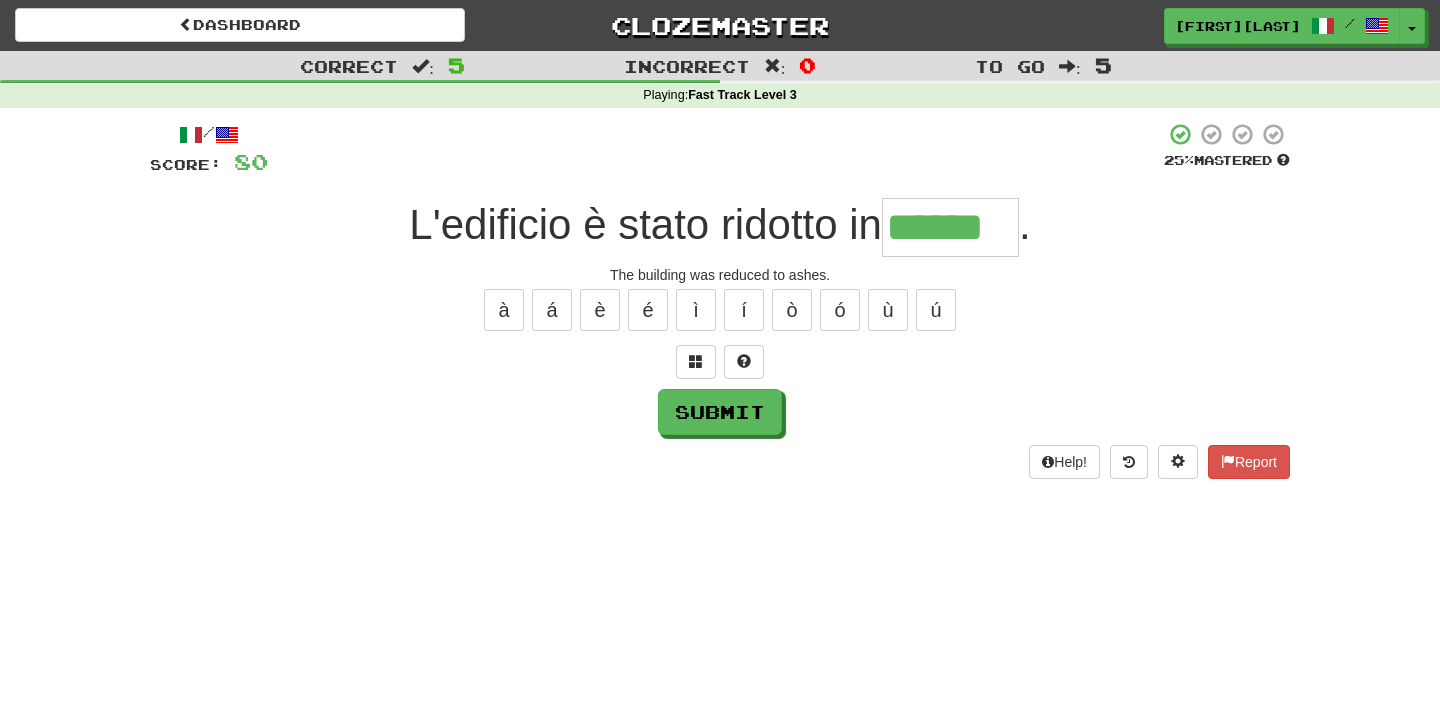 type on "******" 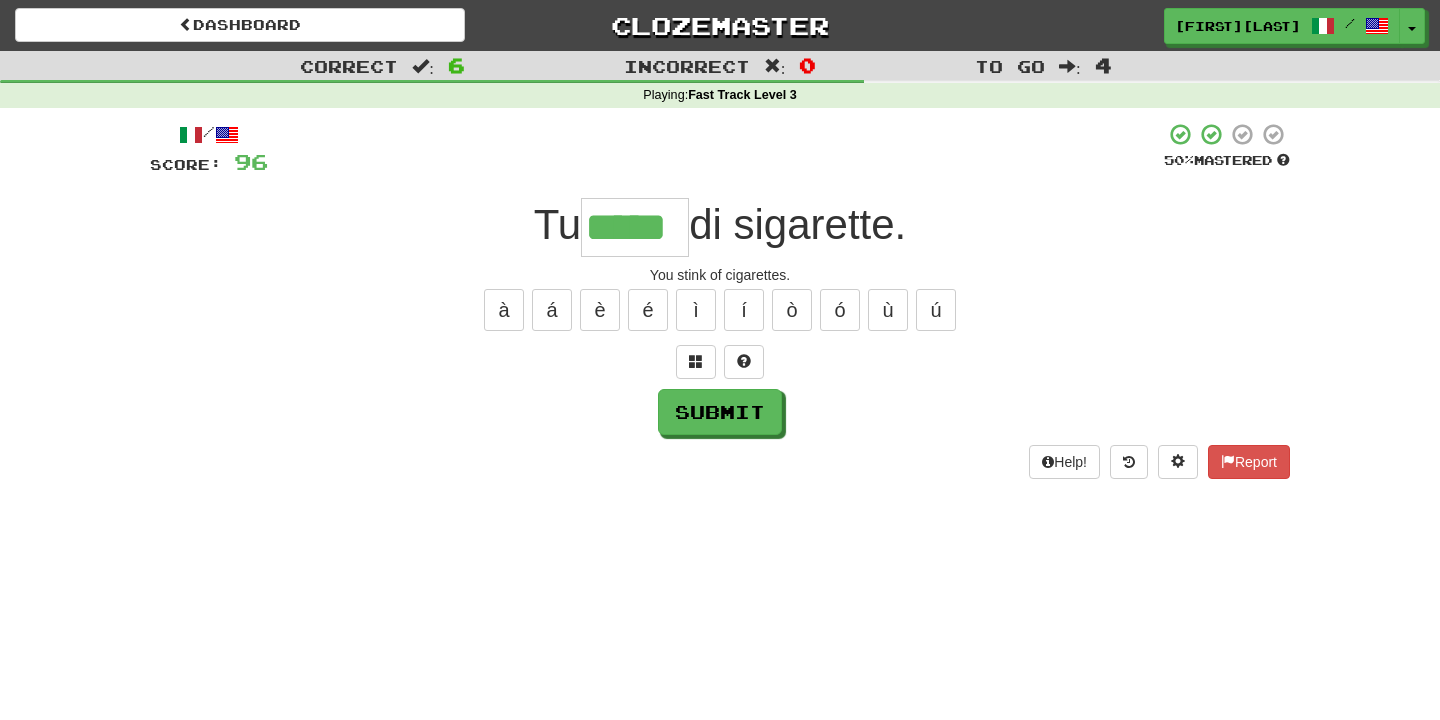 type on "*****" 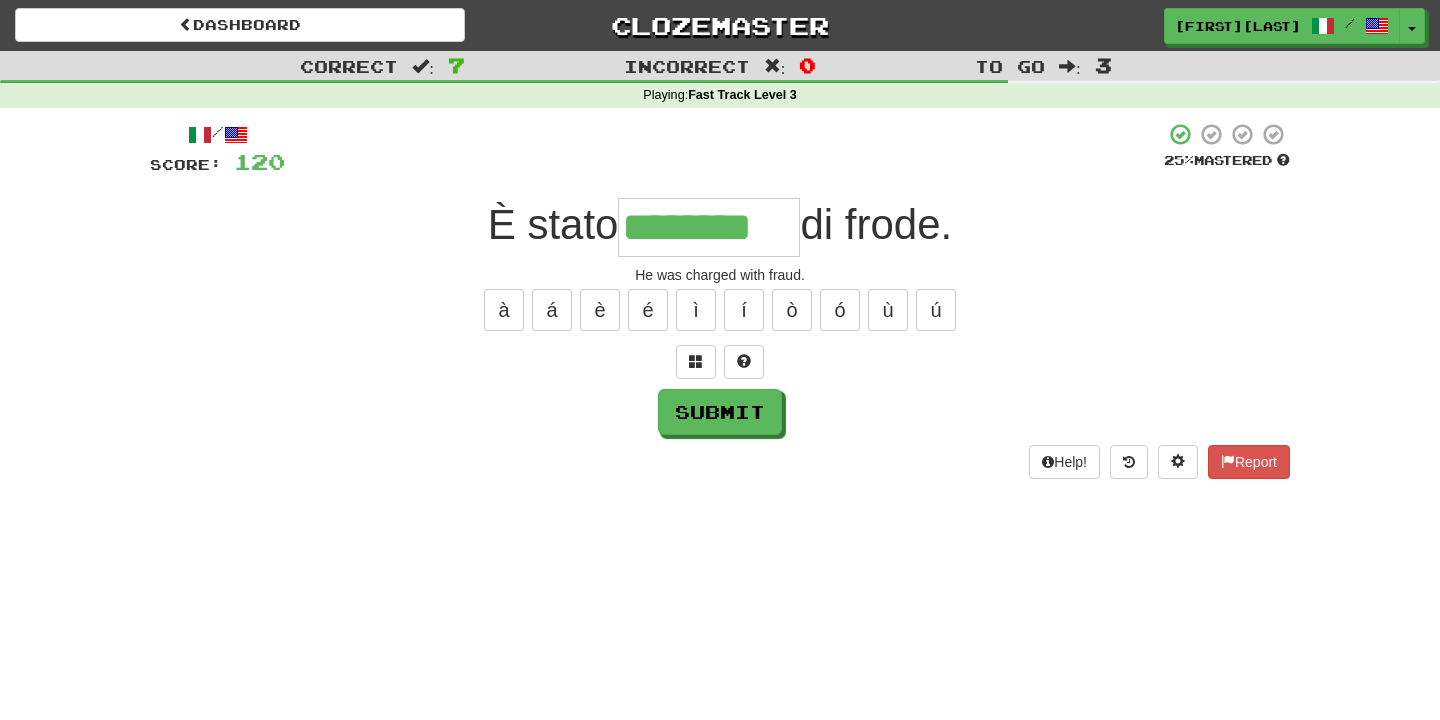 type on "********" 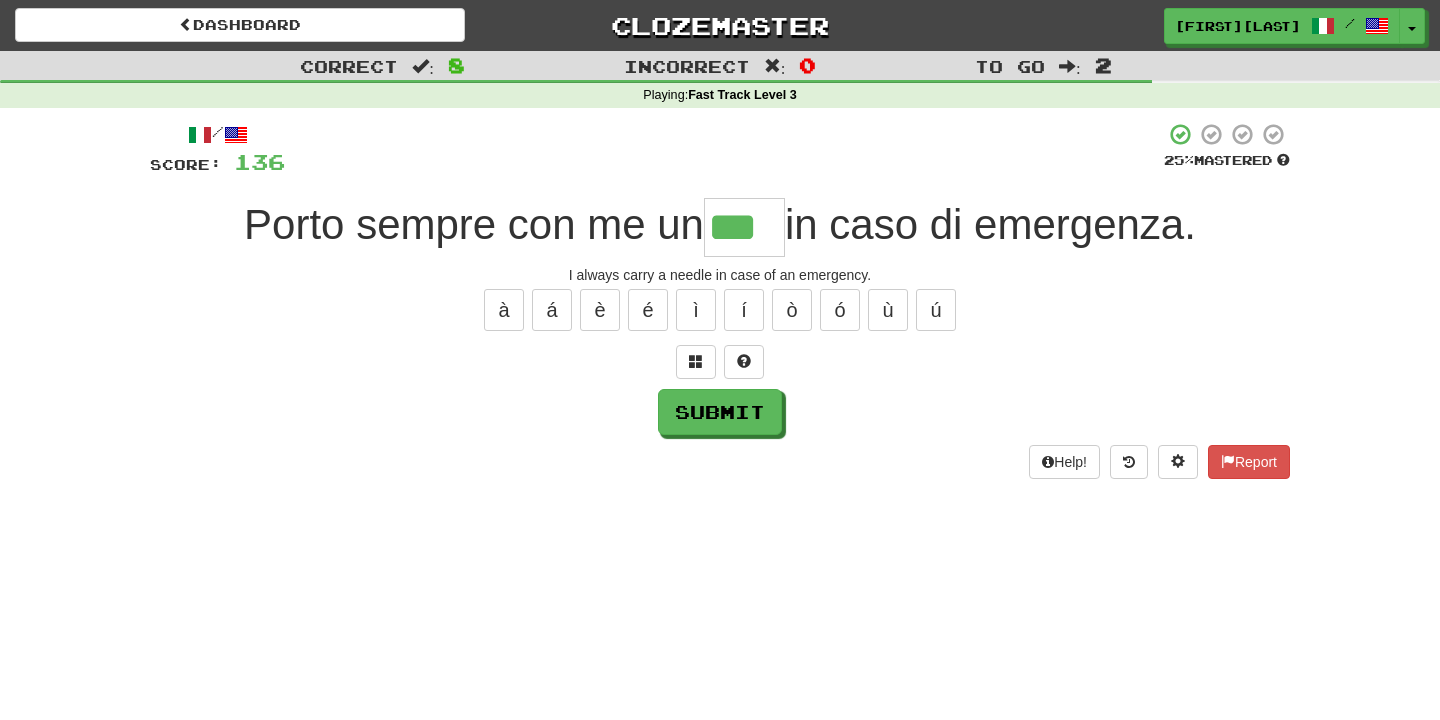 type on "***" 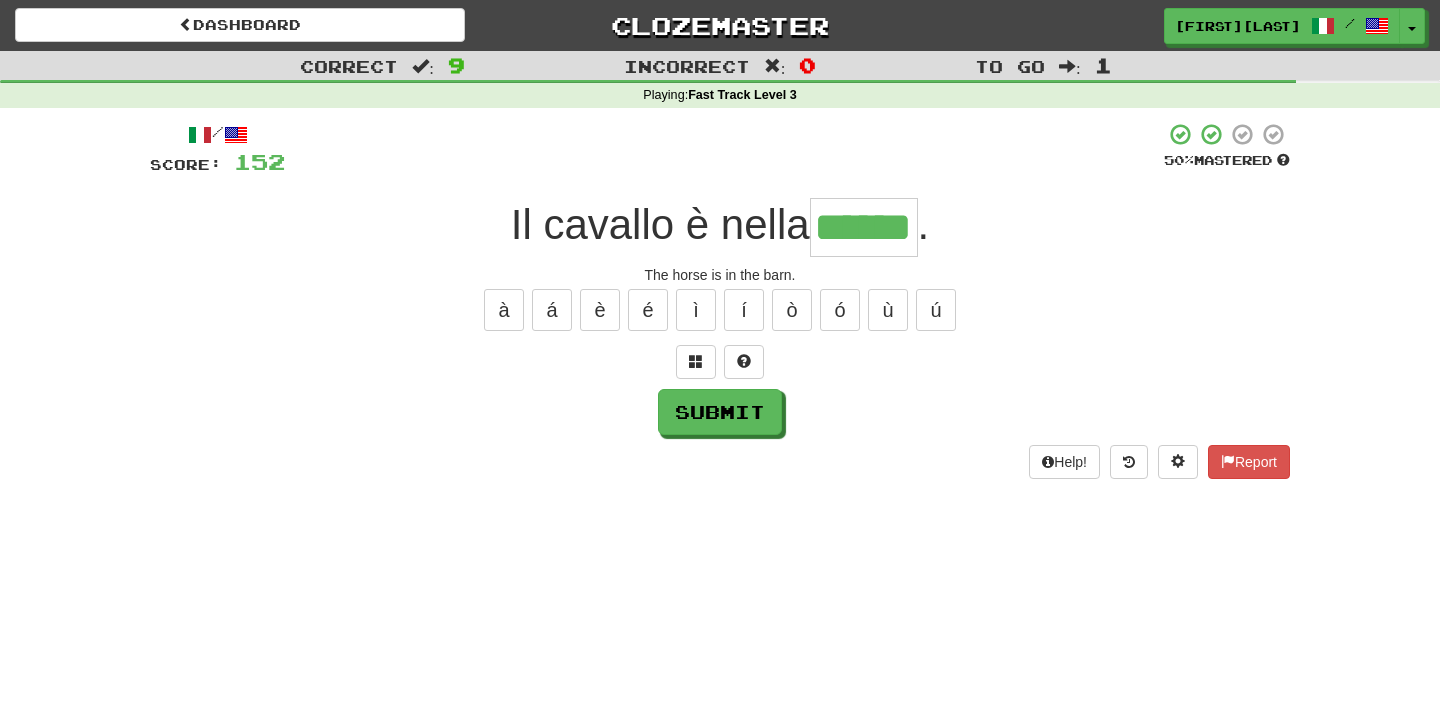 type on "******" 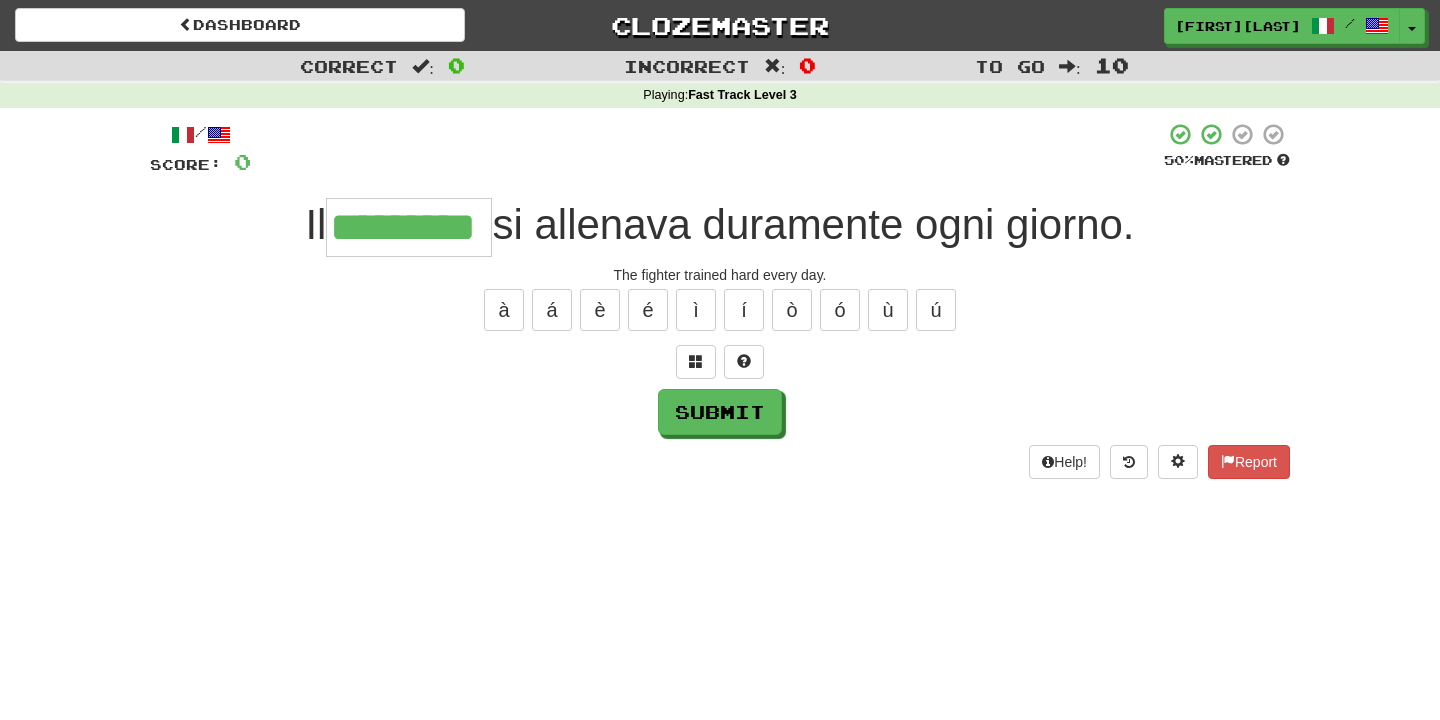 type on "*********" 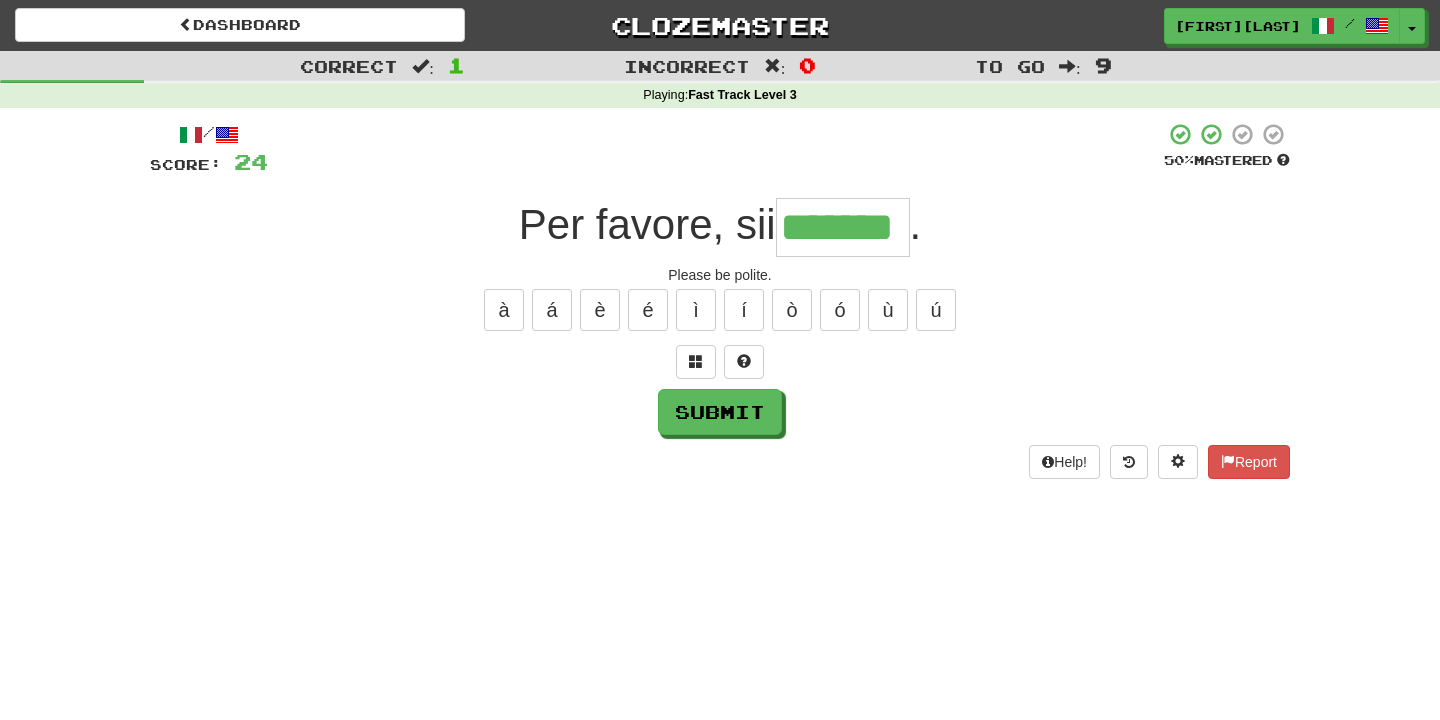 type on "*******" 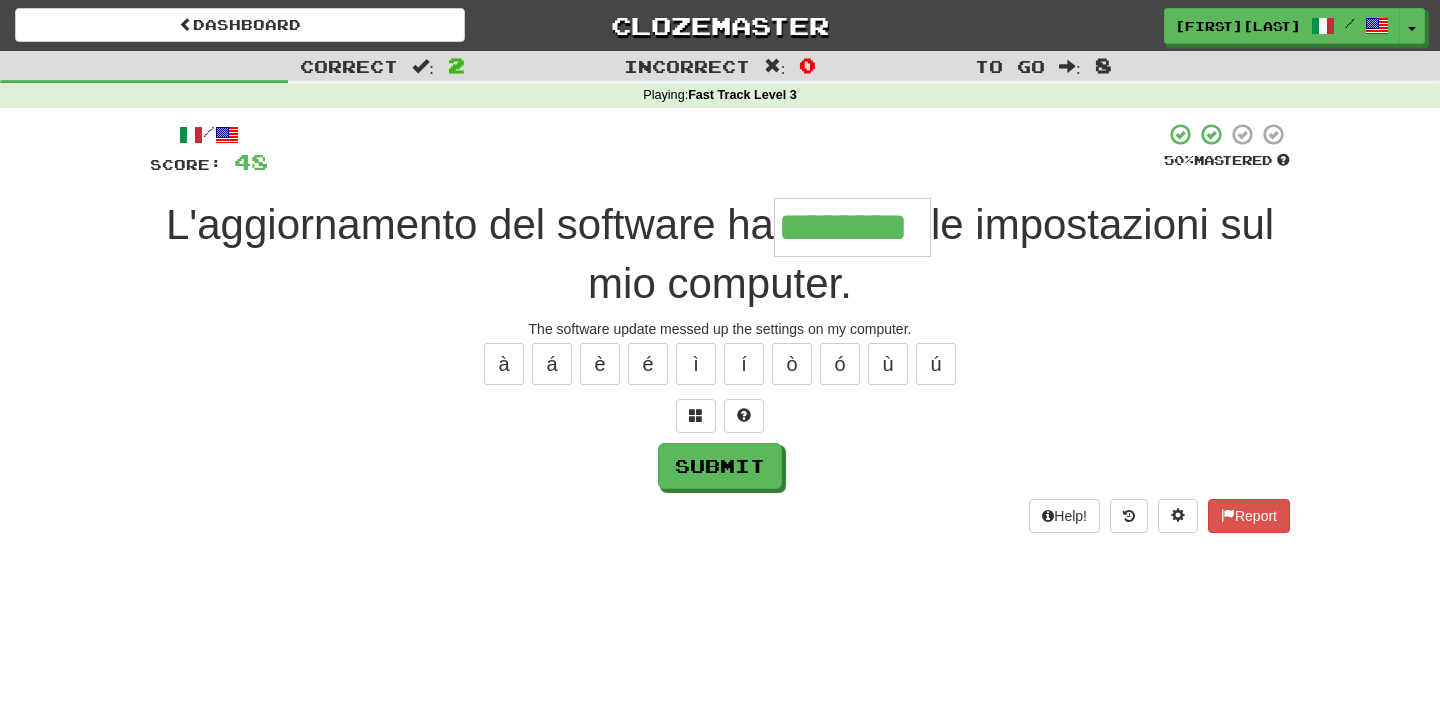 type on "********" 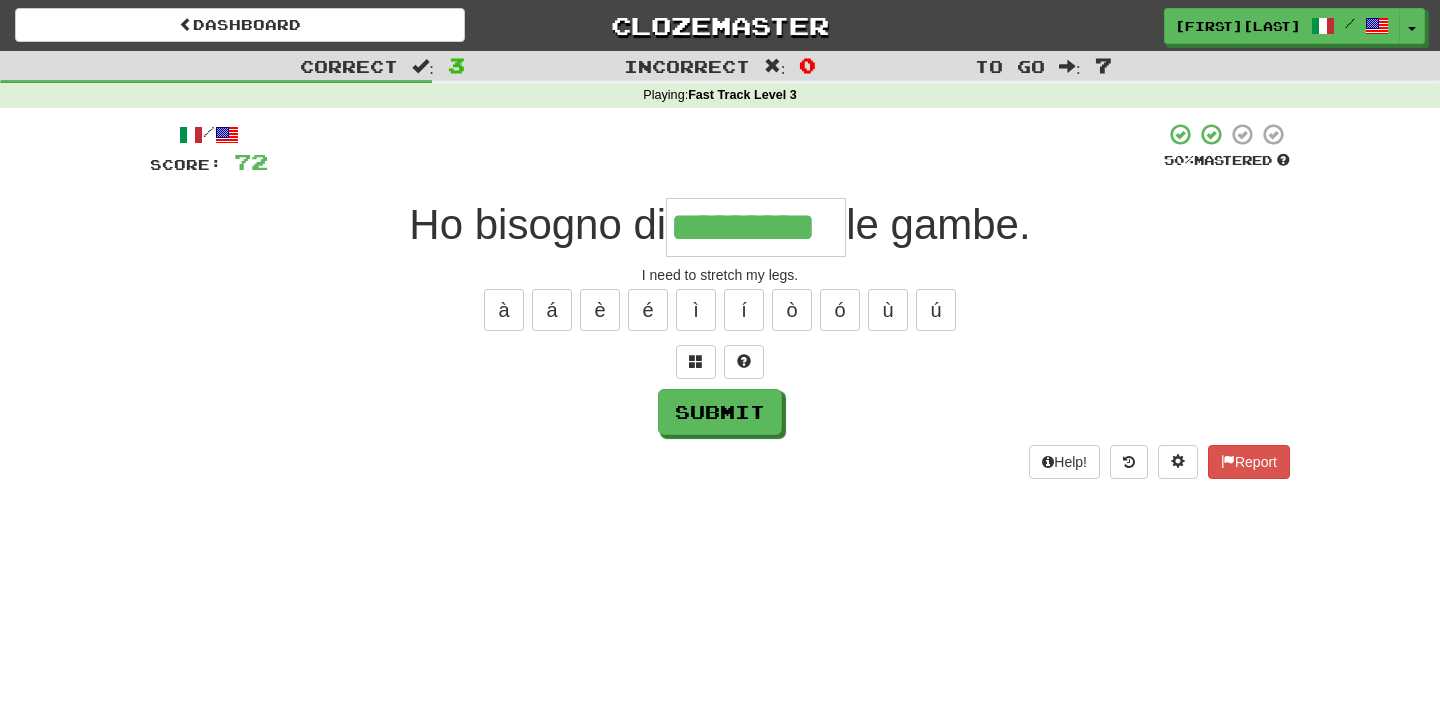 type on "*********" 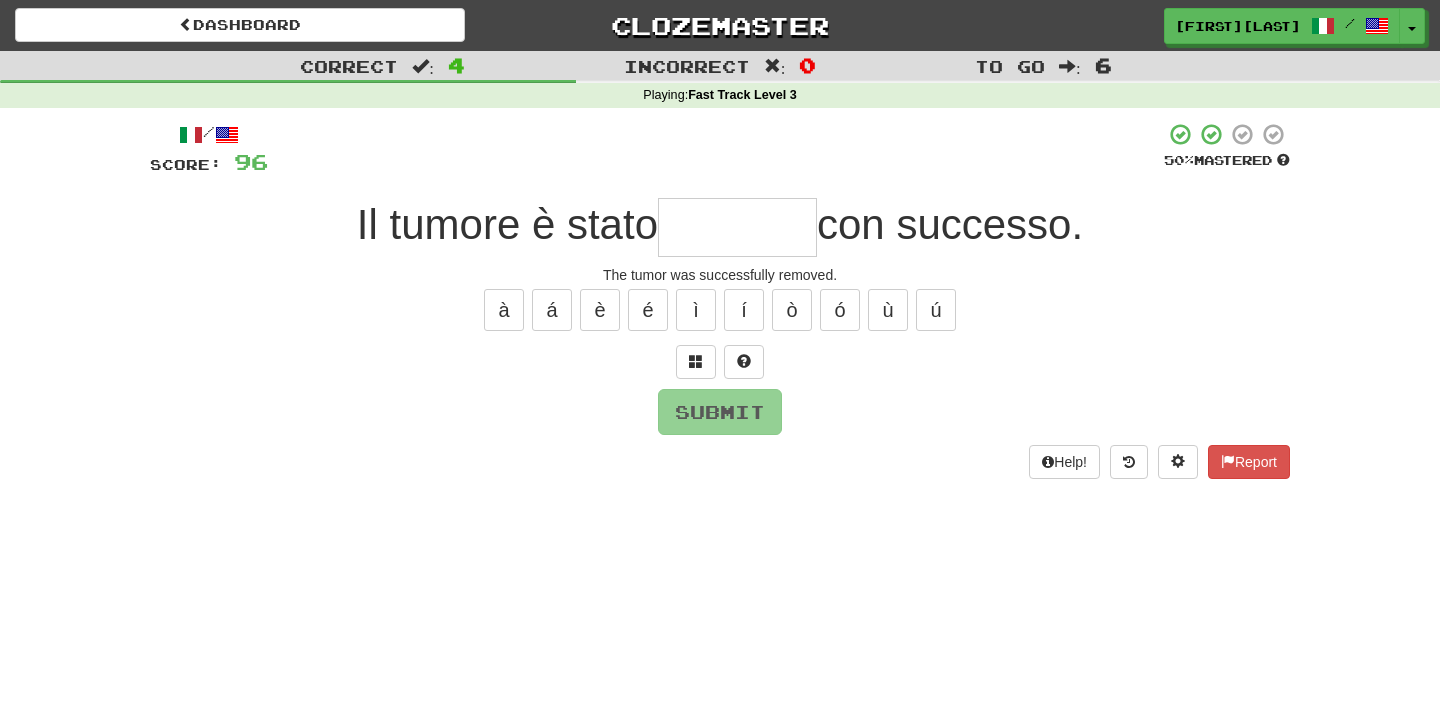 type on "*******" 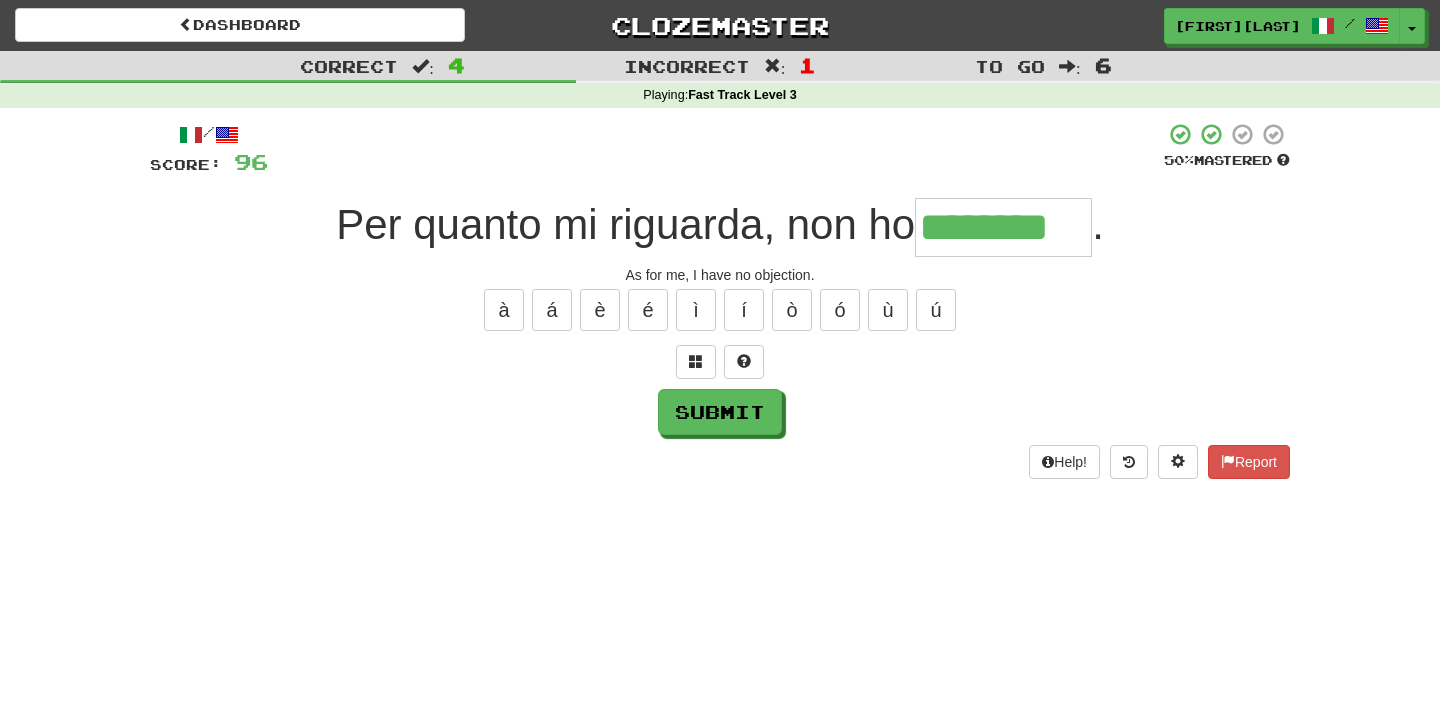 scroll, scrollTop: 0, scrollLeft: 0, axis: both 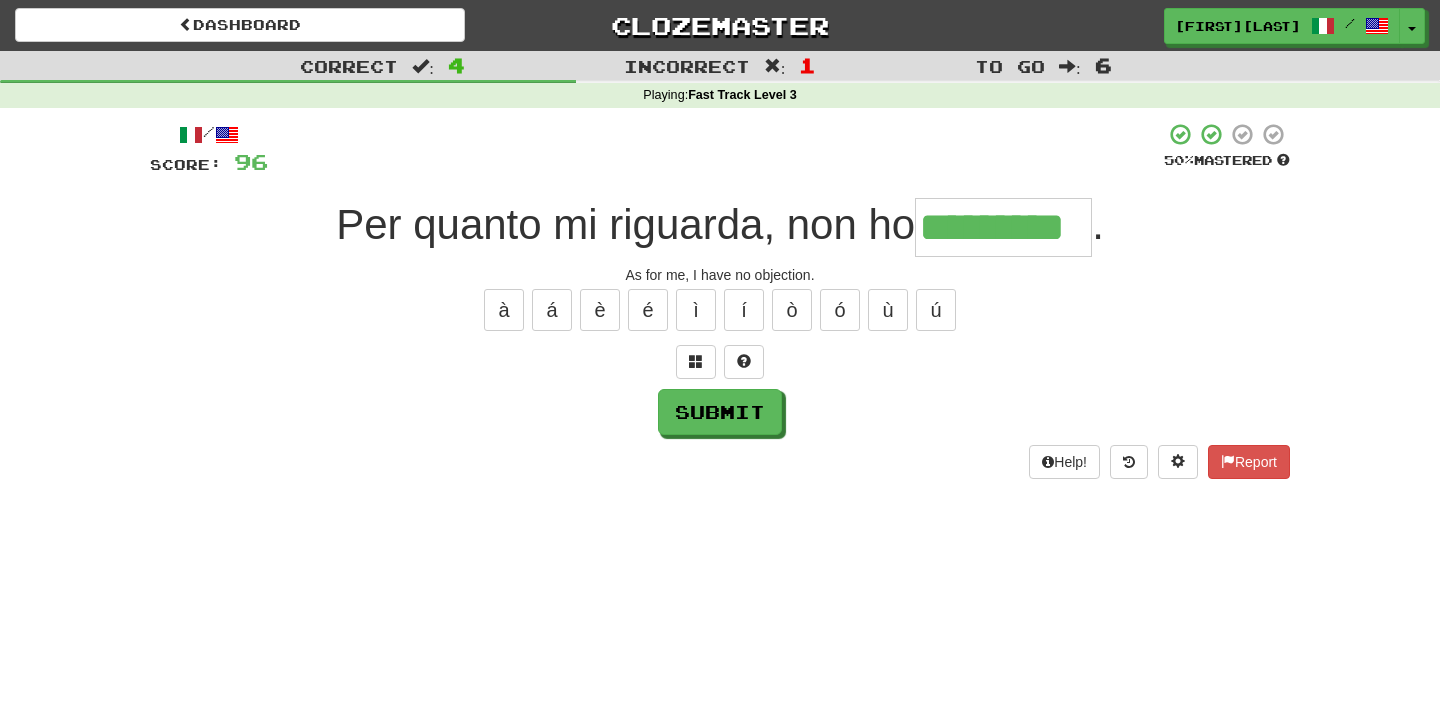 type on "*********" 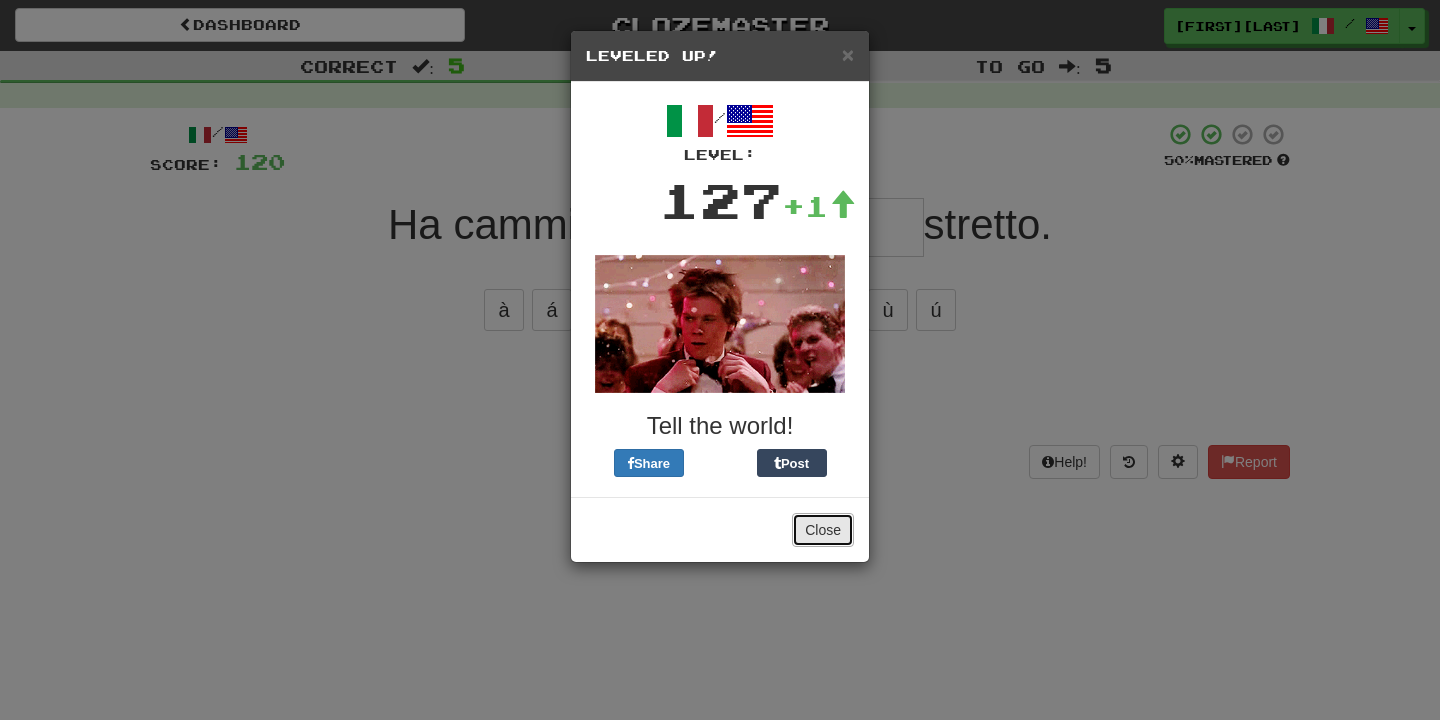 click on "Close" at bounding box center (823, 530) 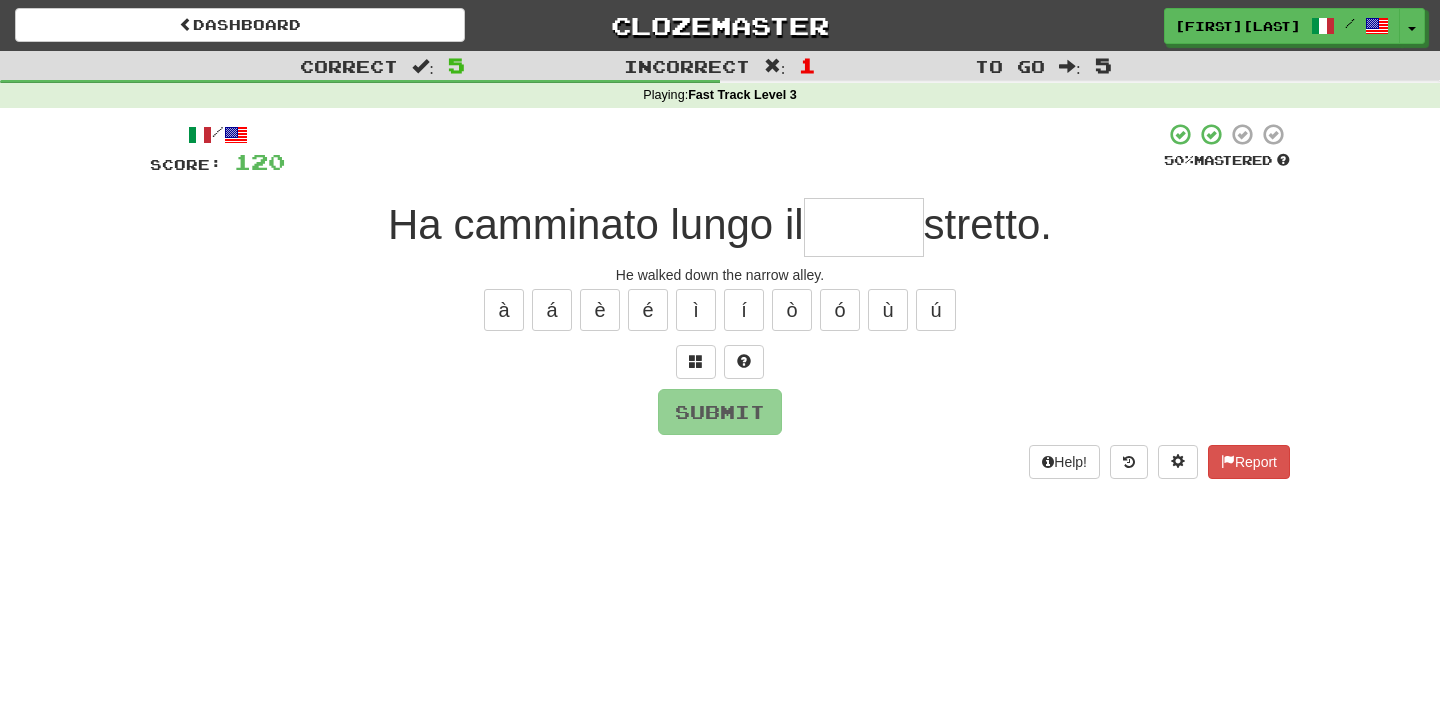 click at bounding box center (864, 227) 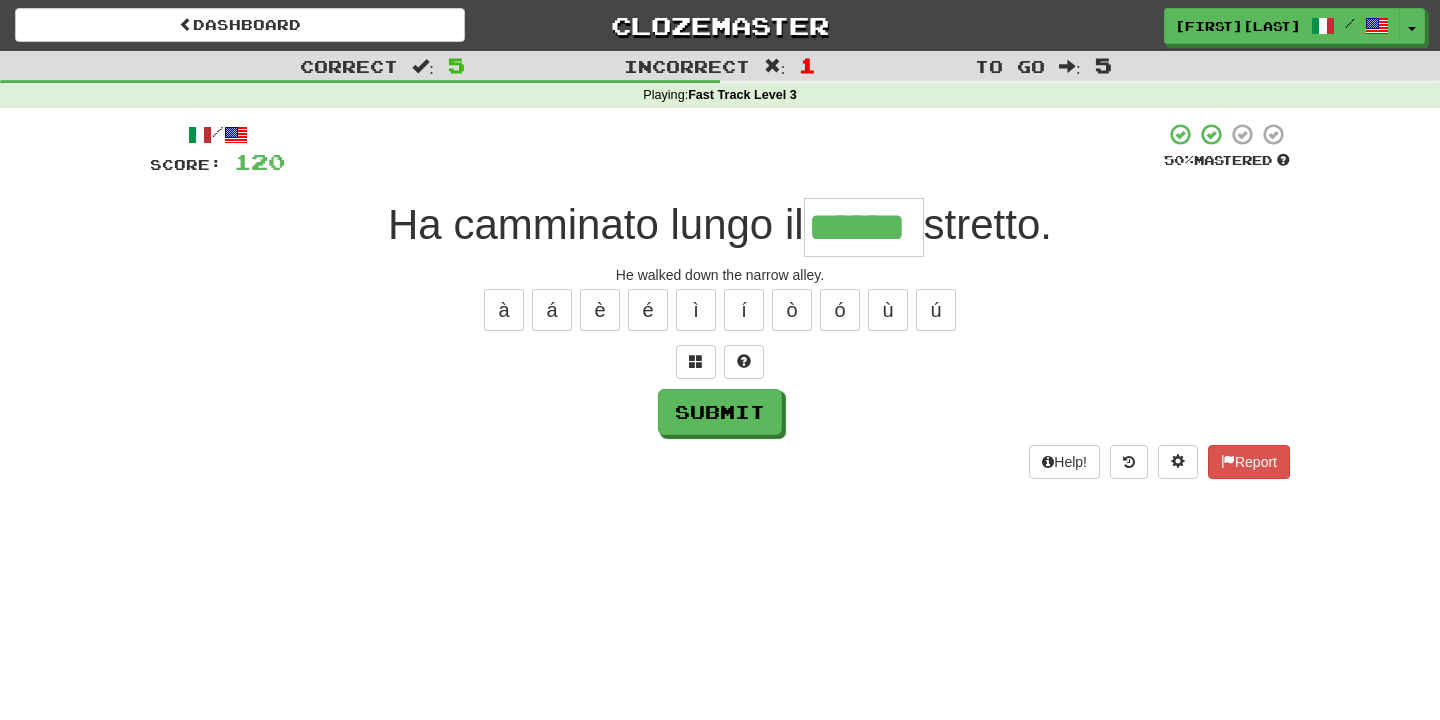 type on "******" 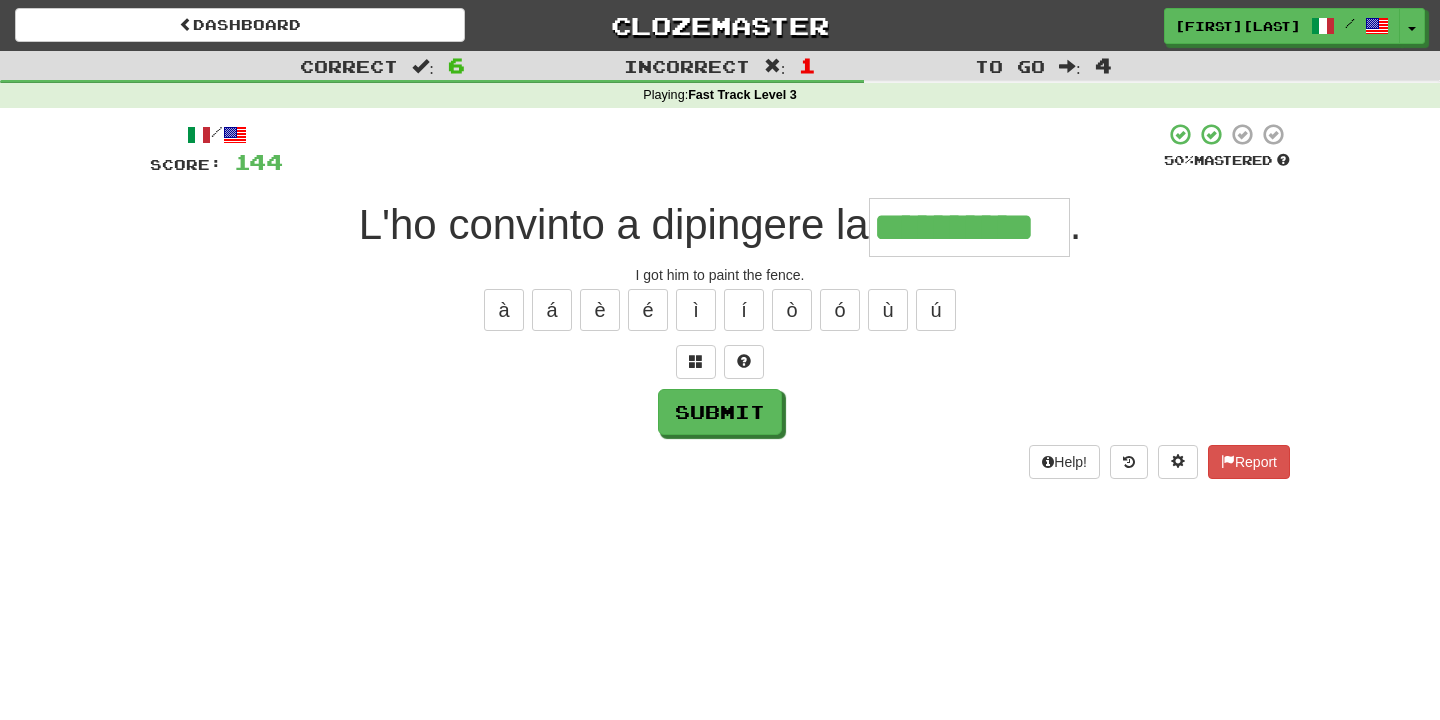 type on "**********" 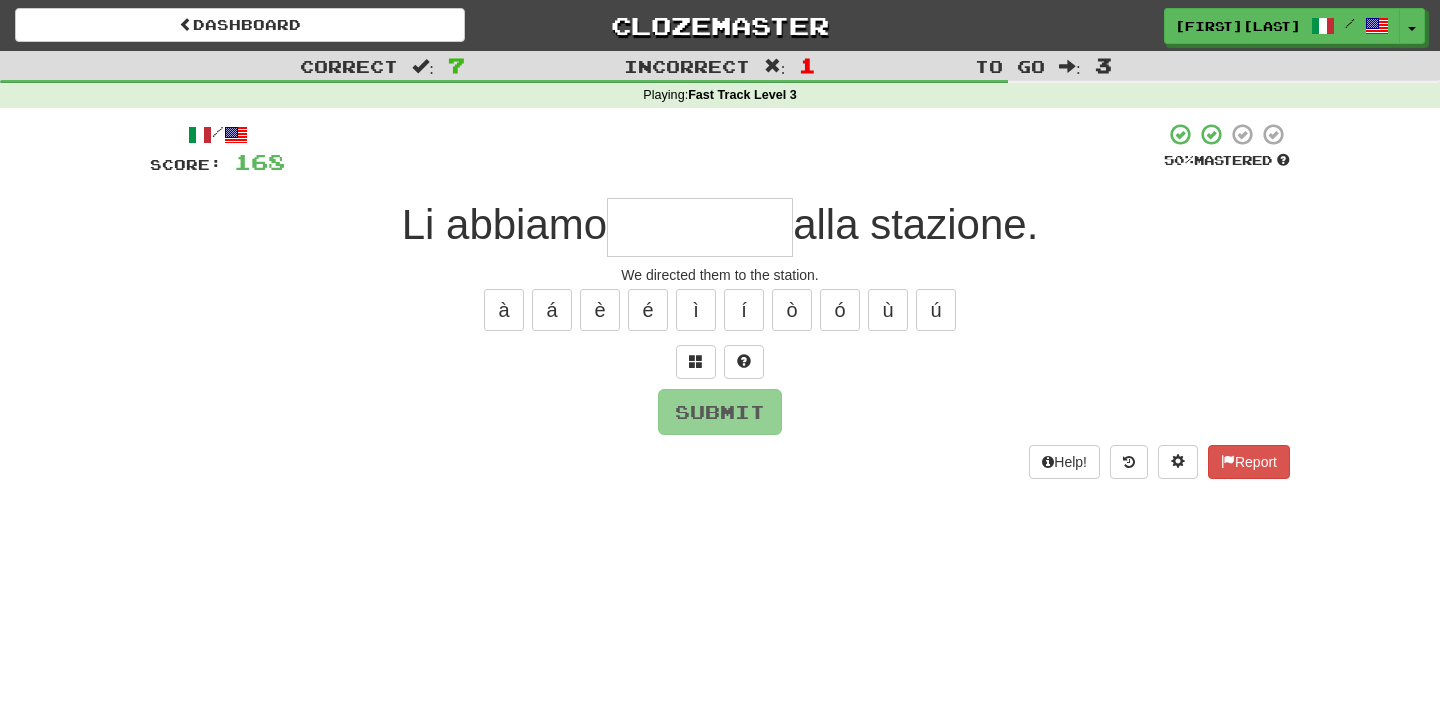type on "*" 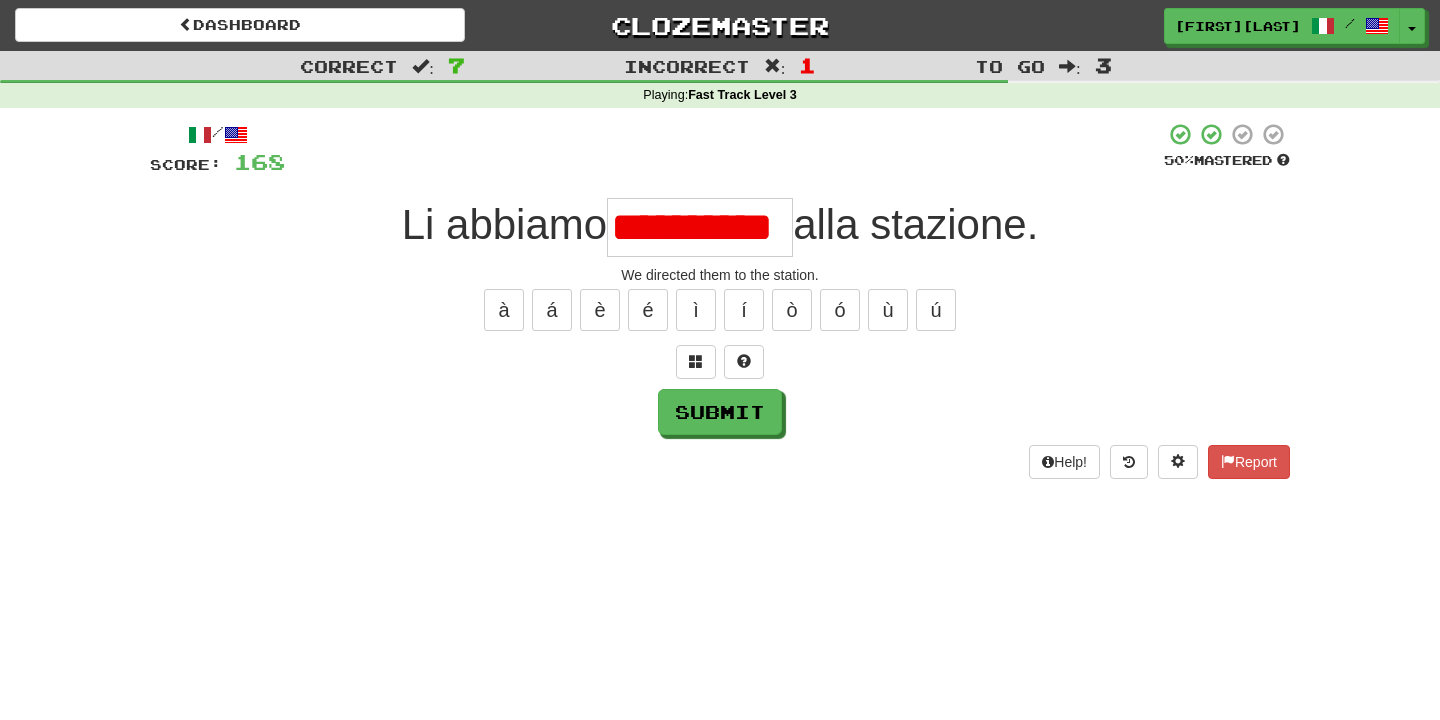 scroll, scrollTop: 0, scrollLeft: 0, axis: both 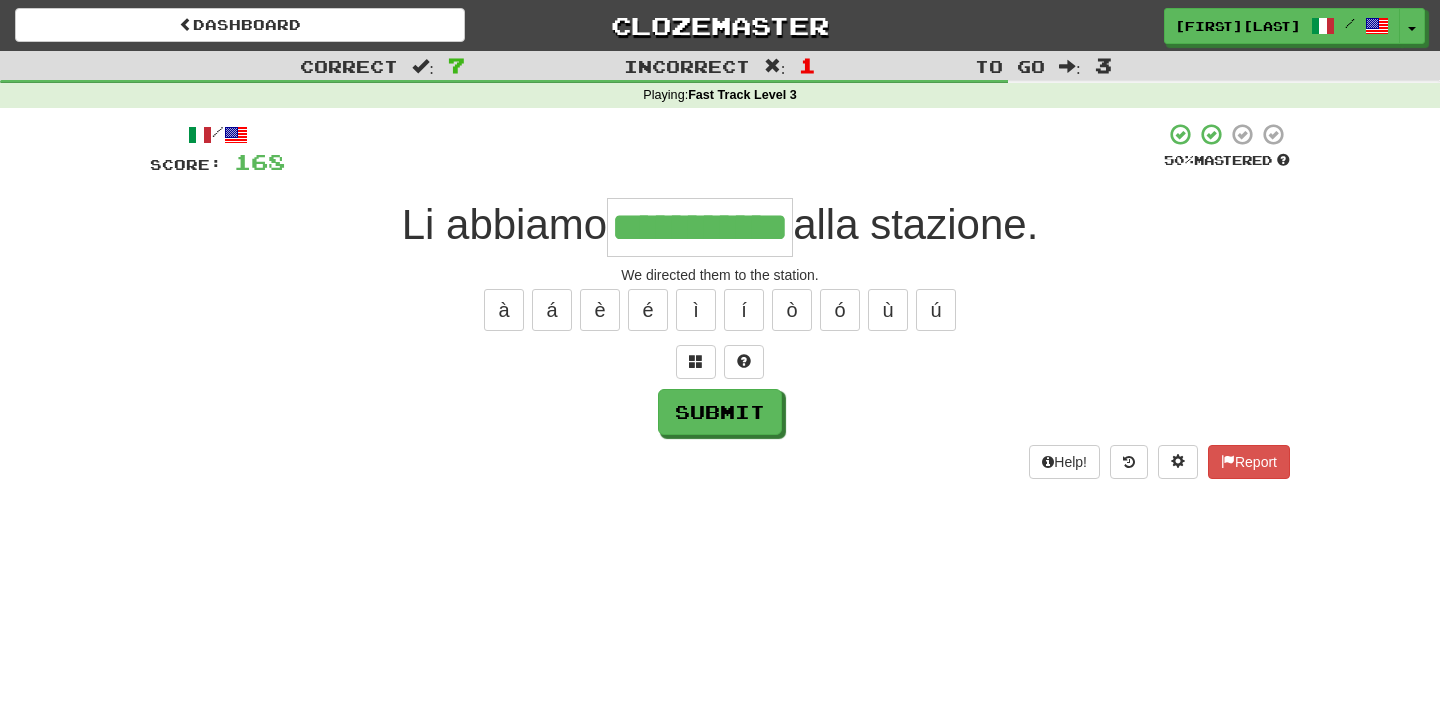 type on "**********" 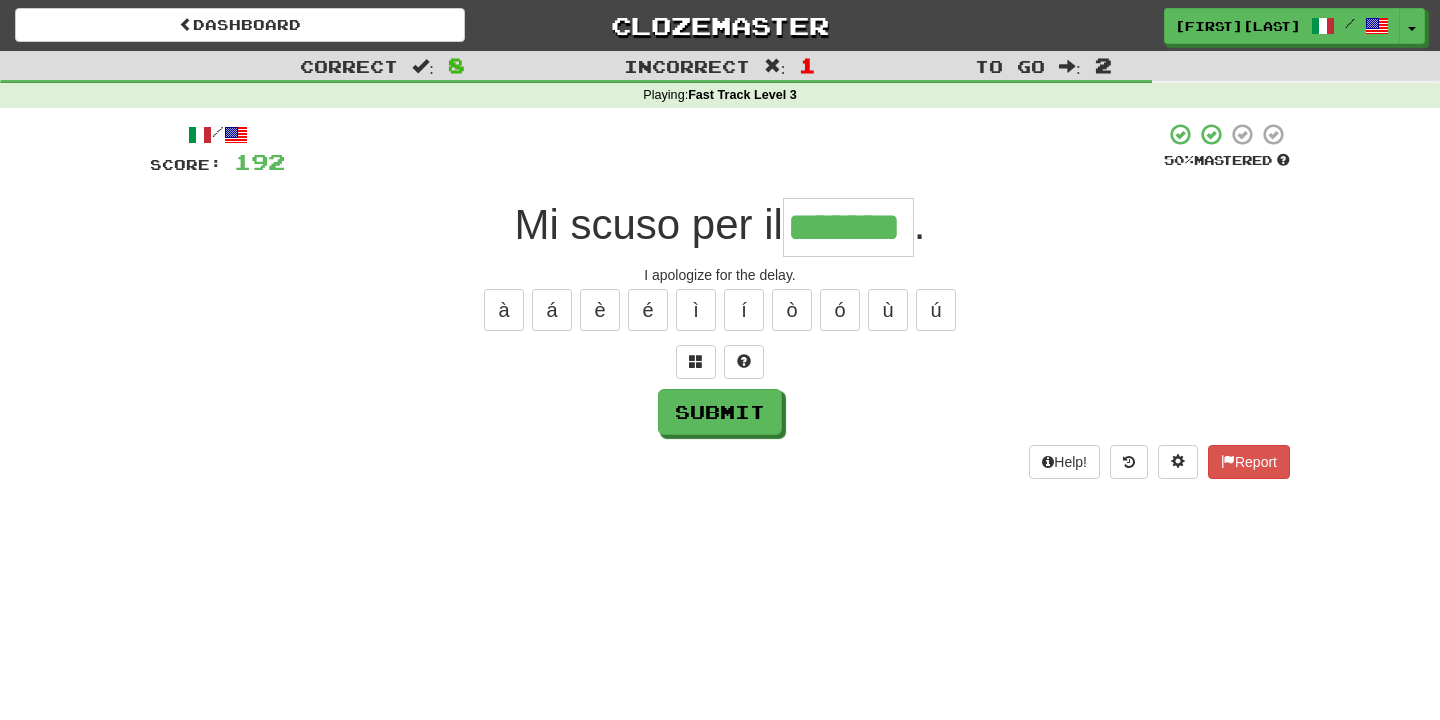 type on "*******" 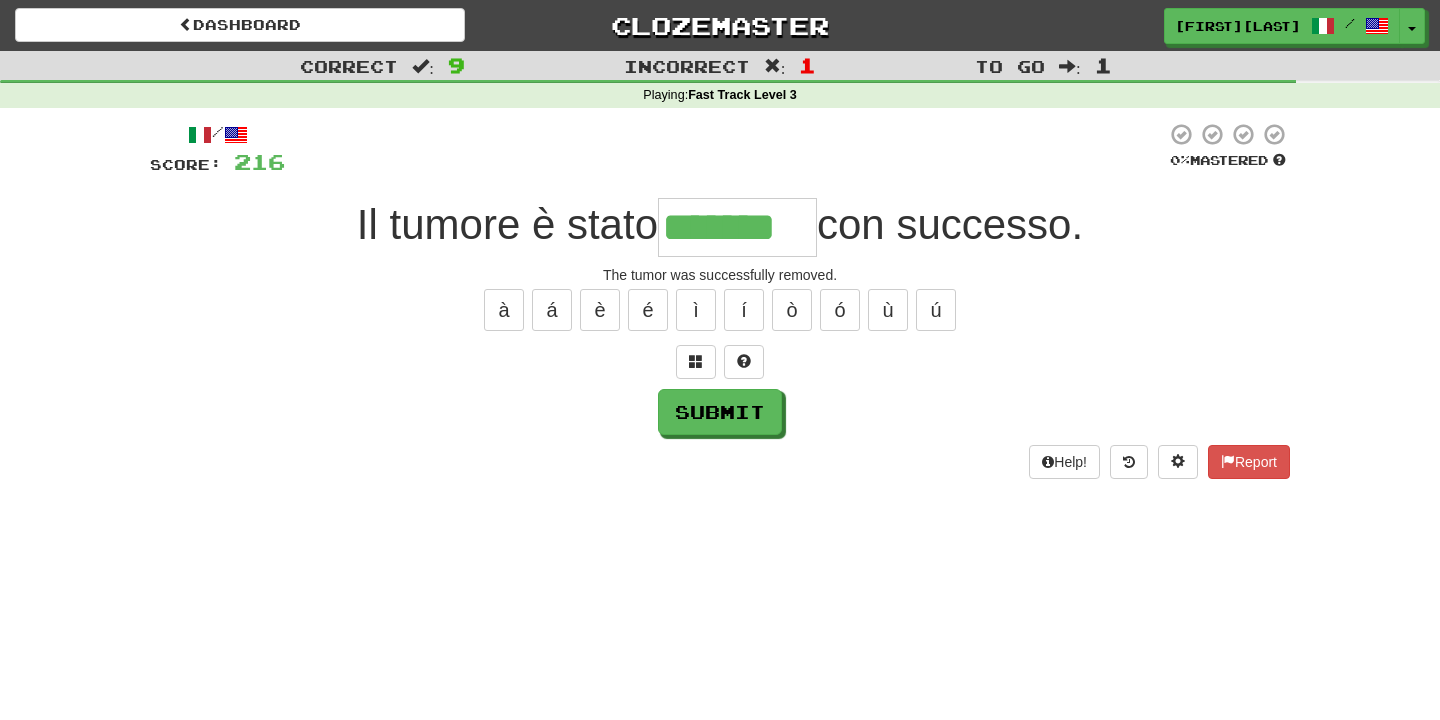type on "*******" 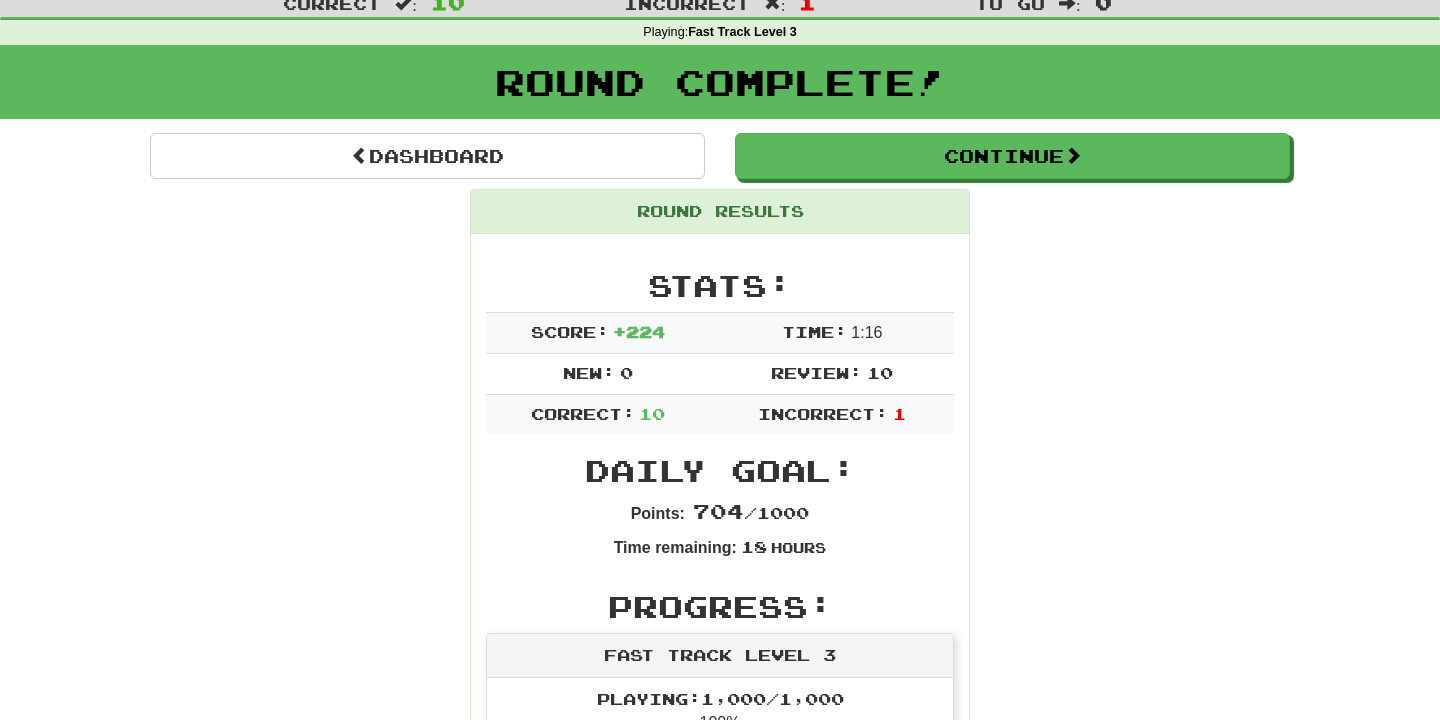 scroll, scrollTop: 42, scrollLeft: 0, axis: vertical 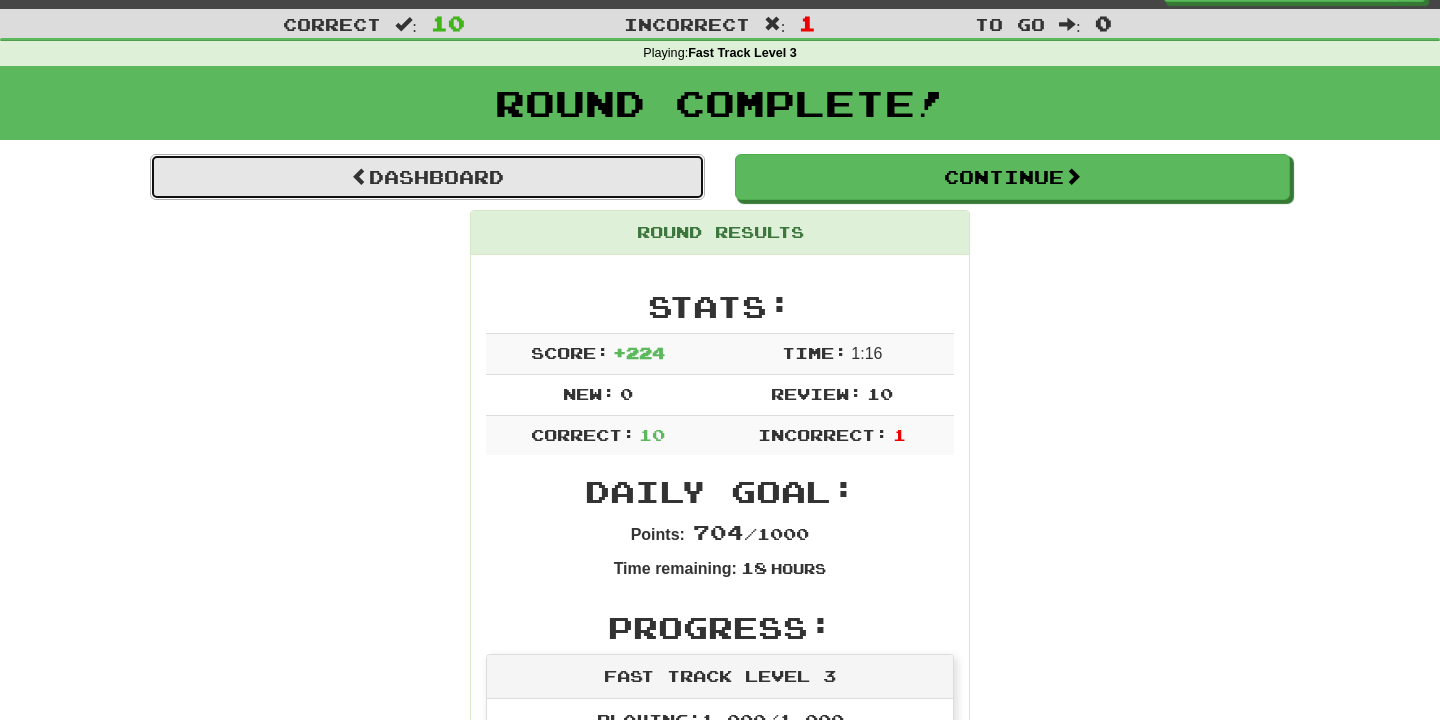 click on "Dashboard" at bounding box center (427, 177) 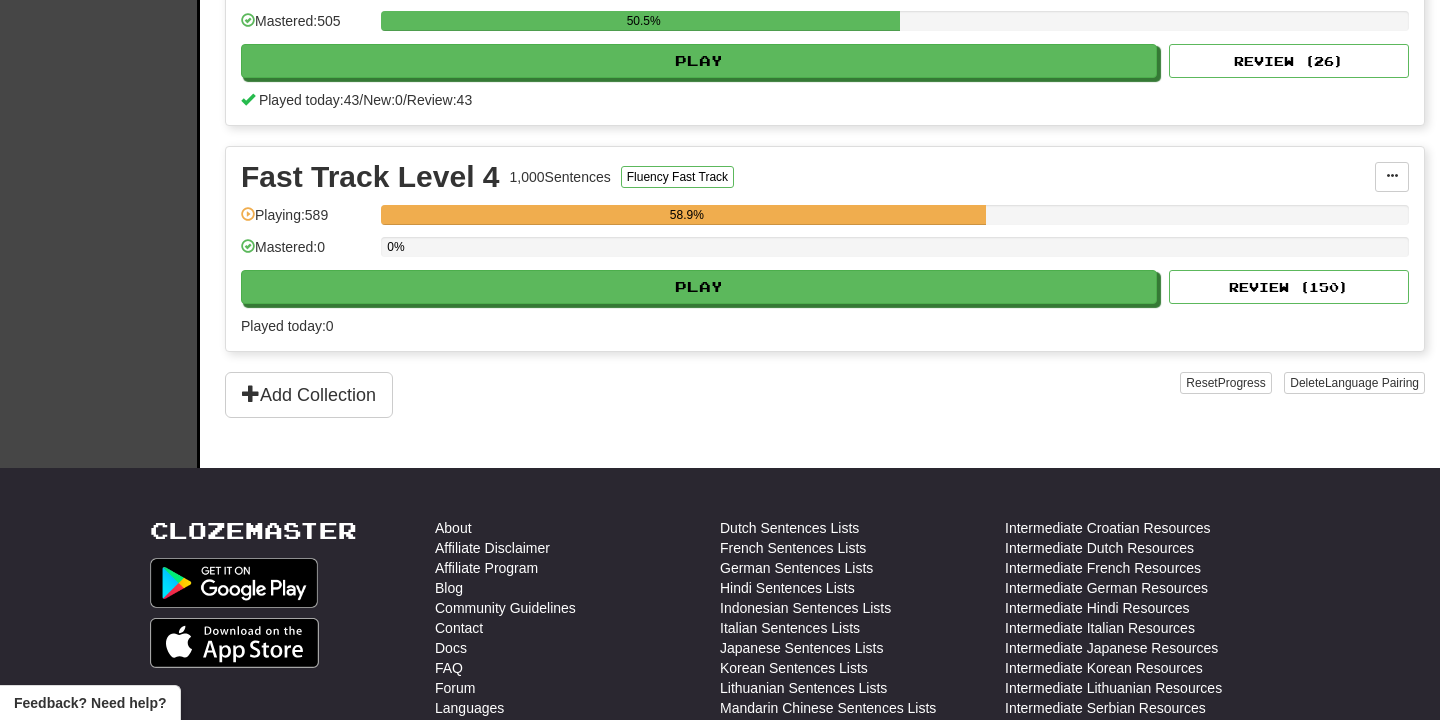 scroll, scrollTop: 1001, scrollLeft: 0, axis: vertical 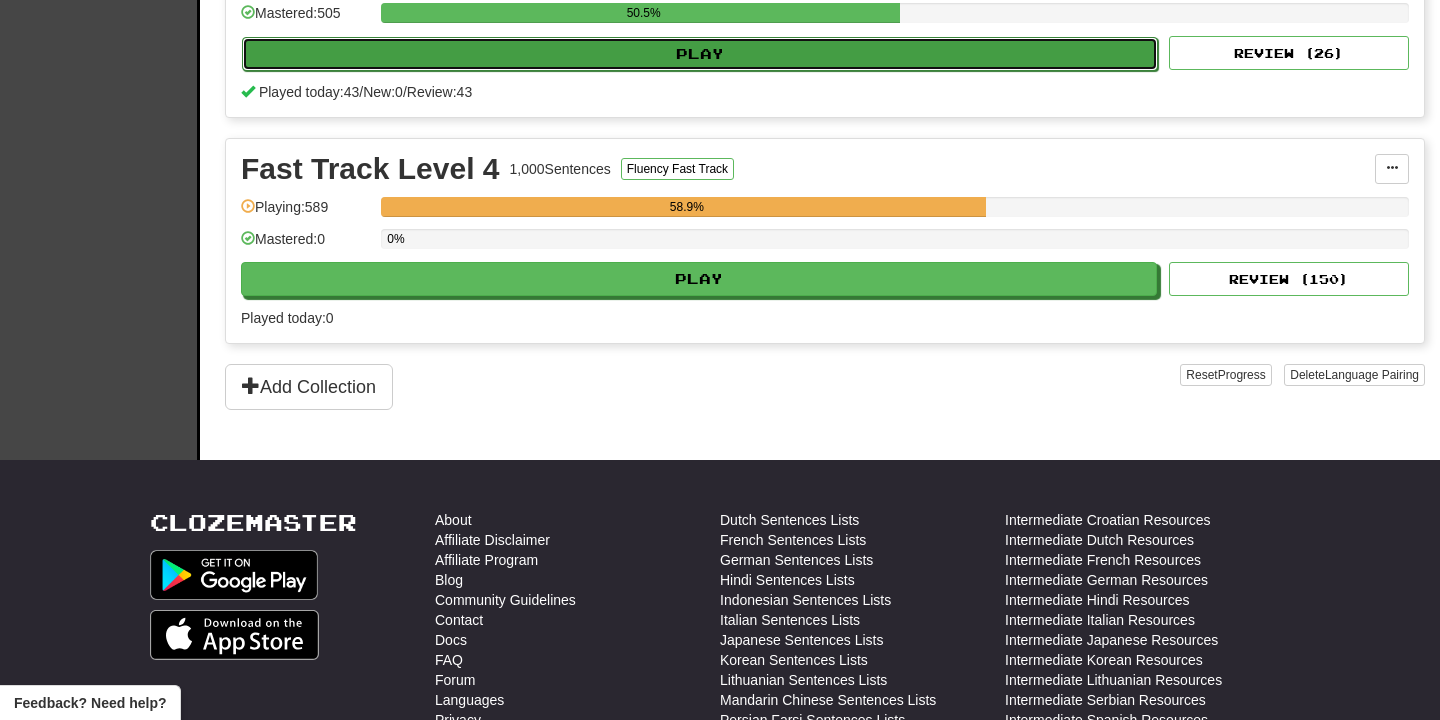 click on "Play" at bounding box center [700, 54] 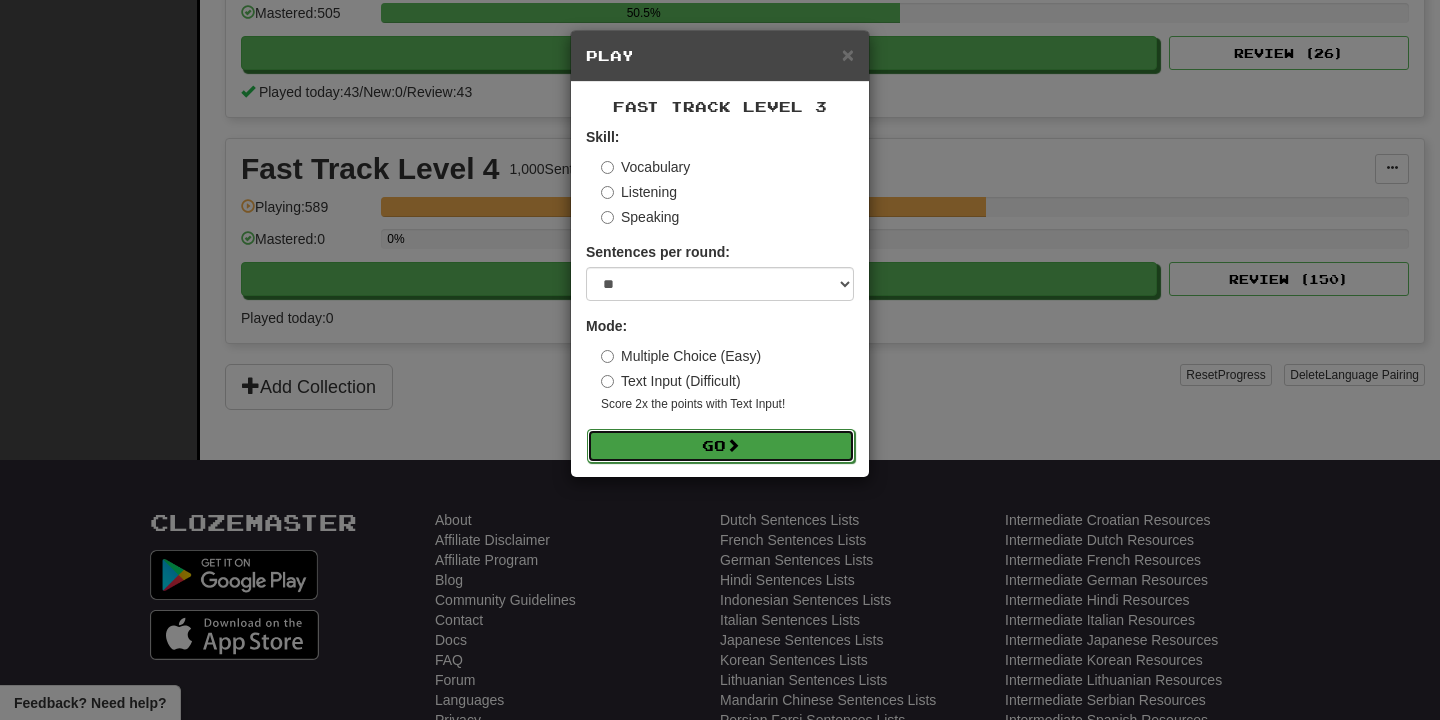click on "Go" at bounding box center [721, 446] 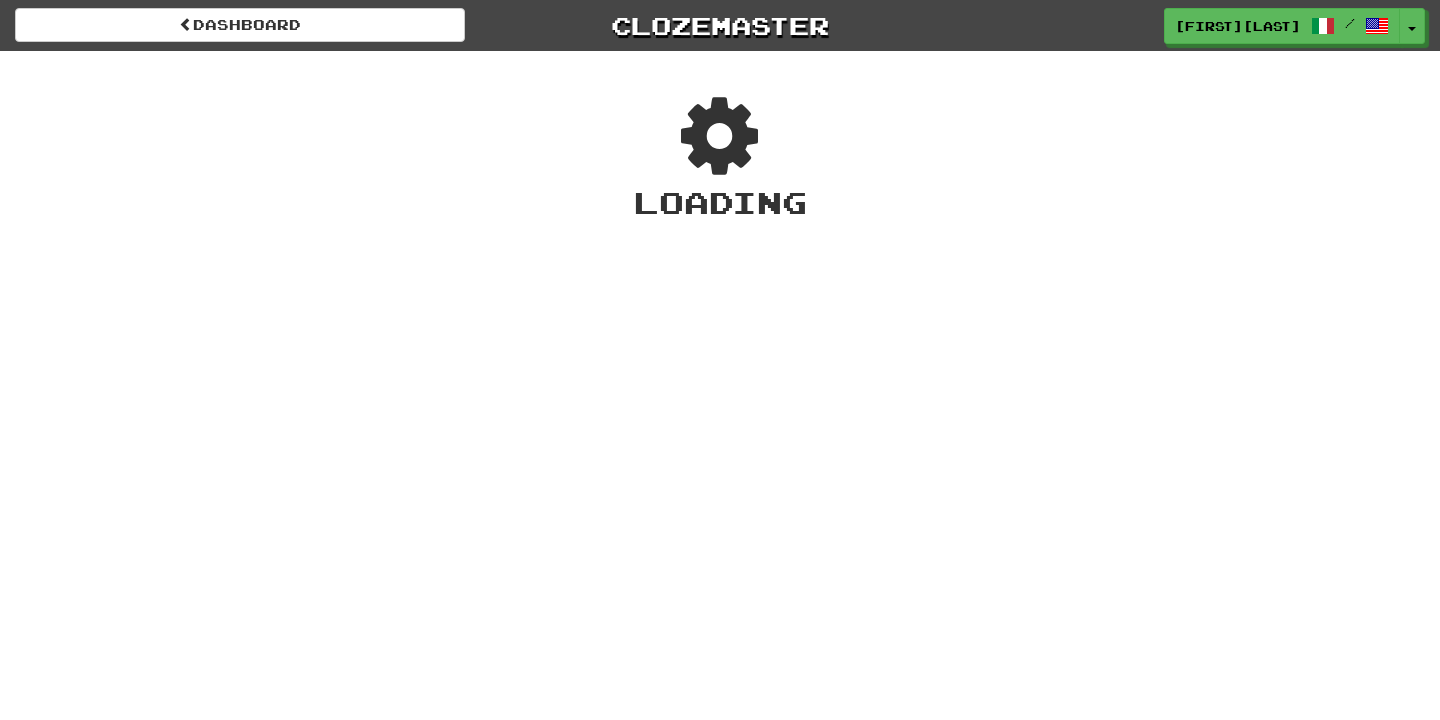 scroll, scrollTop: 0, scrollLeft: 0, axis: both 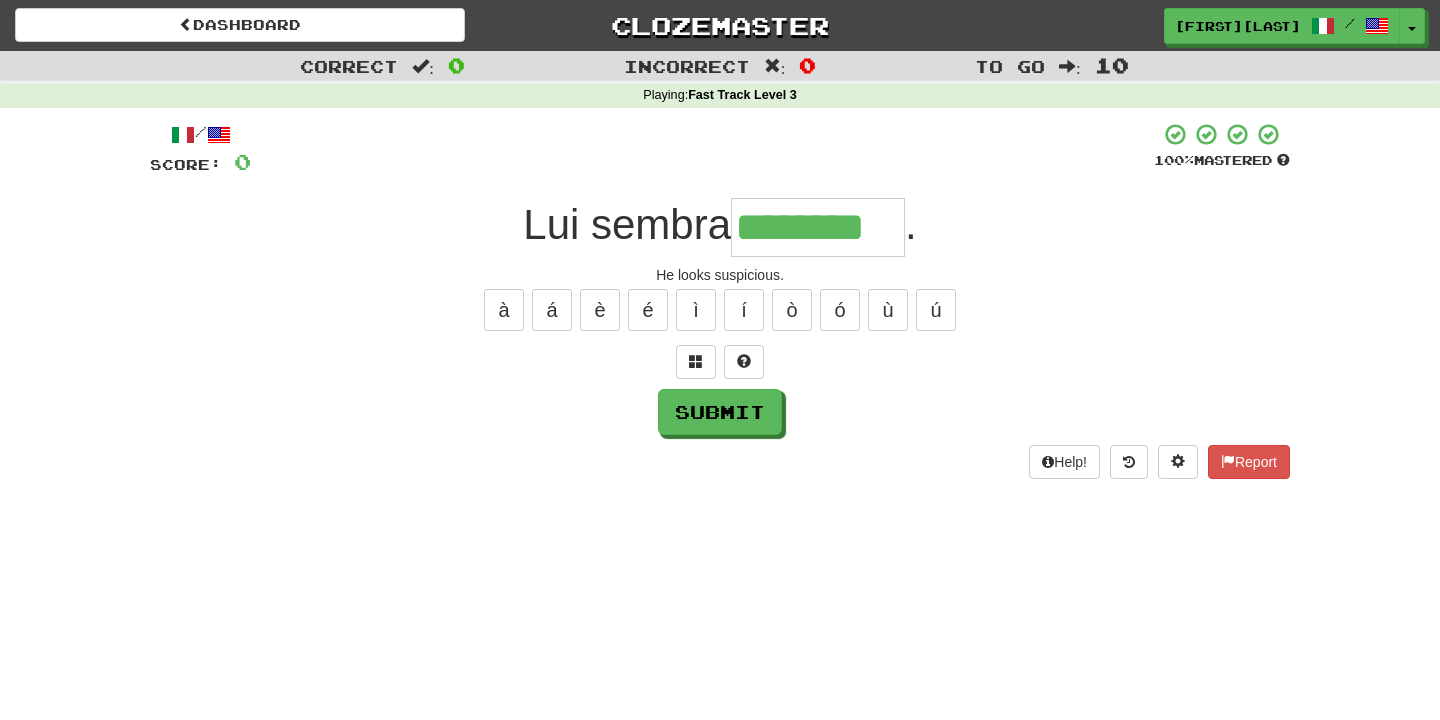 type on "********" 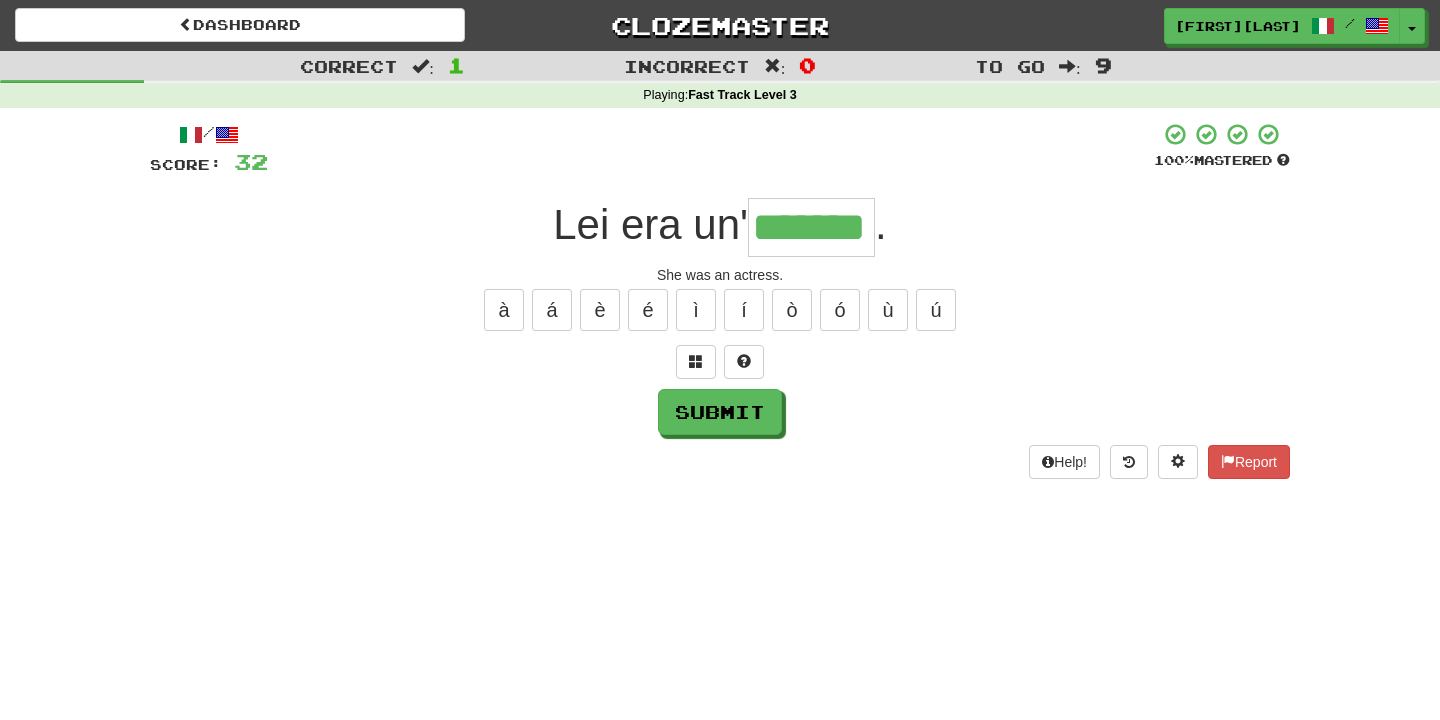 type on "*******" 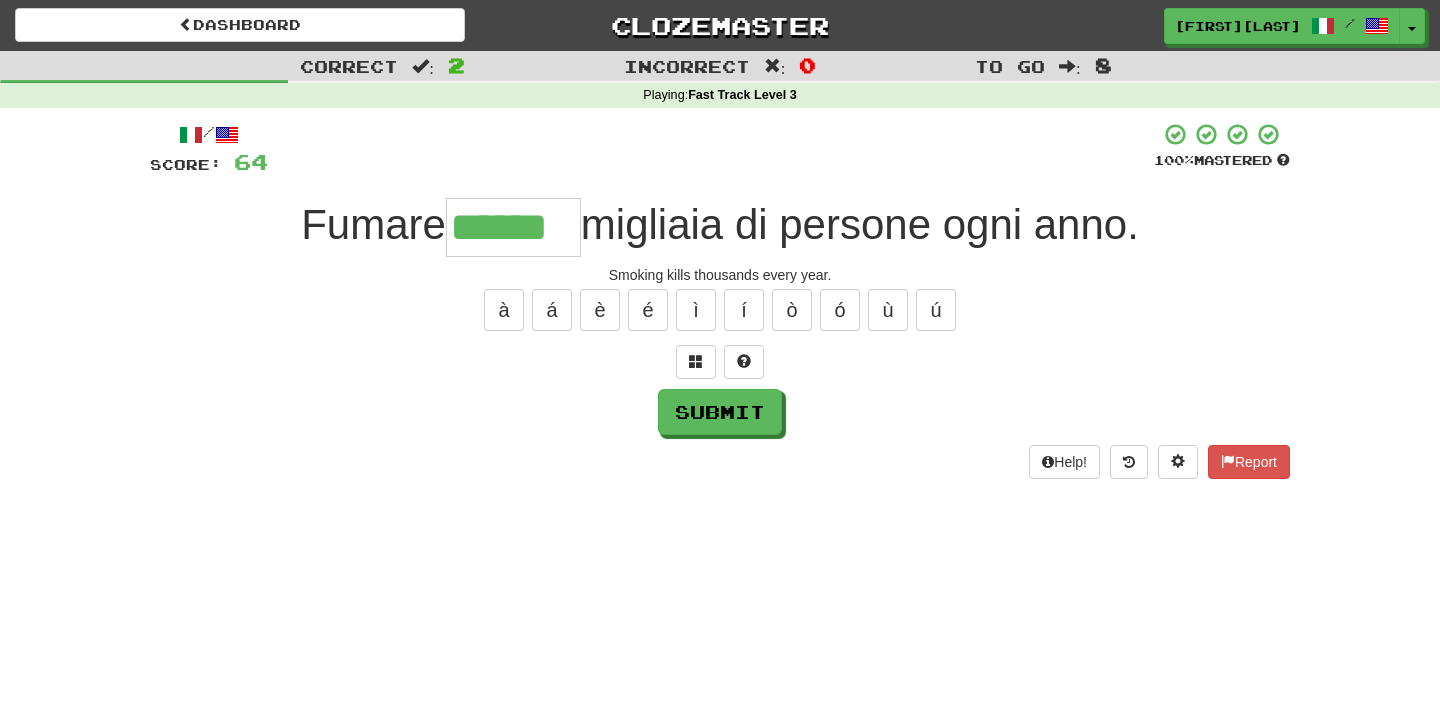 type on "******" 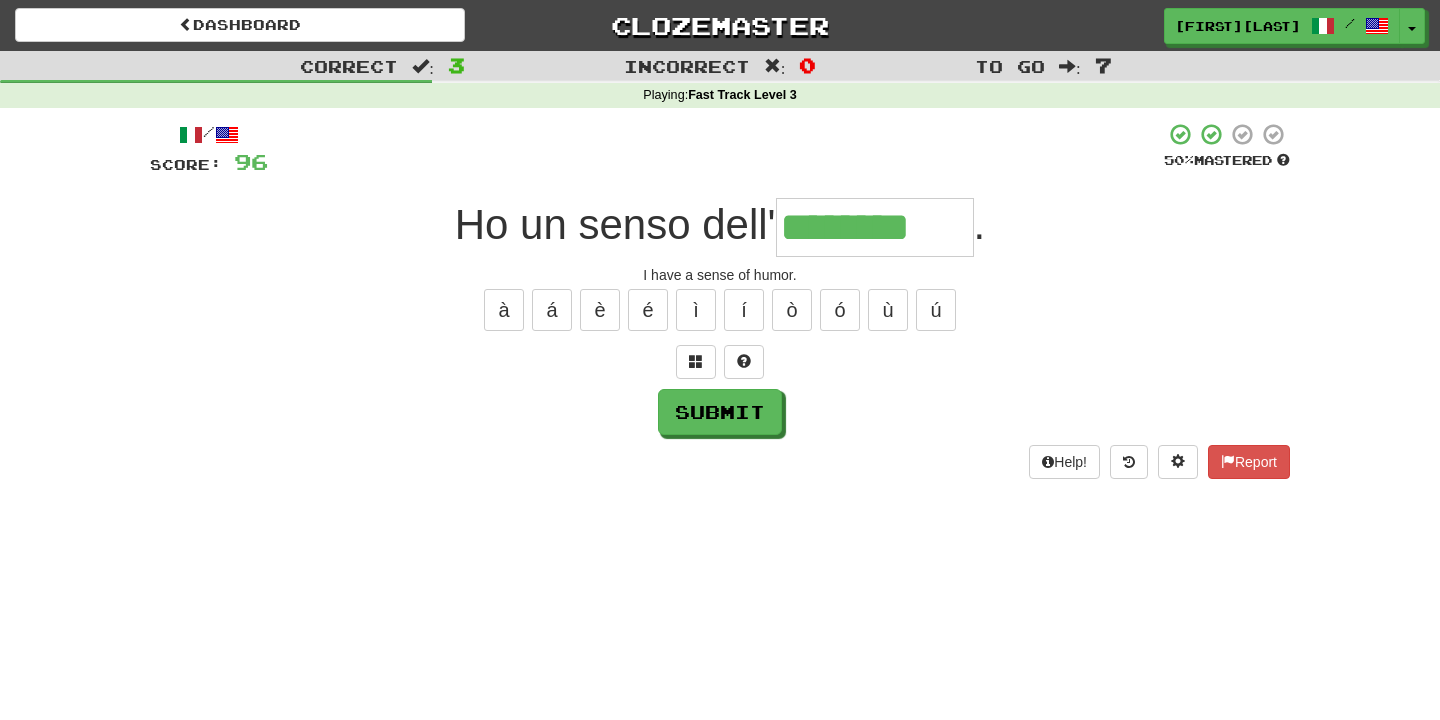 type on "********" 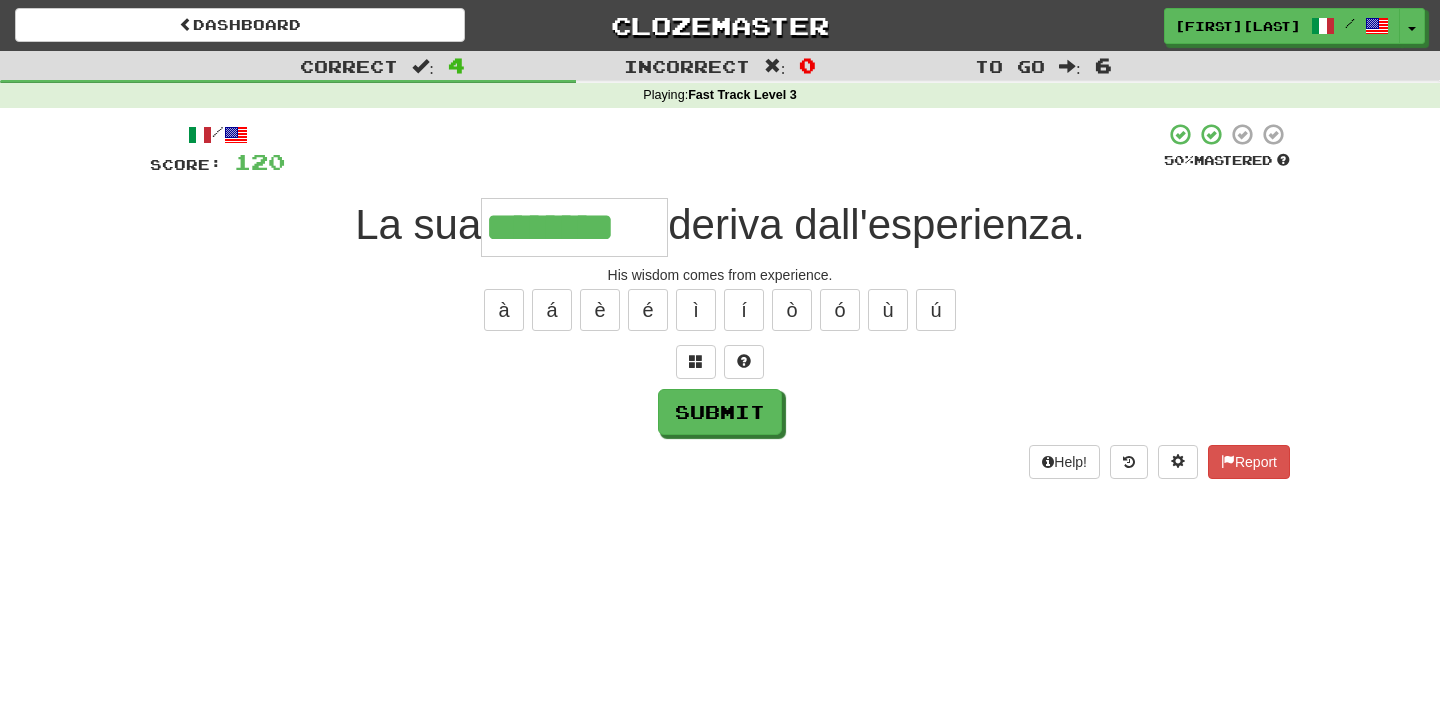 type on "********" 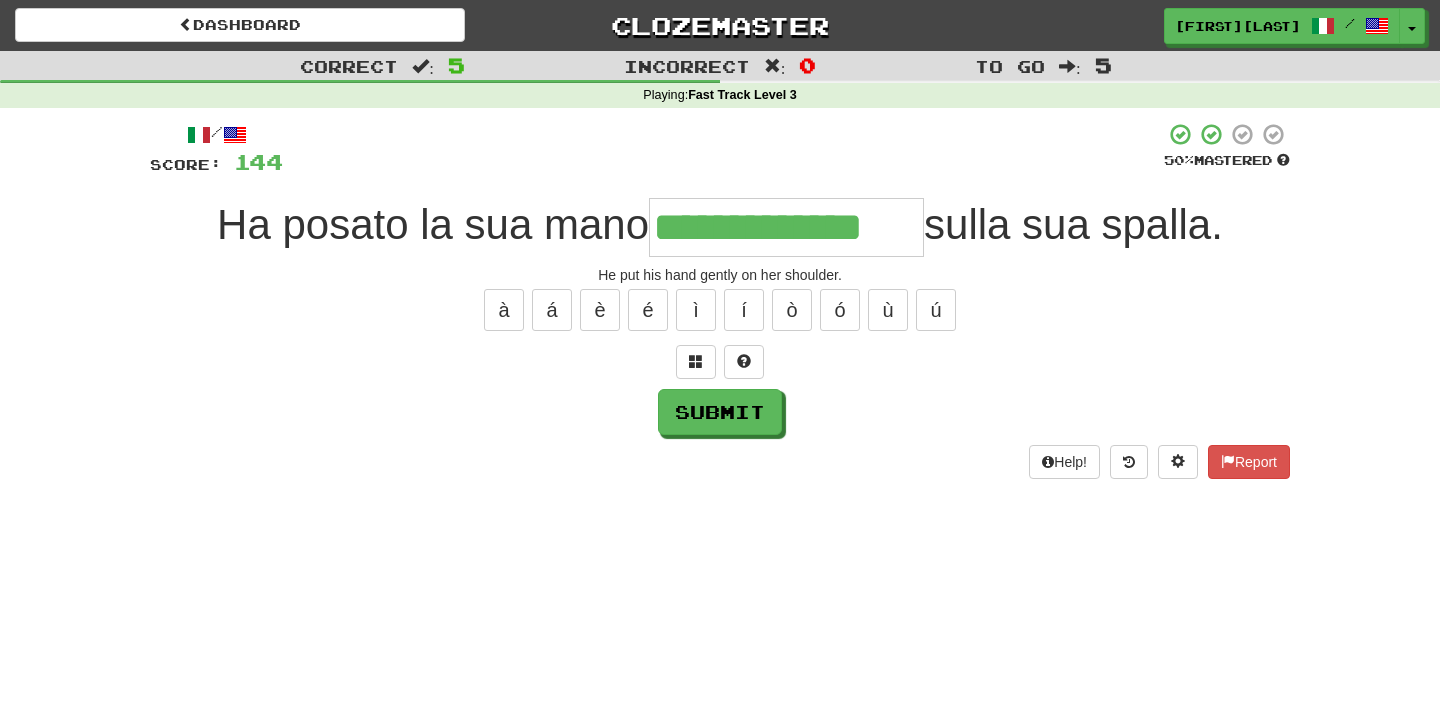 type on "**********" 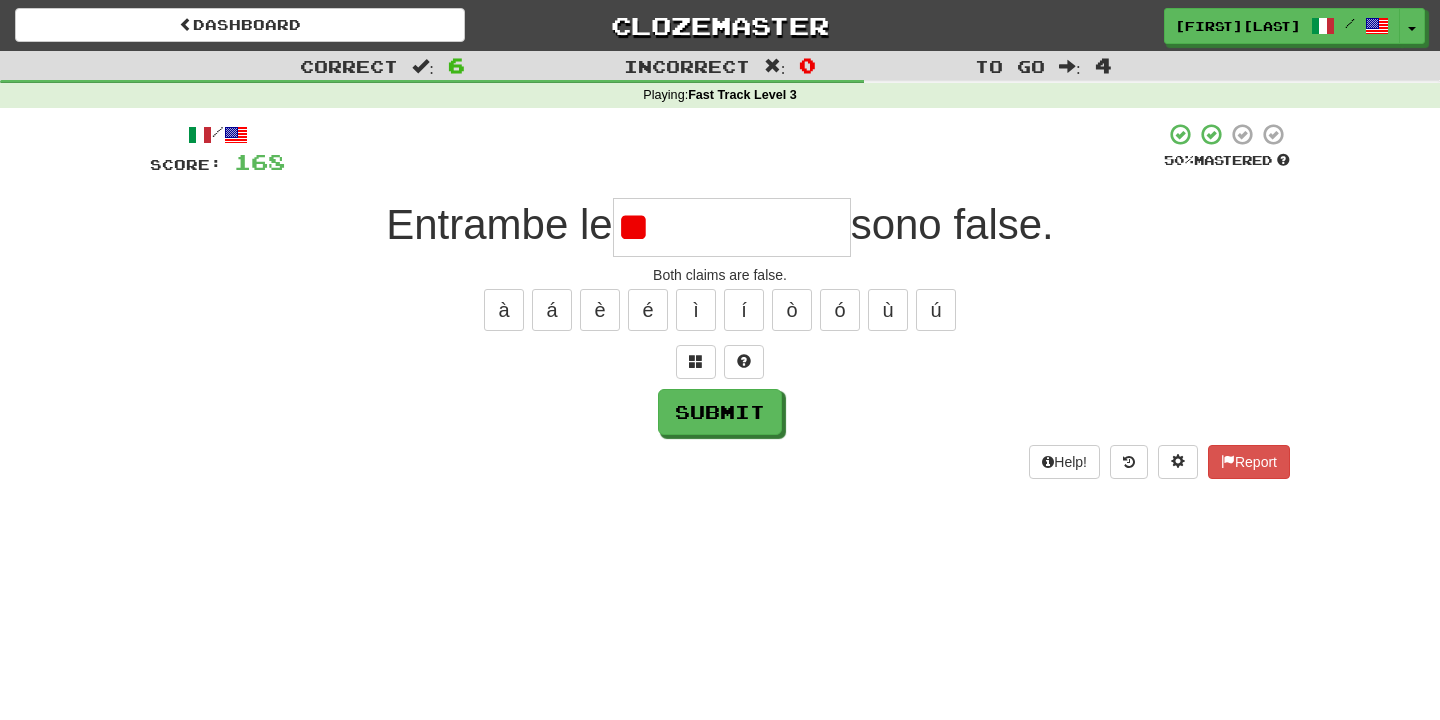 type on "*" 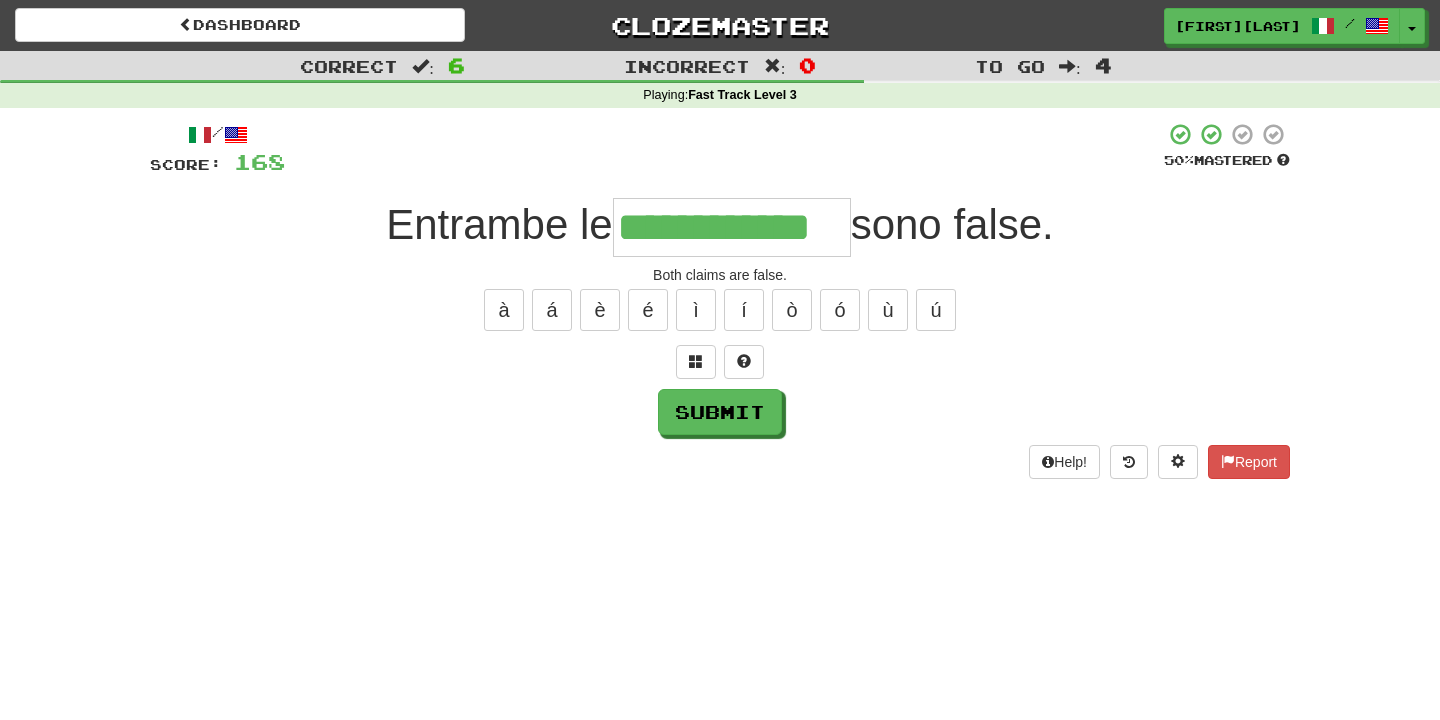 type on "**********" 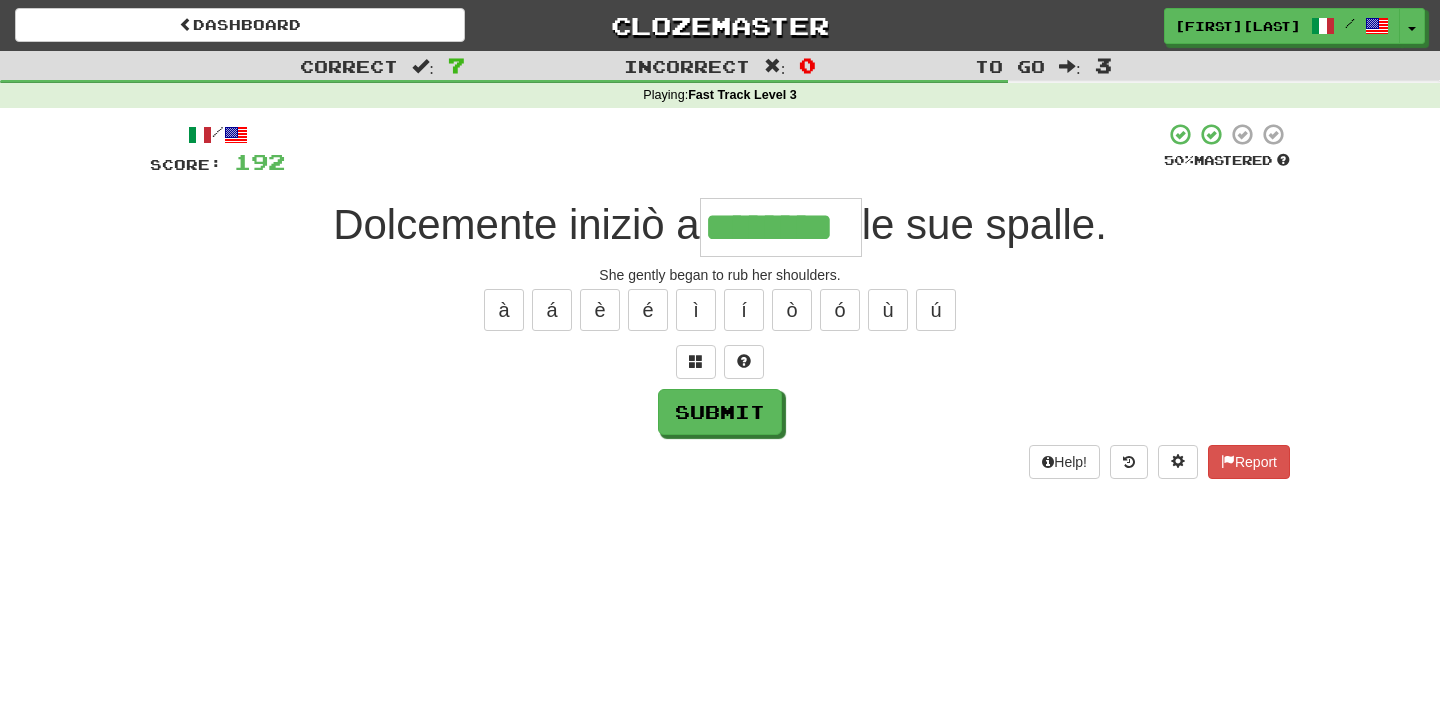 type on "********" 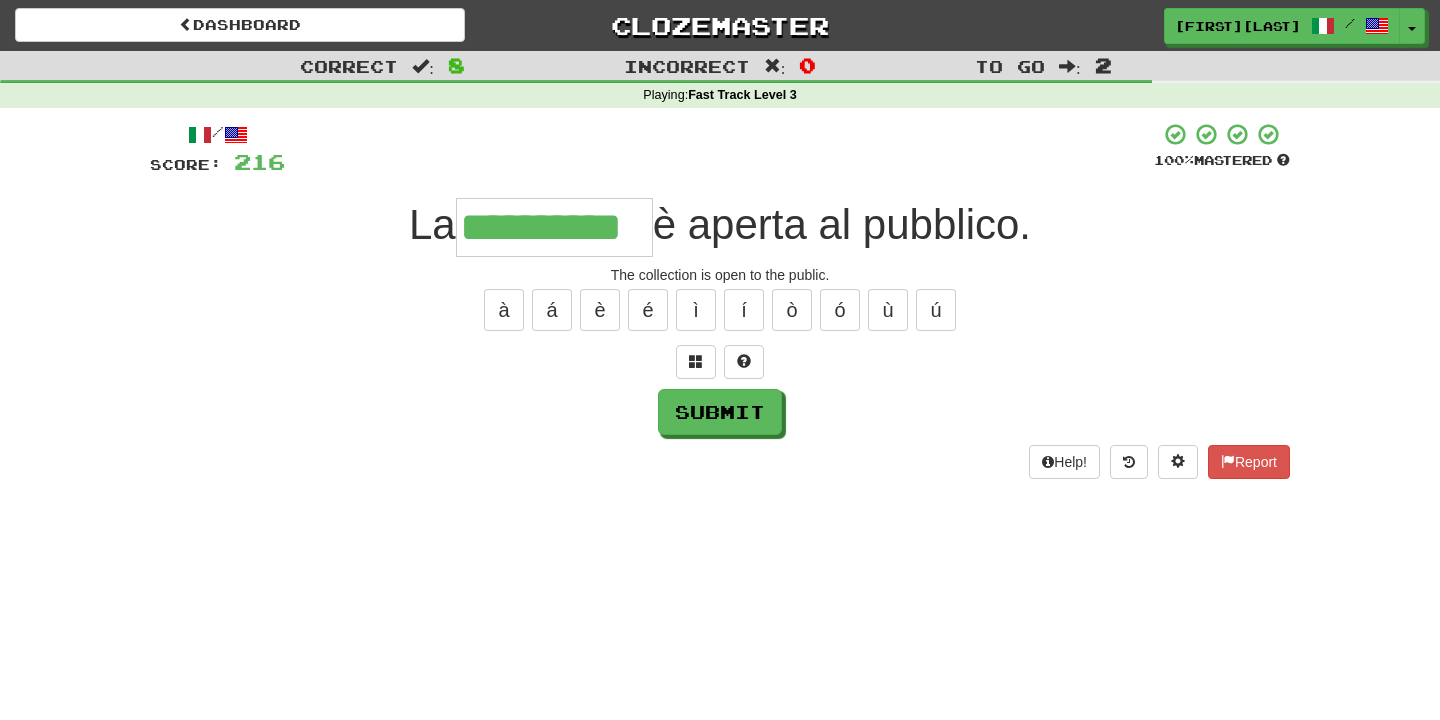 type on "**********" 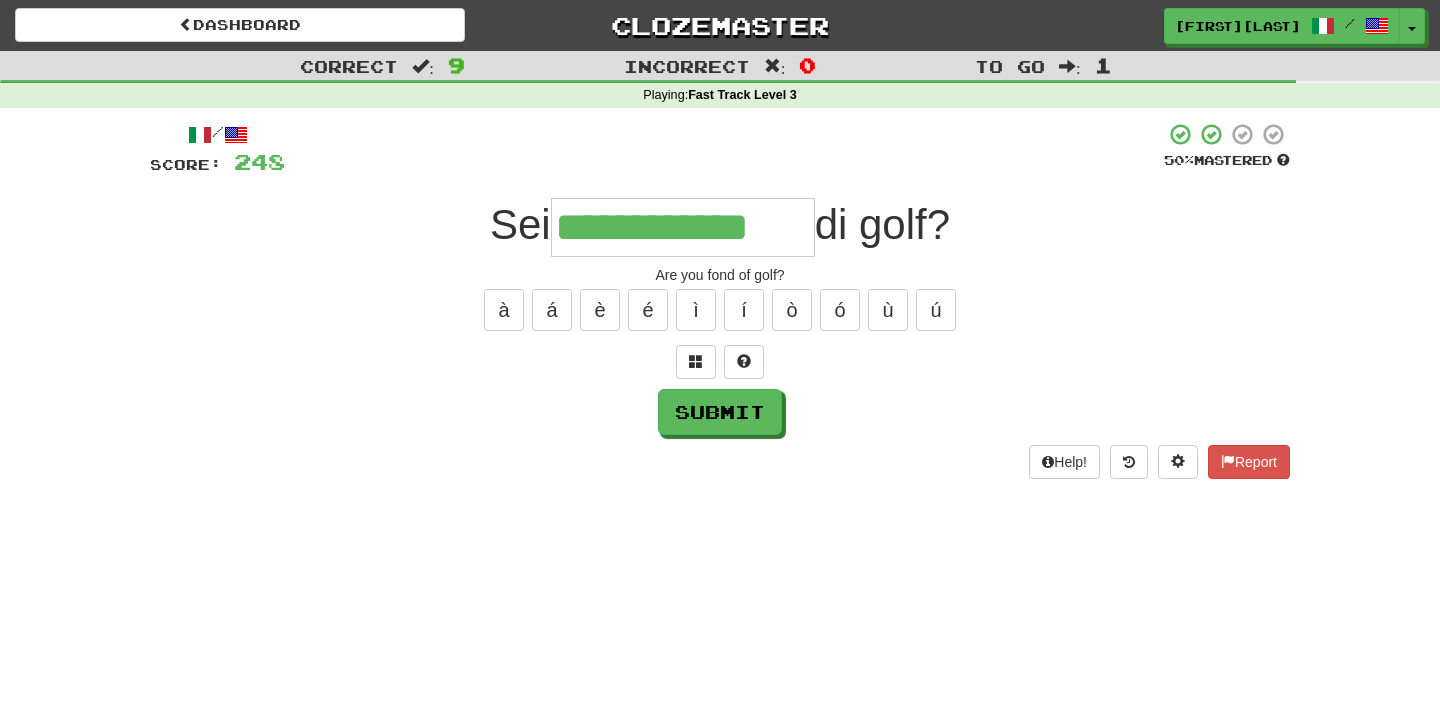 type on "**********" 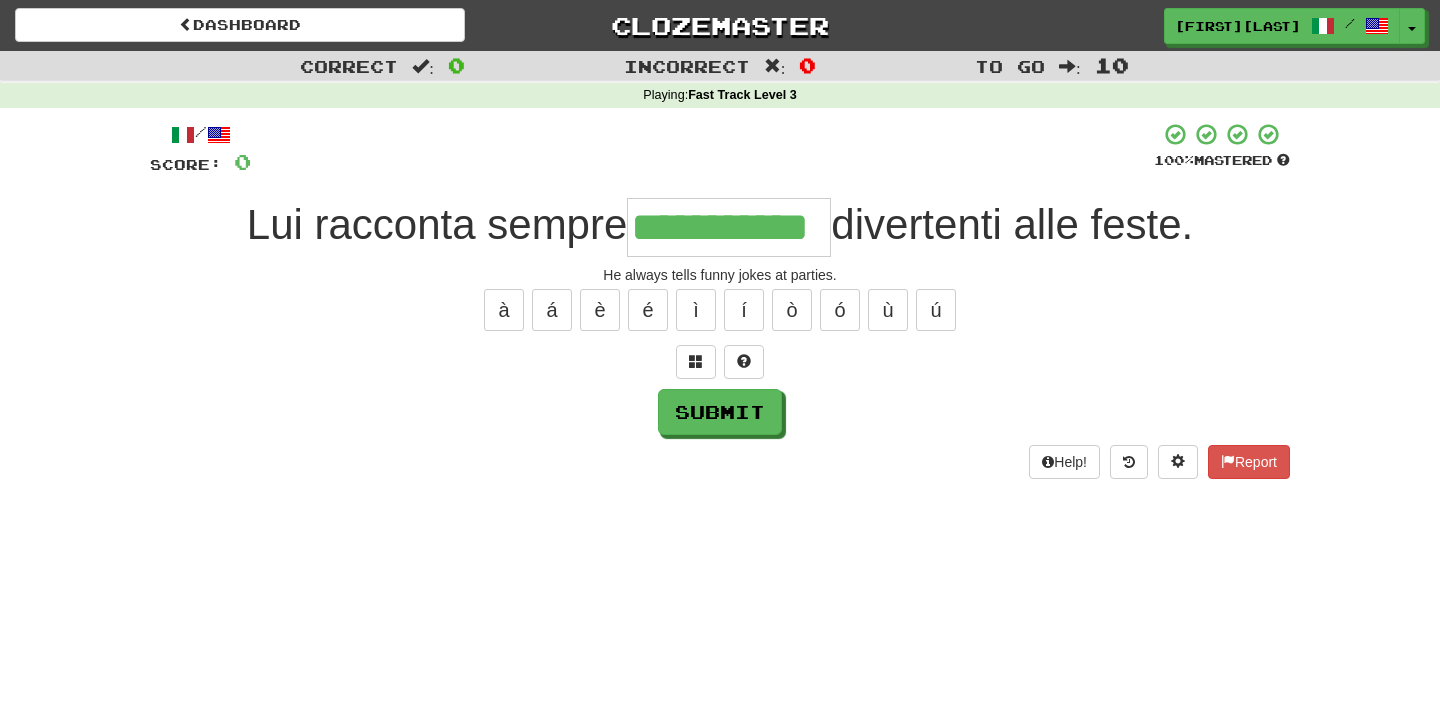 type on "**********" 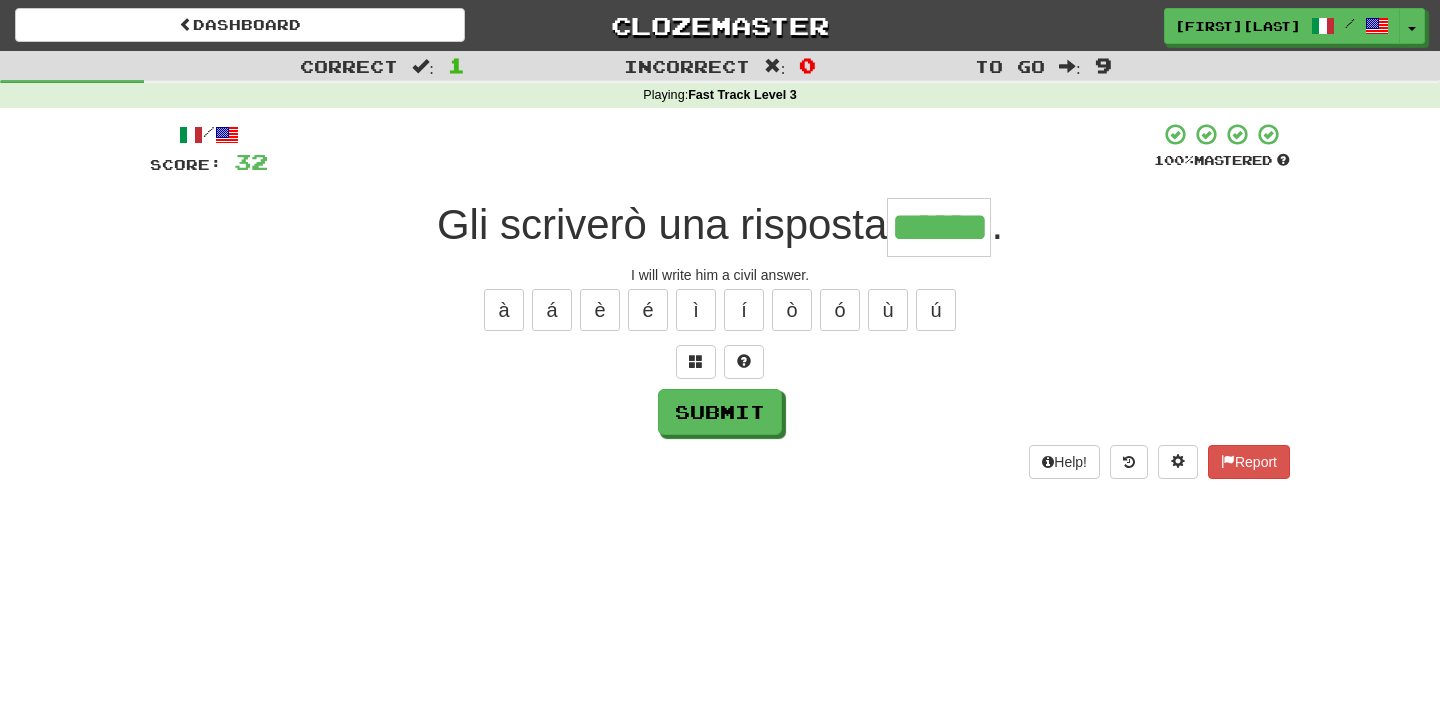 type on "******" 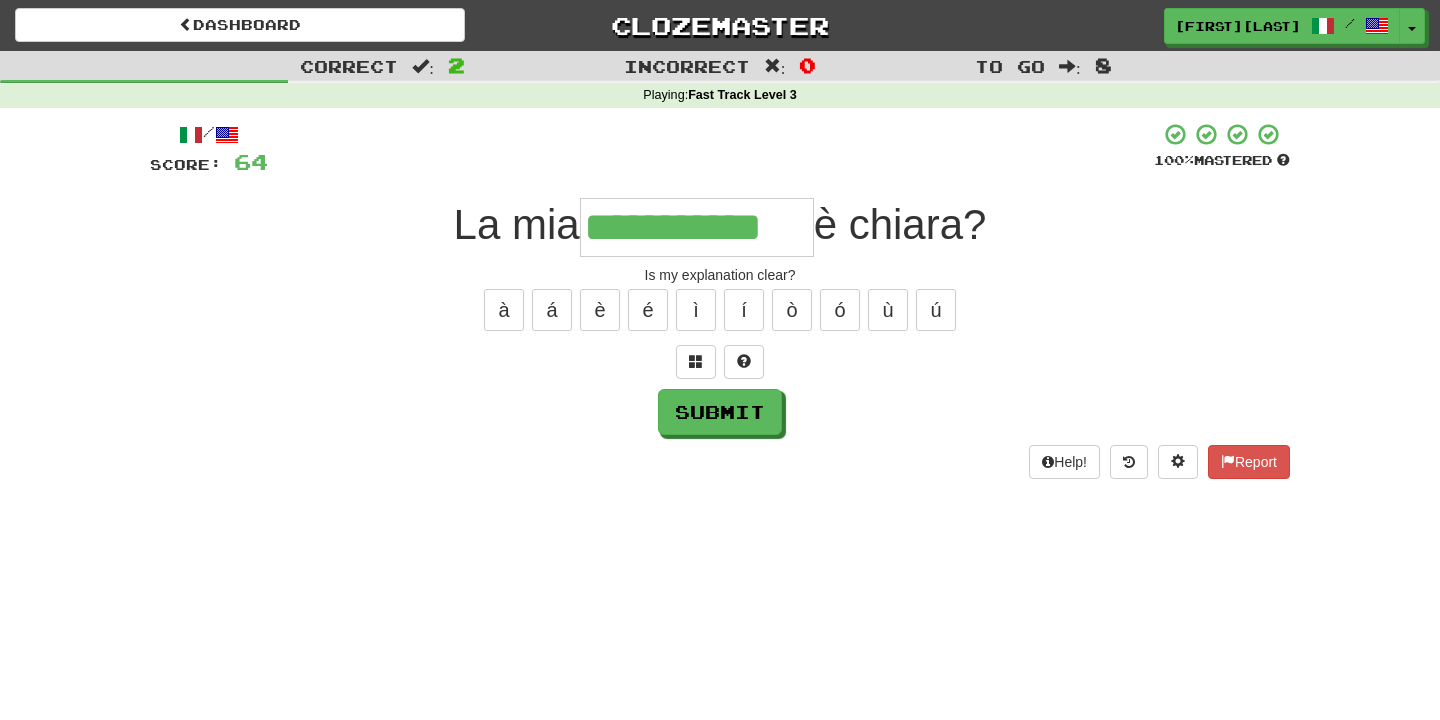 type on "**********" 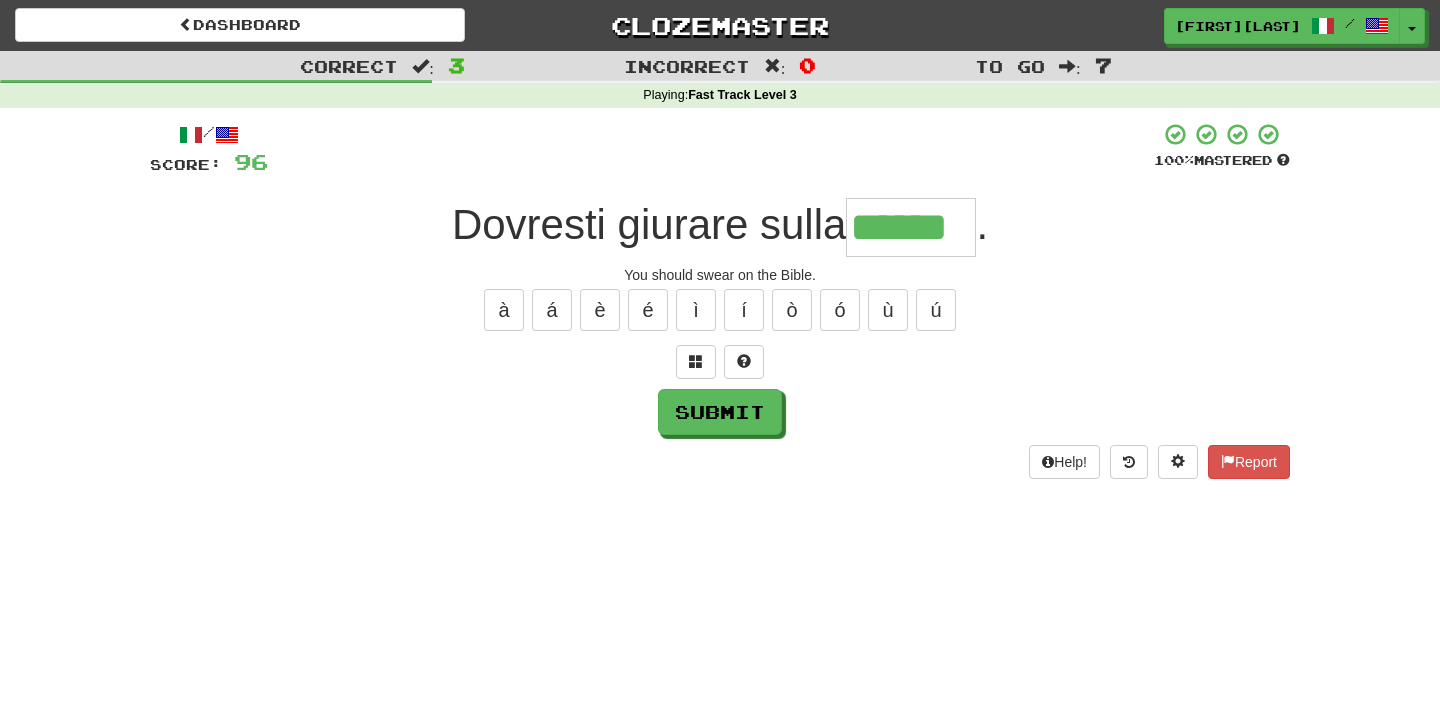 type on "******" 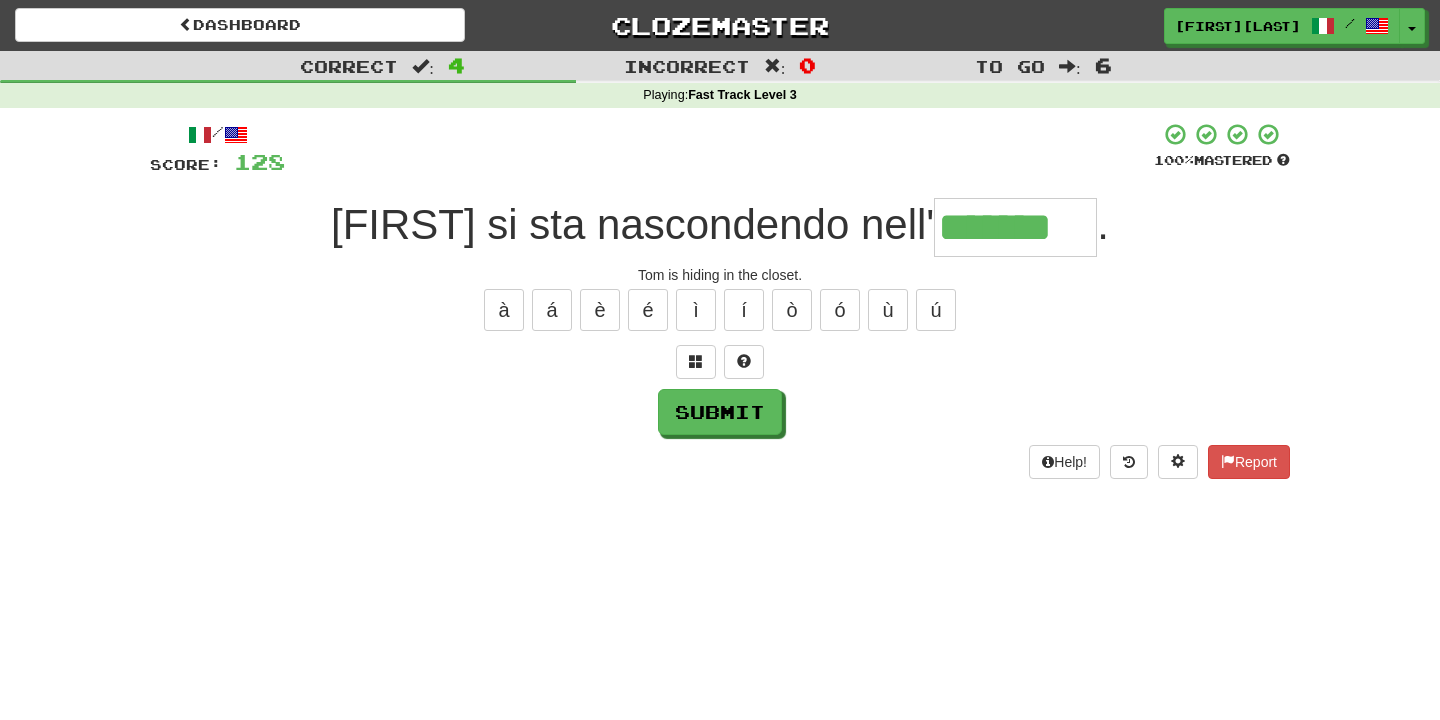 type on "*******" 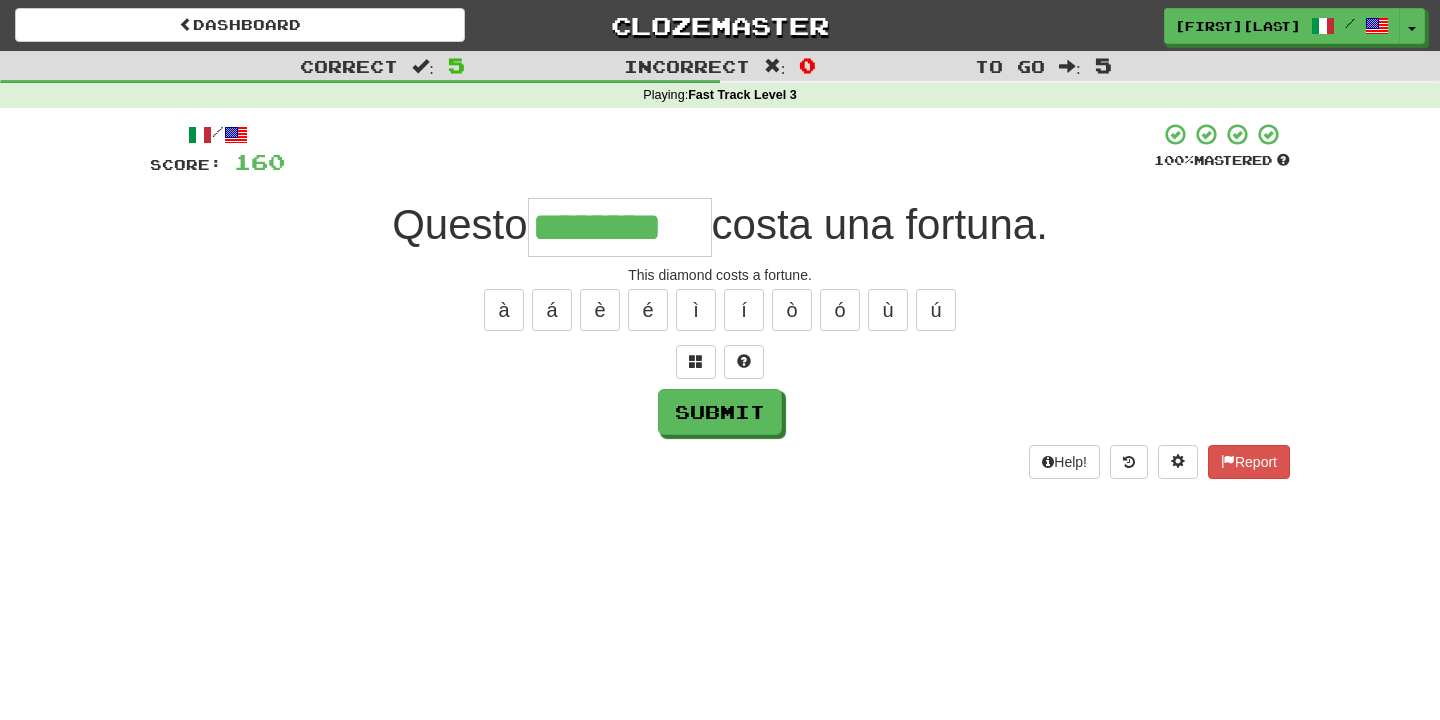 type on "********" 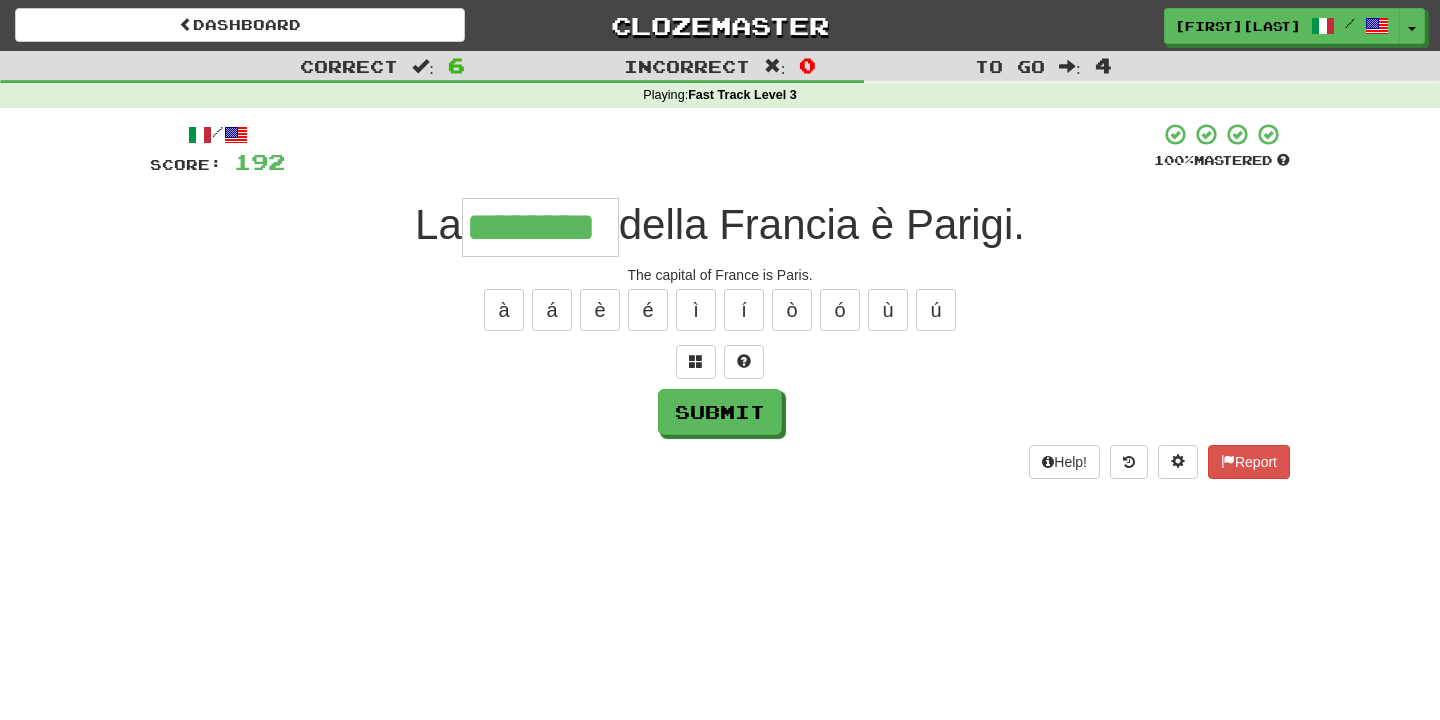 type on "********" 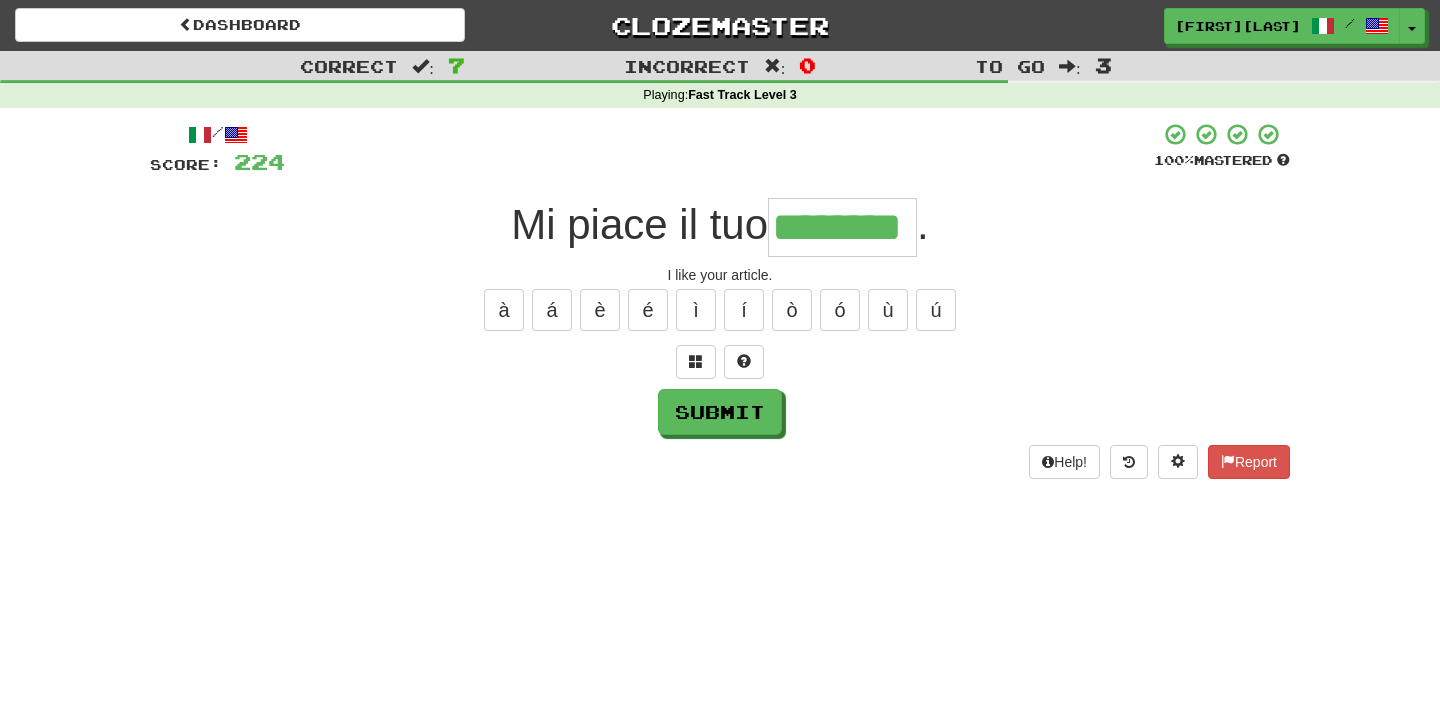 type on "********" 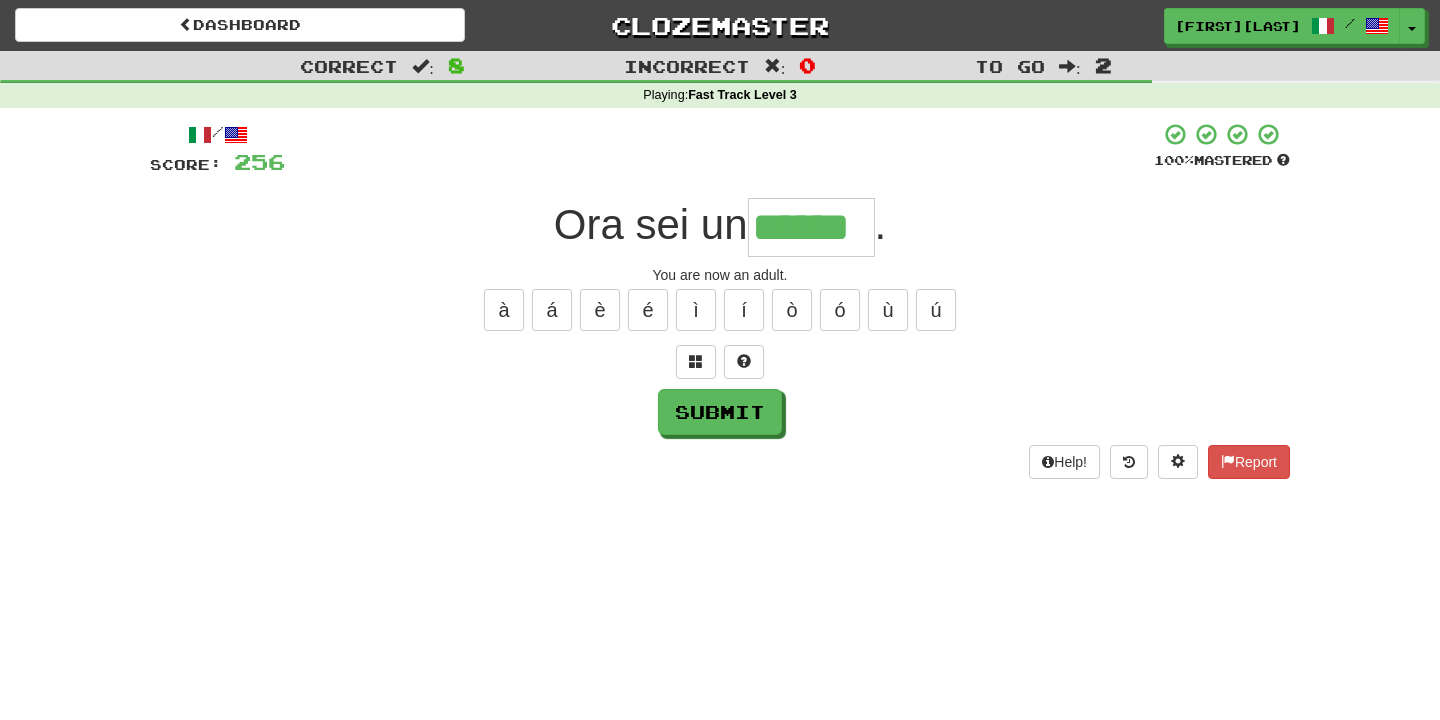 type on "******" 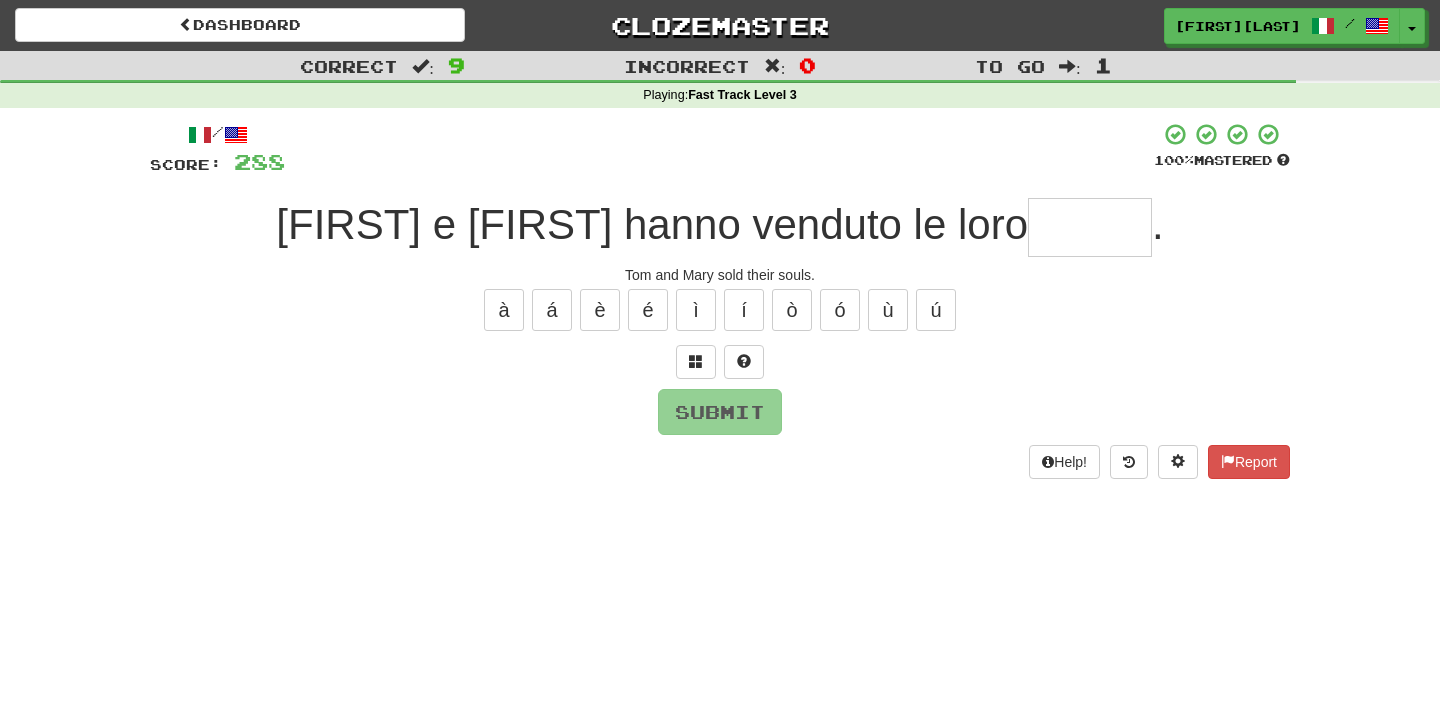 type on "*****" 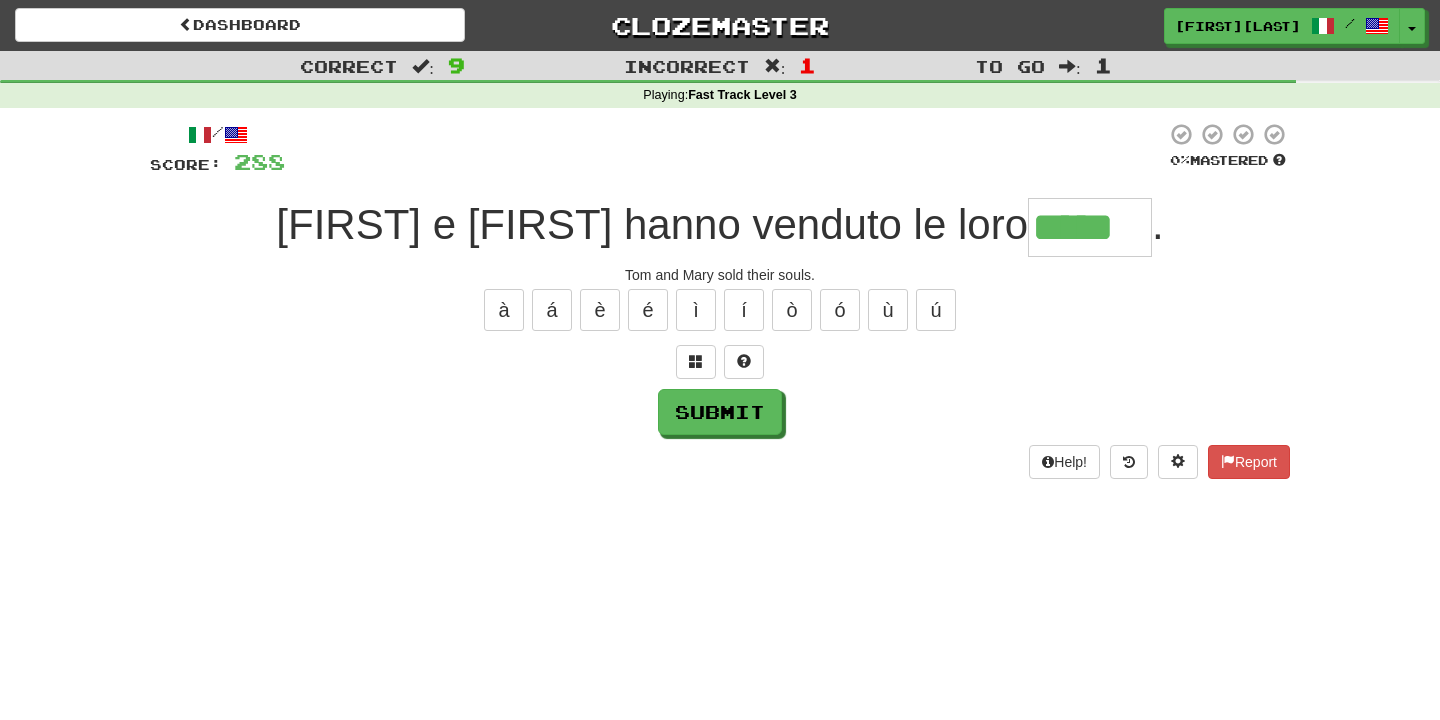 type on "*****" 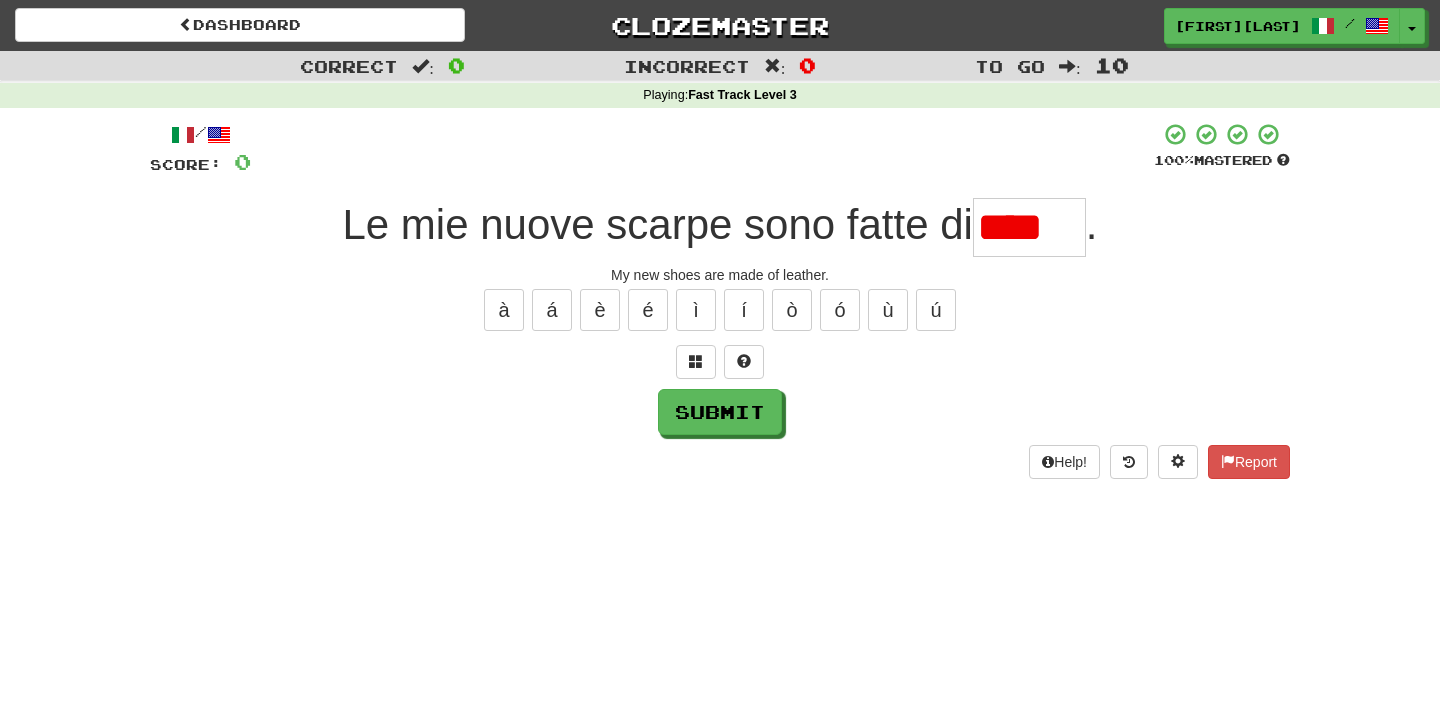 scroll, scrollTop: 0, scrollLeft: 0, axis: both 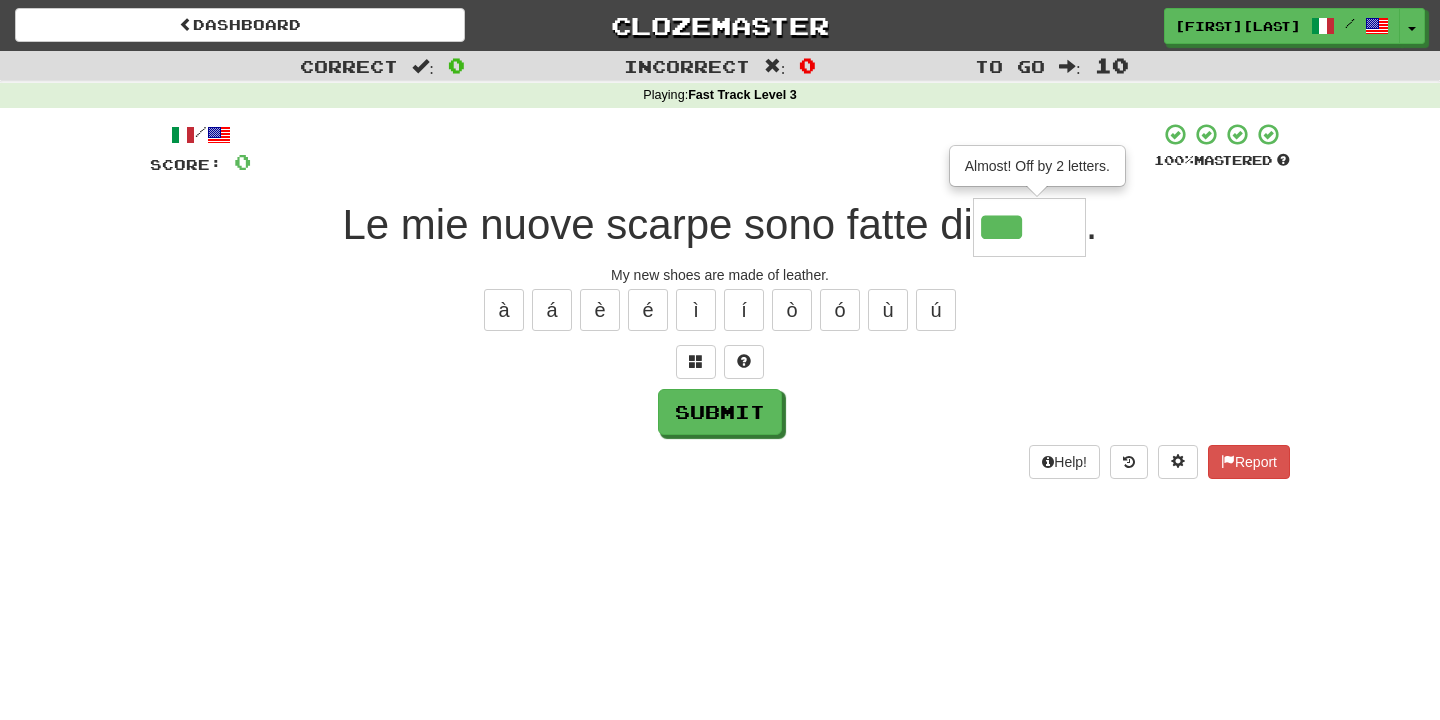 type on "*****" 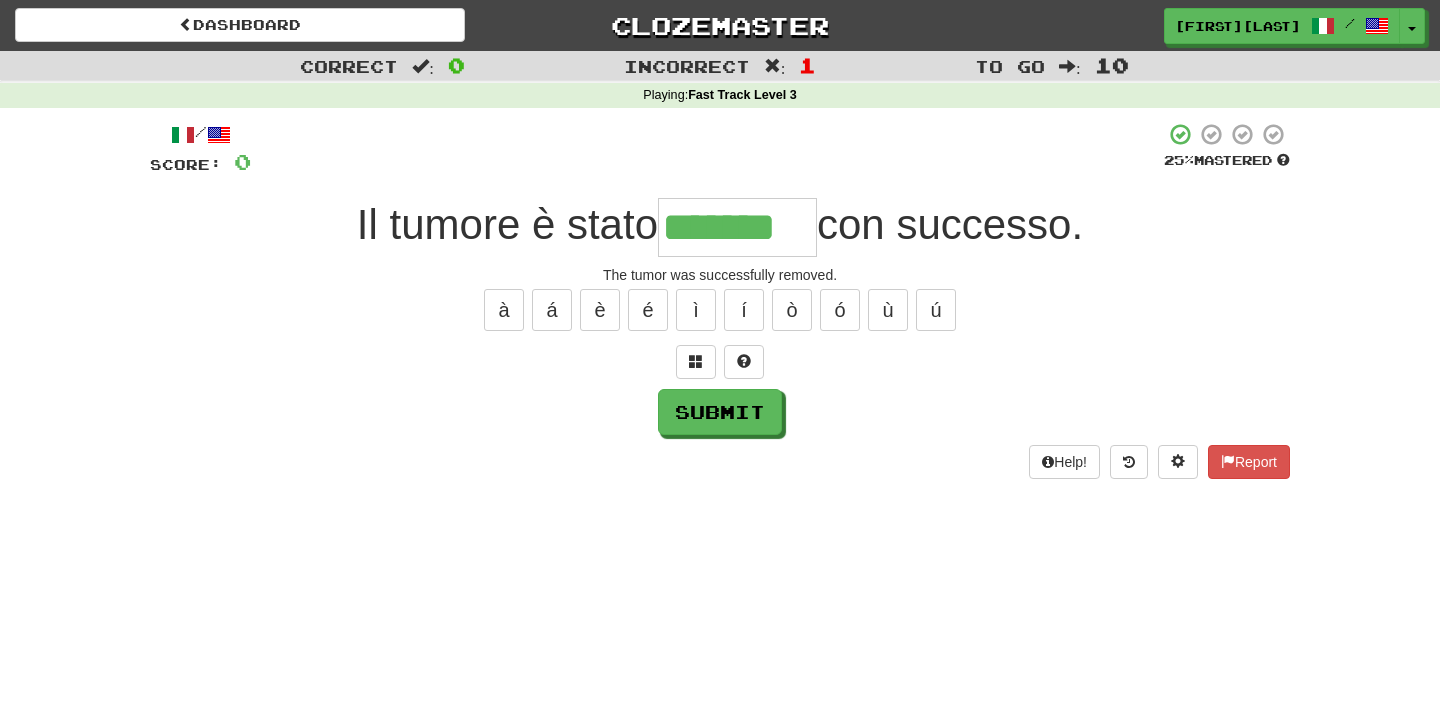 type on "*******" 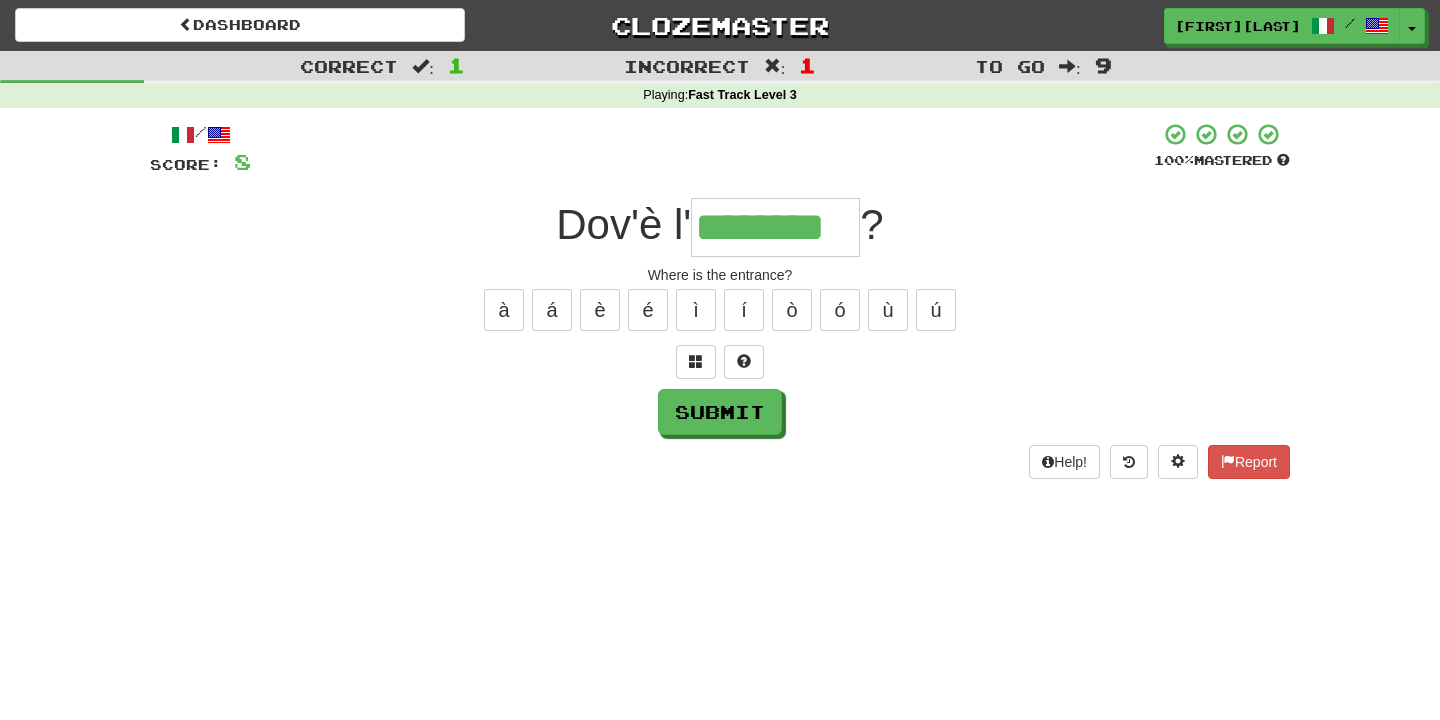 type on "********" 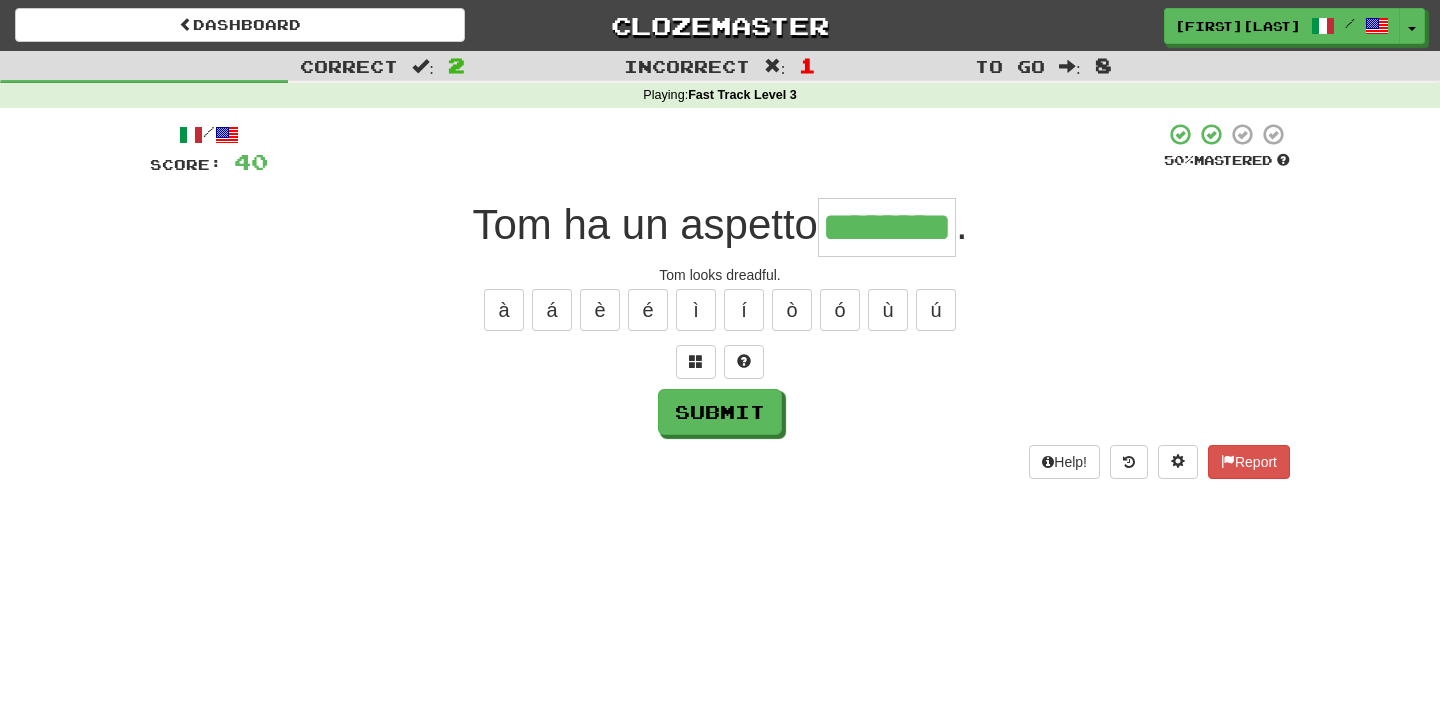 type on "********" 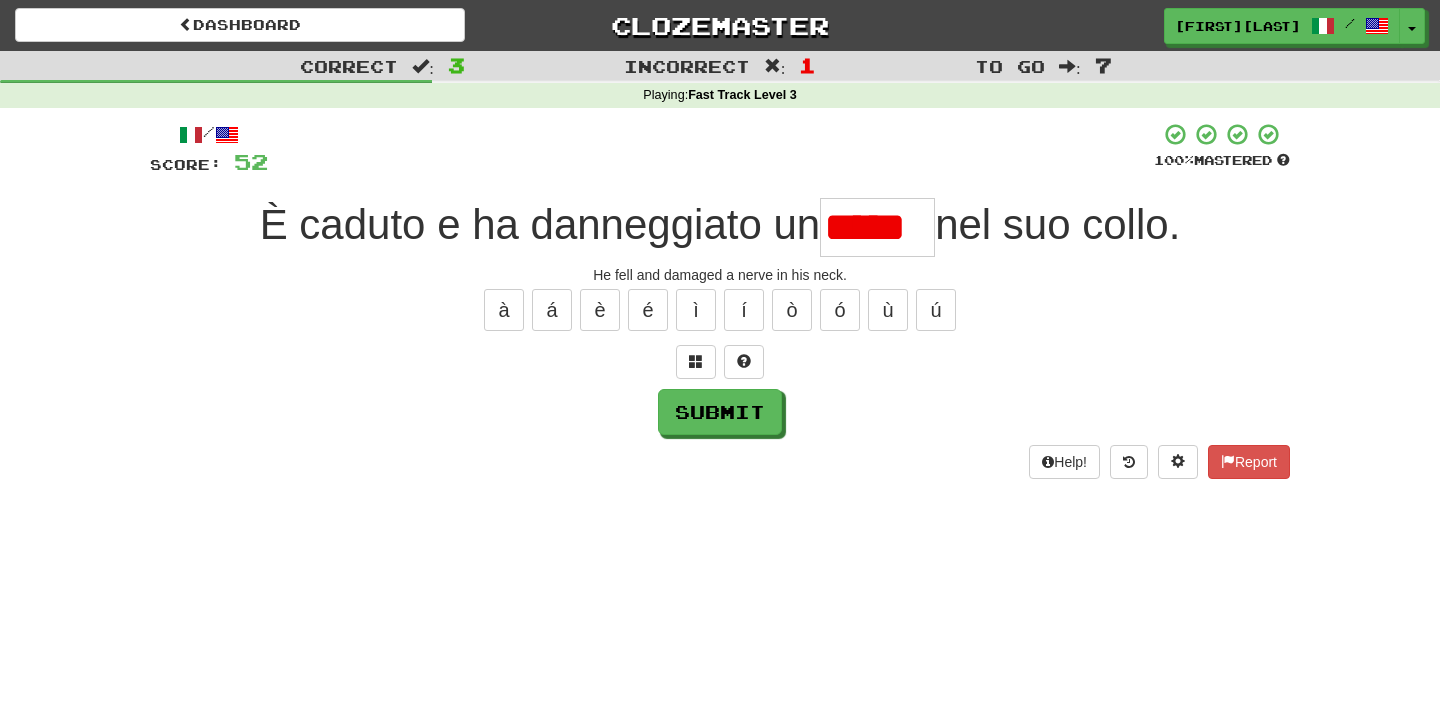 scroll, scrollTop: 0, scrollLeft: 0, axis: both 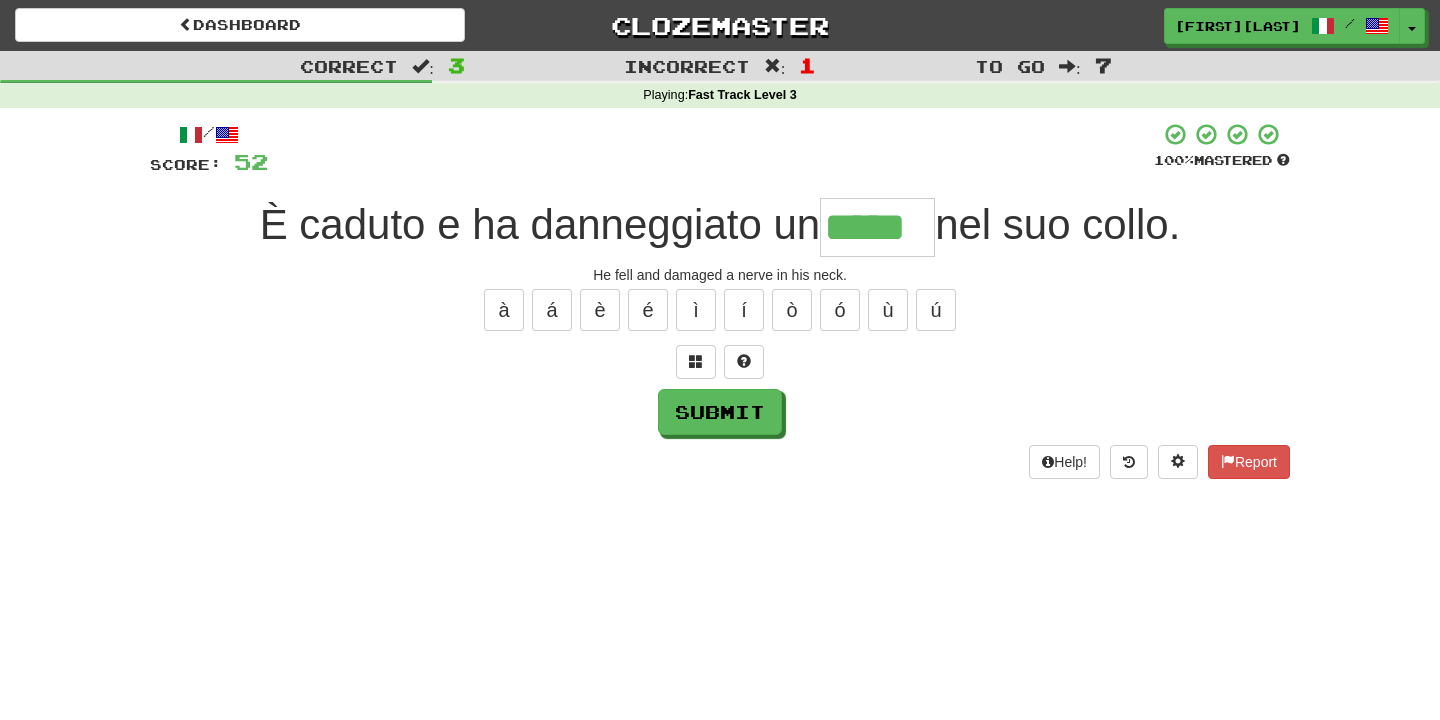 type on "*****" 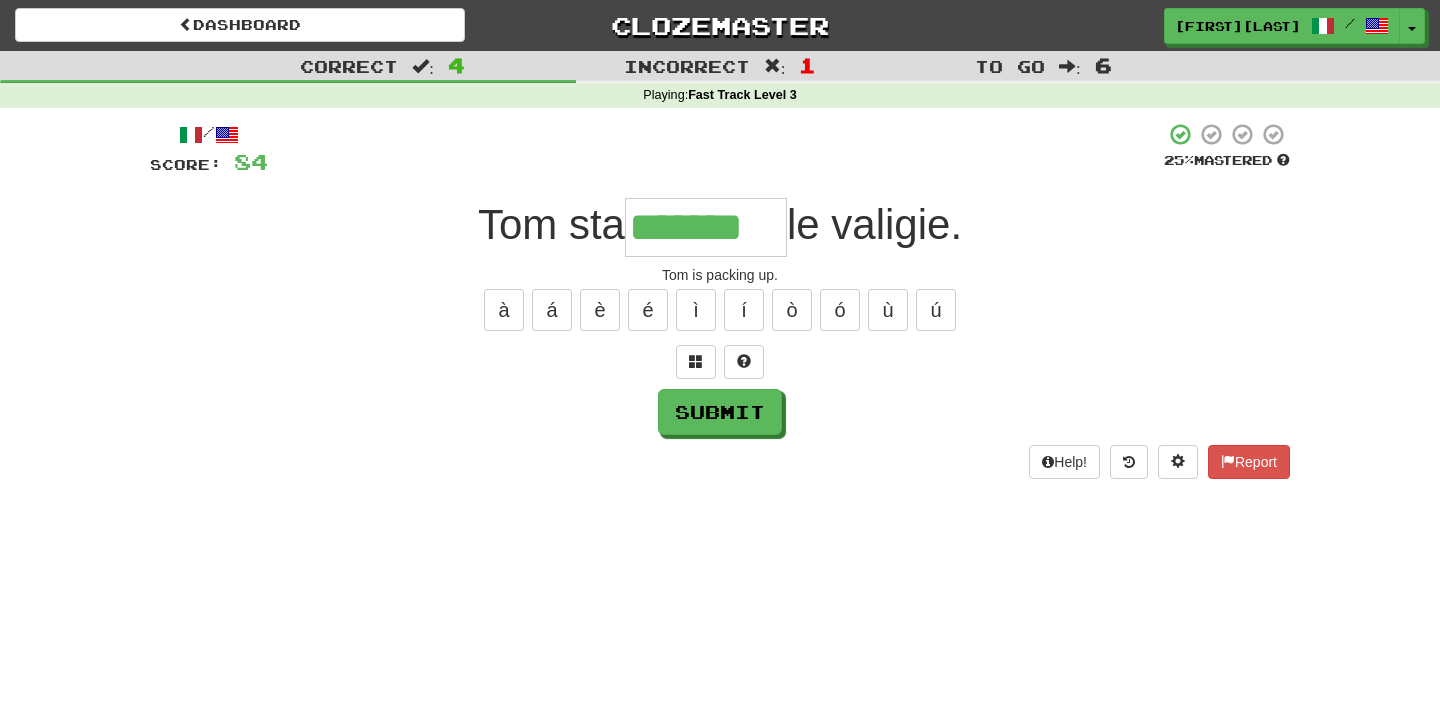 type on "*******" 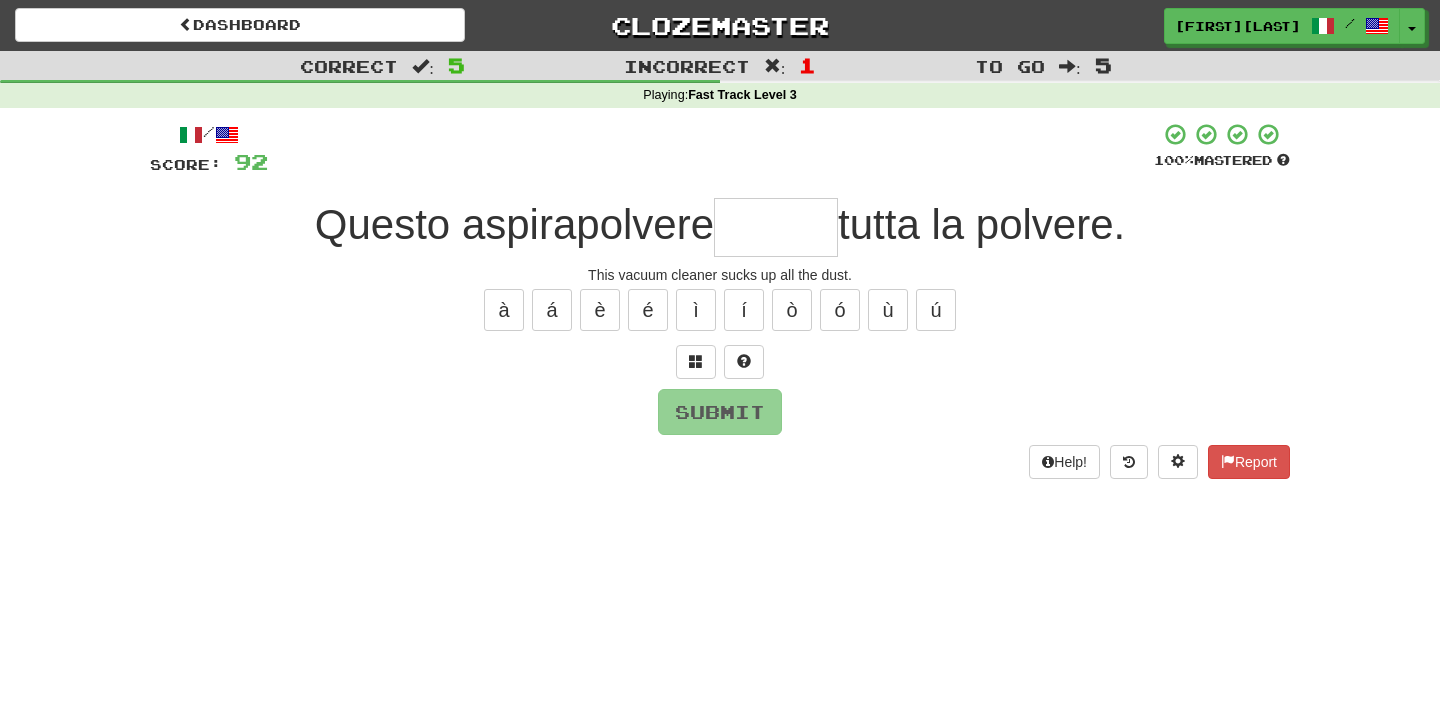 type on "******" 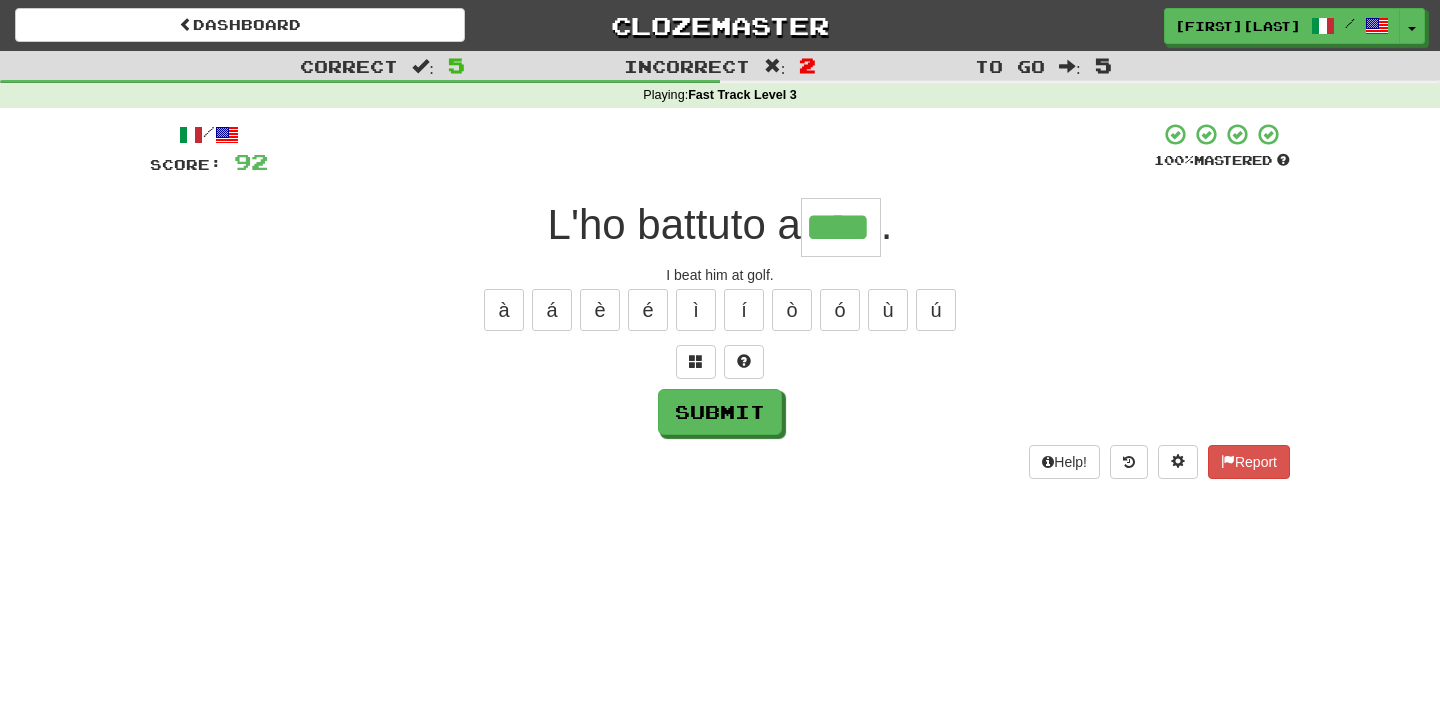 type on "****" 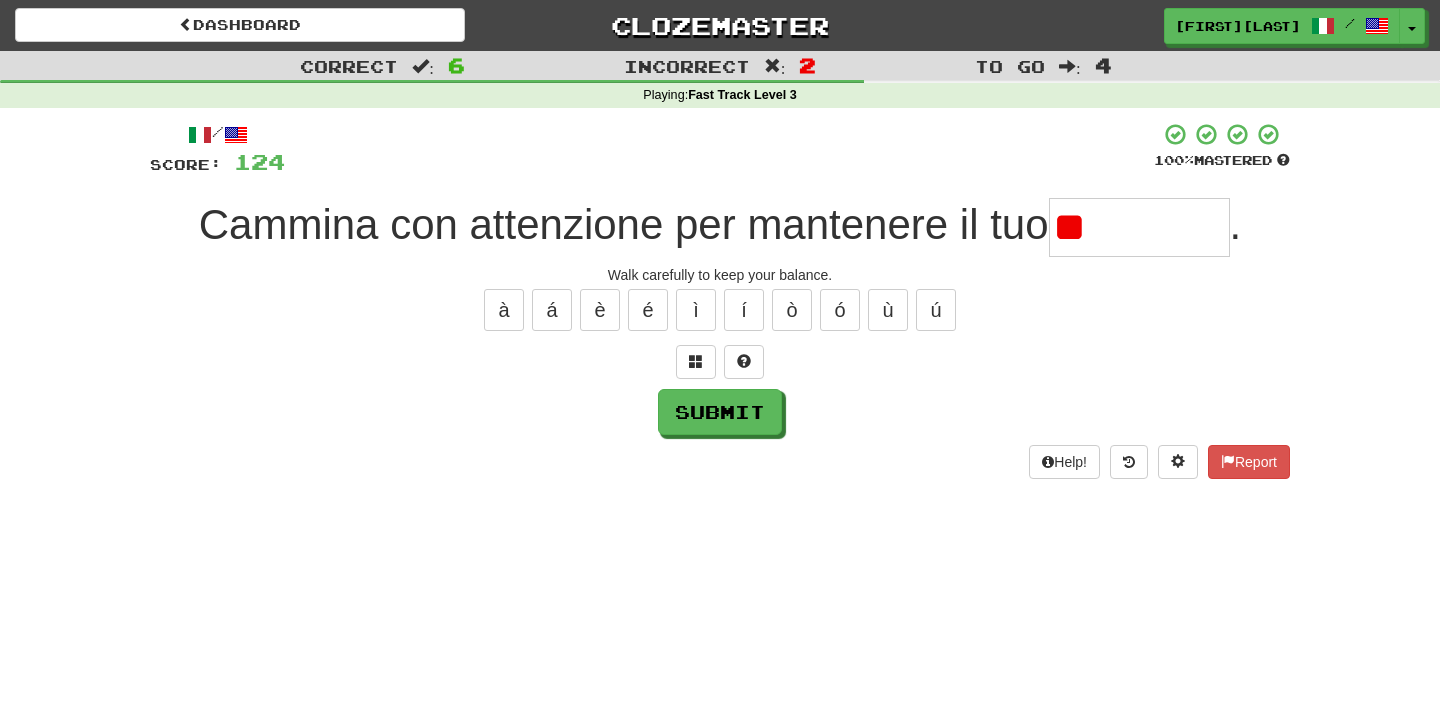 type on "*" 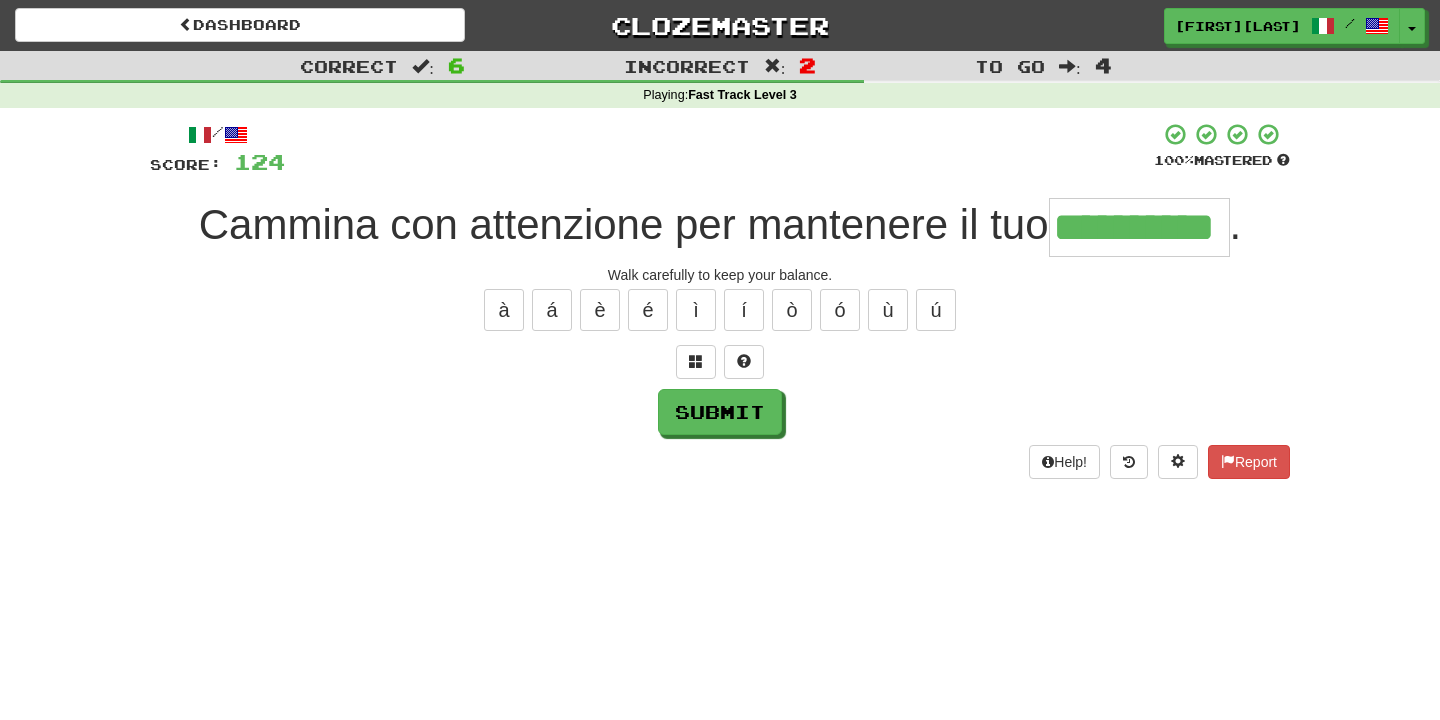 type on "**********" 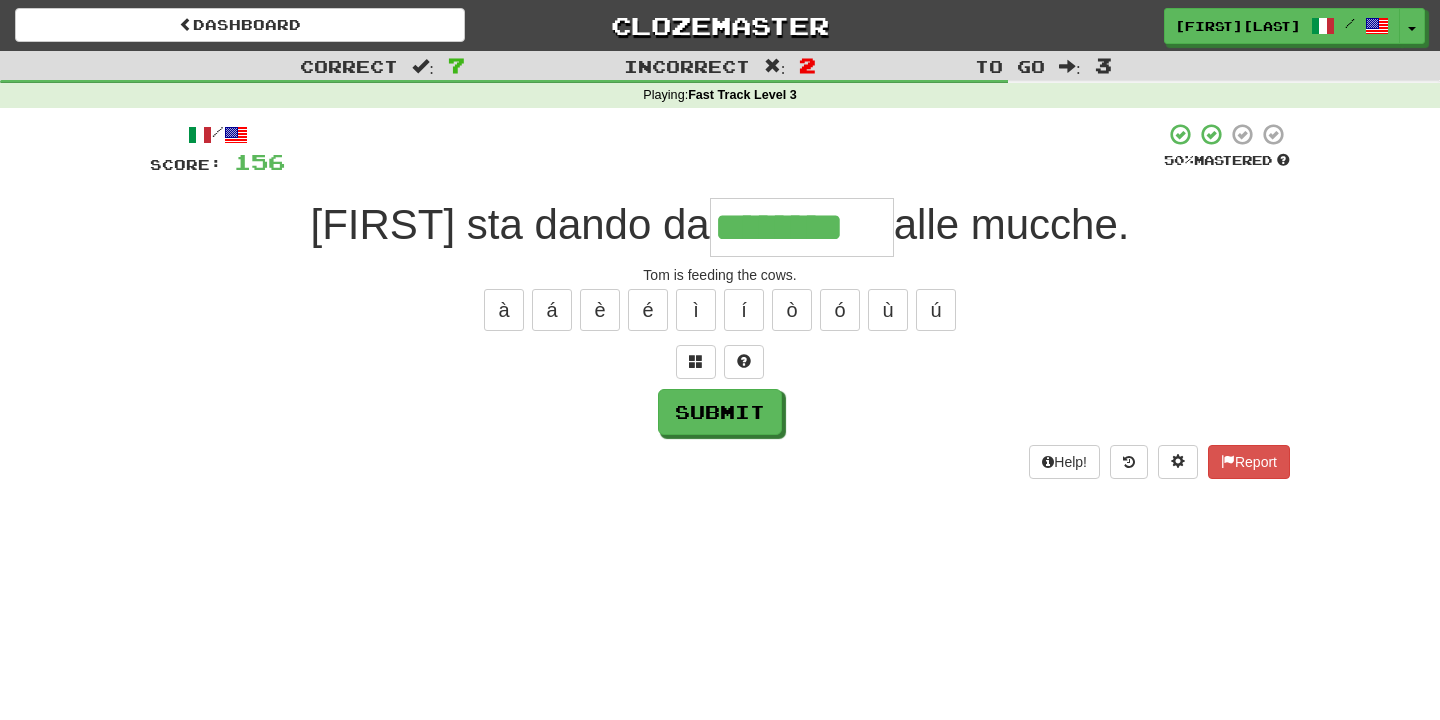 type on "********" 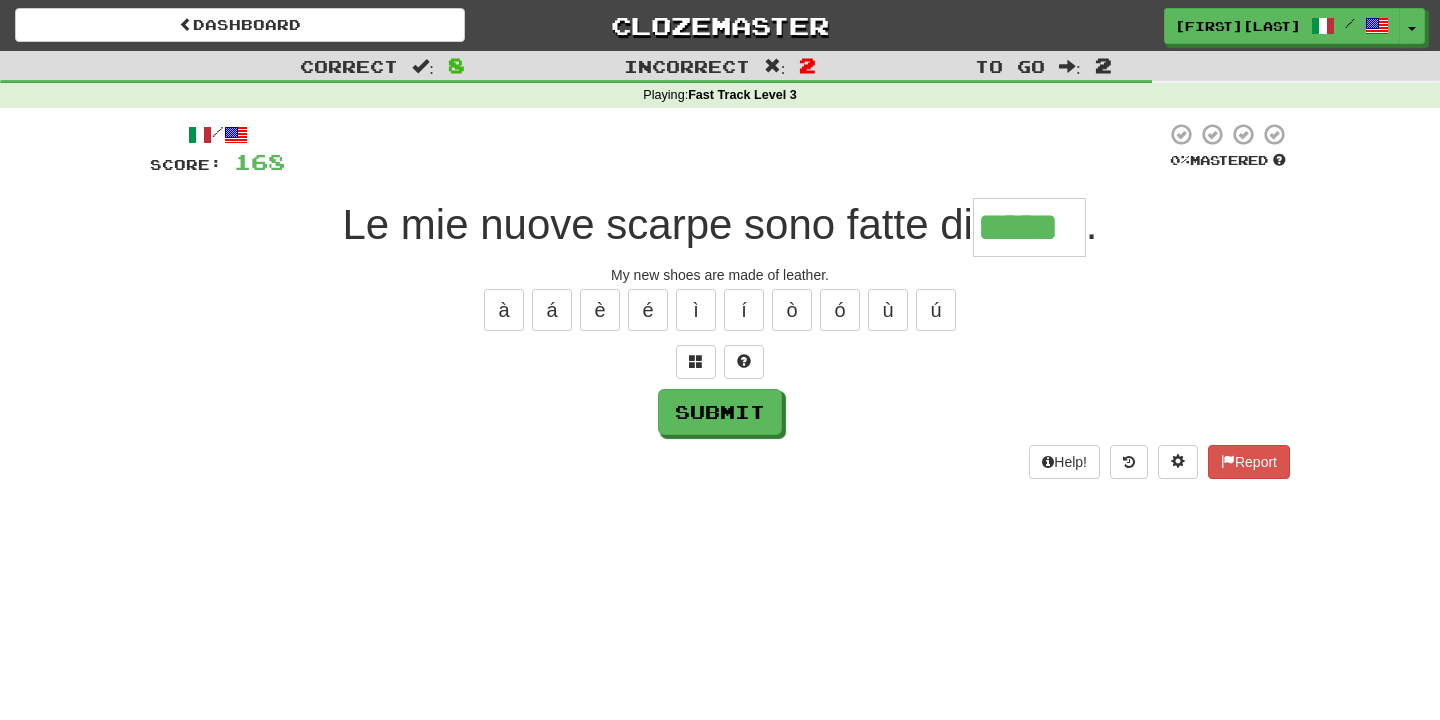 type on "*****" 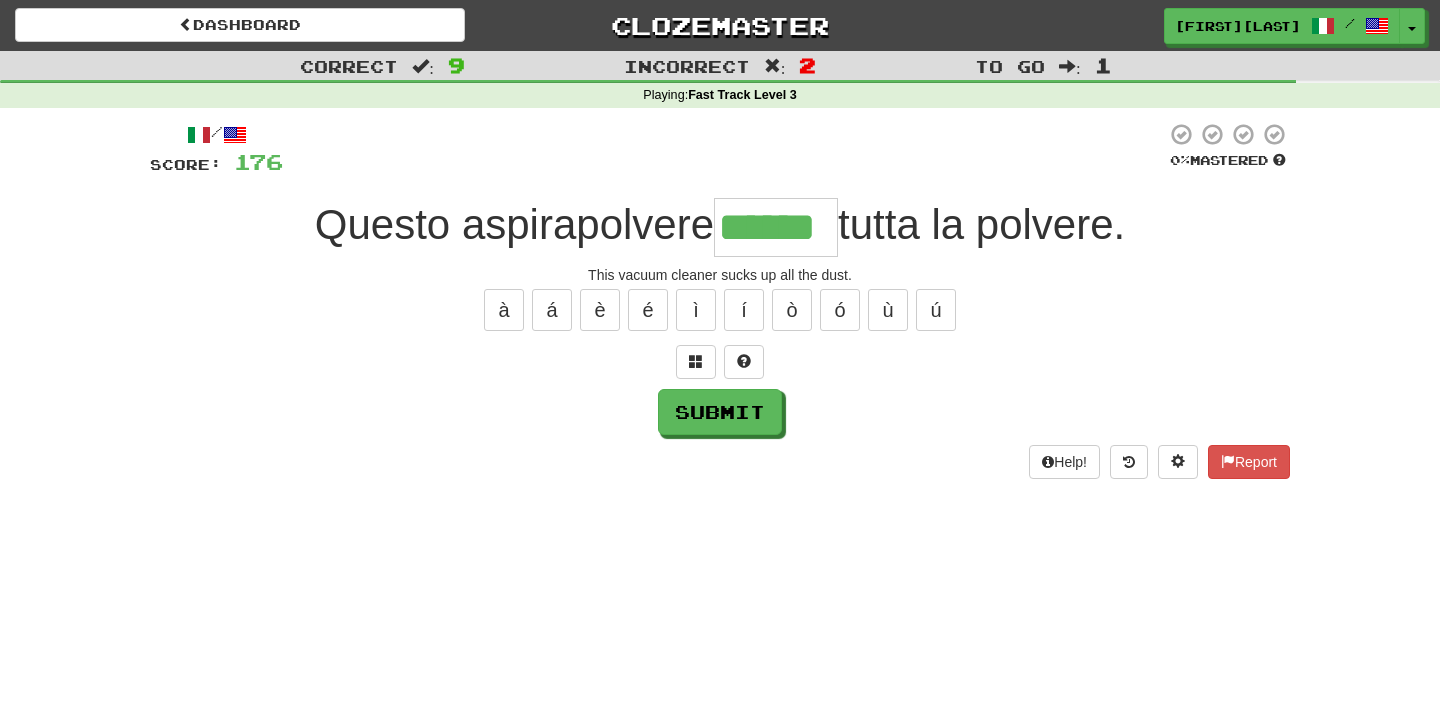 type on "******" 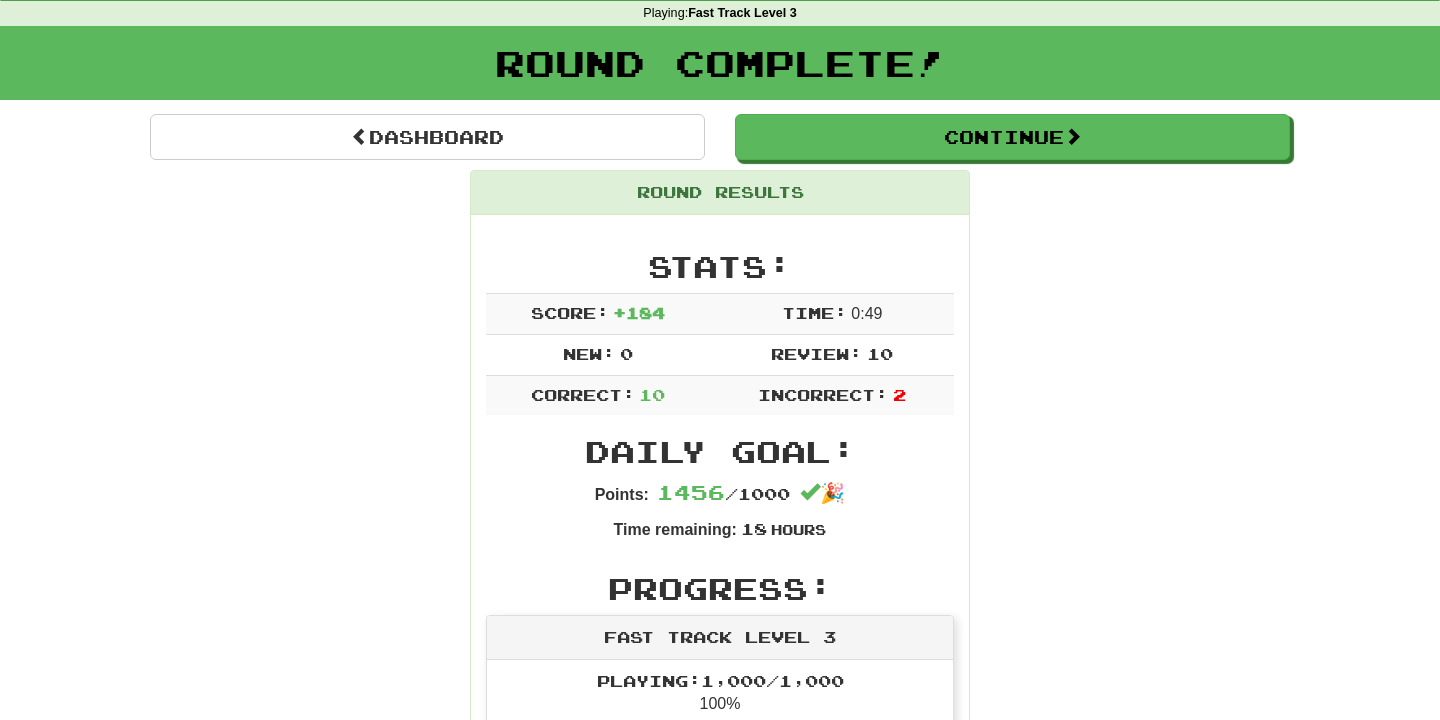 scroll, scrollTop: 80, scrollLeft: 0, axis: vertical 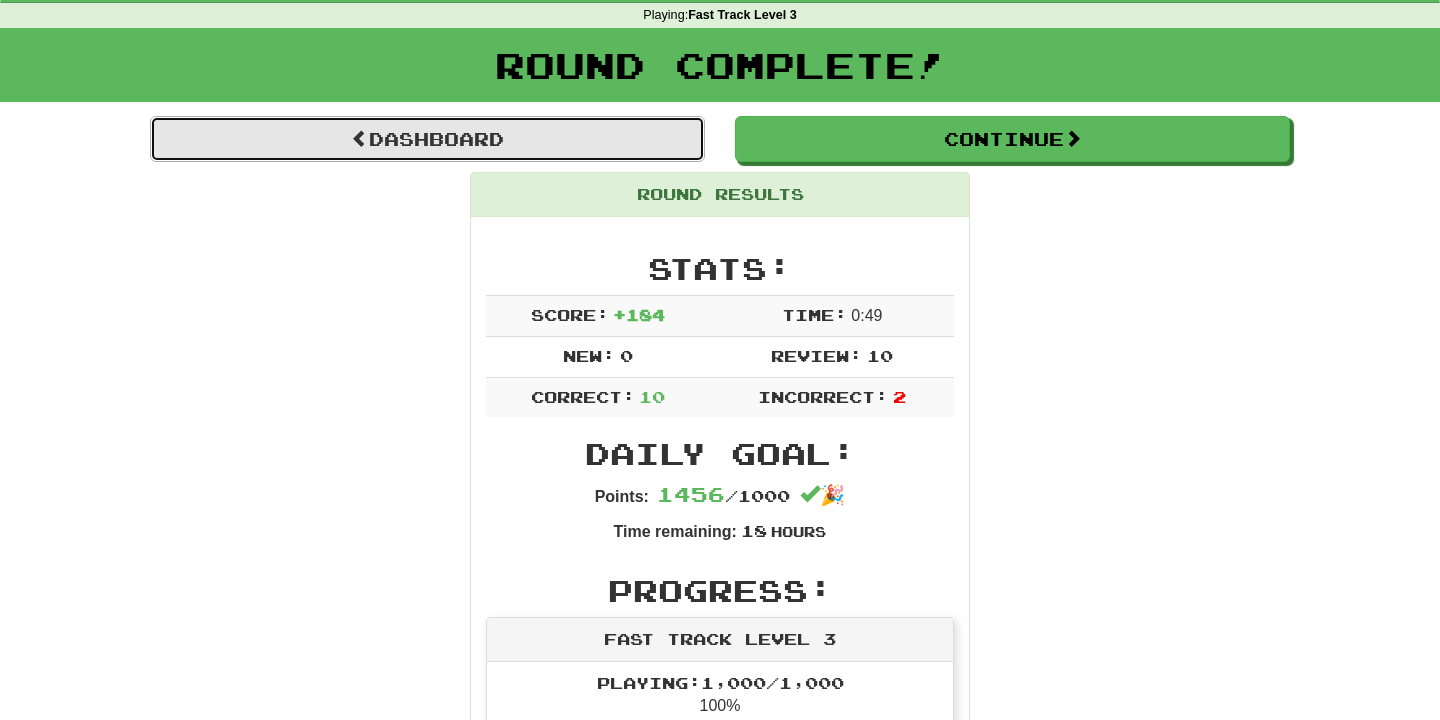 click on "Dashboard" at bounding box center [427, 139] 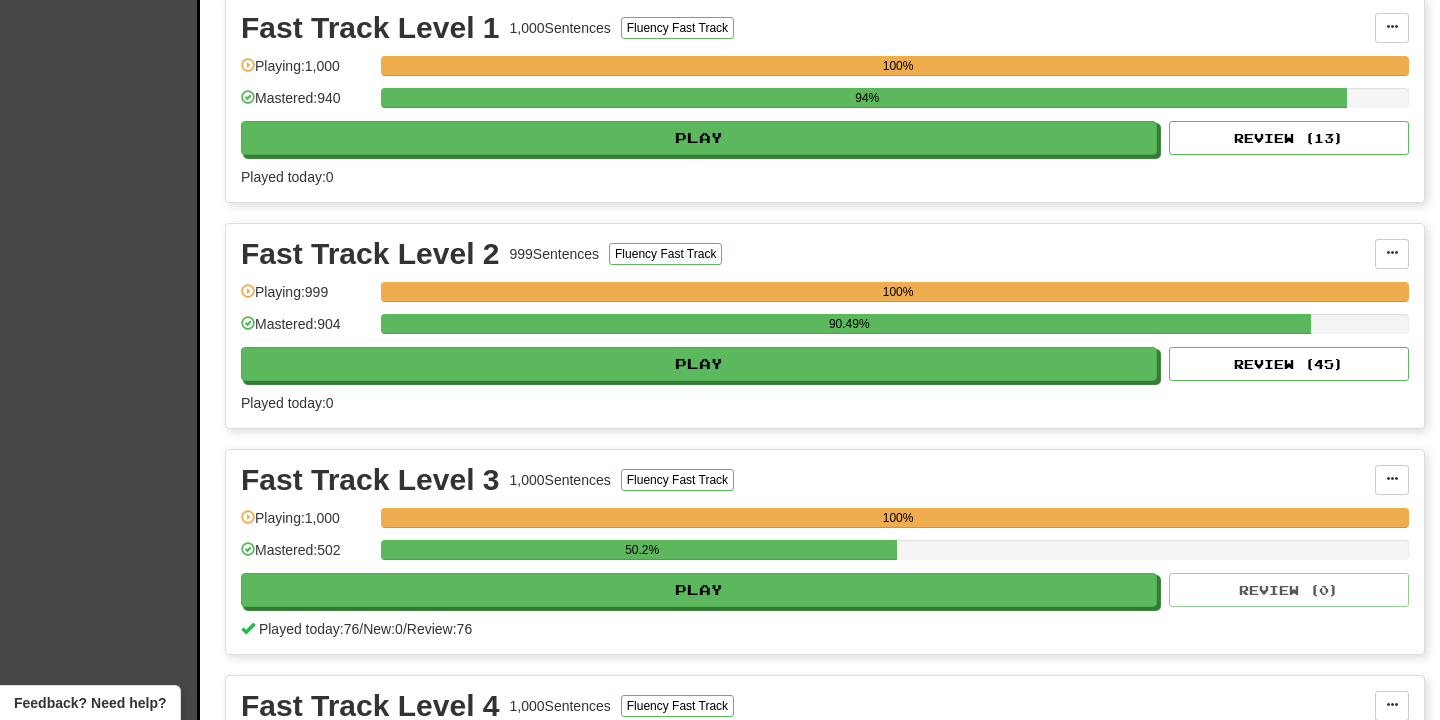 scroll, scrollTop: 463, scrollLeft: 0, axis: vertical 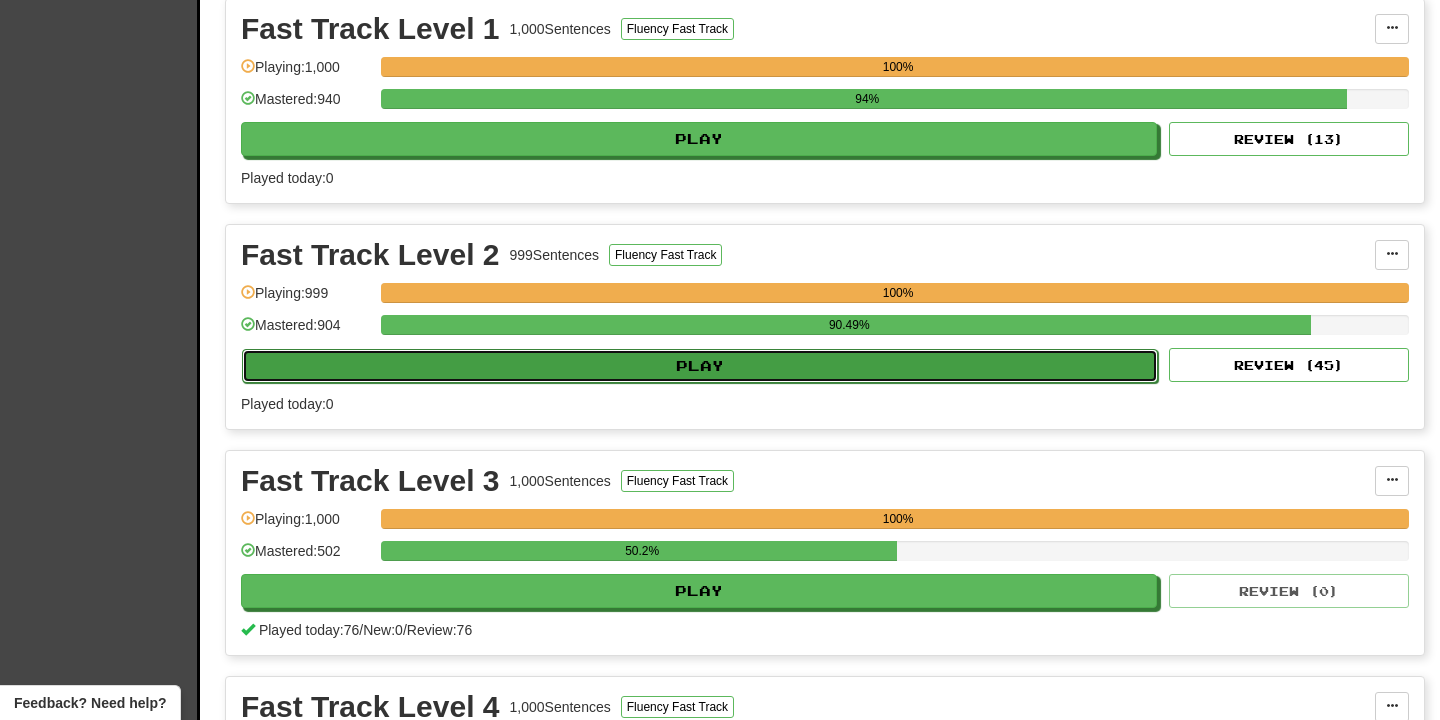 click on "Play" at bounding box center (700, 366) 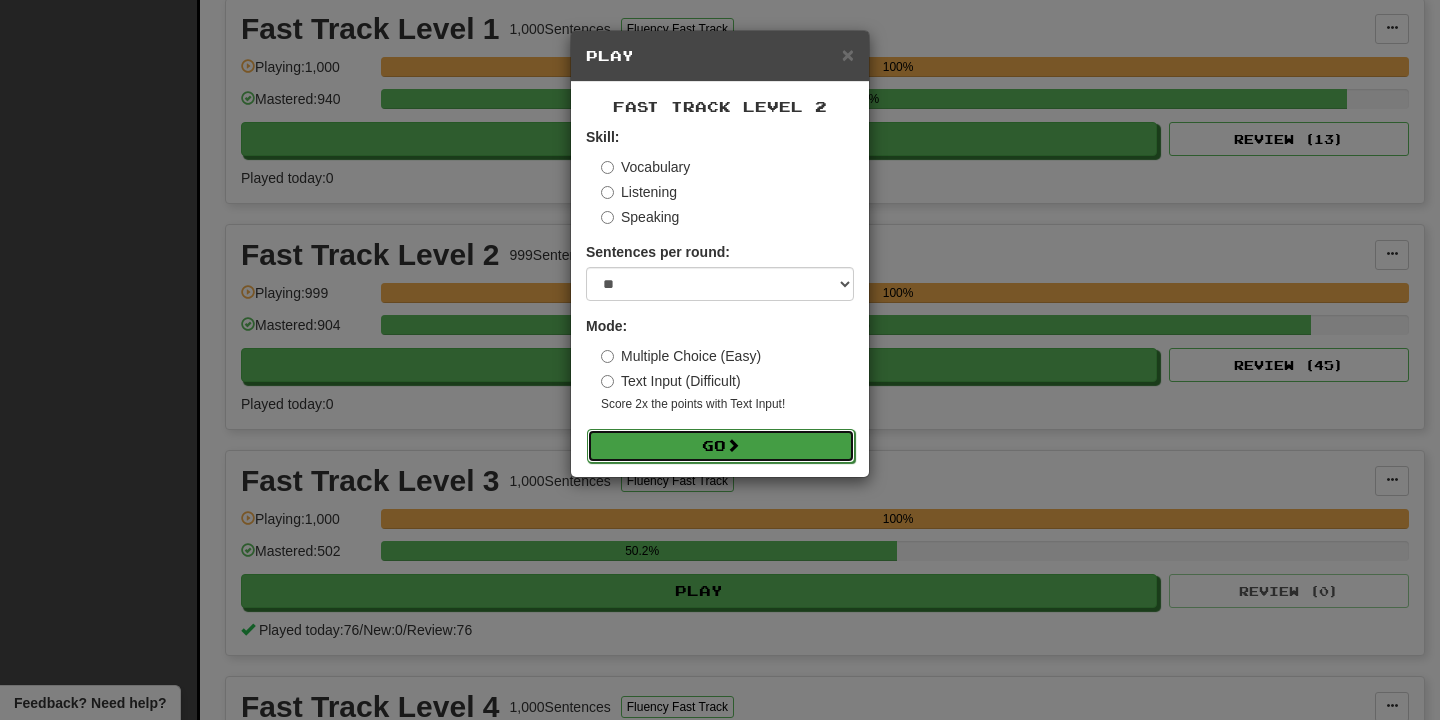 click at bounding box center [733, 445] 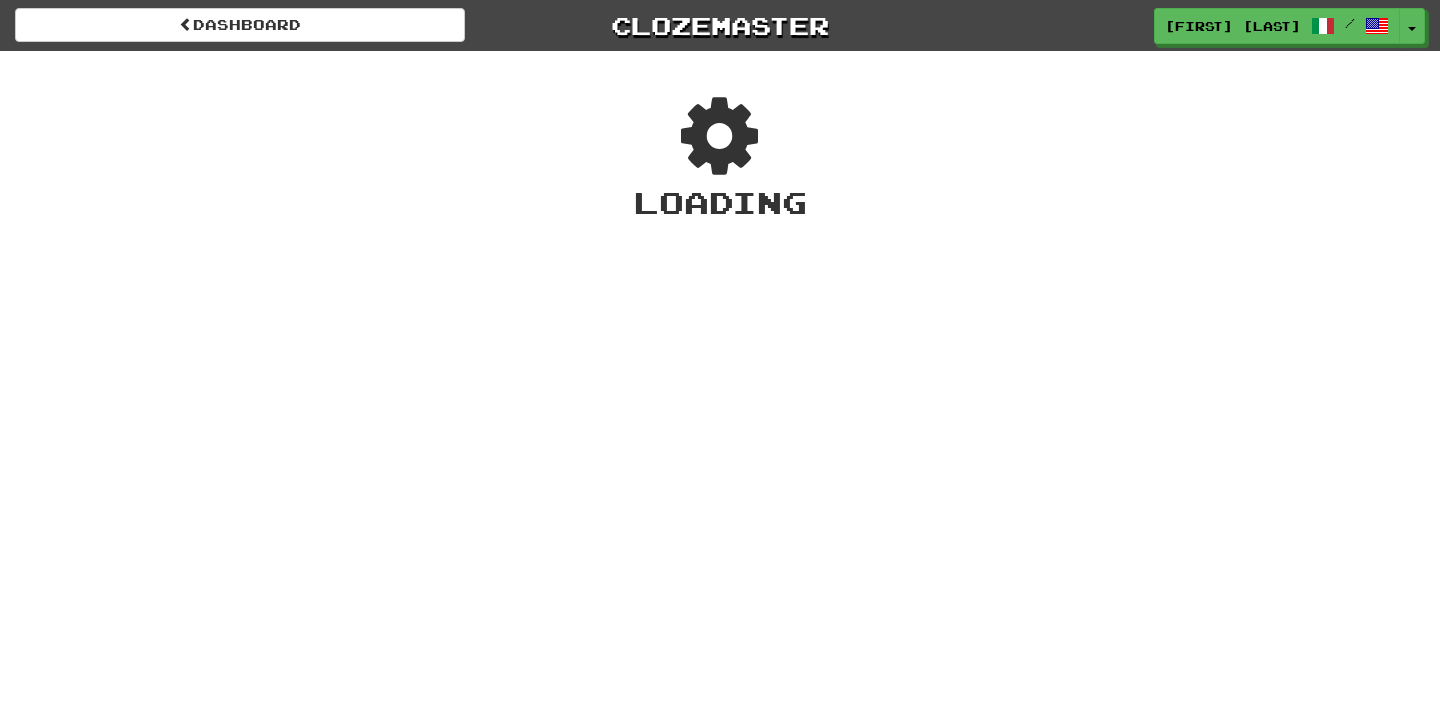 scroll, scrollTop: 0, scrollLeft: 0, axis: both 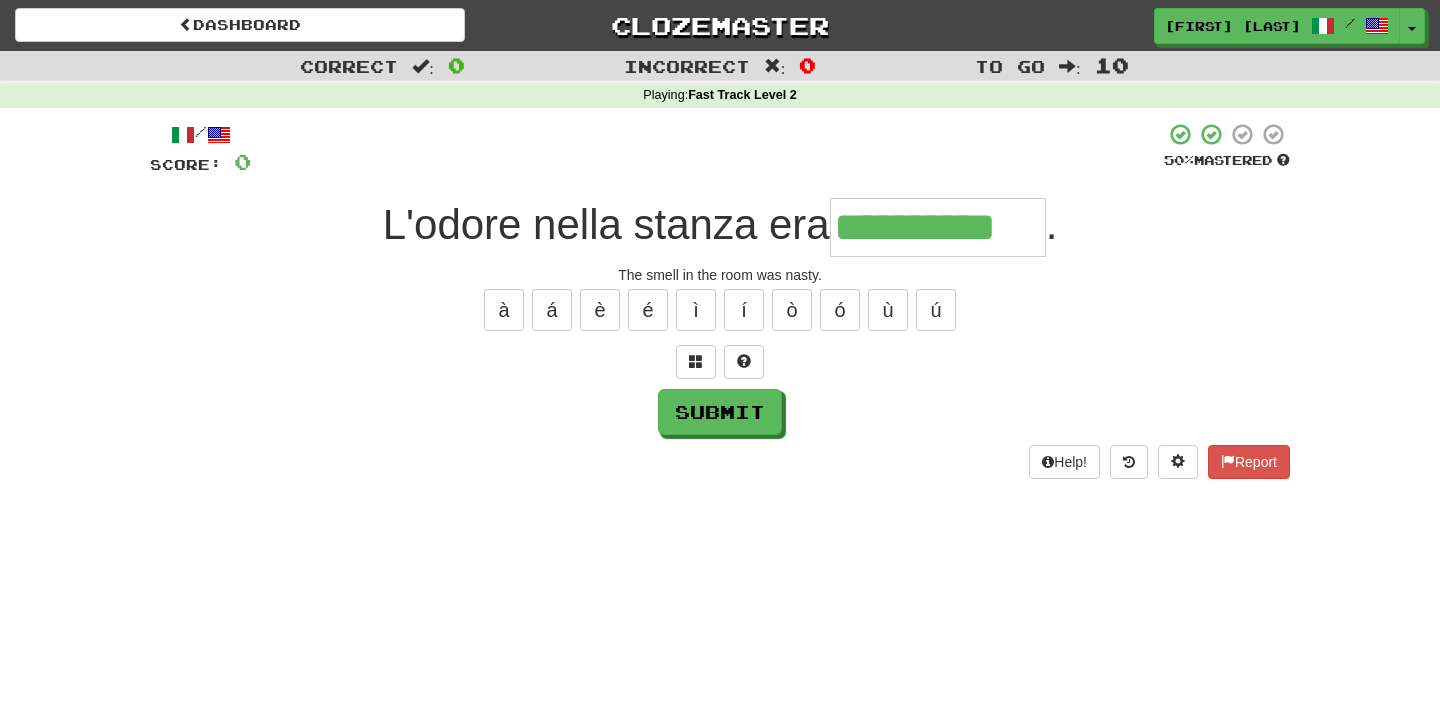 type on "**********" 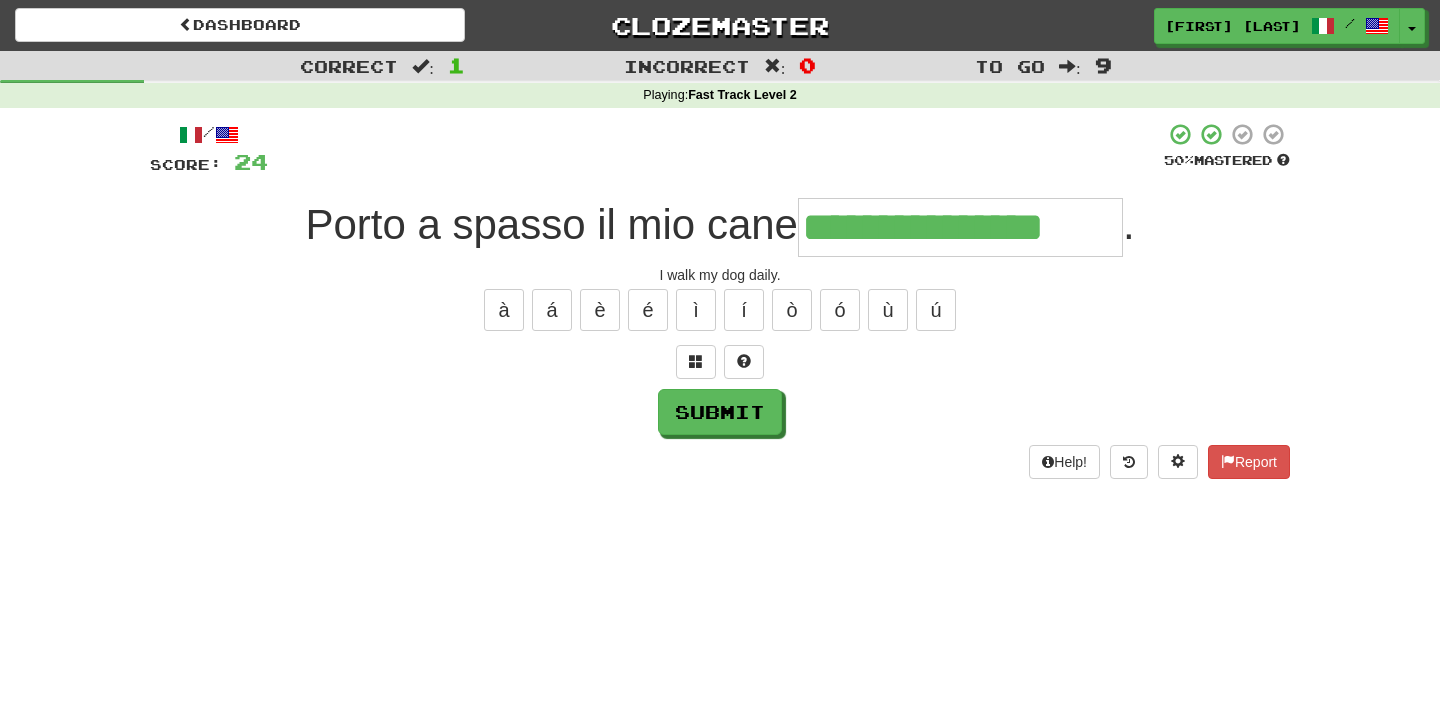 type on "**********" 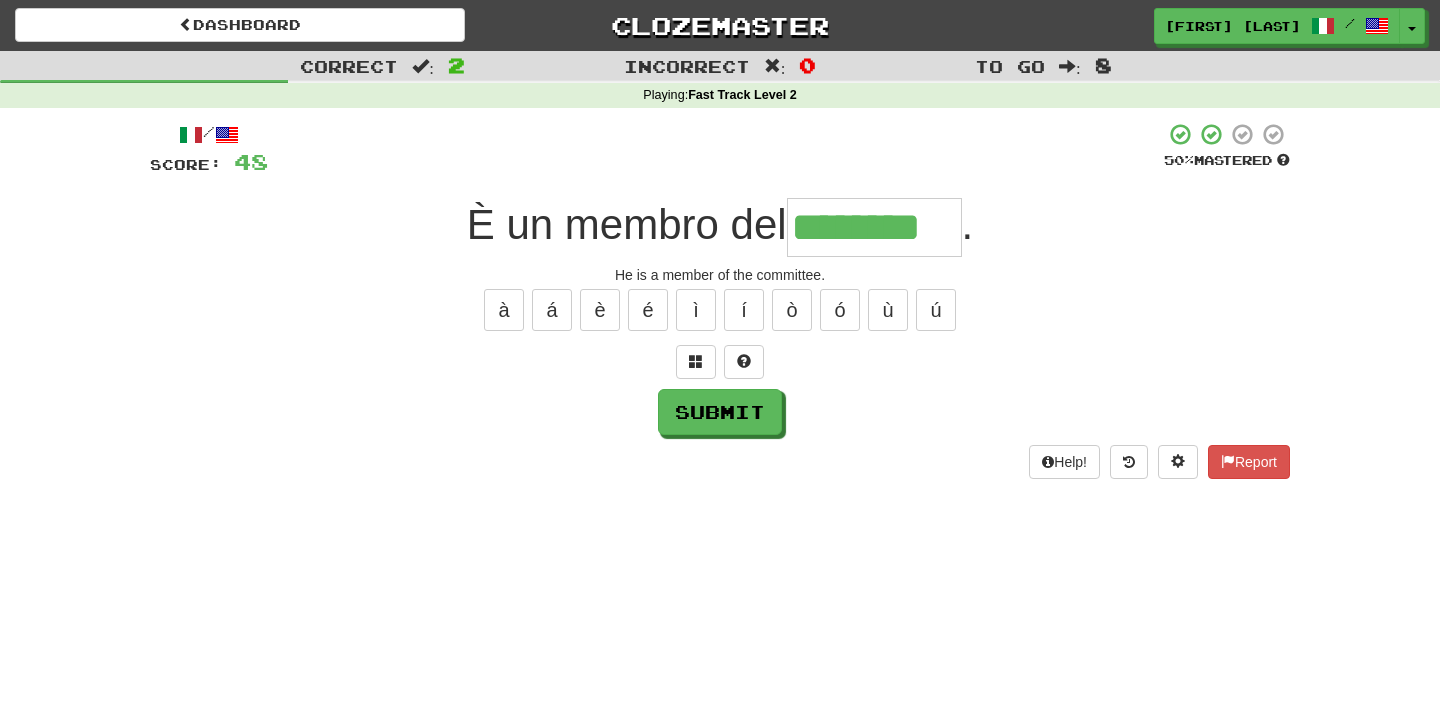 type on "********" 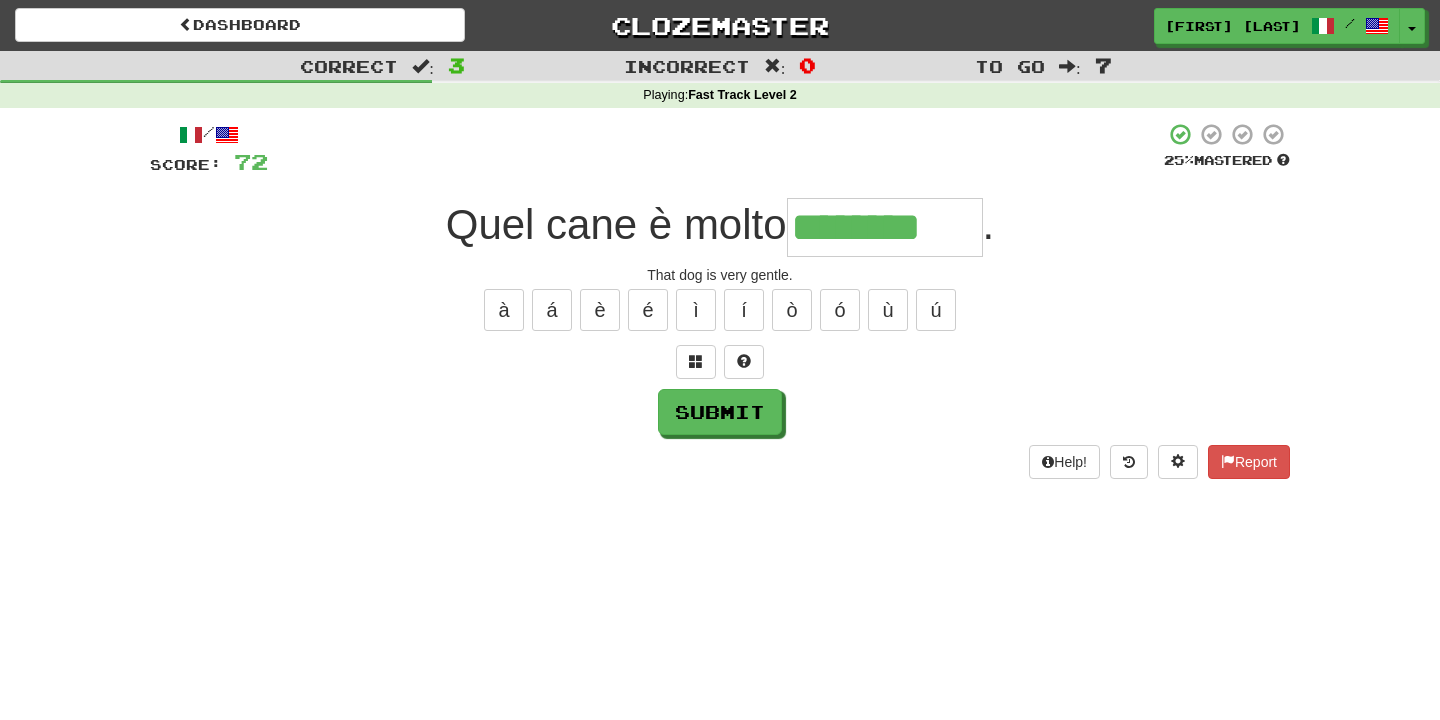 type on "********" 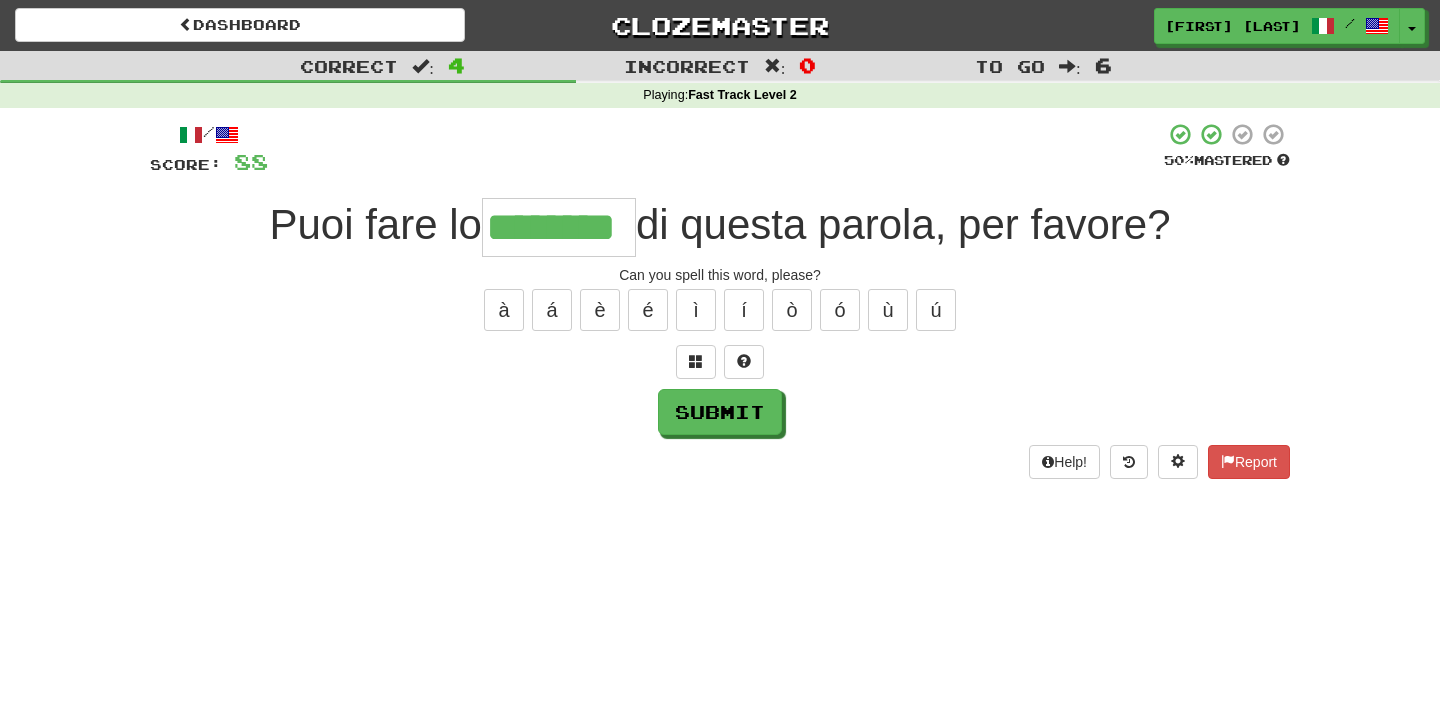 type on "********" 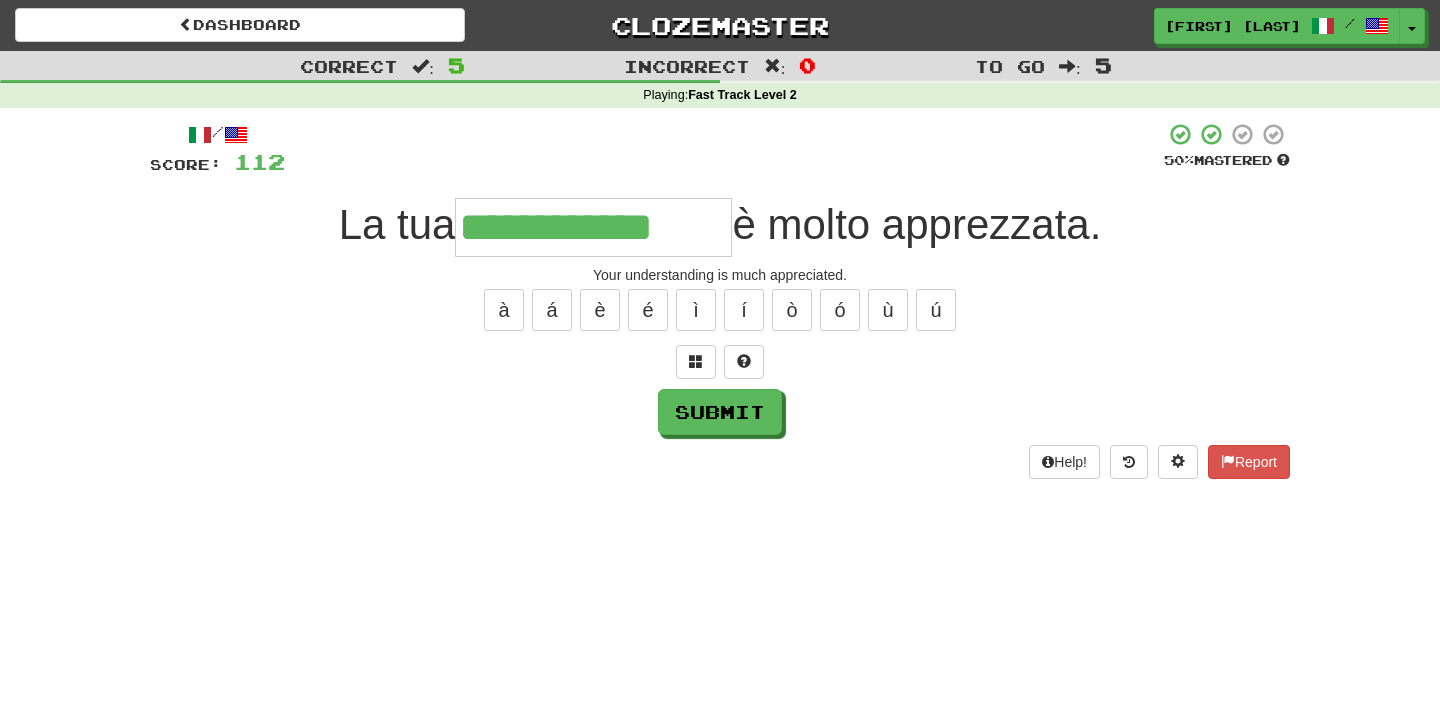 type on "**********" 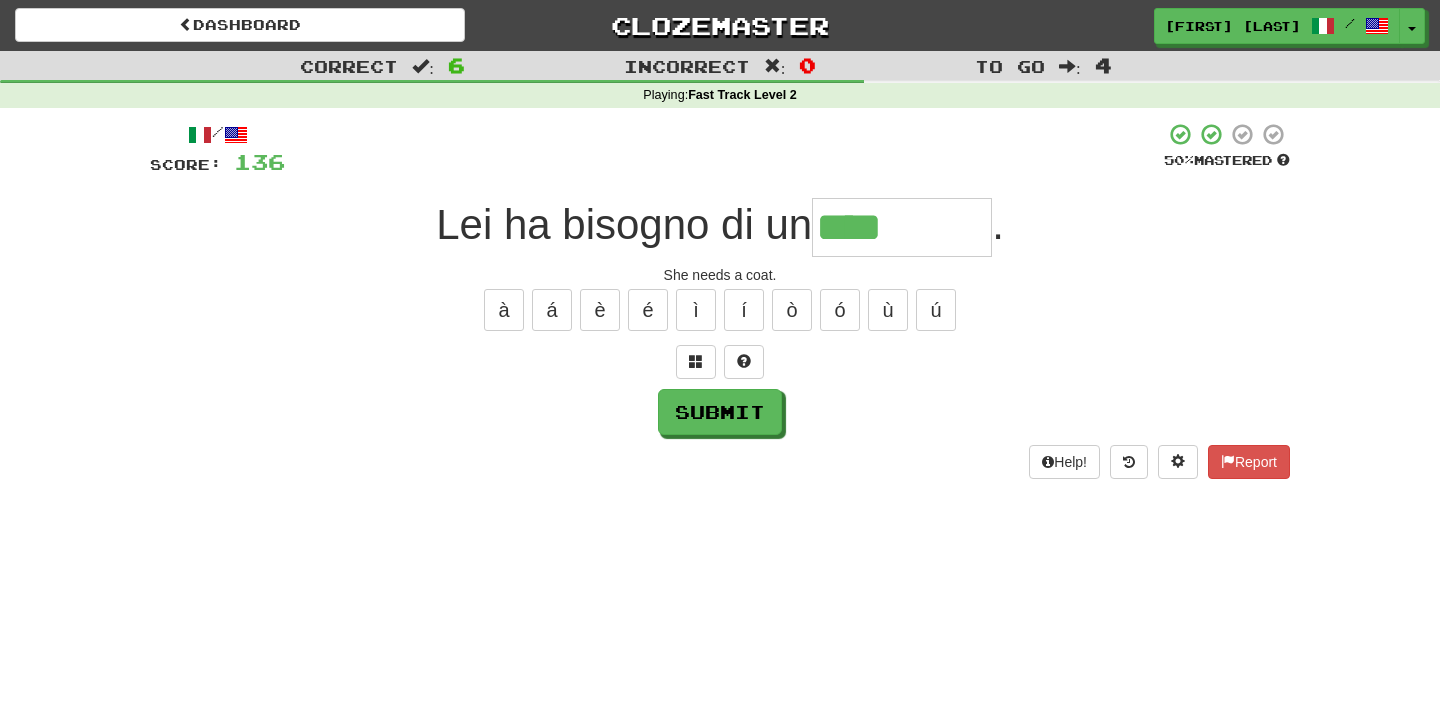 type on "********" 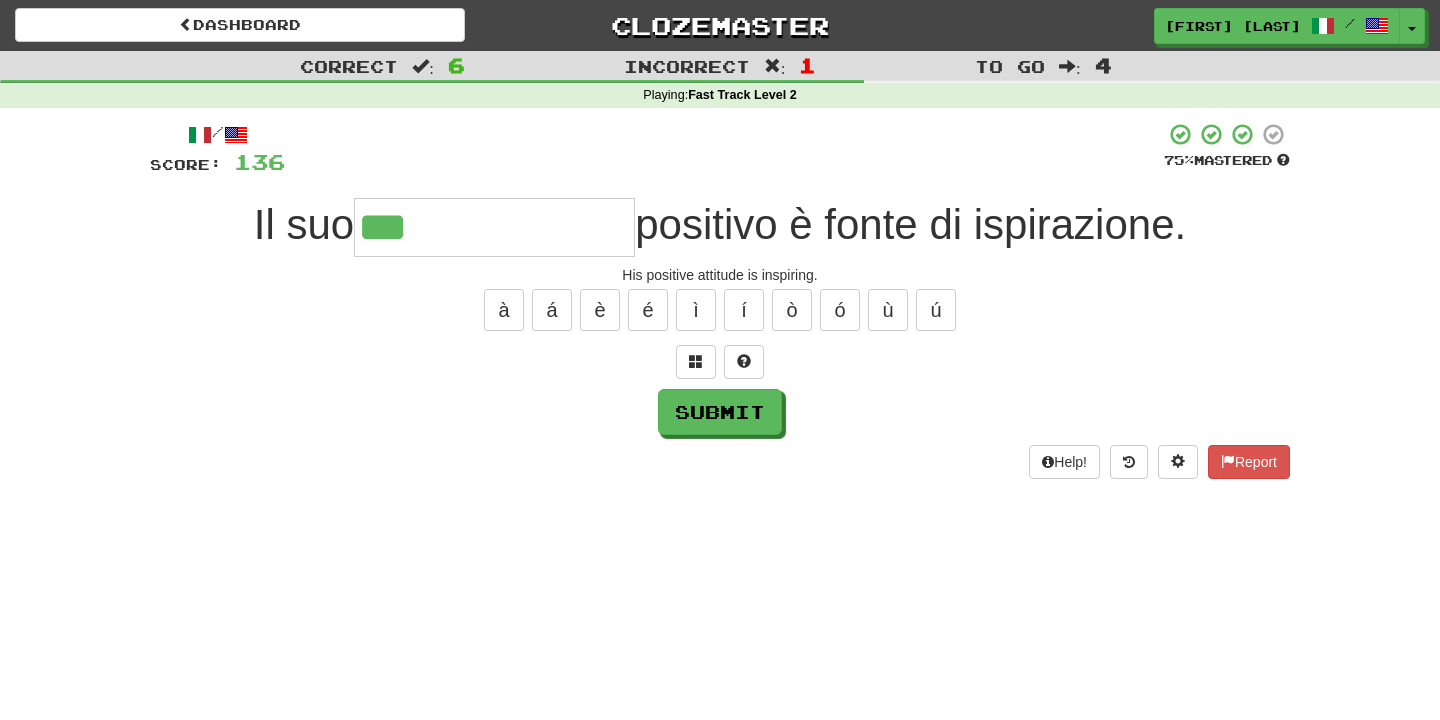 type on "**********" 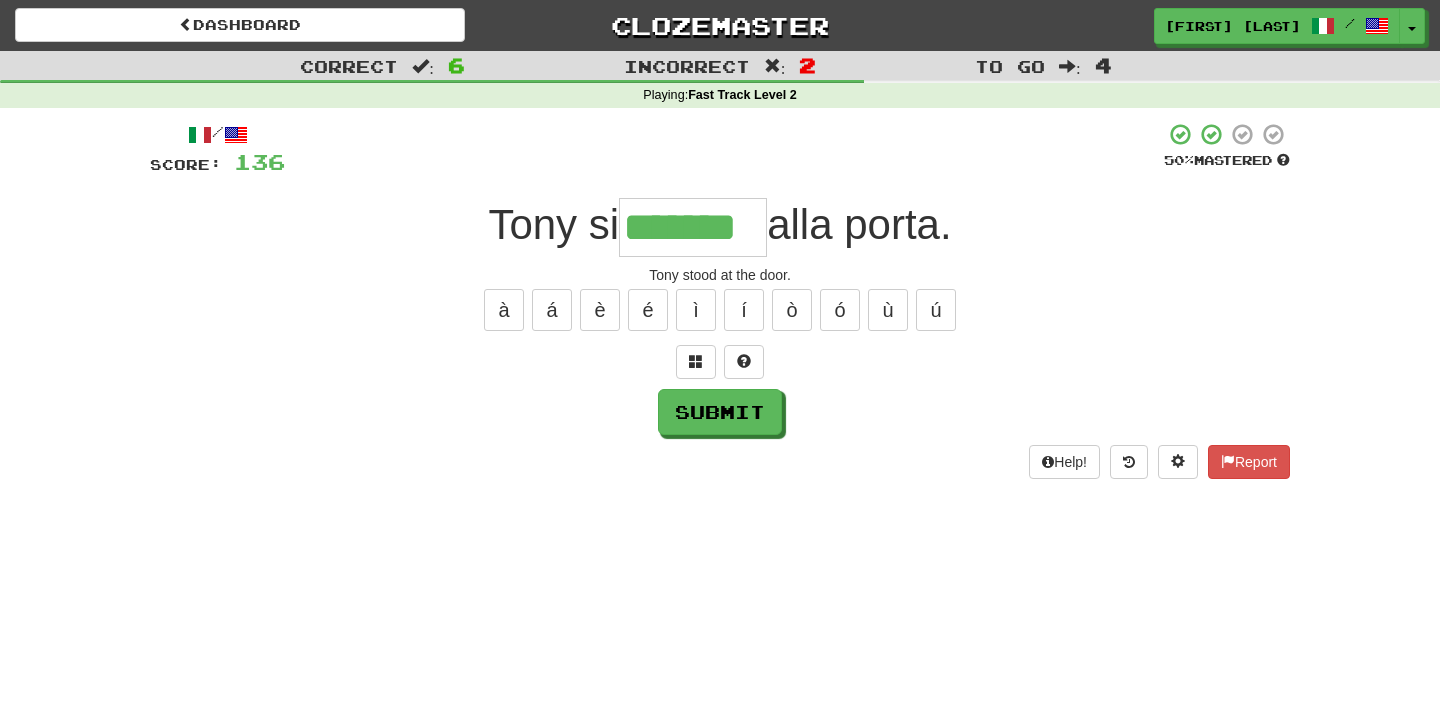 type on "*******" 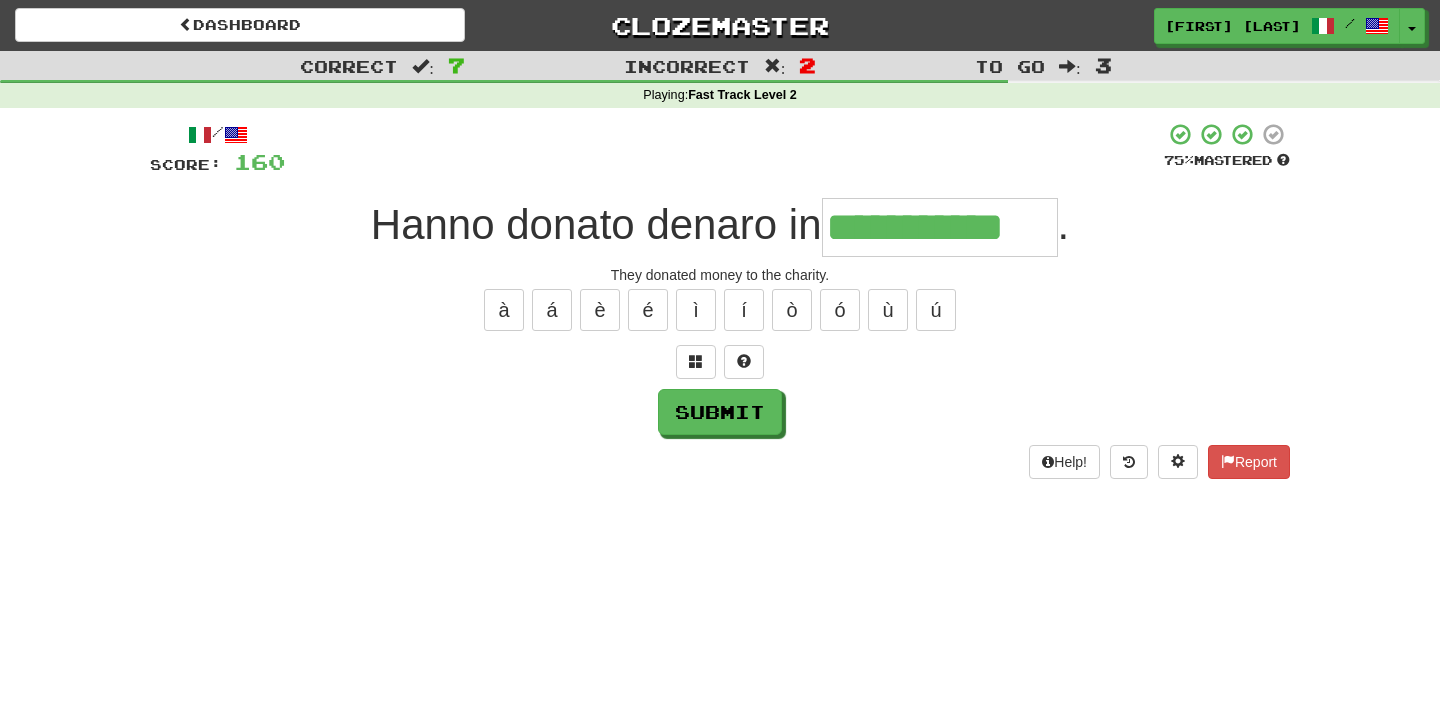 type on "**********" 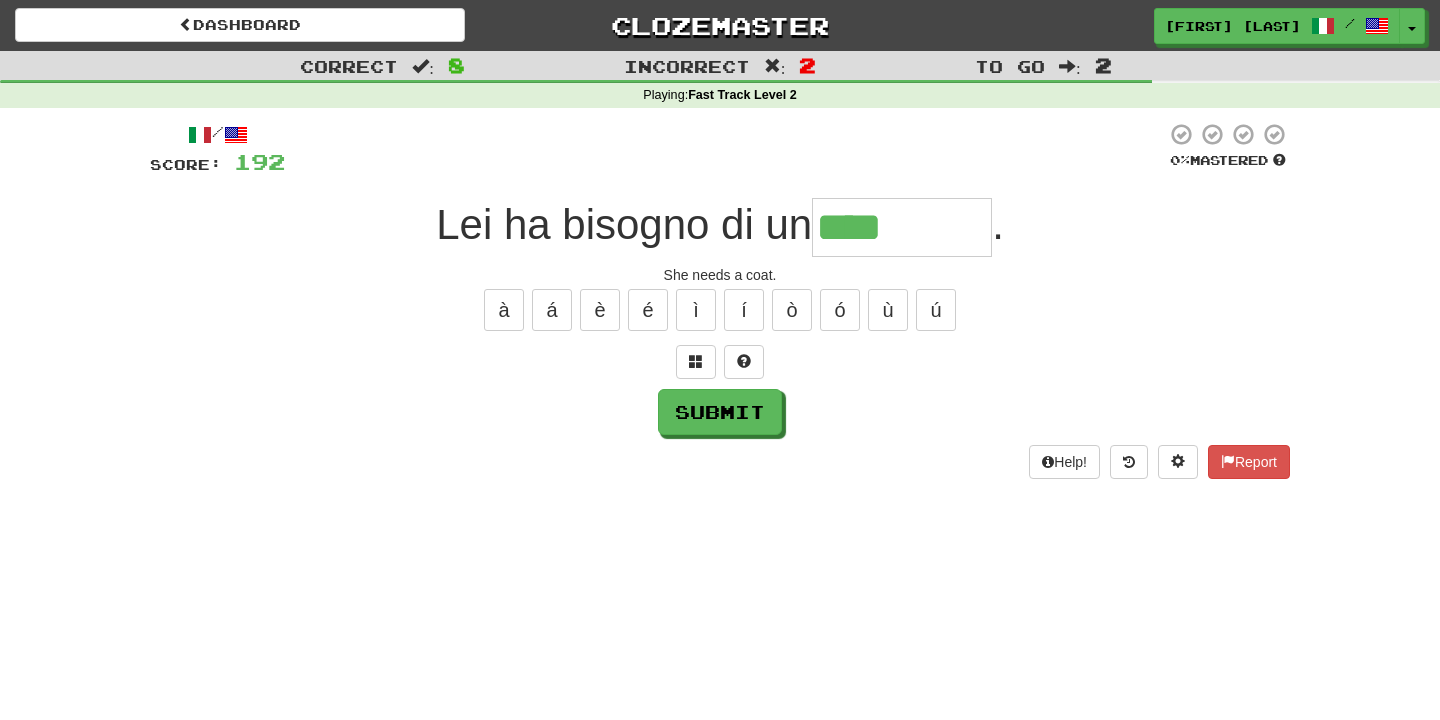 type on "********" 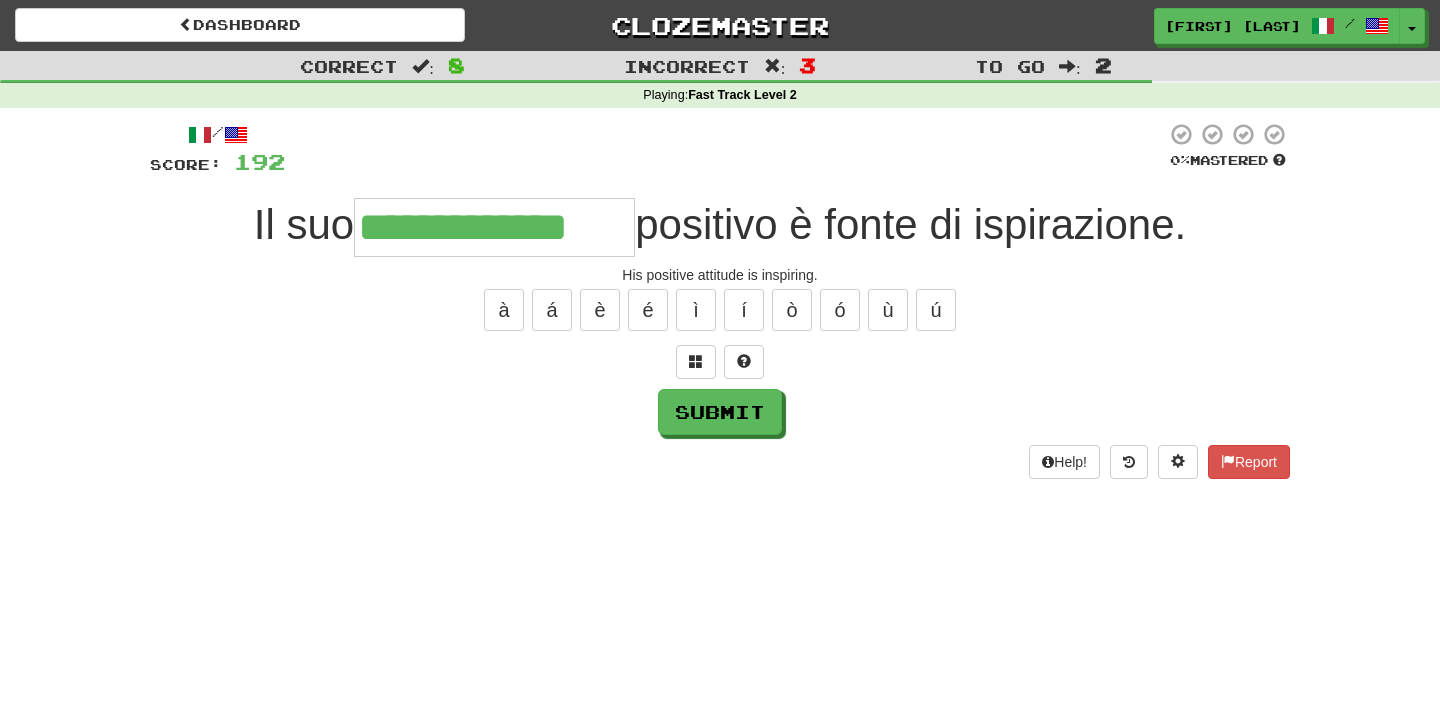 type on "**********" 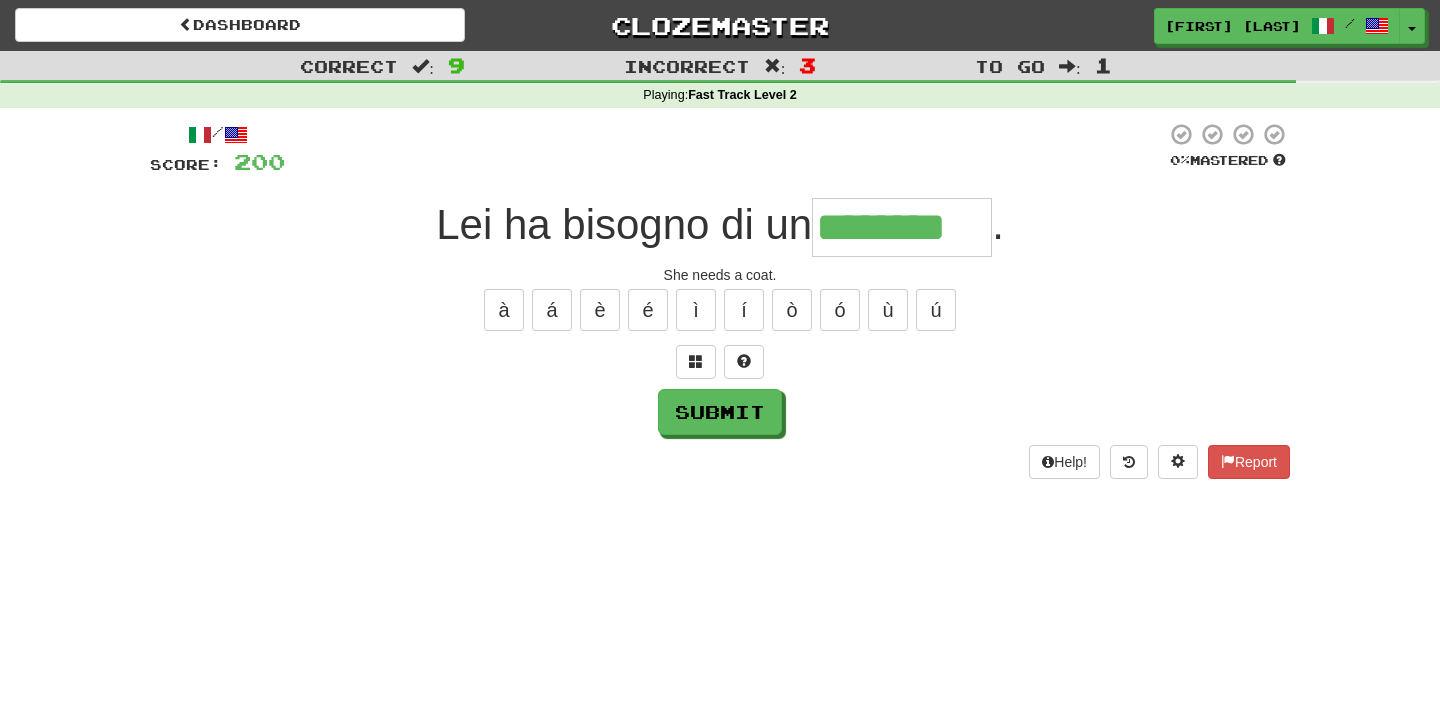 type on "********" 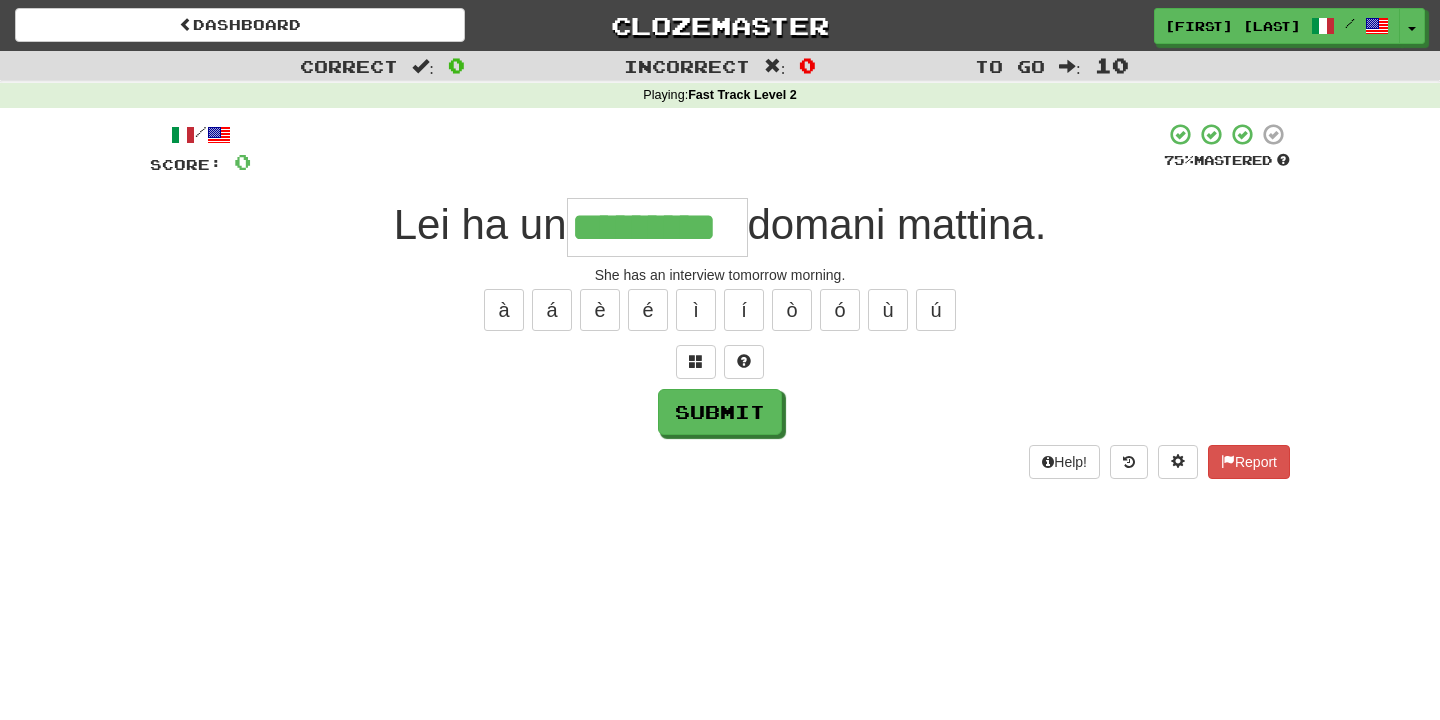 type on "*********" 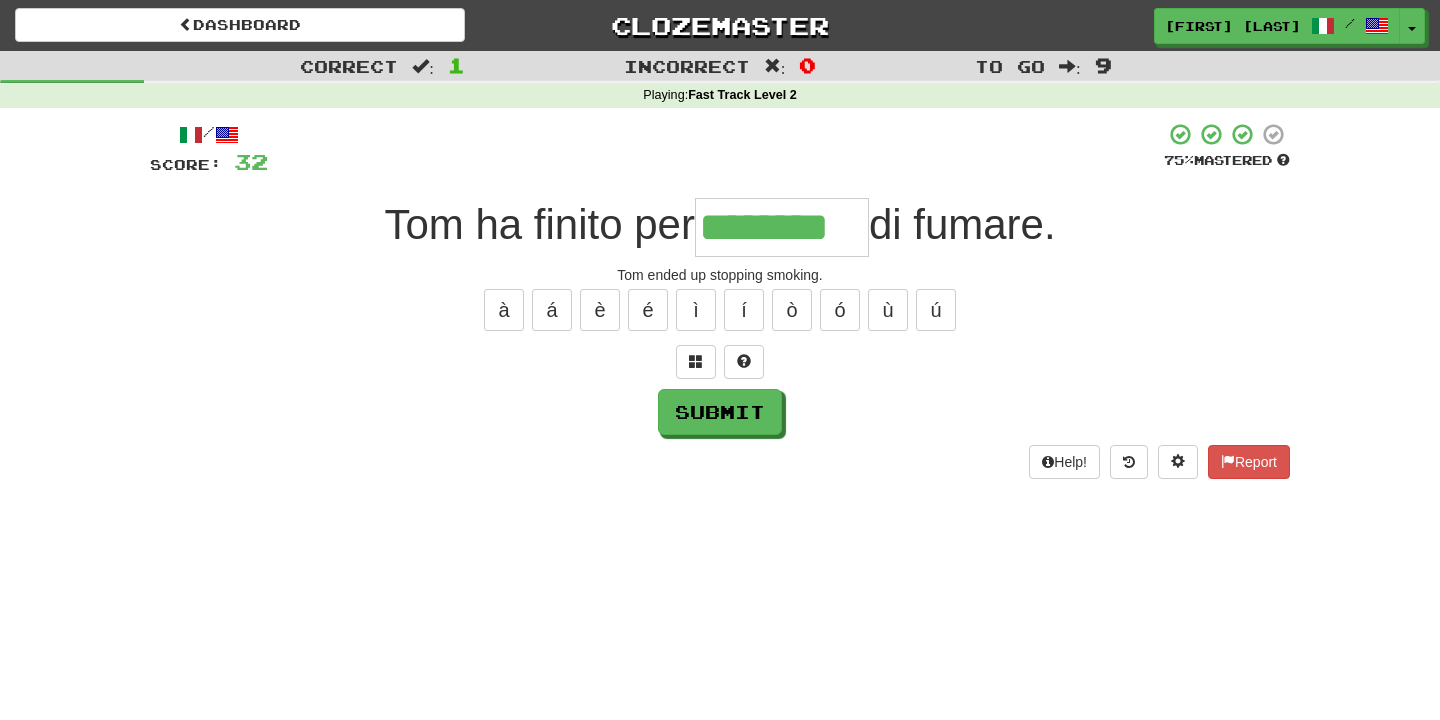 type on "********" 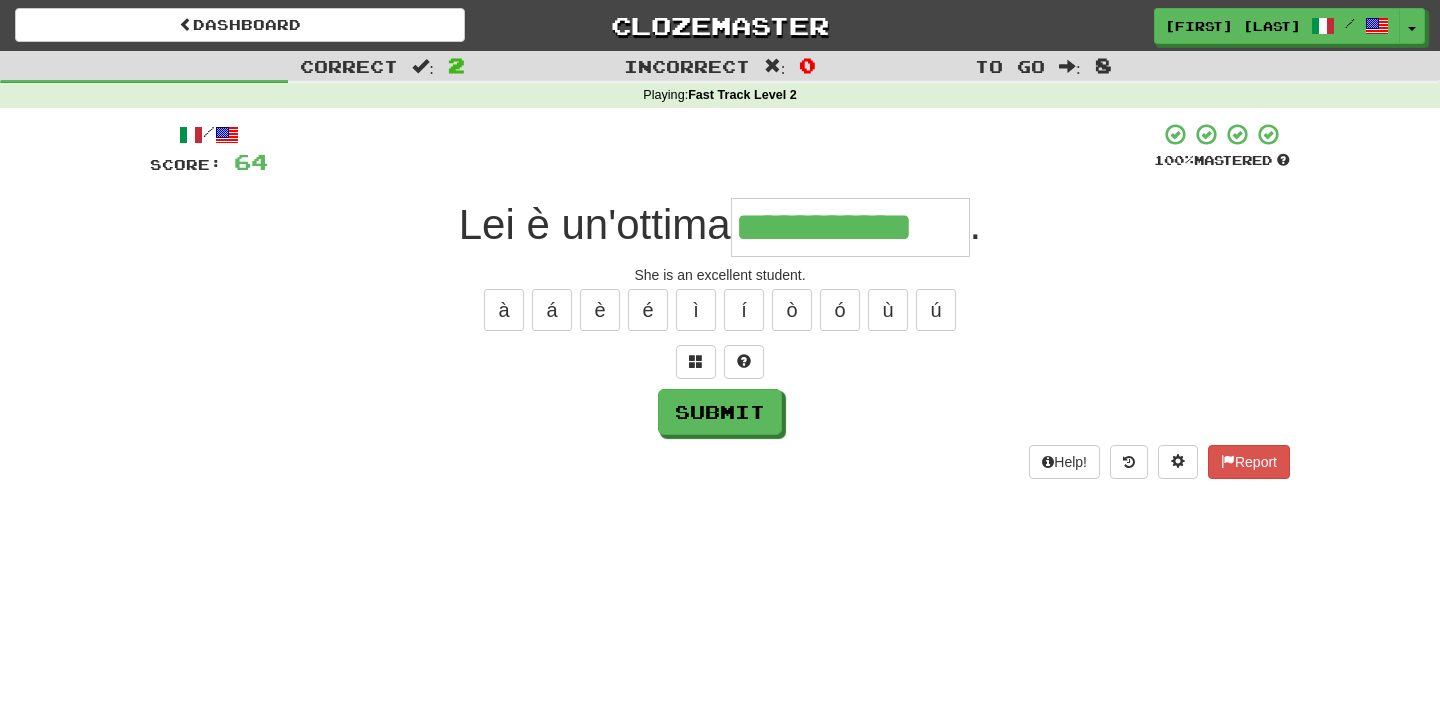 type on "**********" 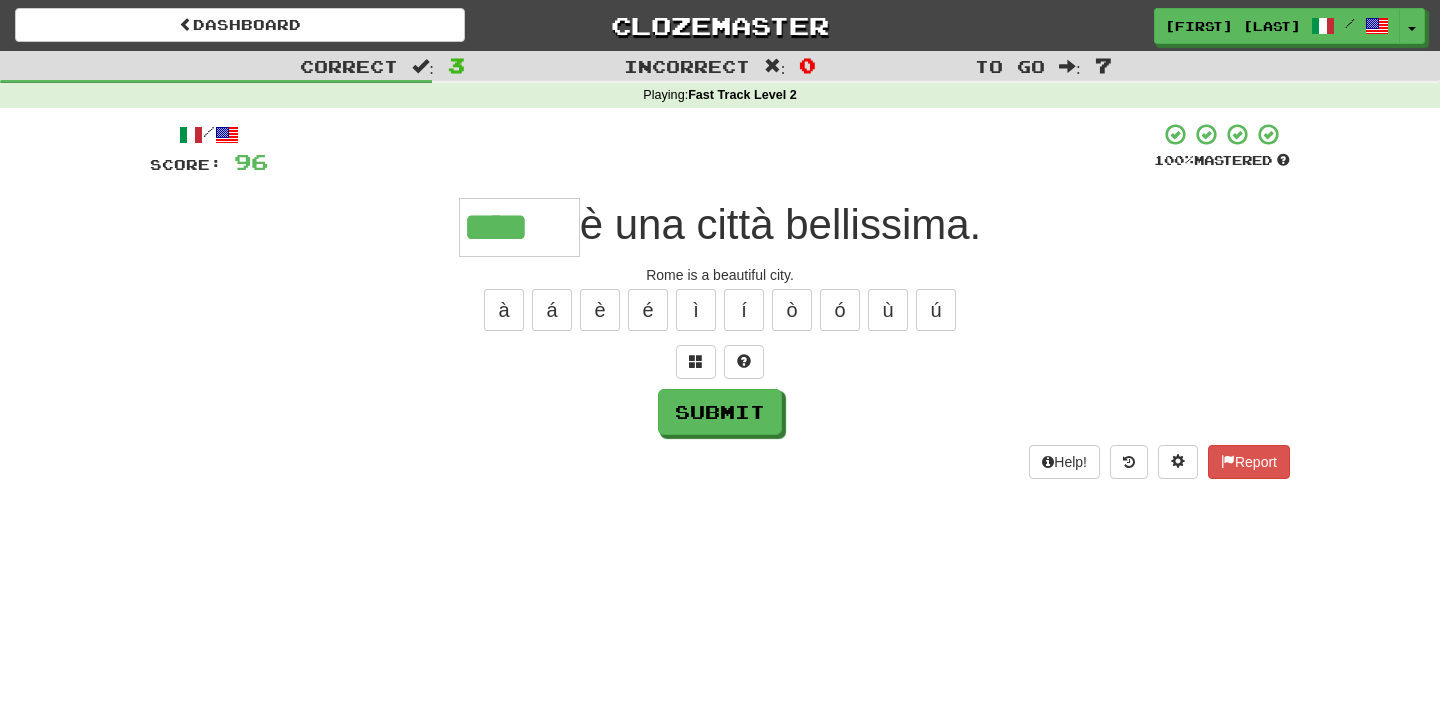 type on "****" 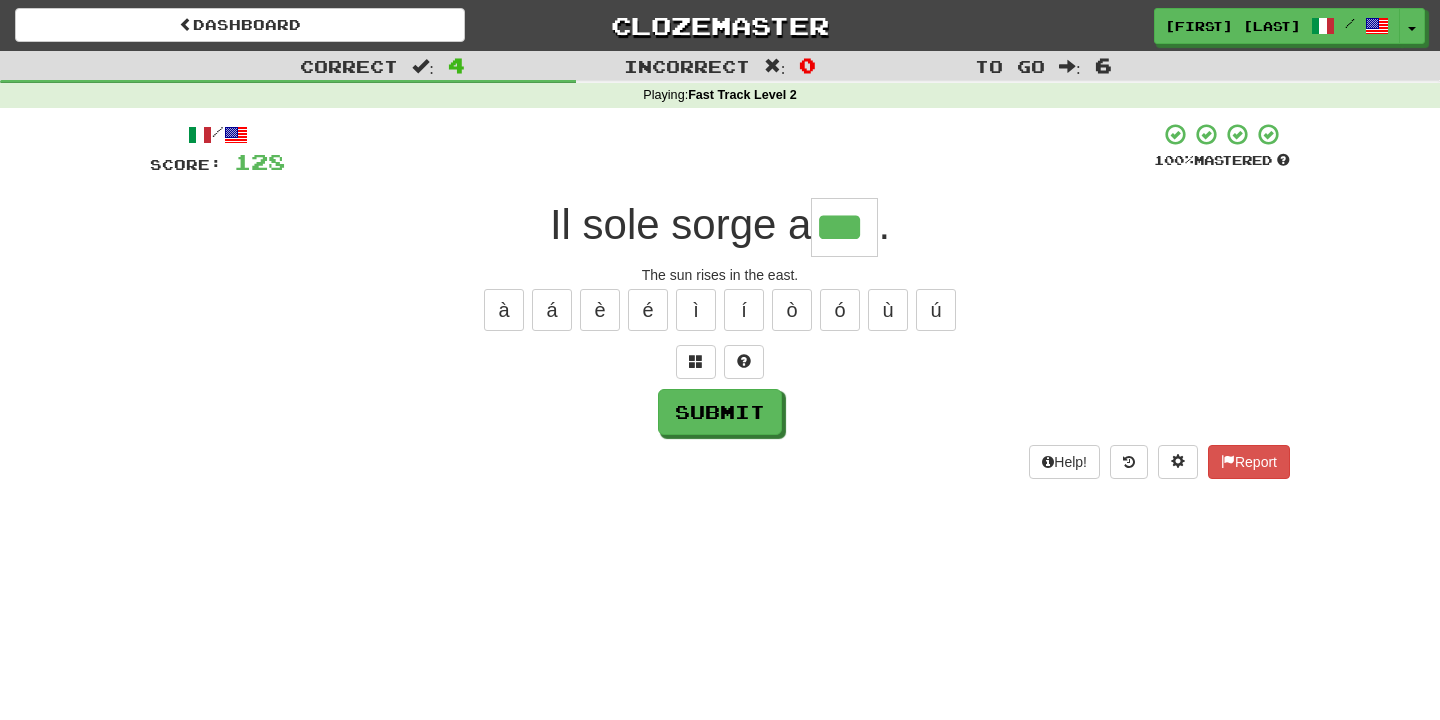 type on "***" 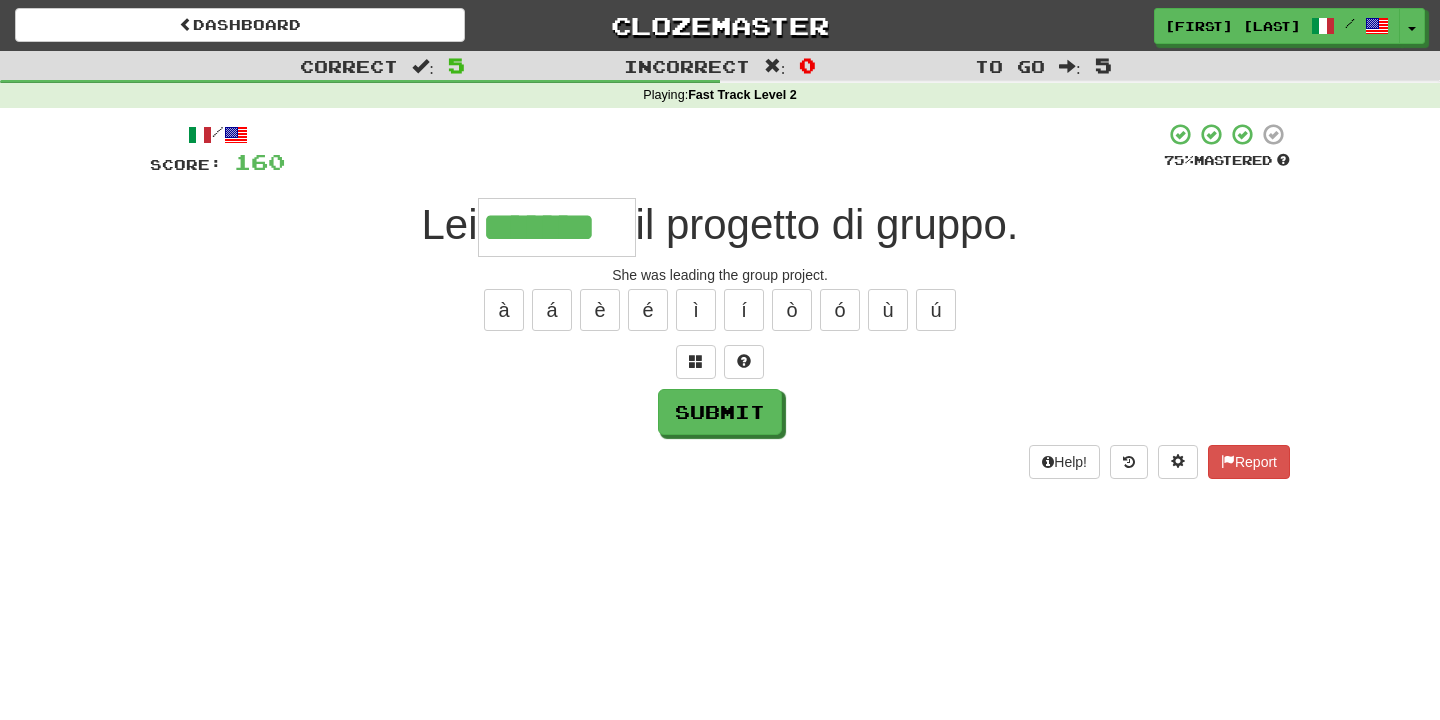 type on "*******" 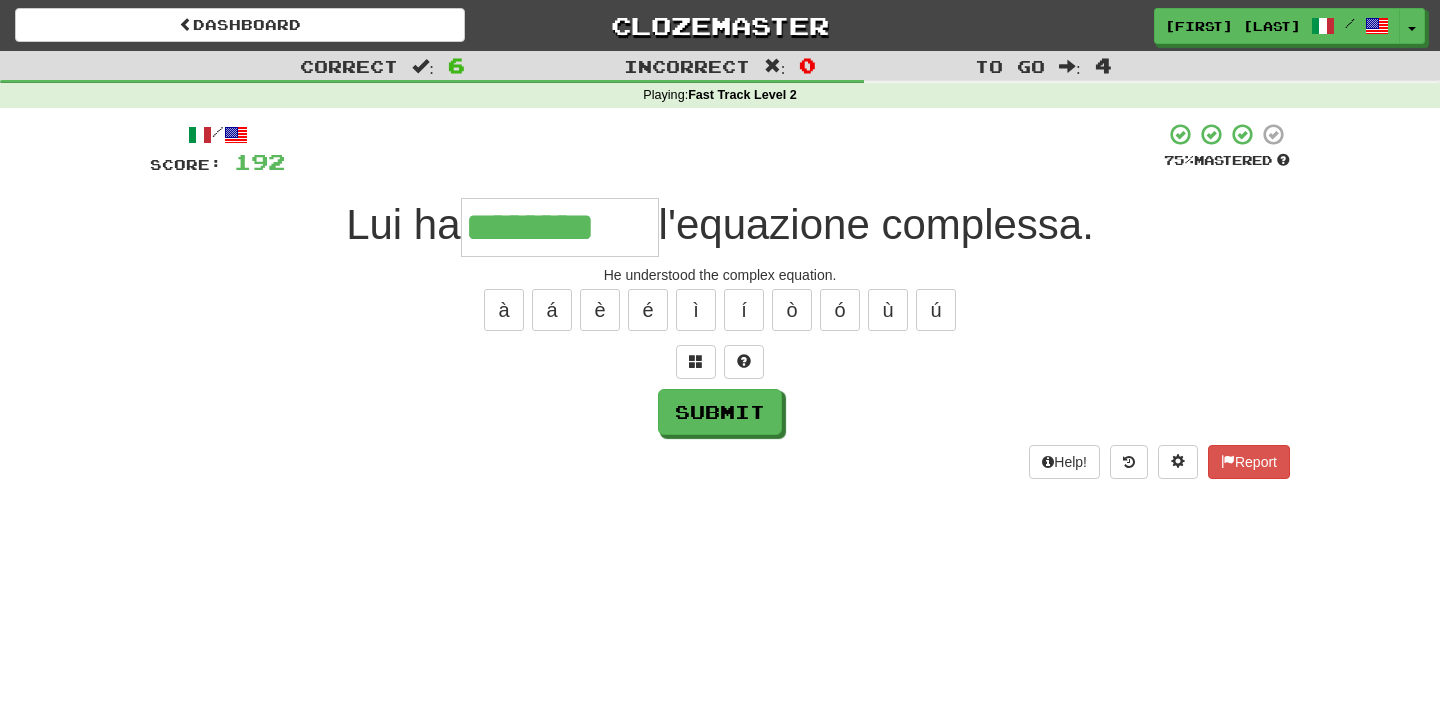 type on "********" 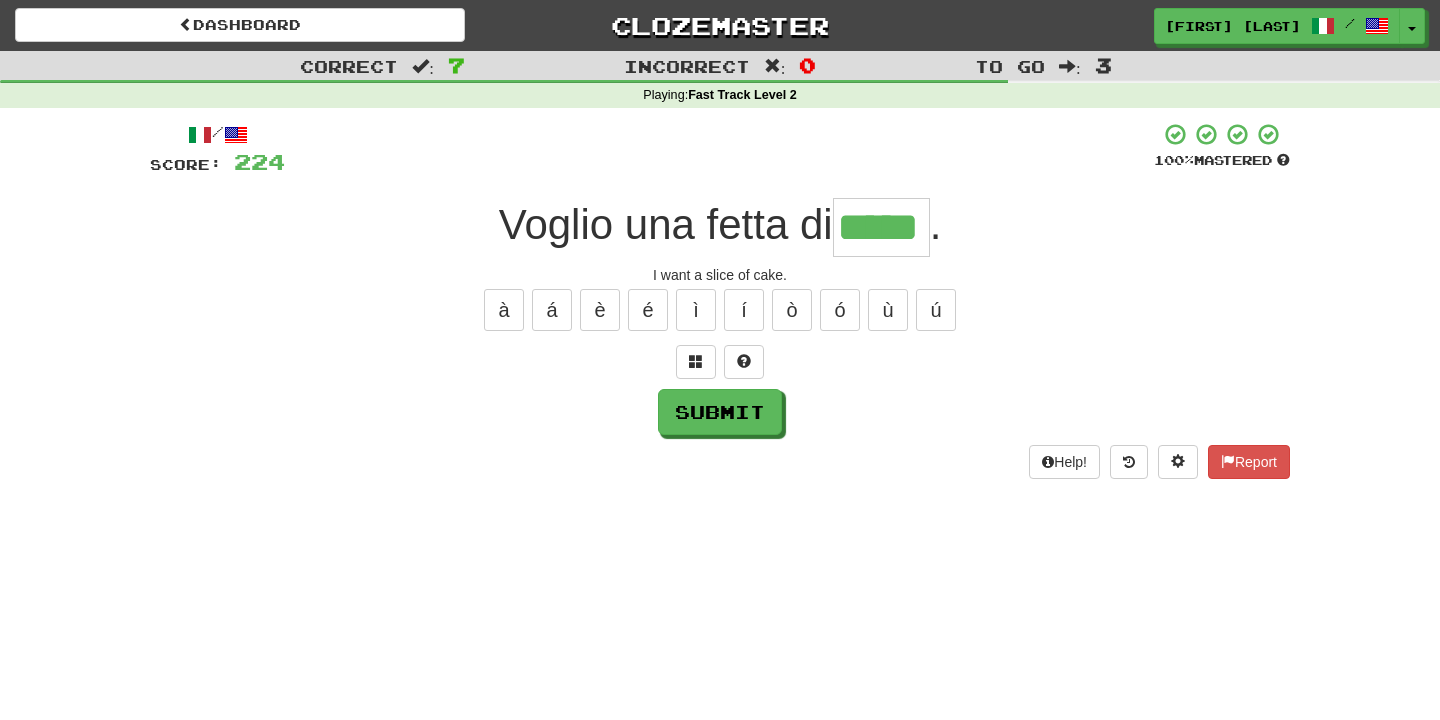 type on "*****" 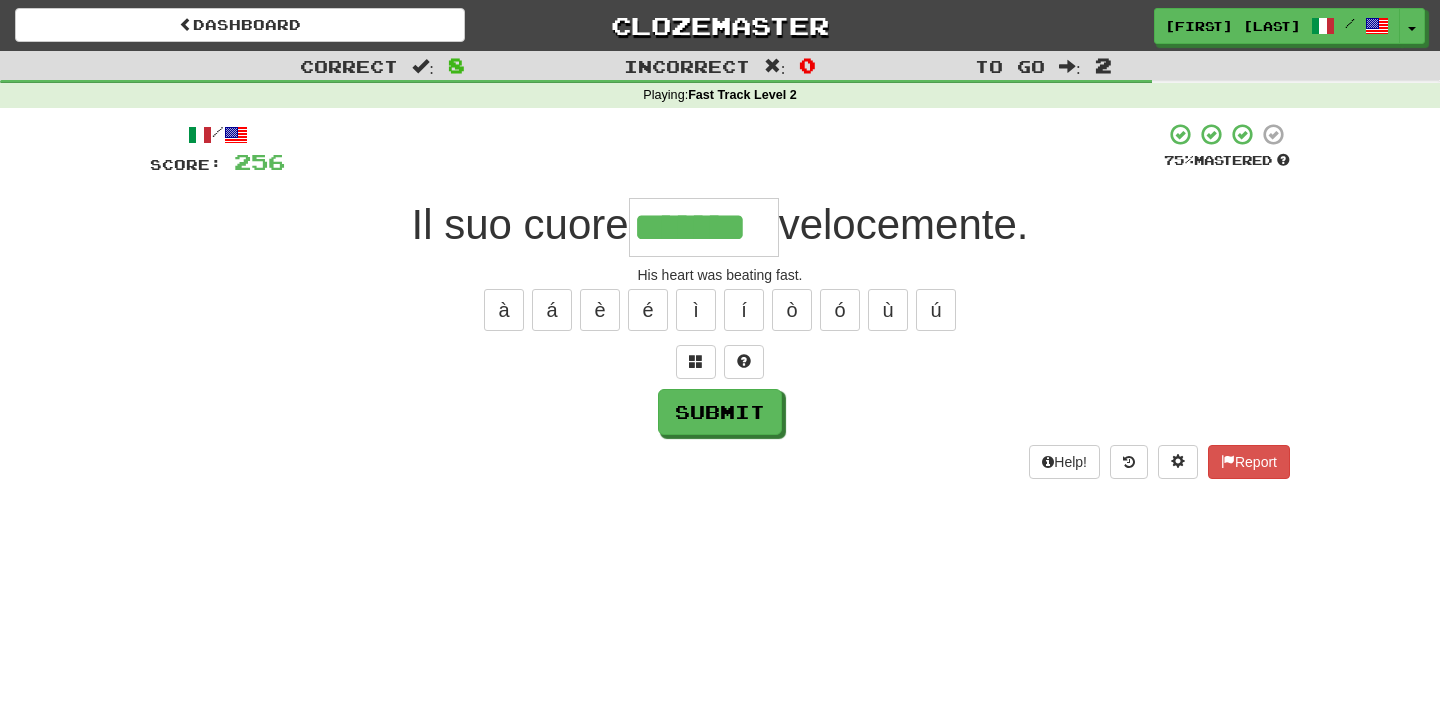type on "*******" 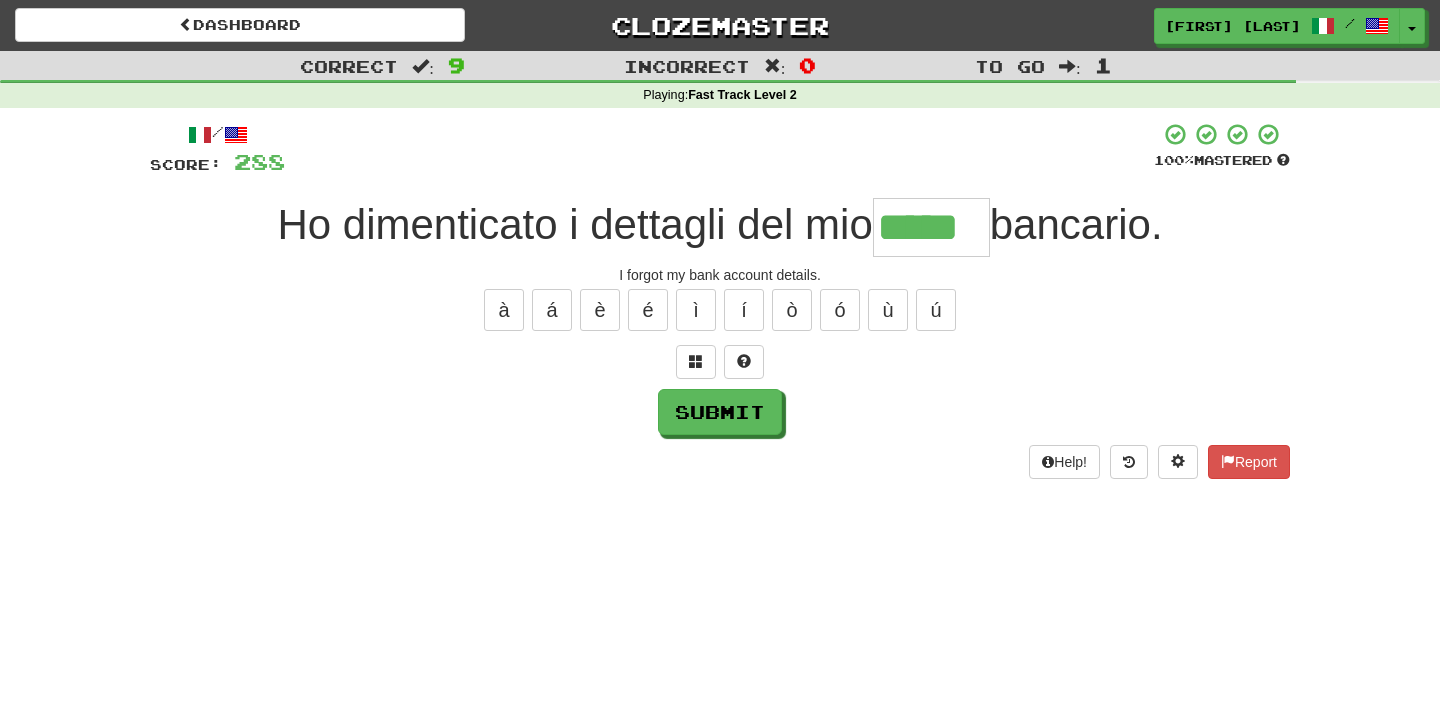 type on "*****" 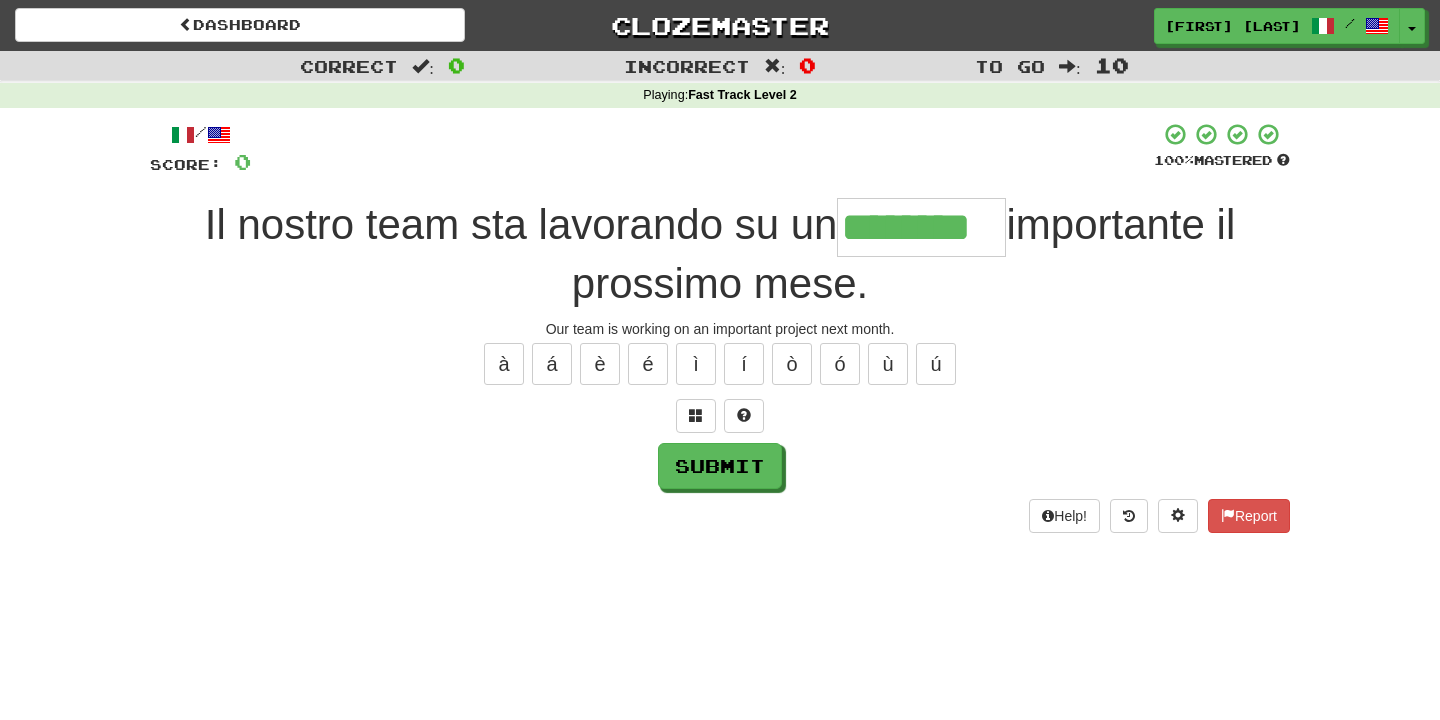type on "********" 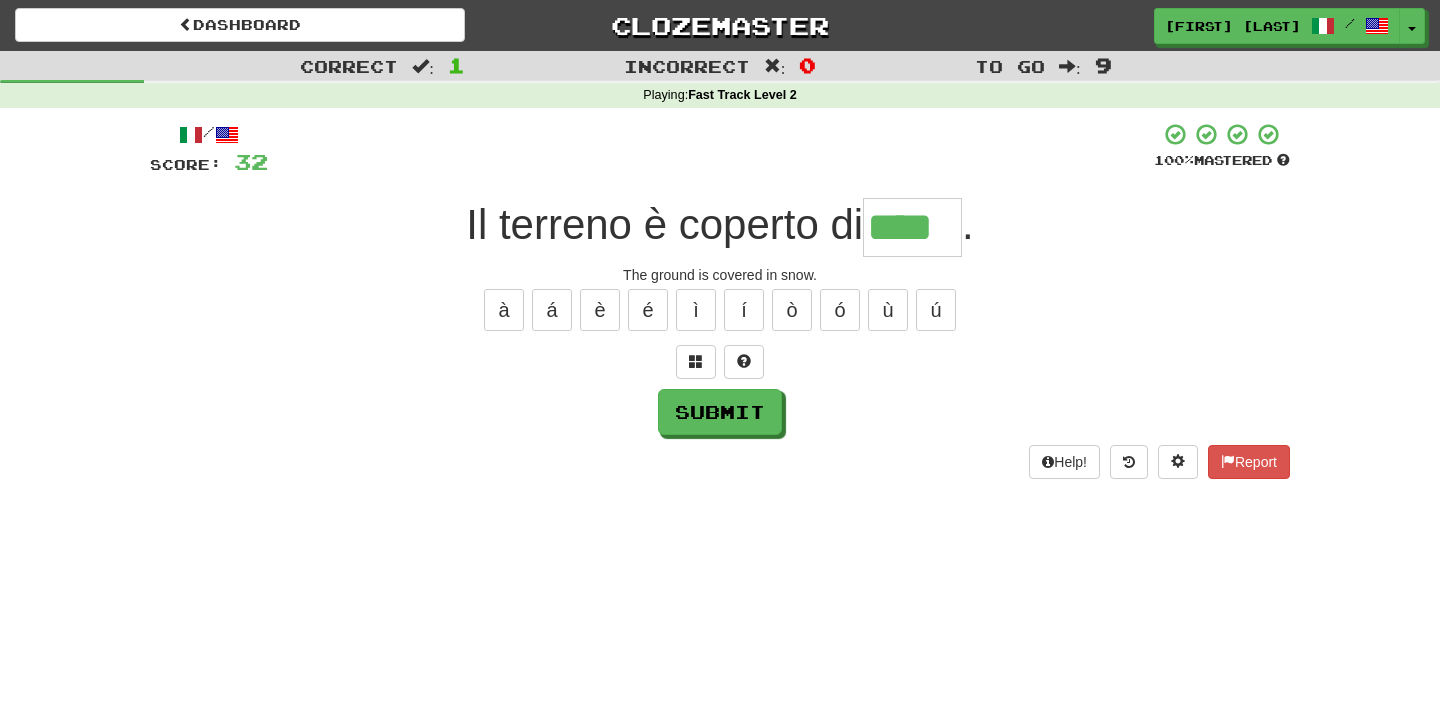 type on "****" 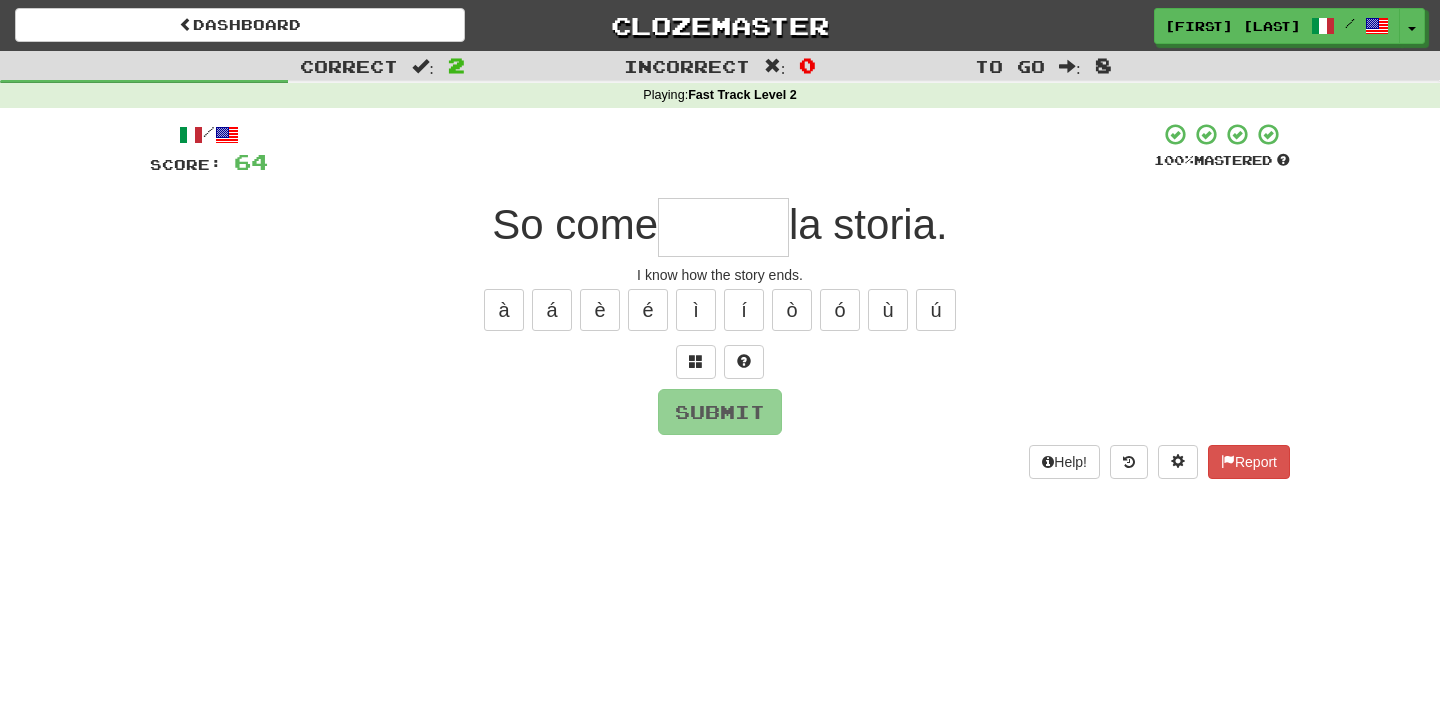 type on "*" 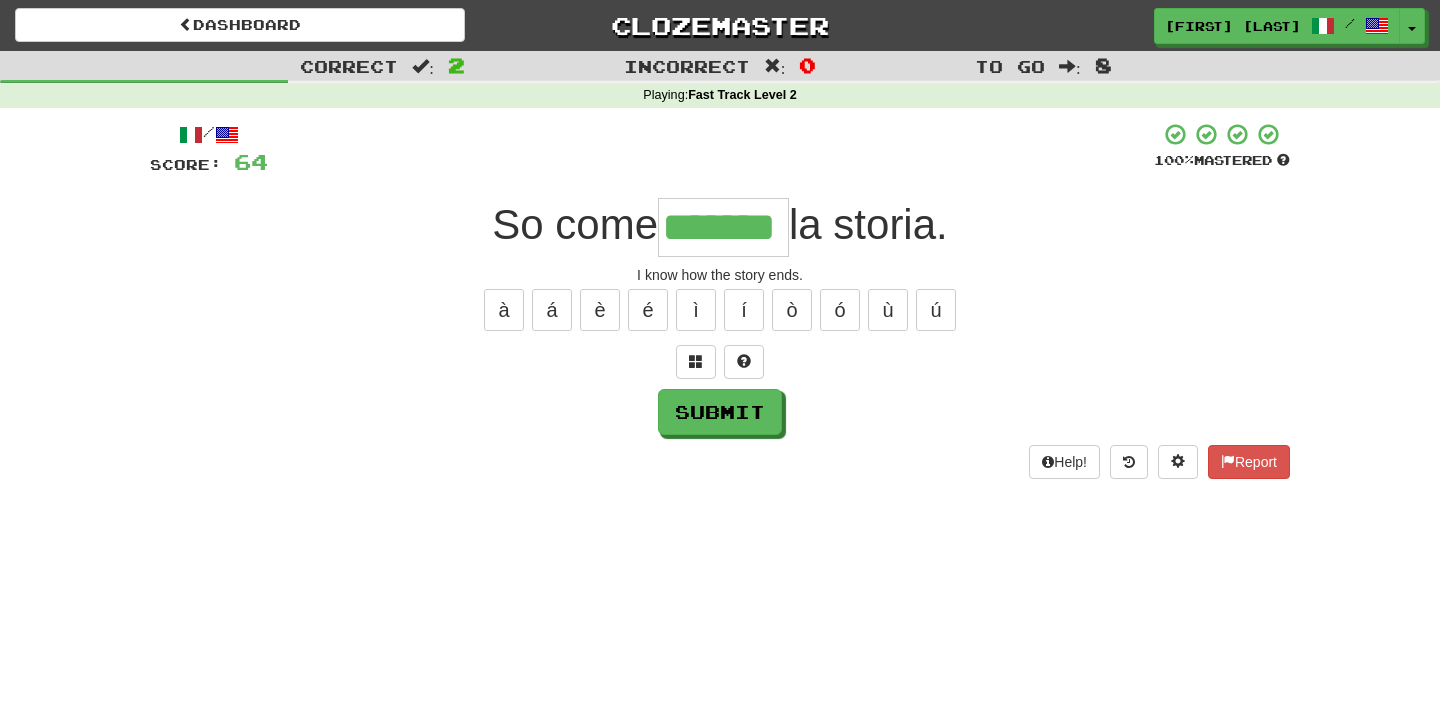 type on "*******" 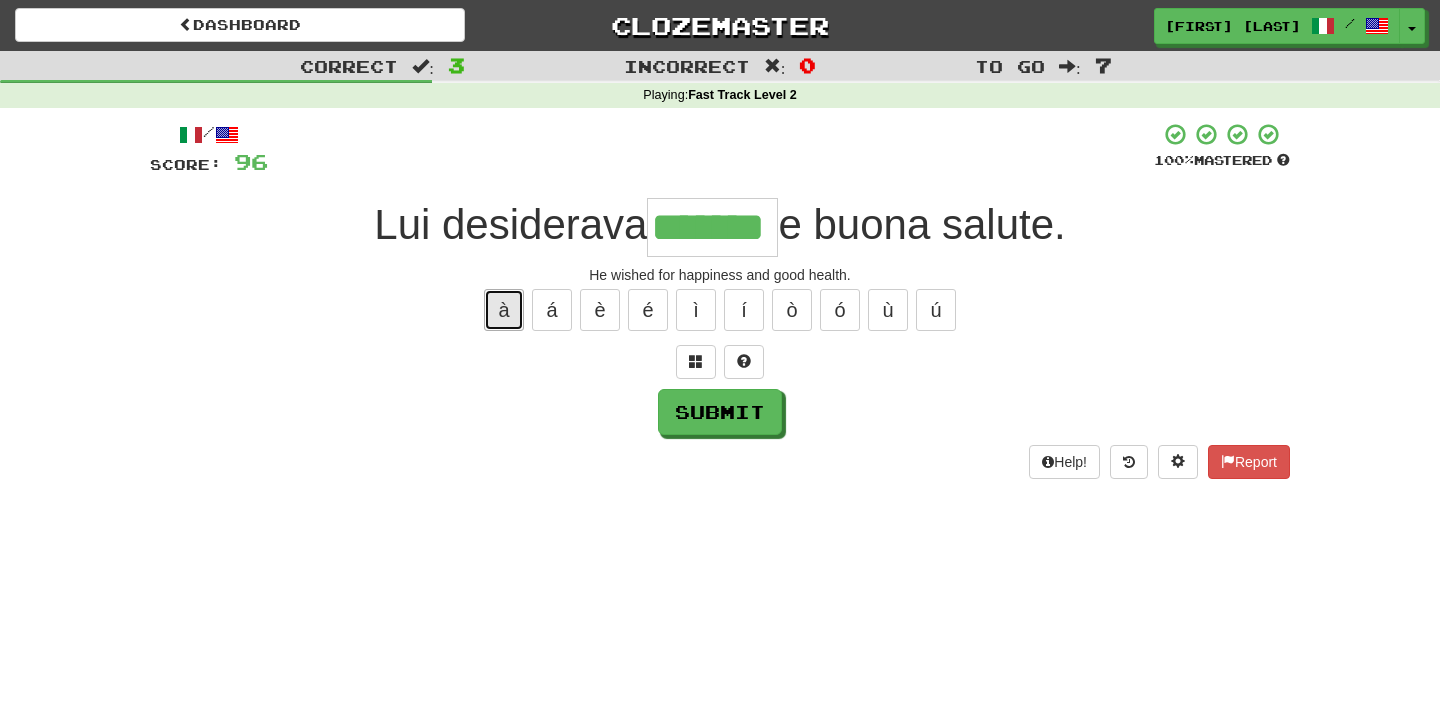 click on "à" at bounding box center [504, 310] 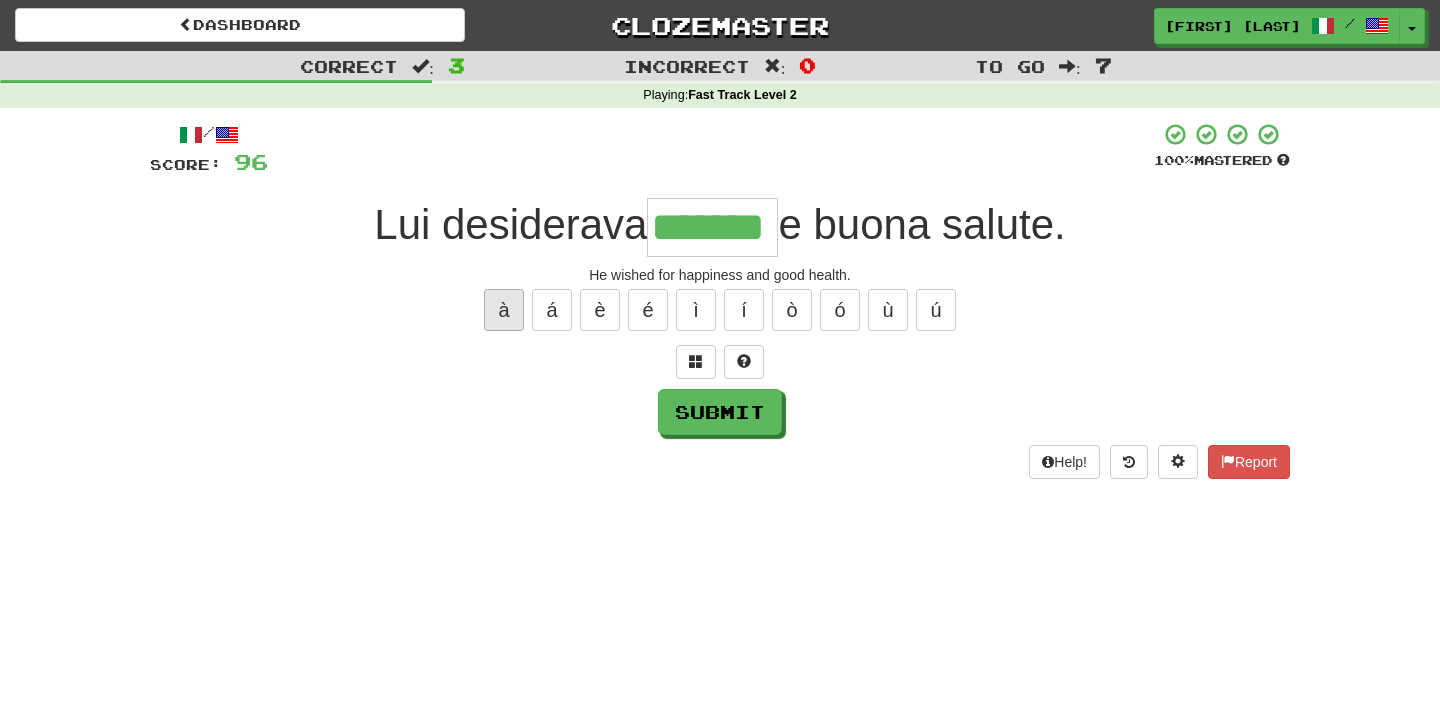 type on "********" 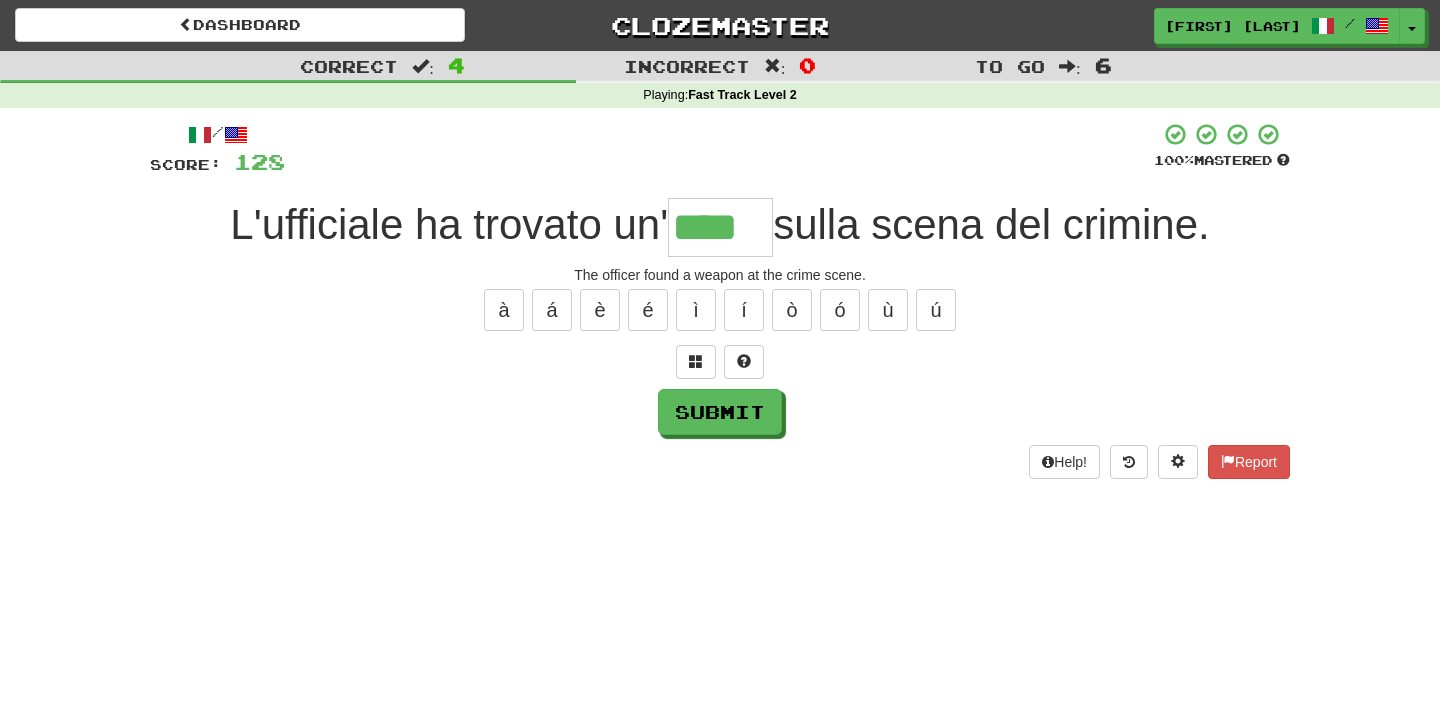 type on "****" 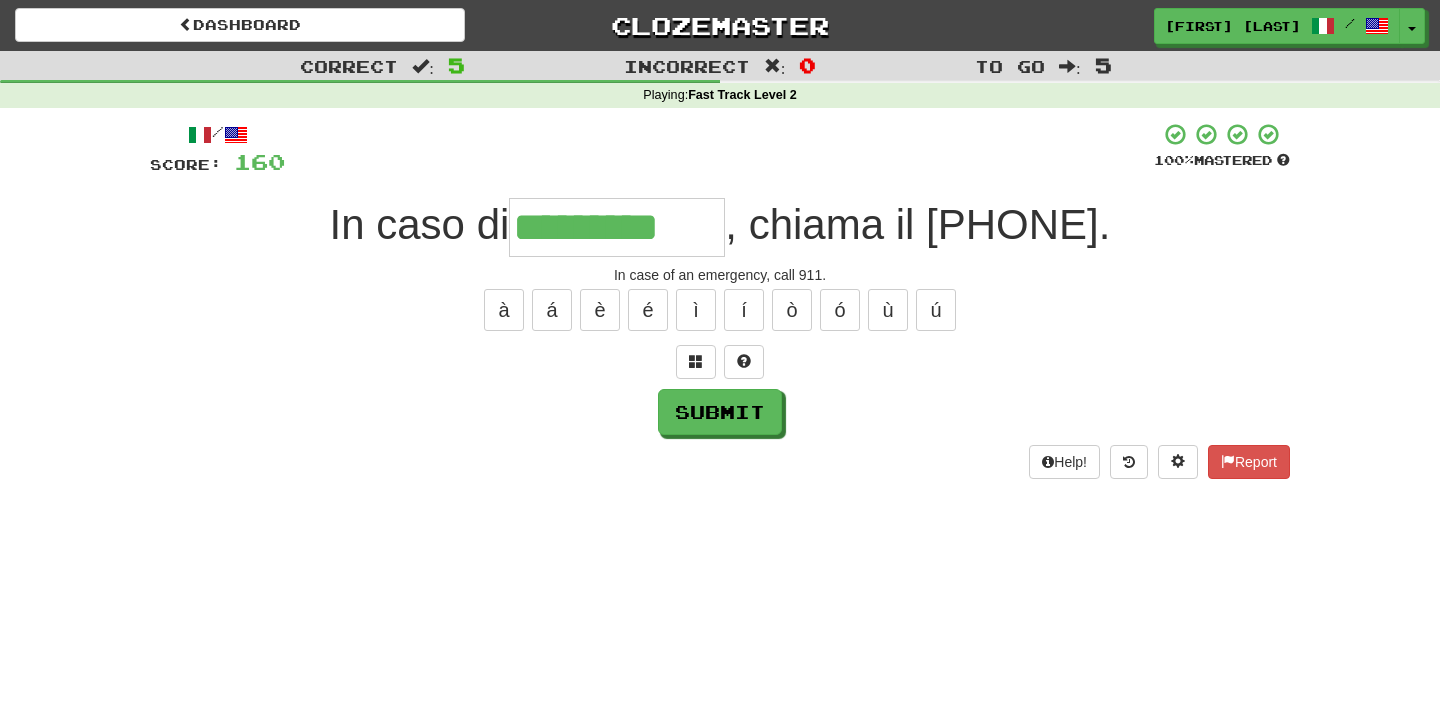 type on "*********" 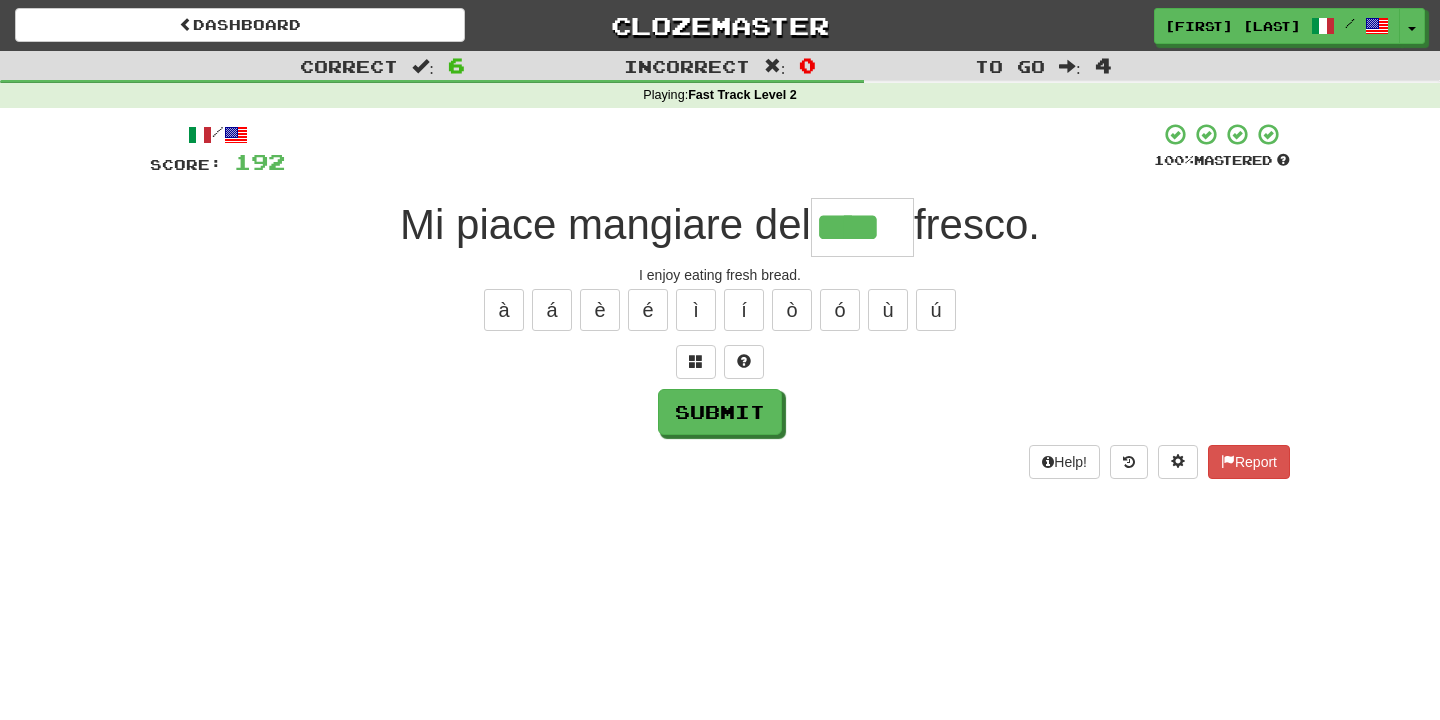 type on "****" 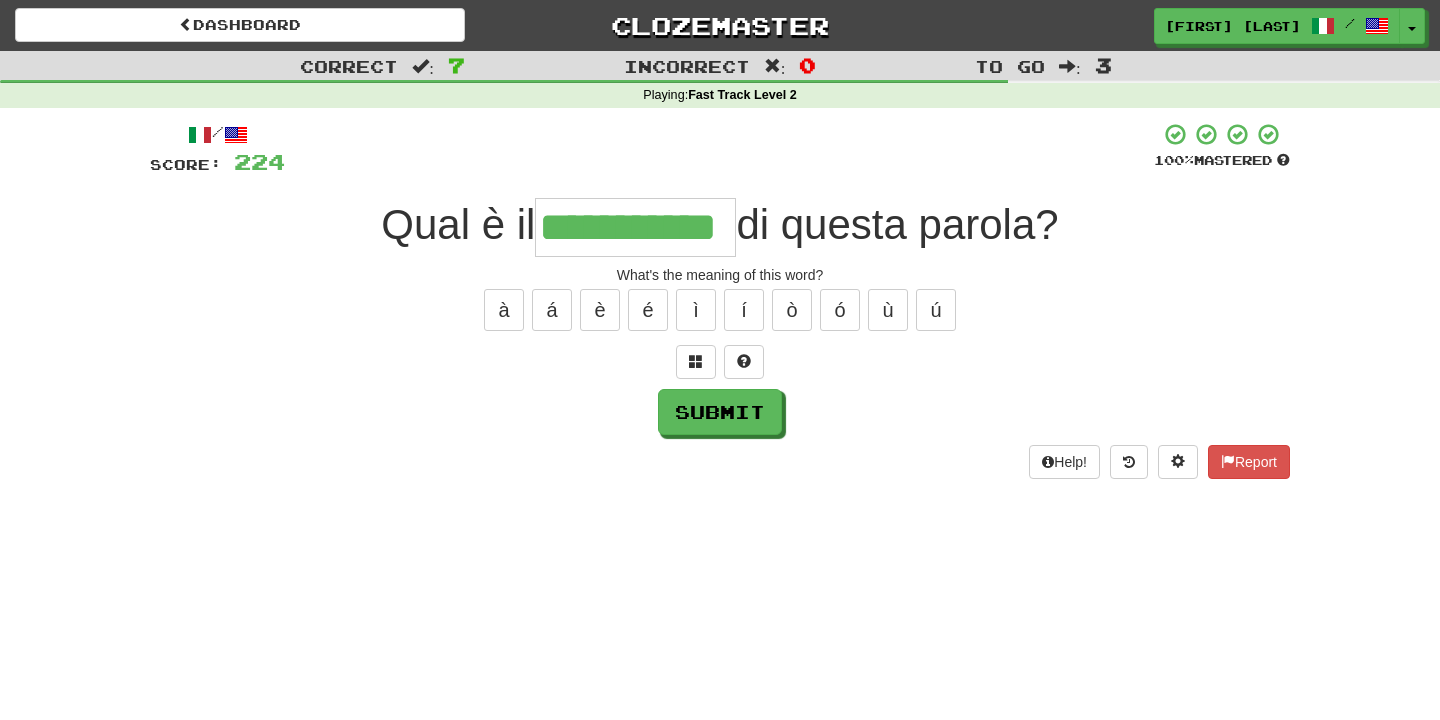 type on "**********" 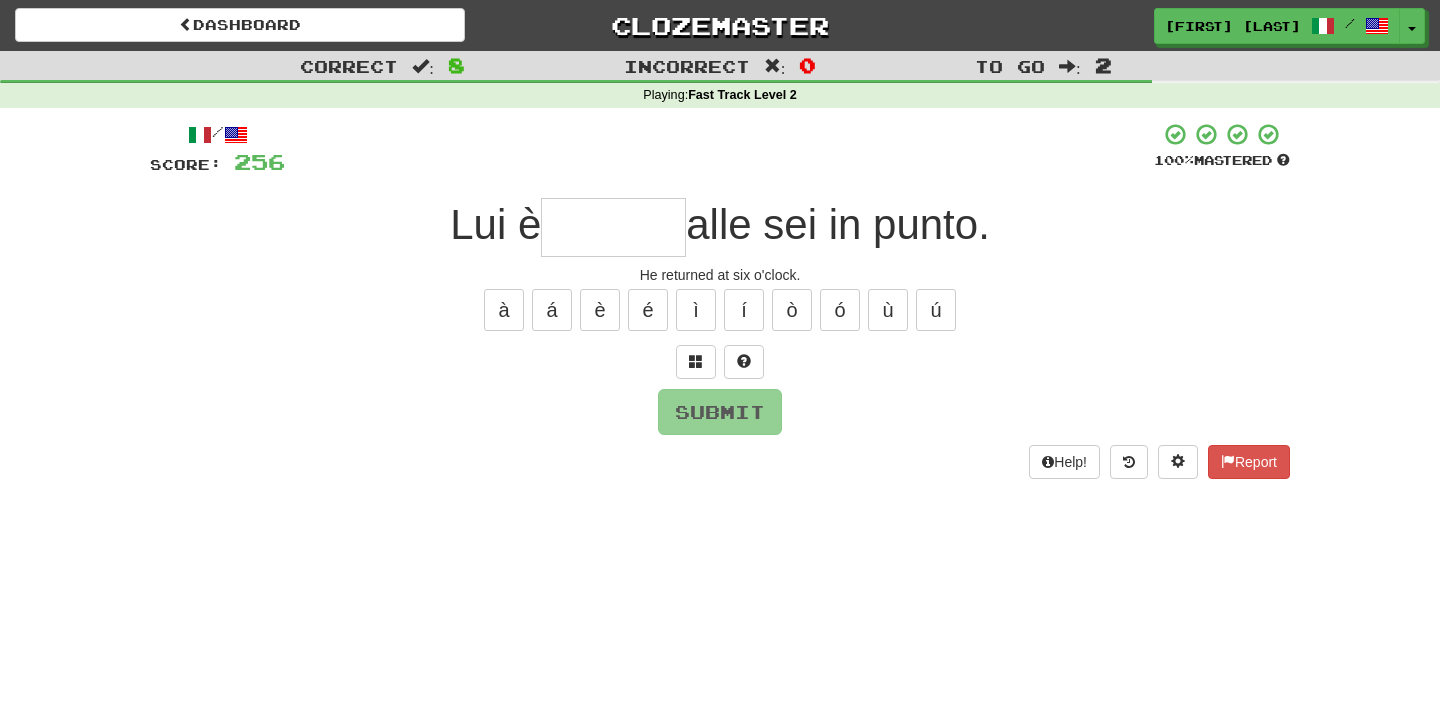 type on "*" 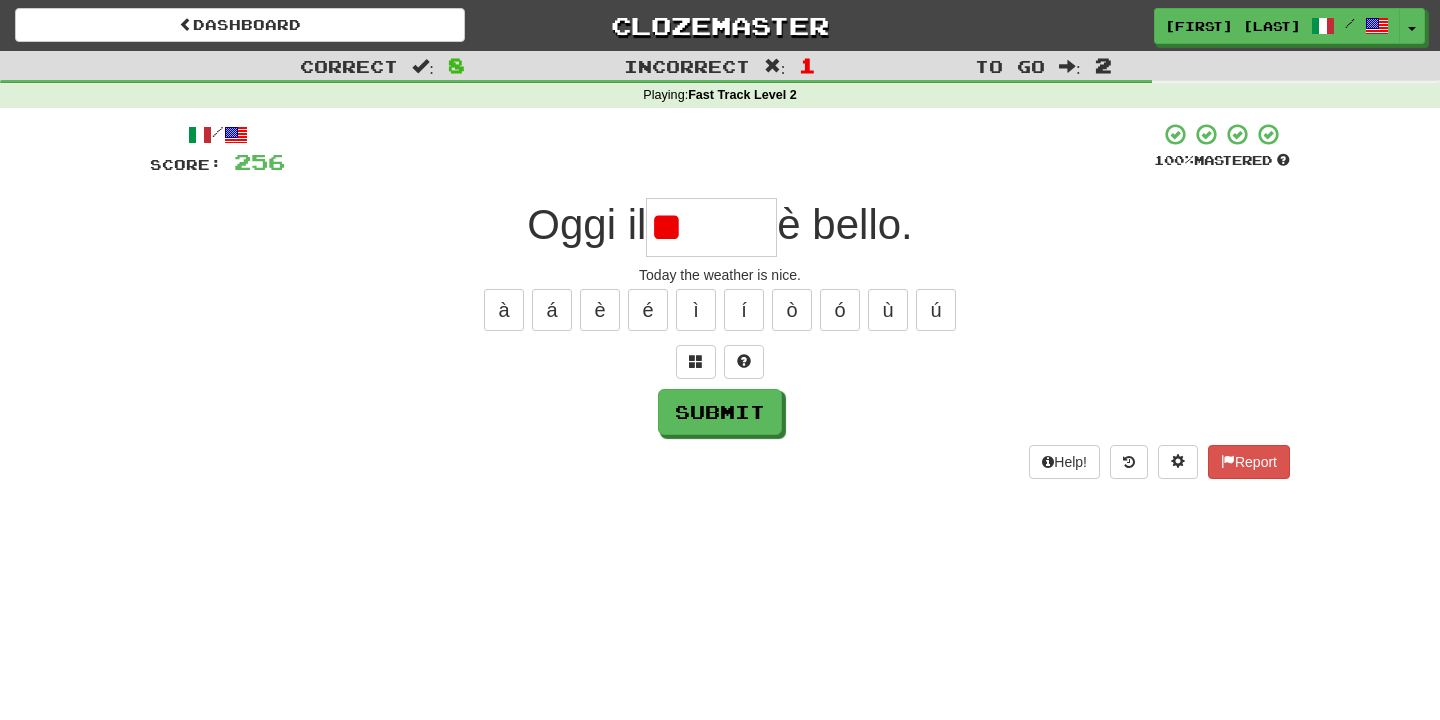 type on "*" 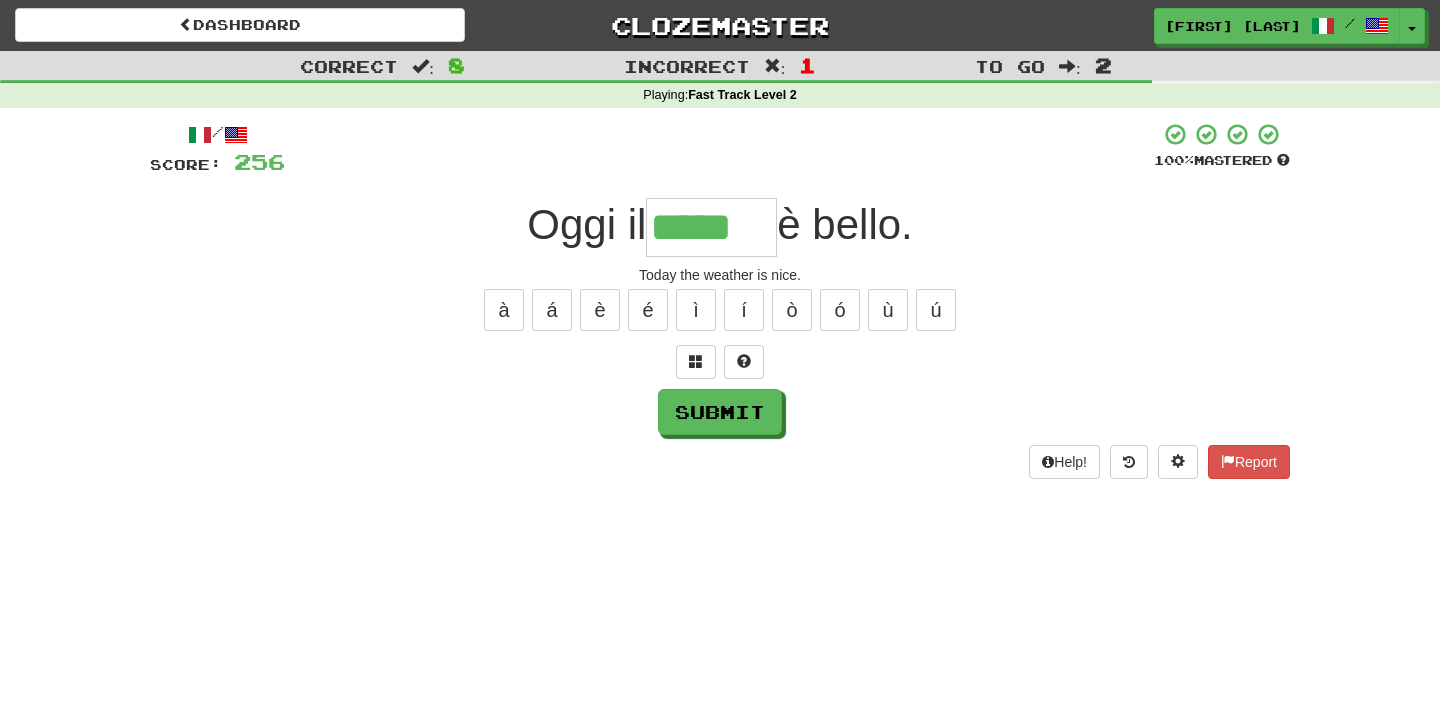 type on "*****" 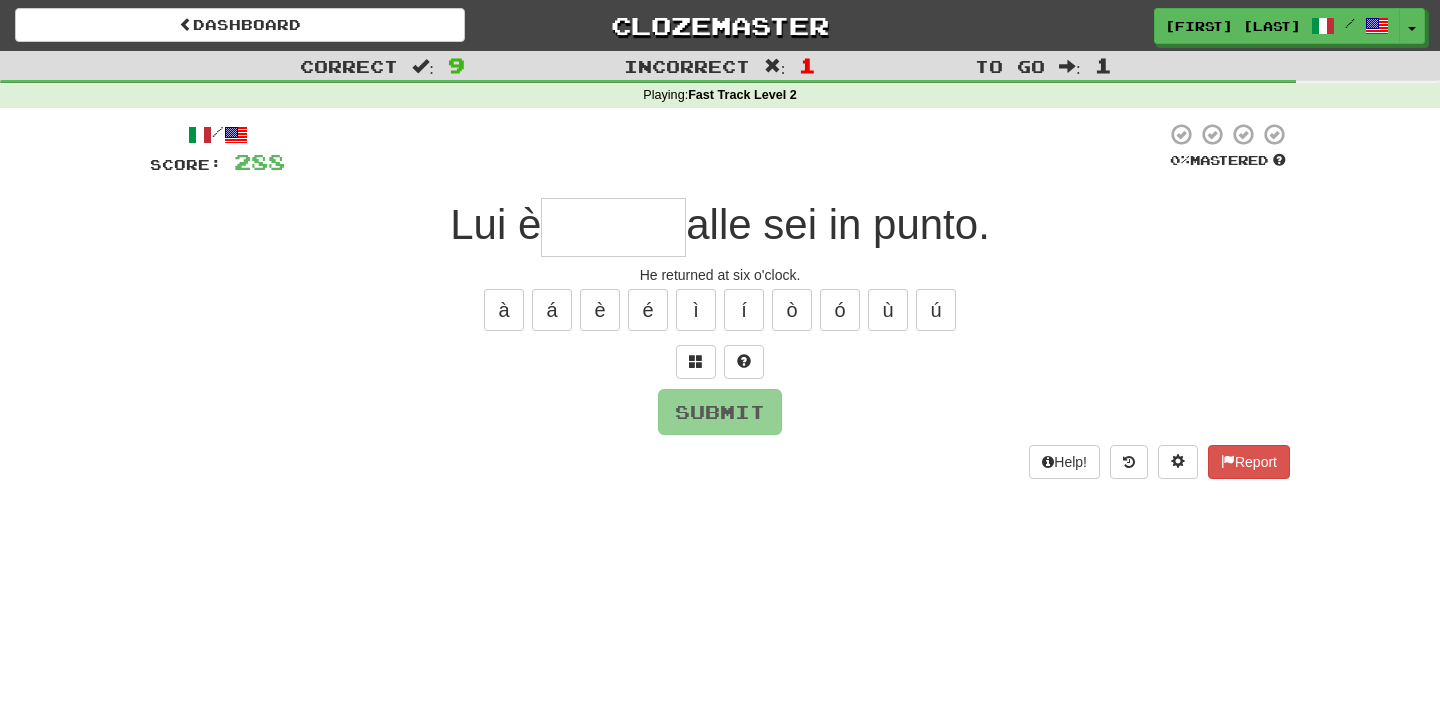 type on "*" 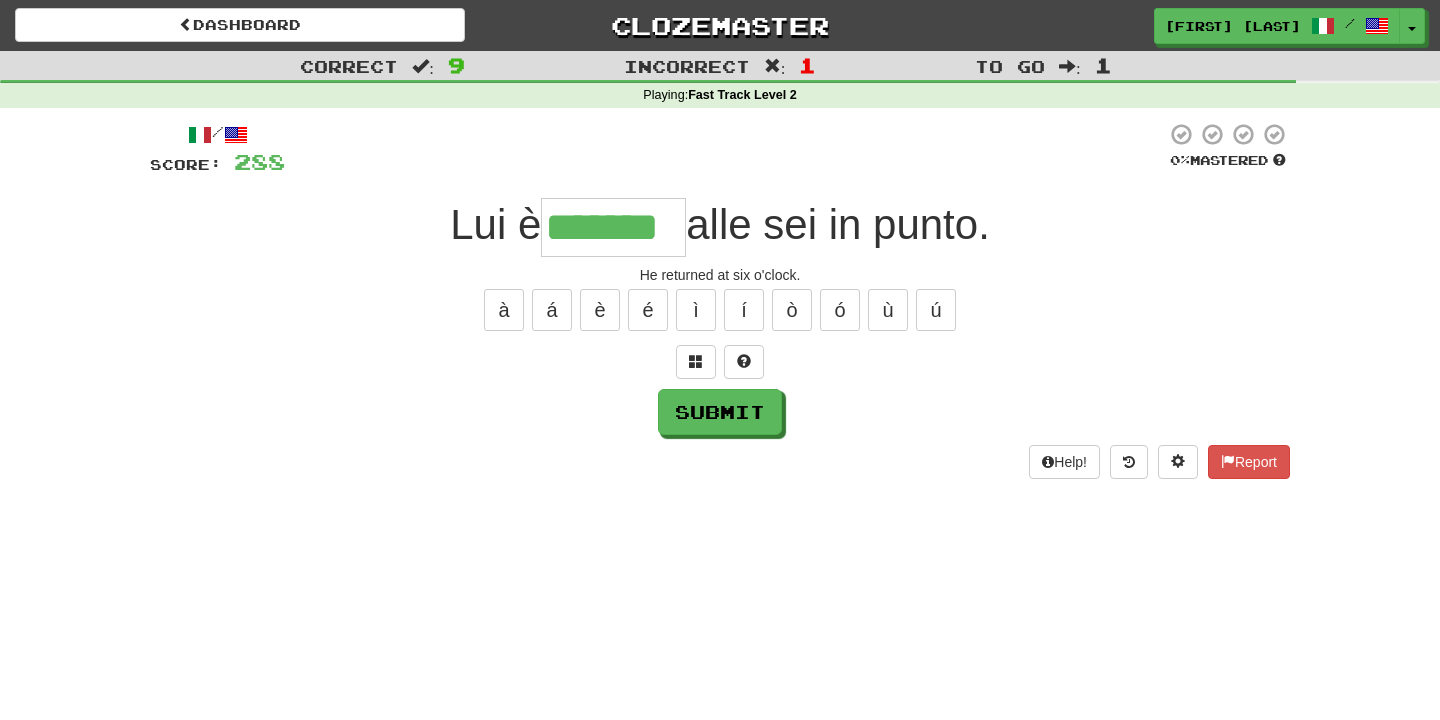 type on "*******" 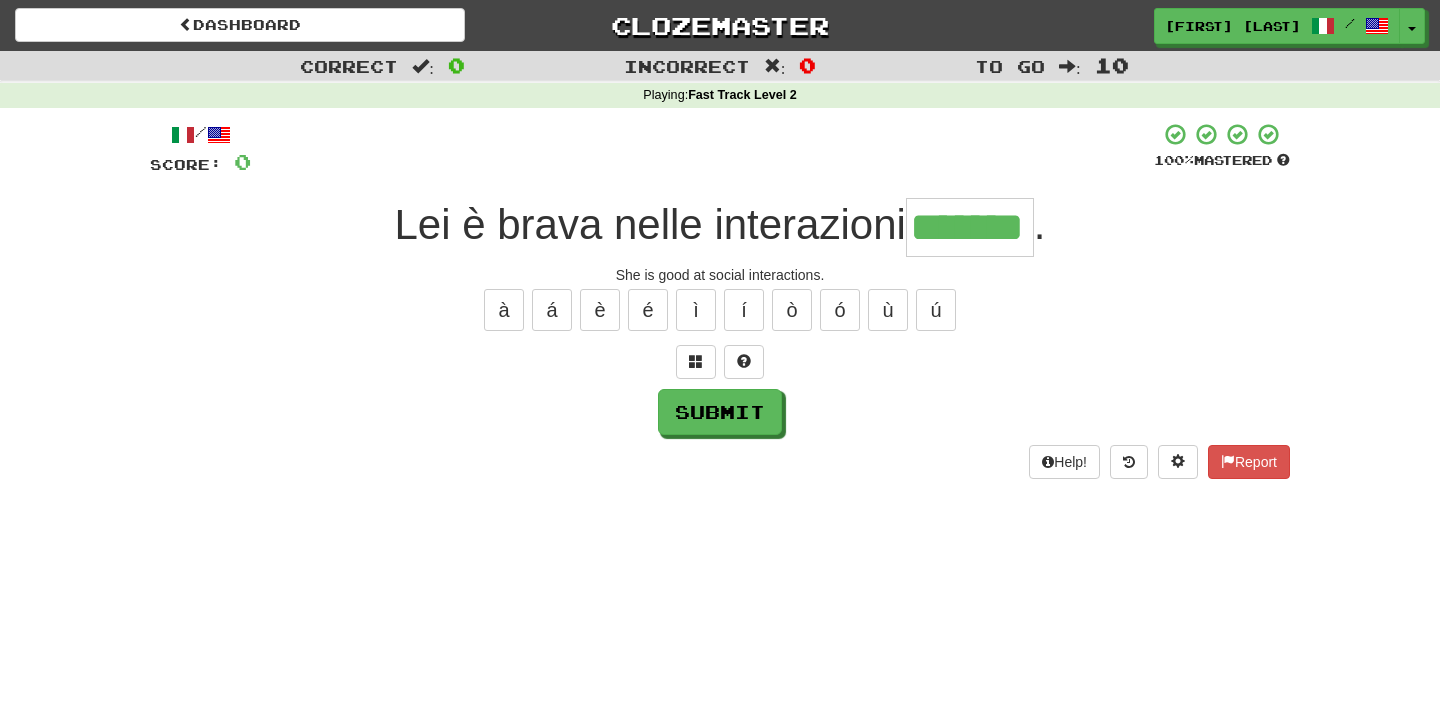 type on "*******" 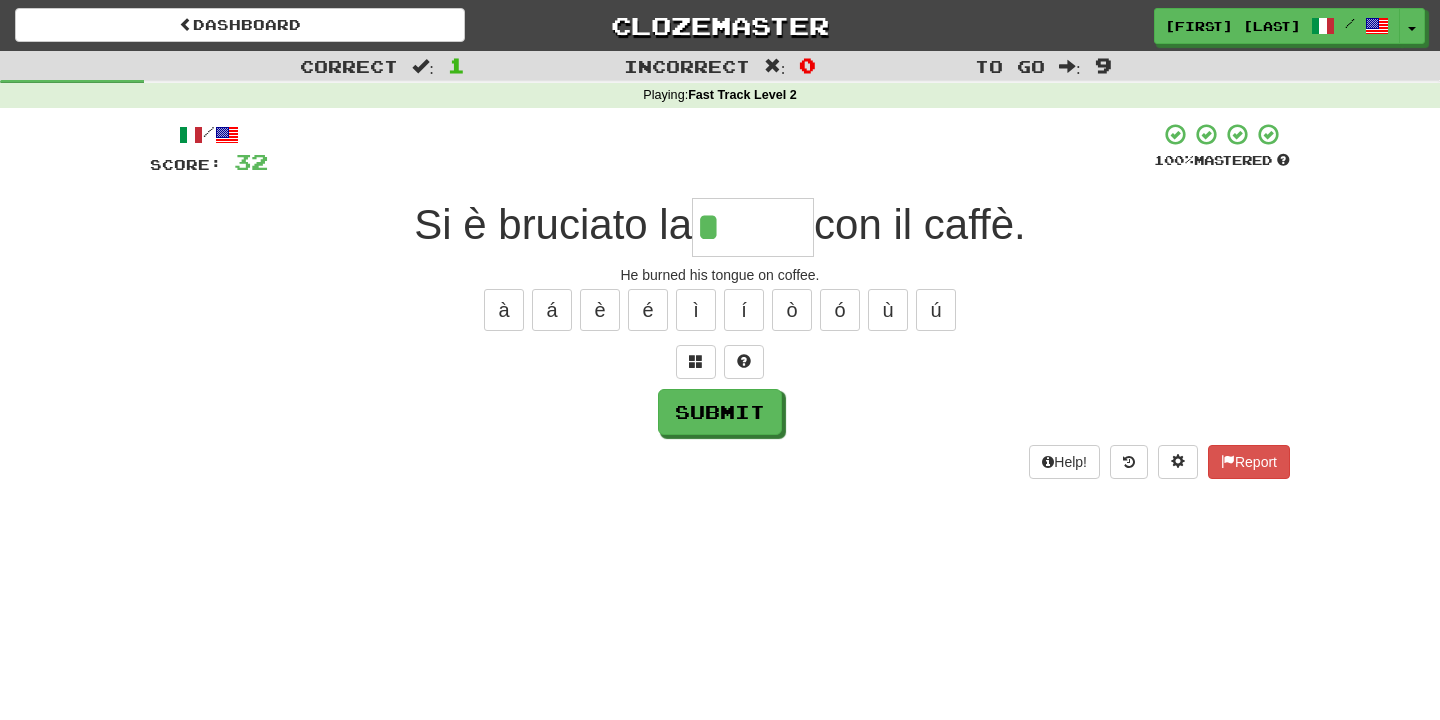 type on "******" 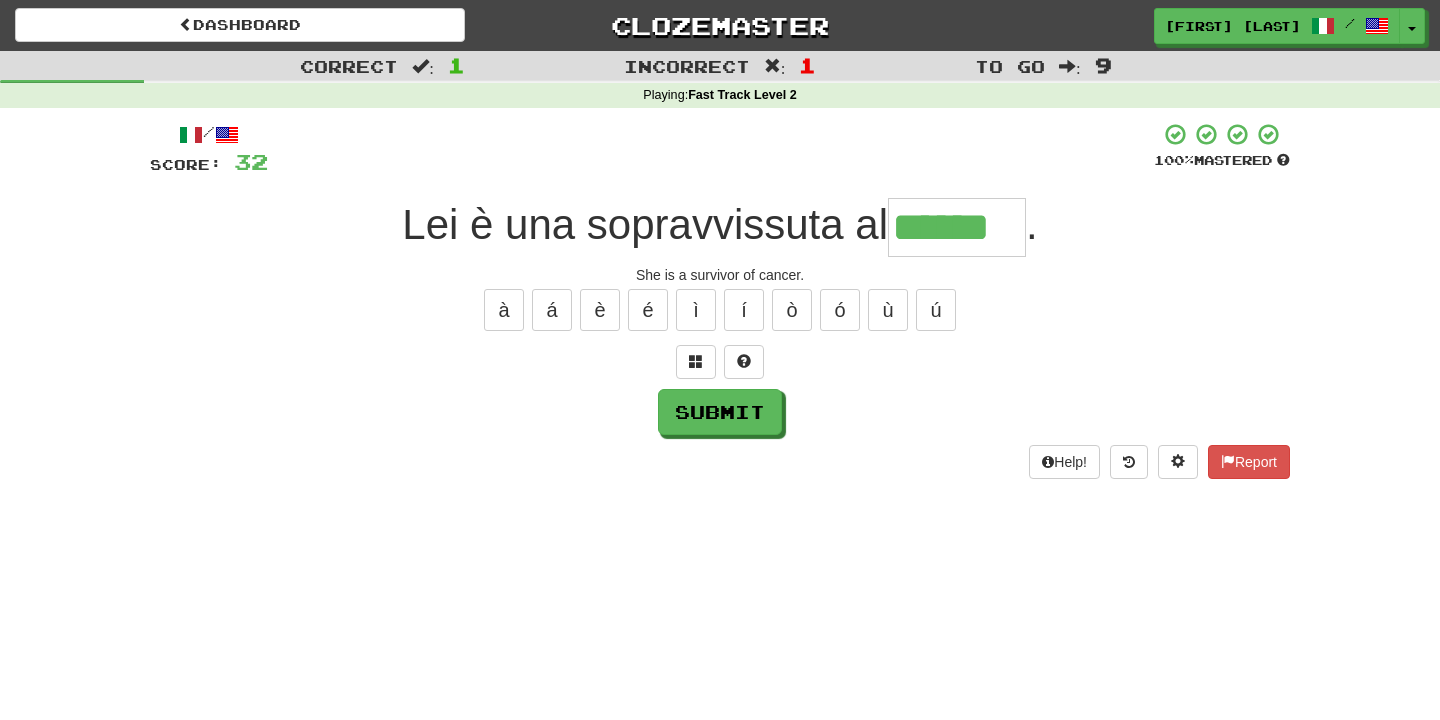 type on "******" 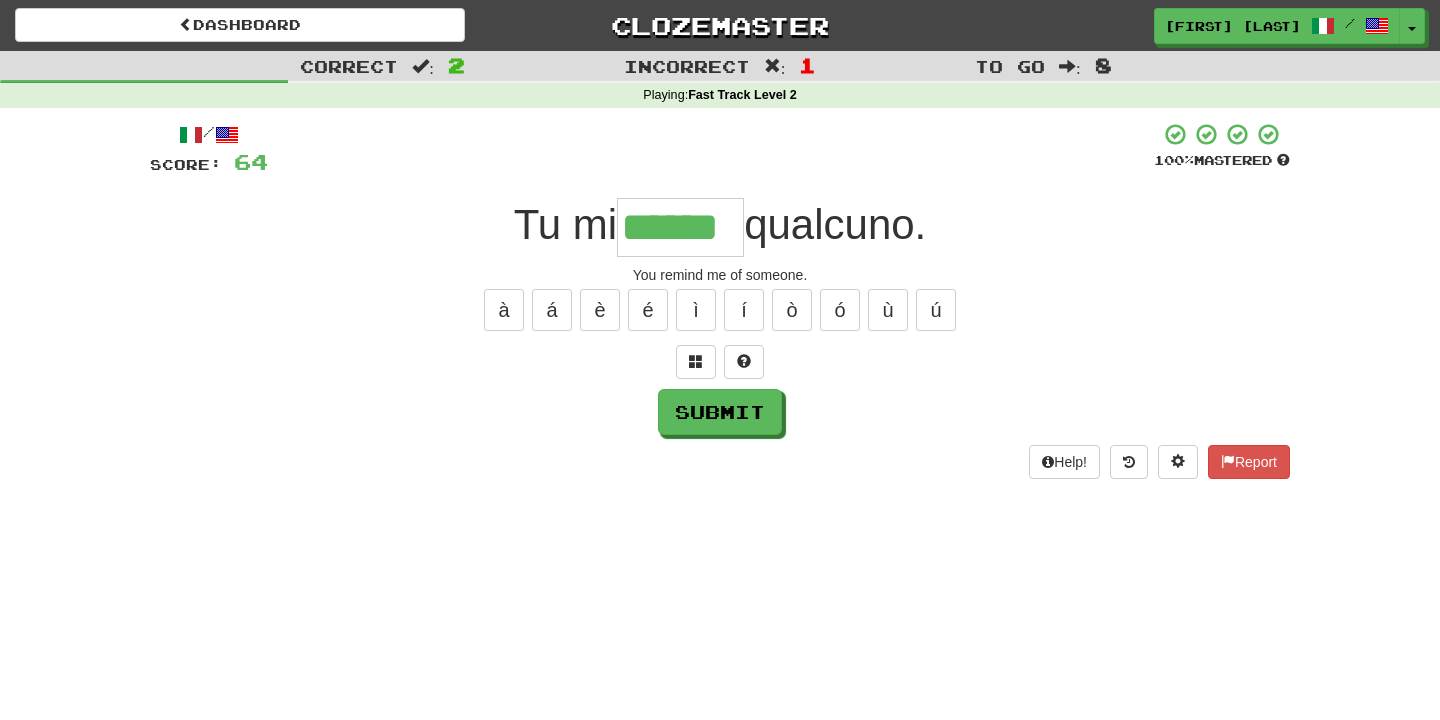 scroll, scrollTop: 0, scrollLeft: 0, axis: both 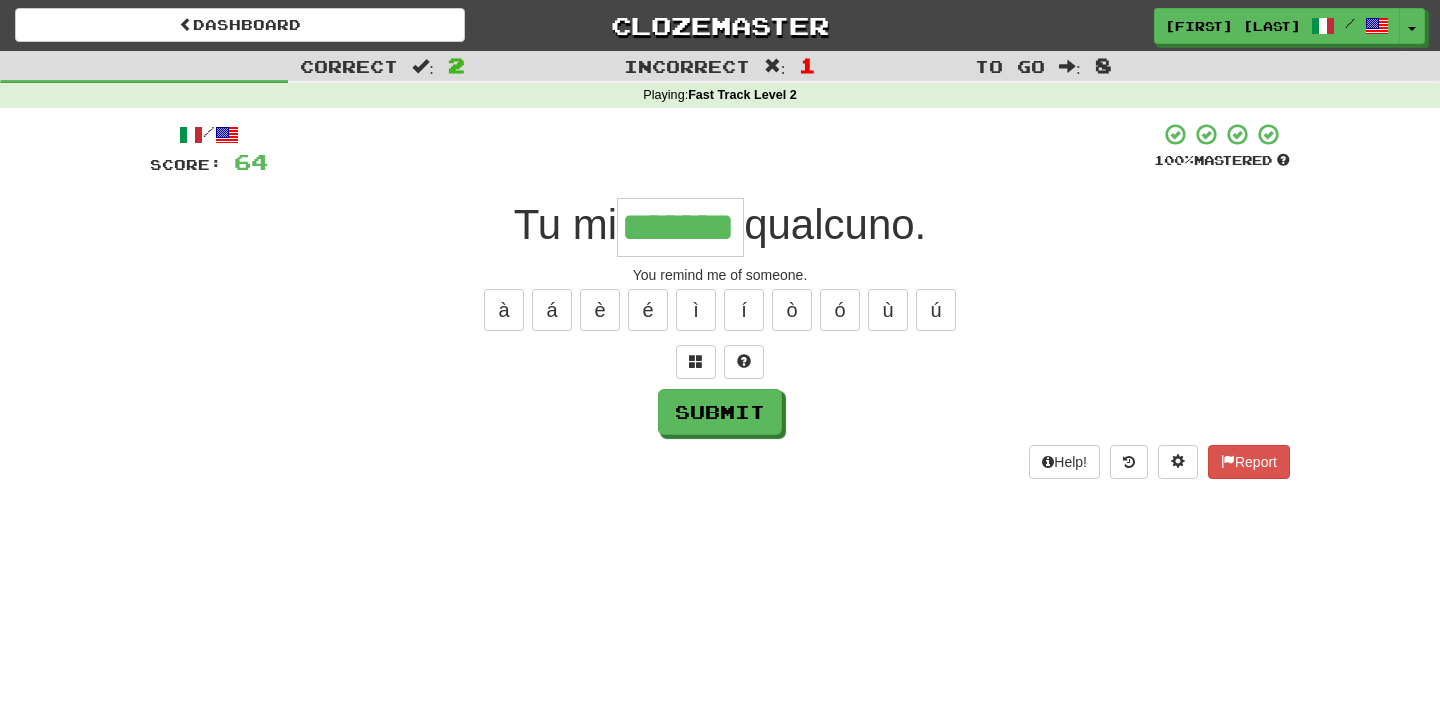 type on "*******" 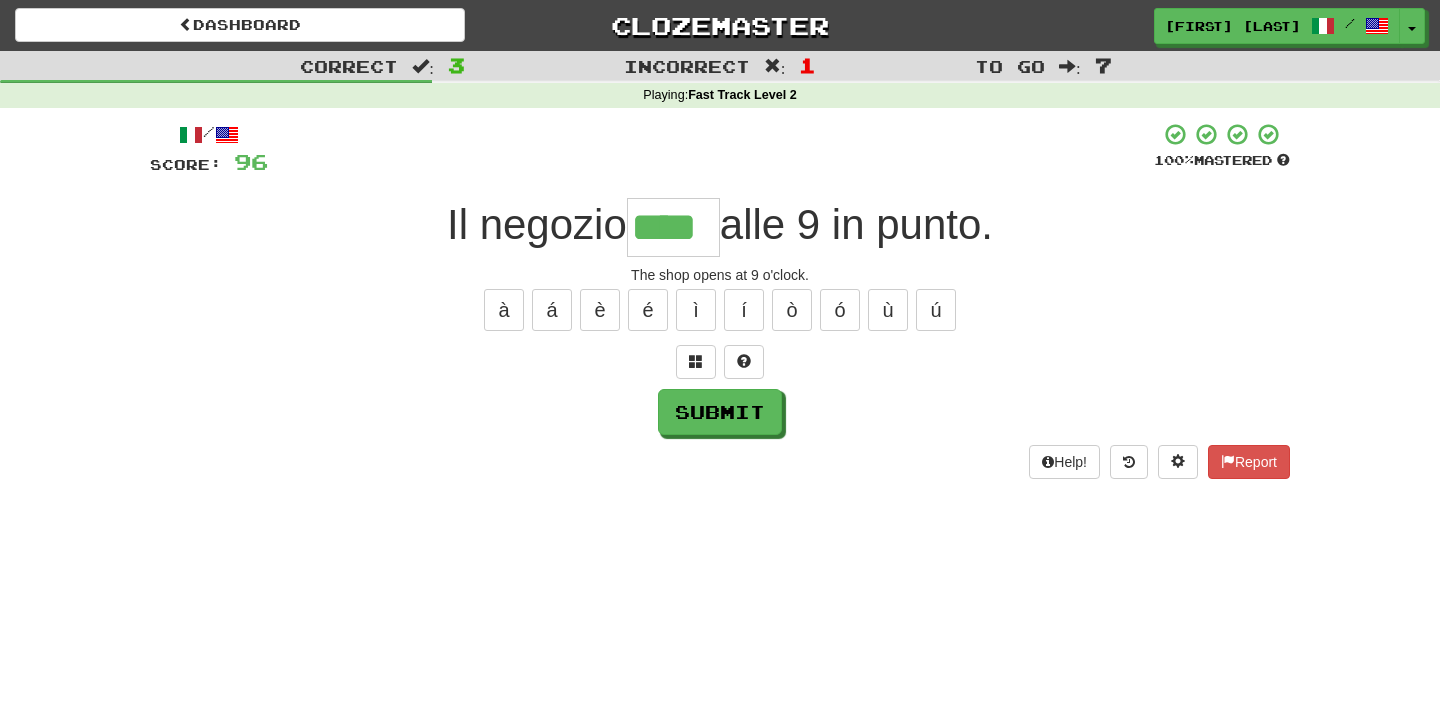type on "****" 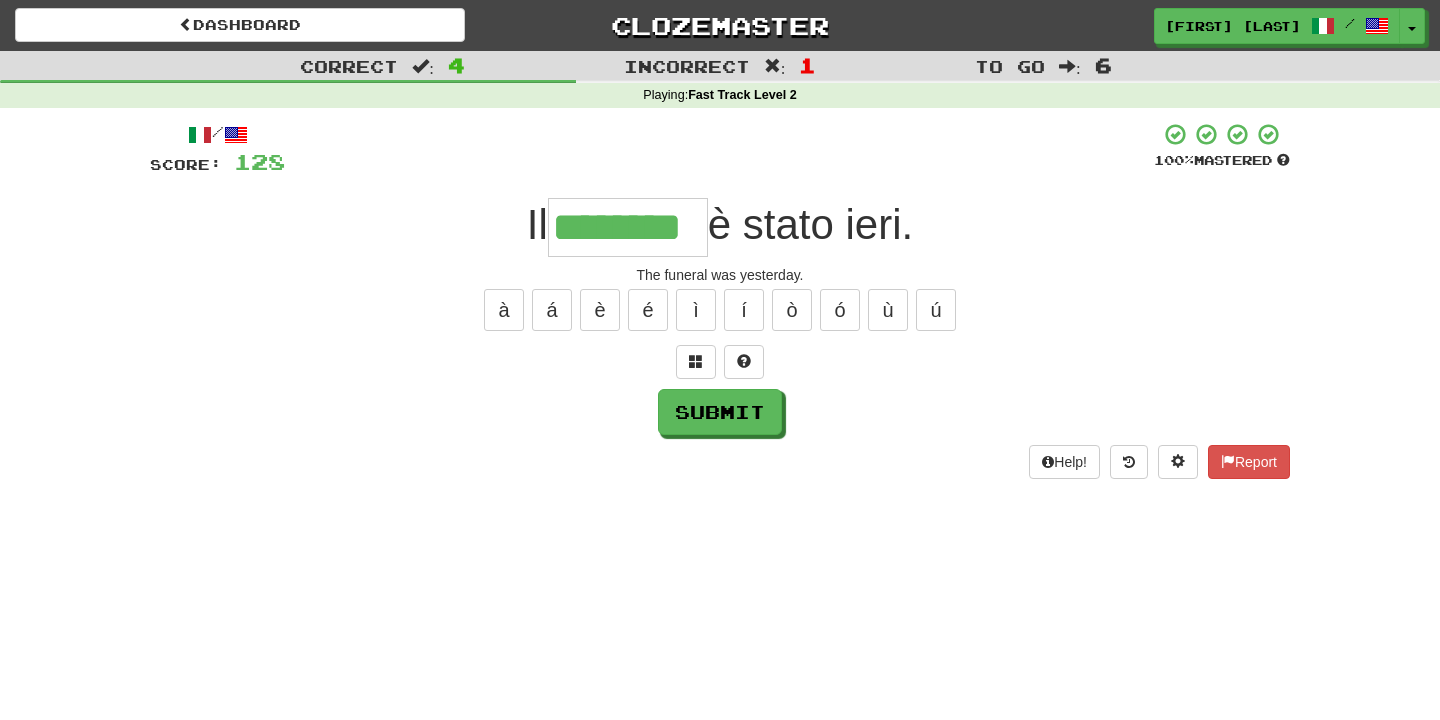 type on "********" 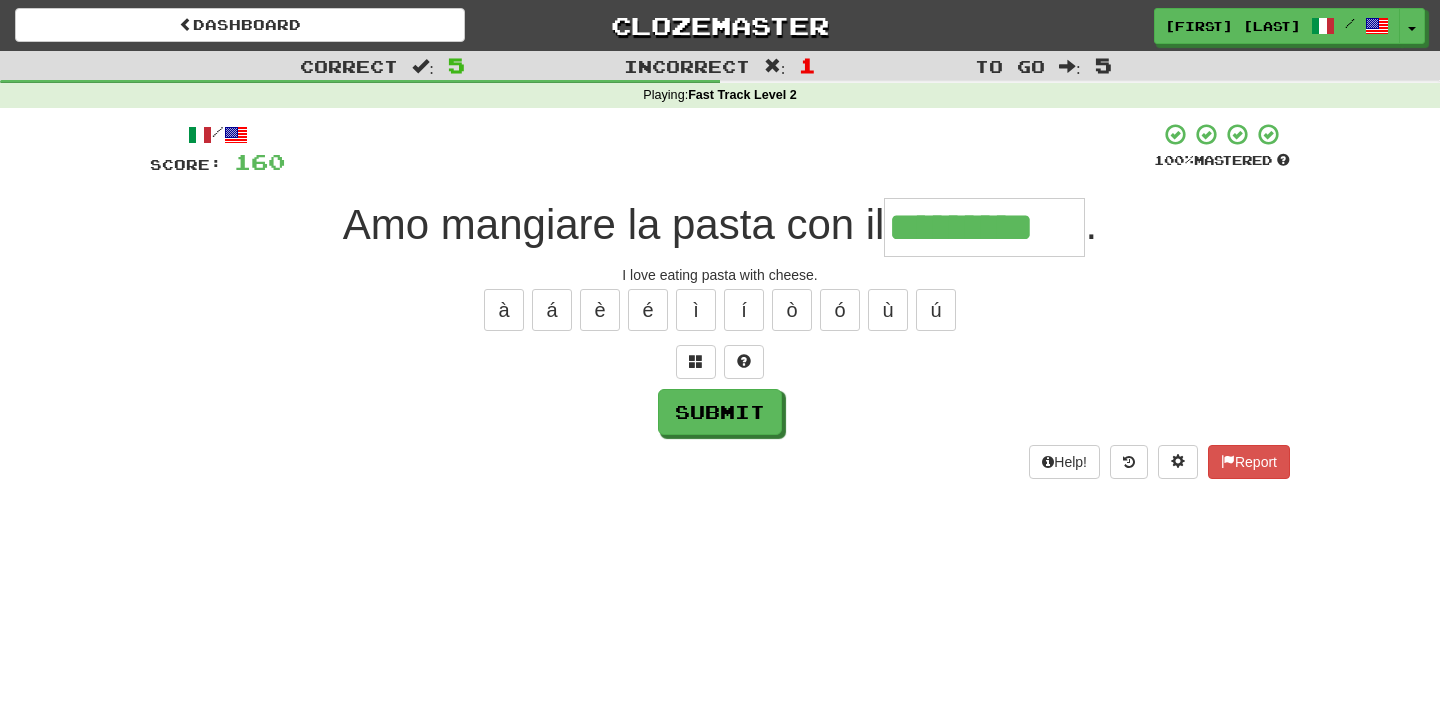 type on "*********" 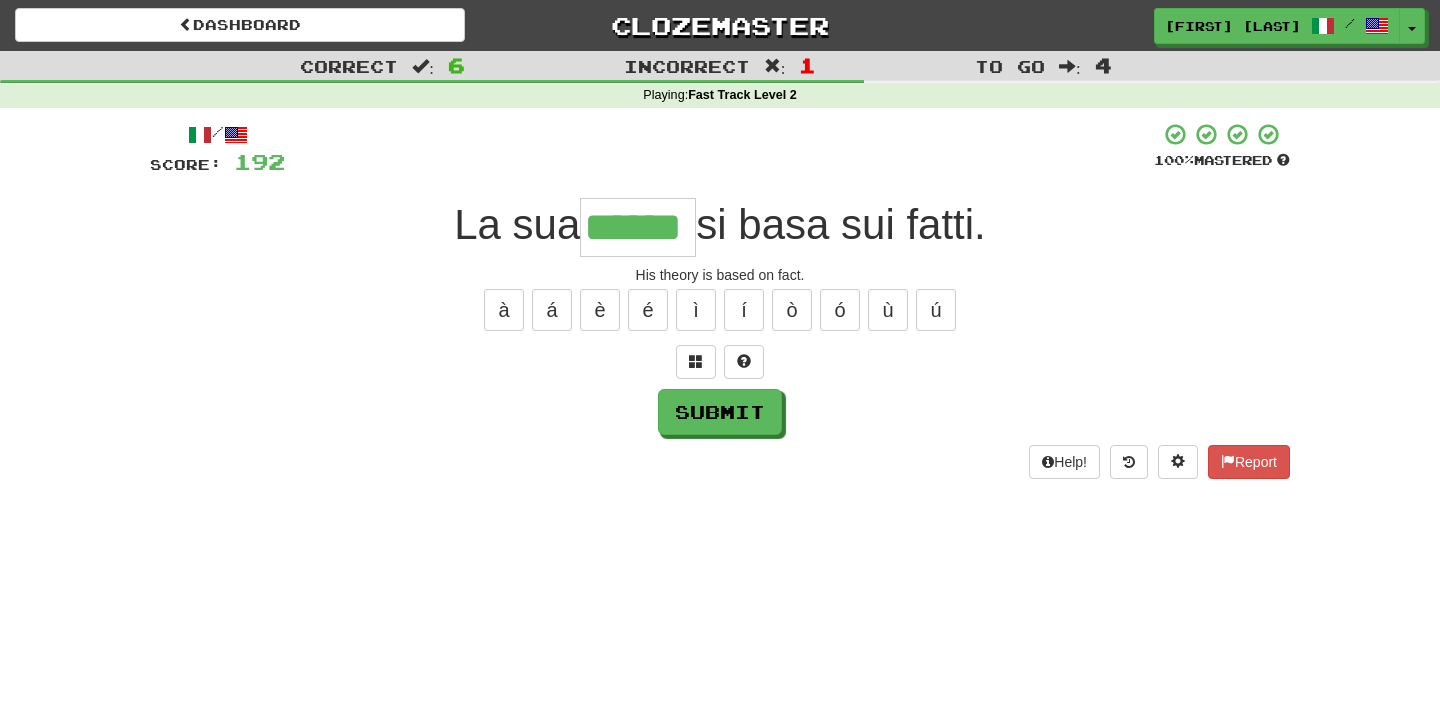 type on "******" 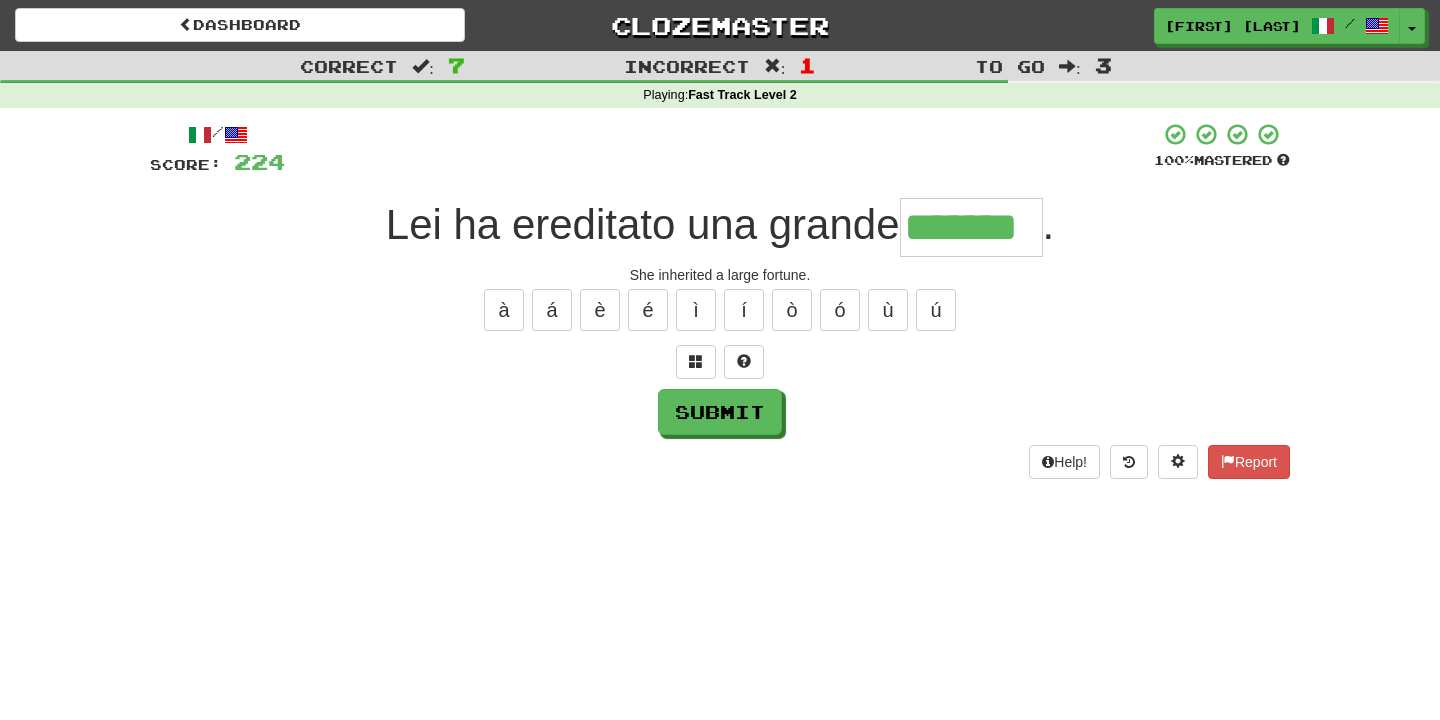 type on "*******" 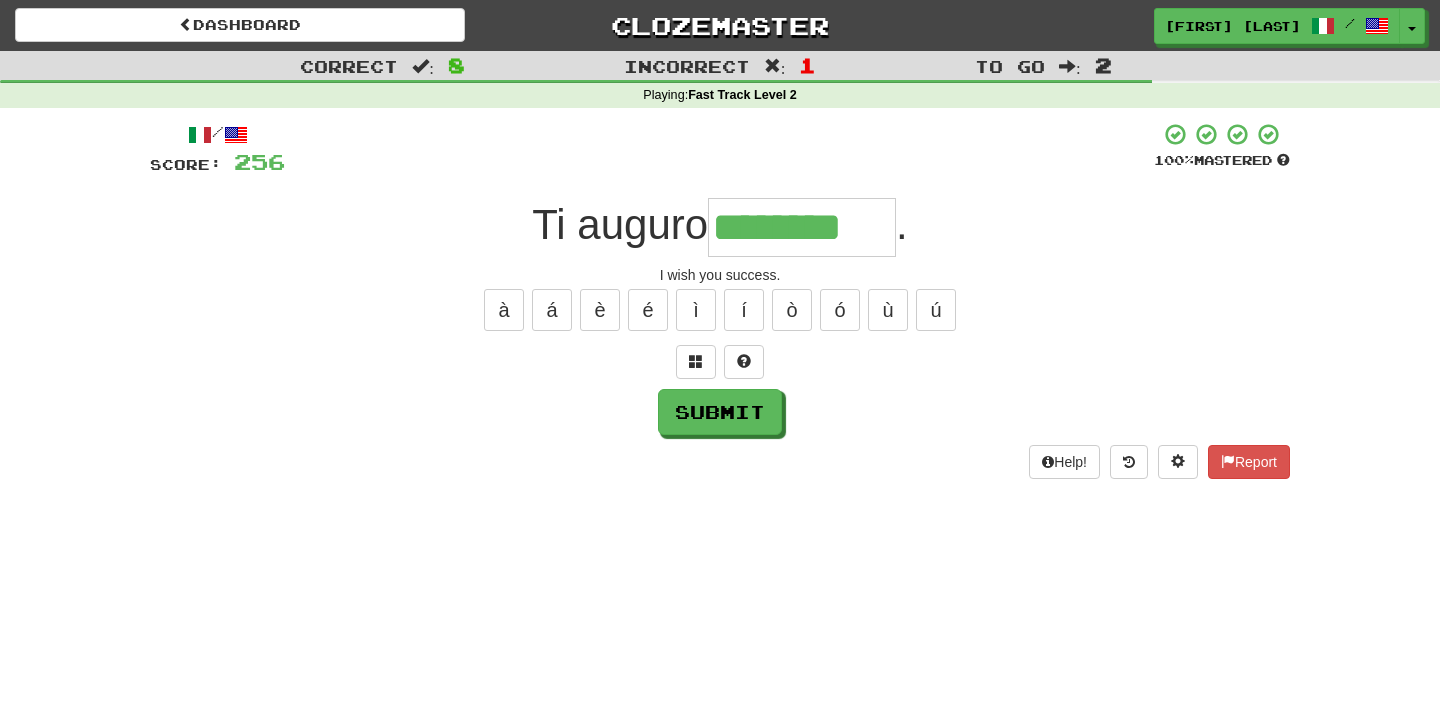 type on "********" 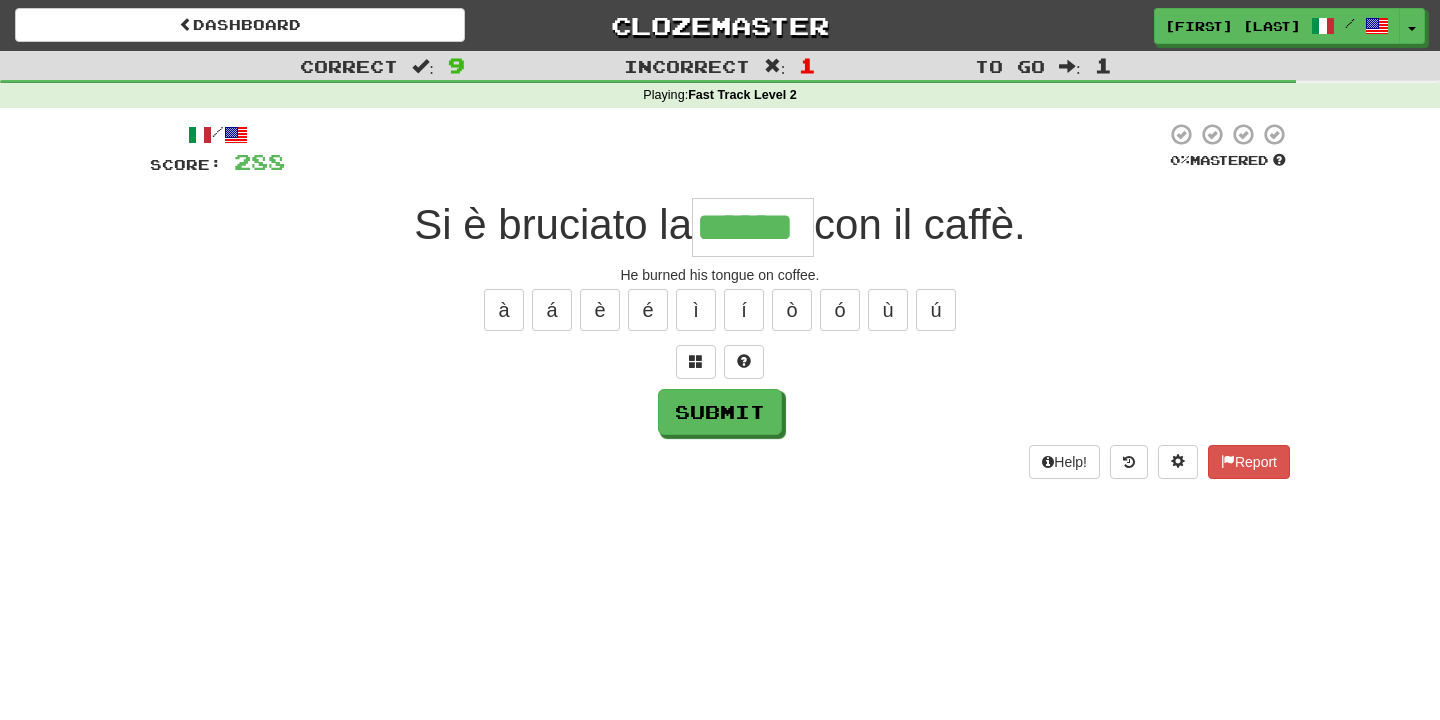 type on "******" 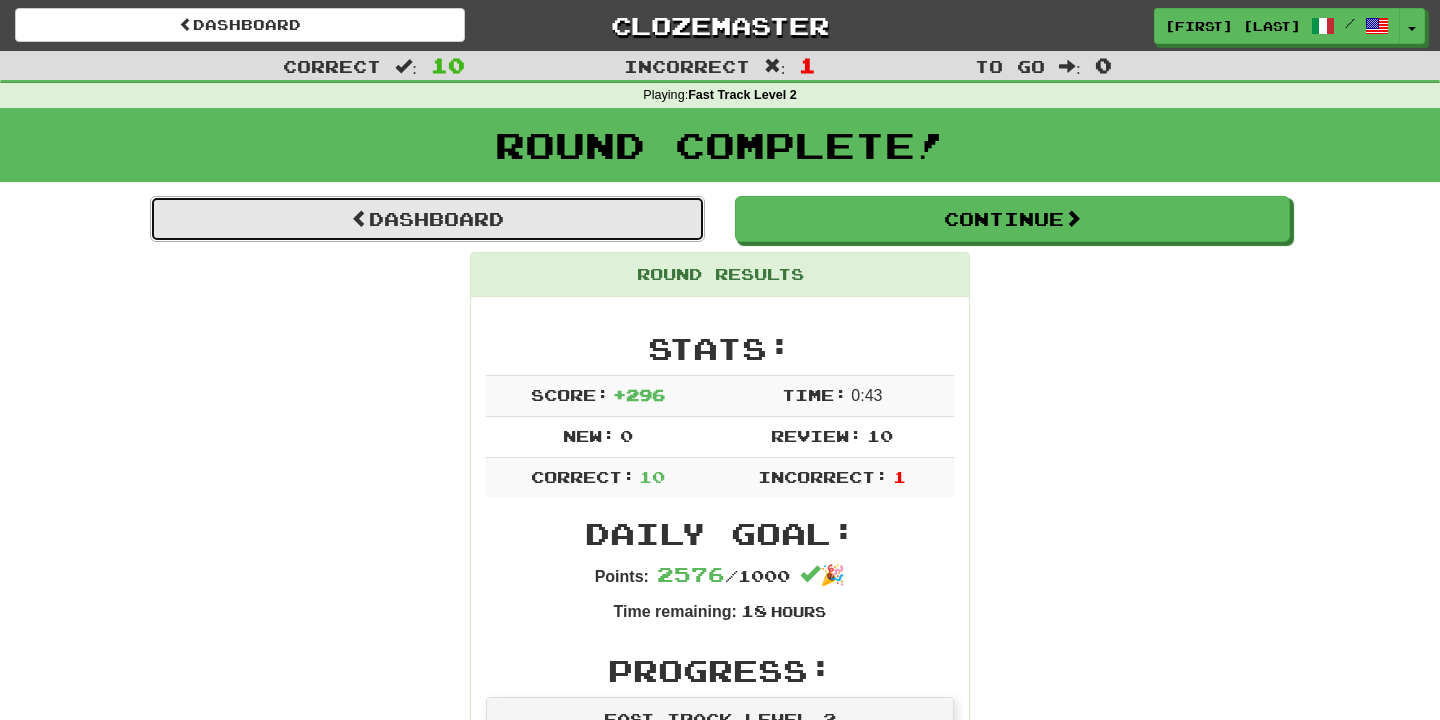 click on "Dashboard" at bounding box center (427, 219) 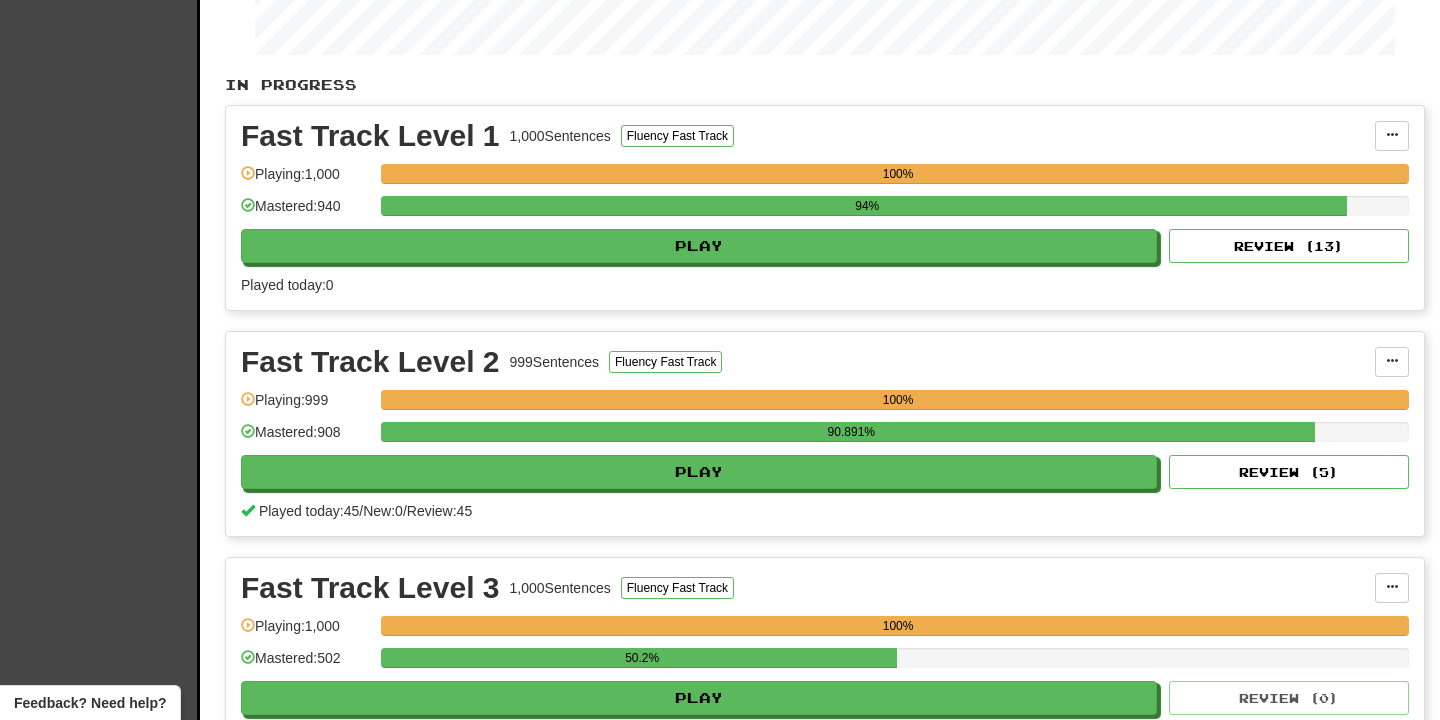 scroll, scrollTop: 402, scrollLeft: 0, axis: vertical 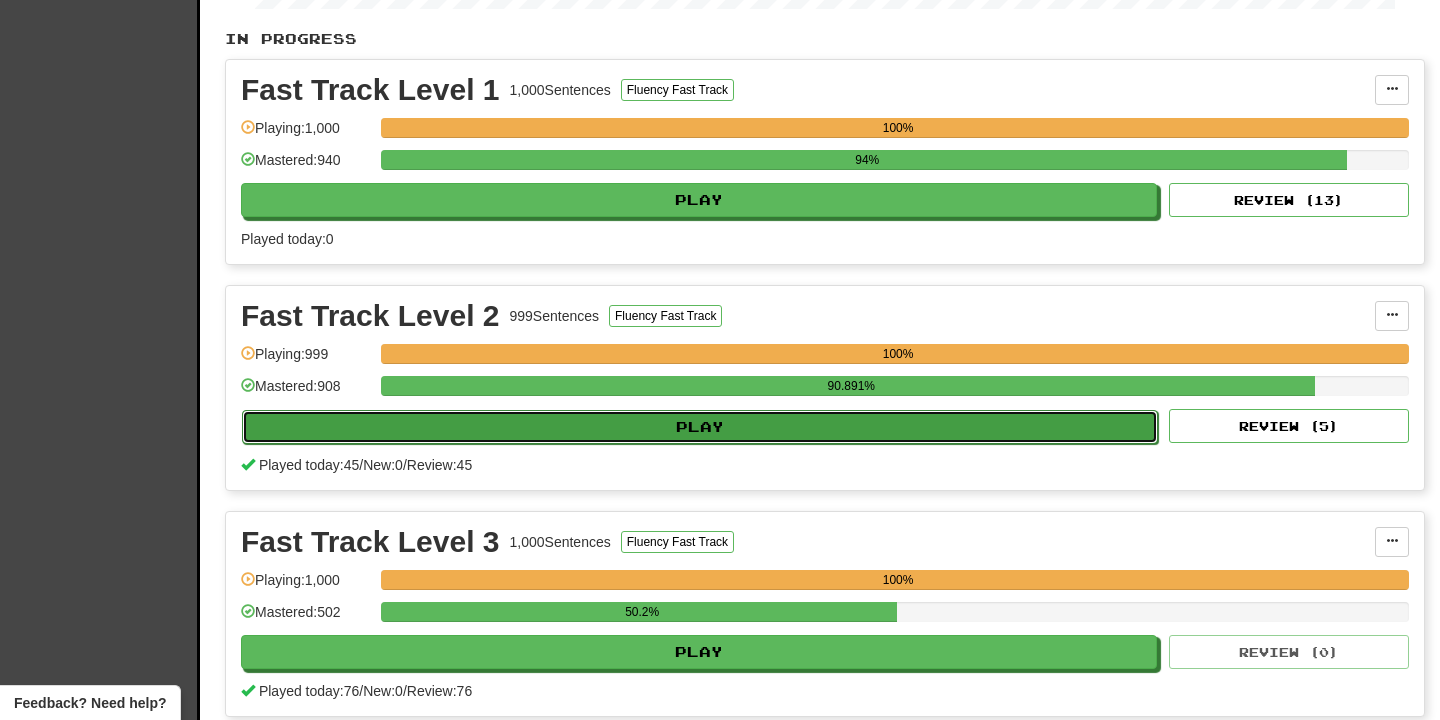 click on "Play" at bounding box center (700, 427) 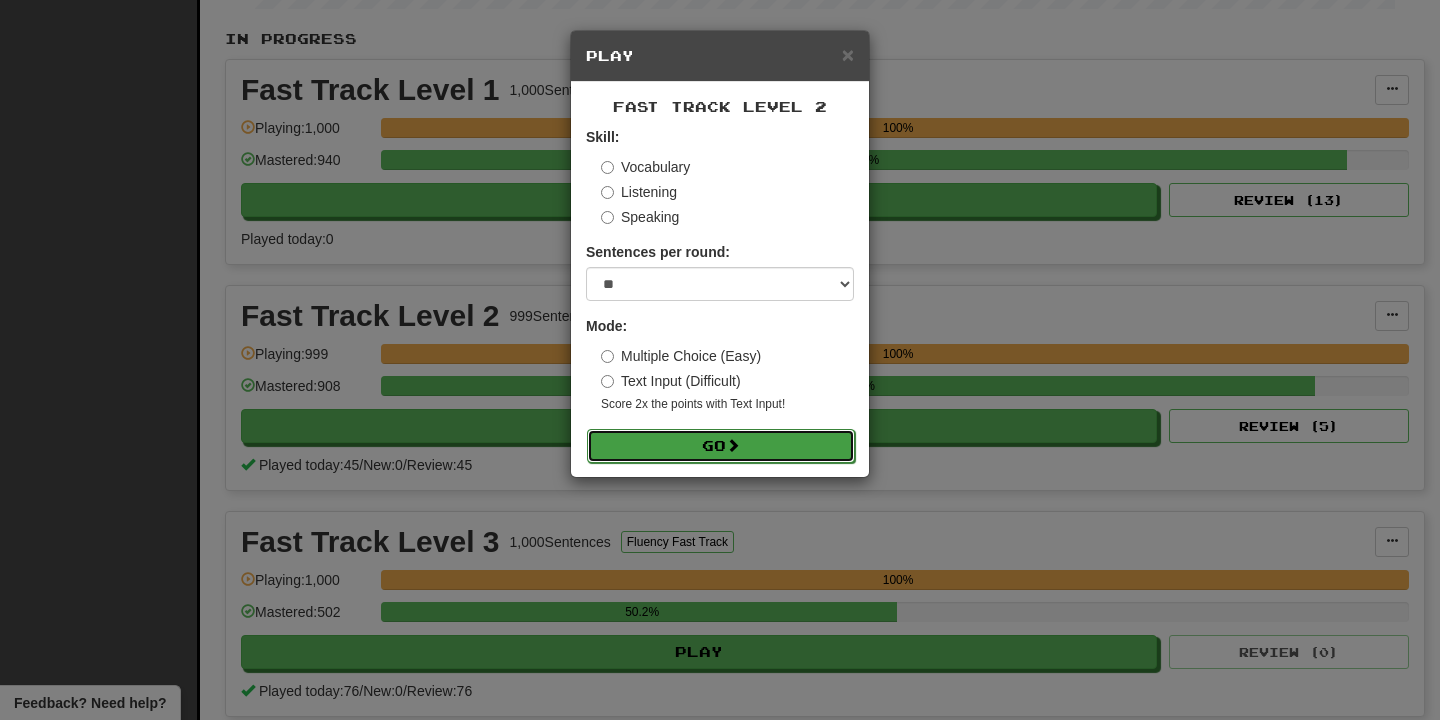 click on "Go" at bounding box center (721, 446) 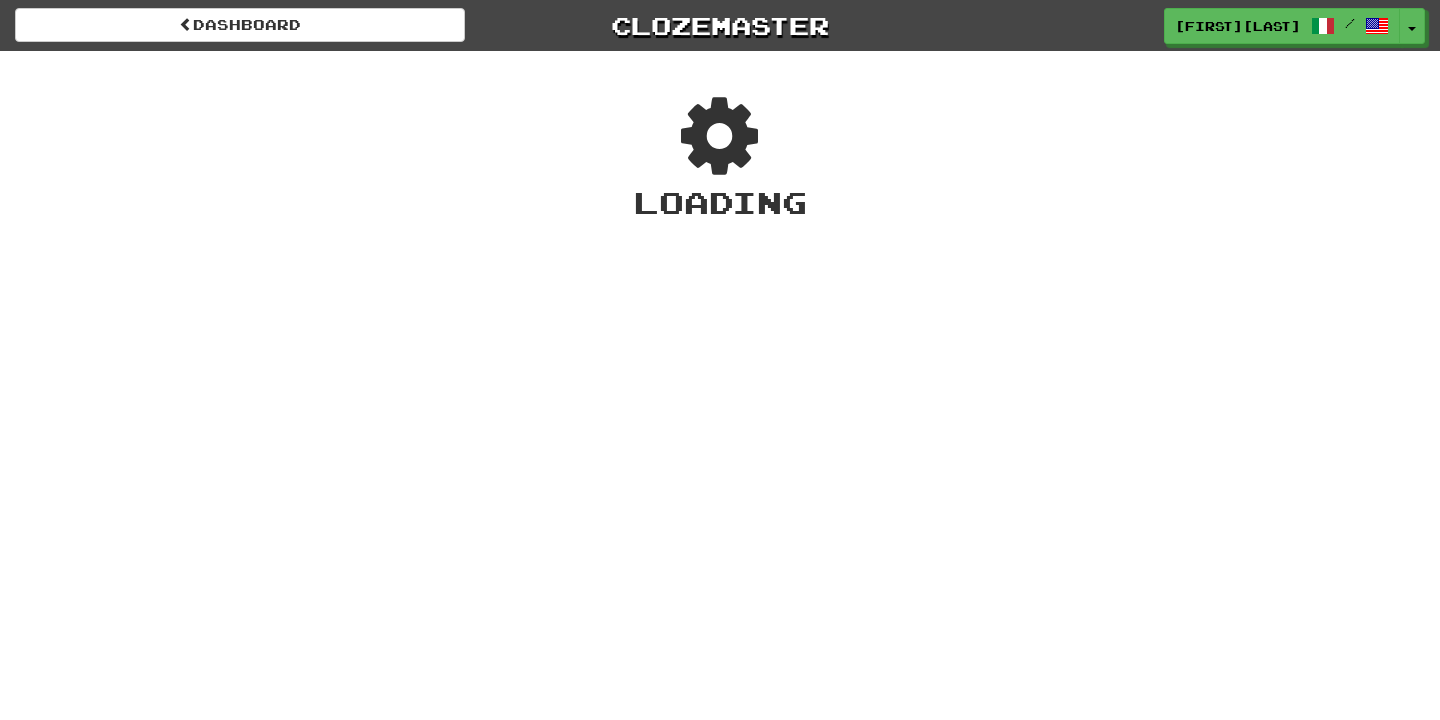 scroll, scrollTop: 0, scrollLeft: 0, axis: both 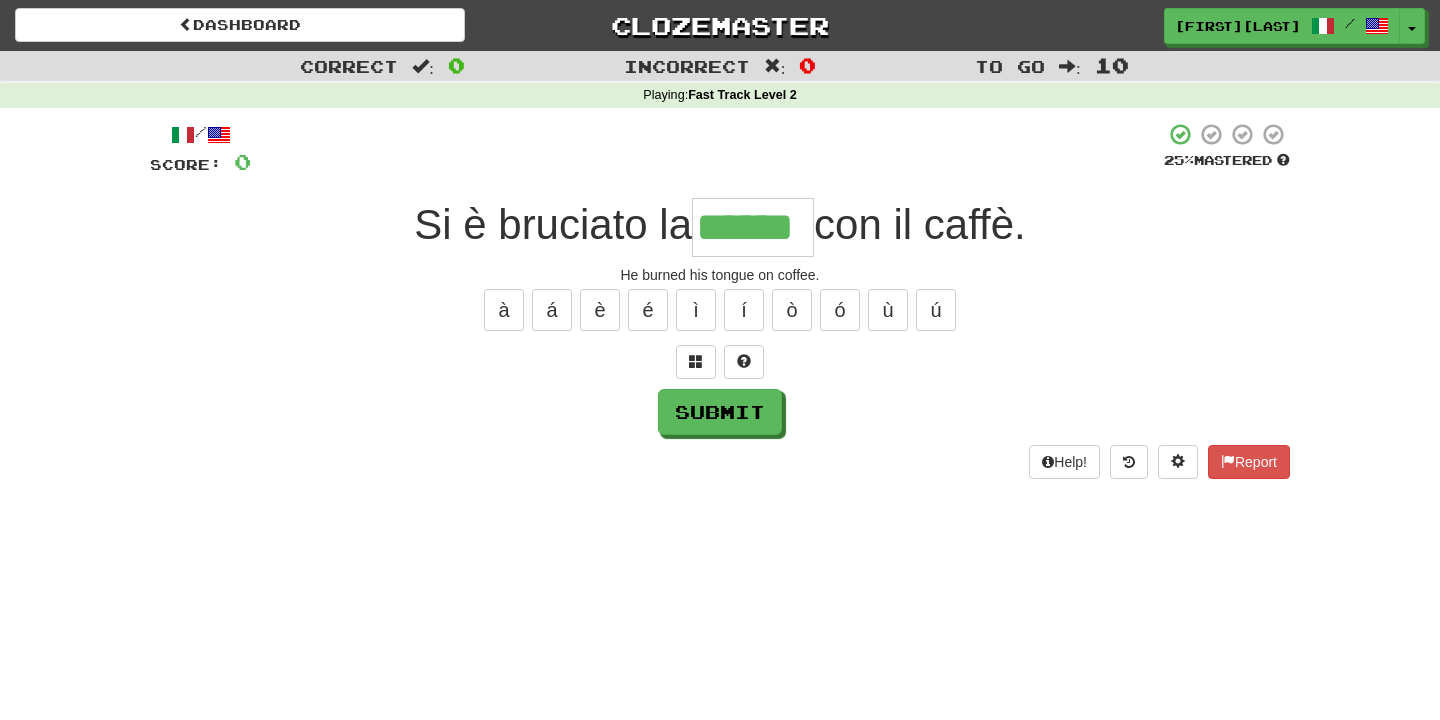 type on "******" 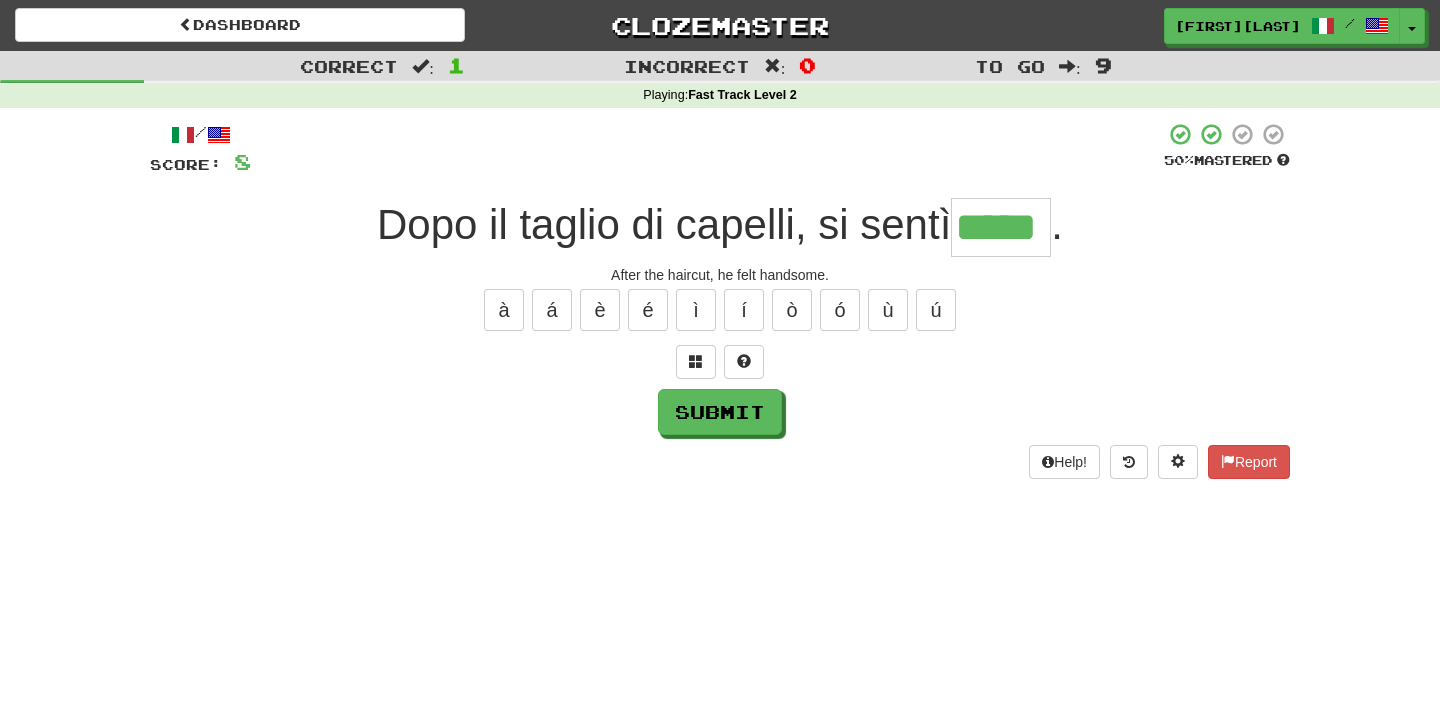 type on "*****" 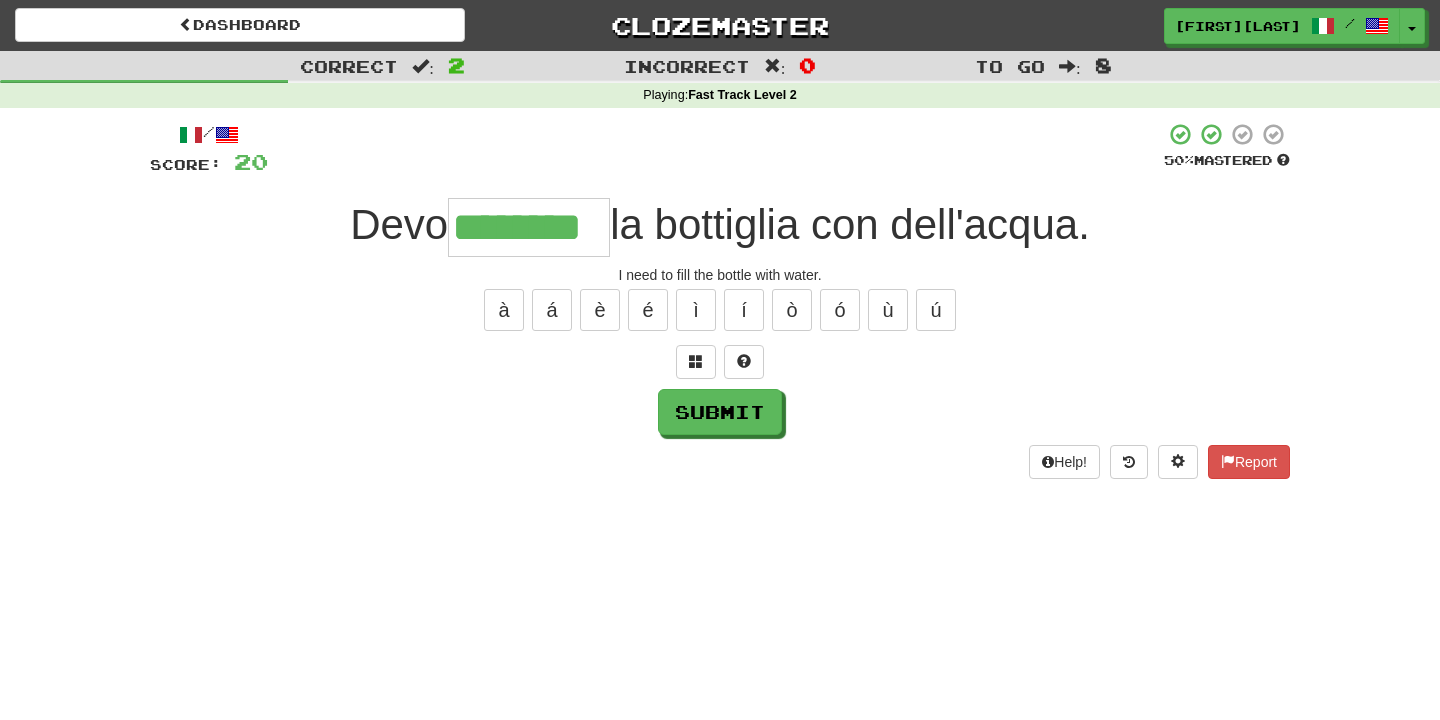 type on "********" 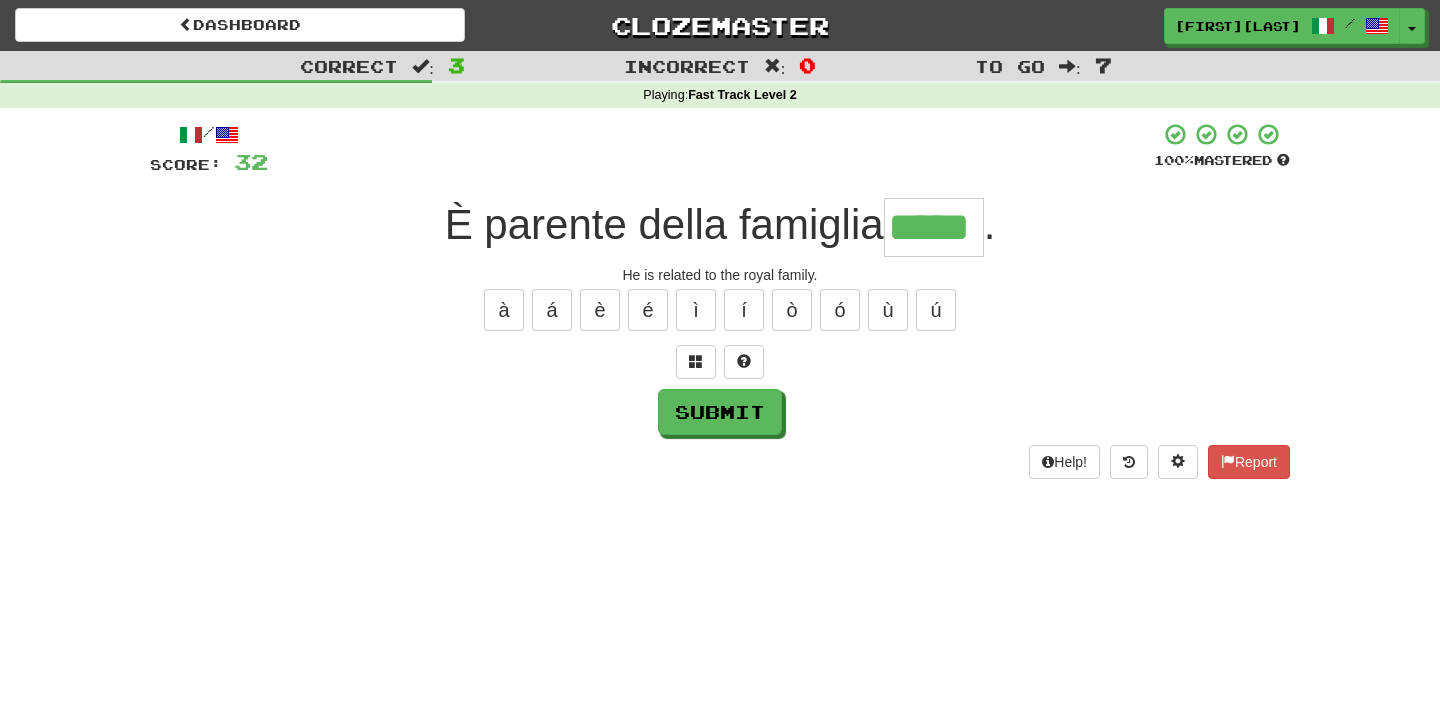 type on "*****" 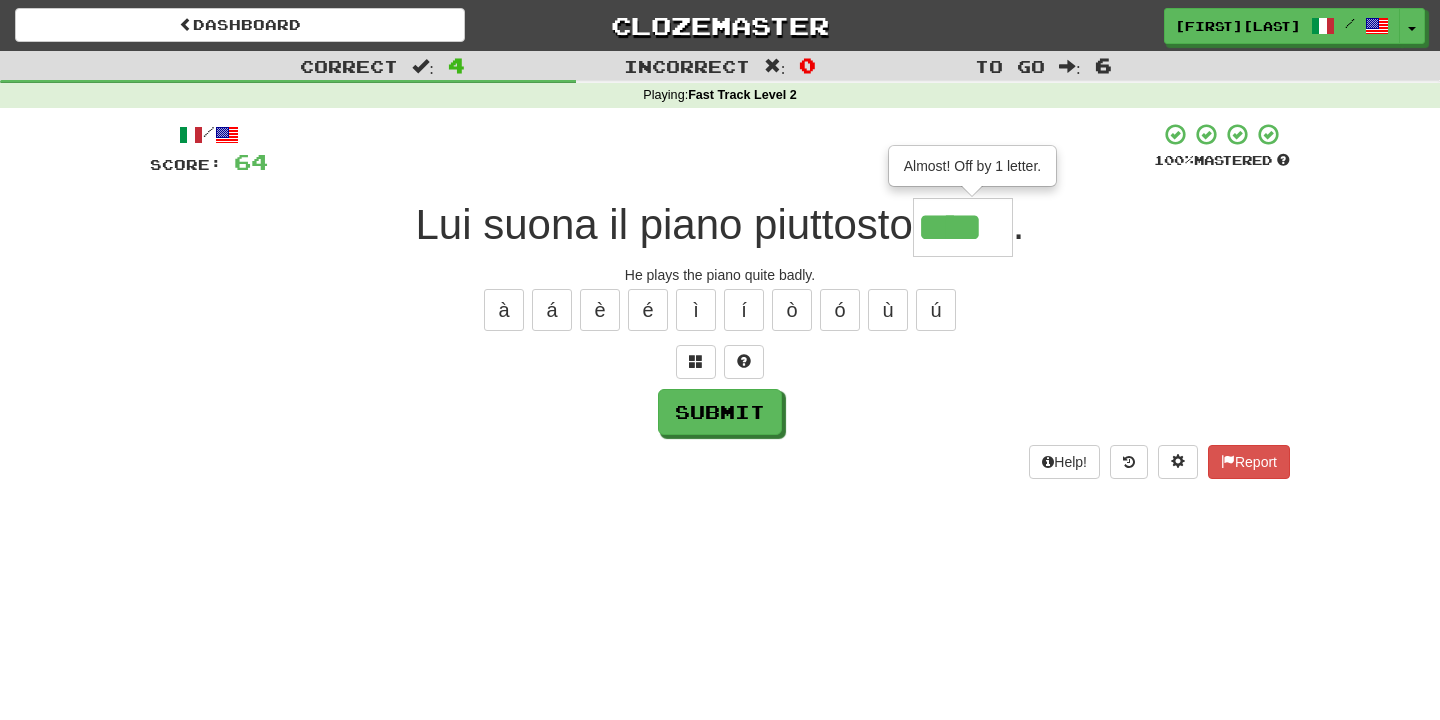 type on "****" 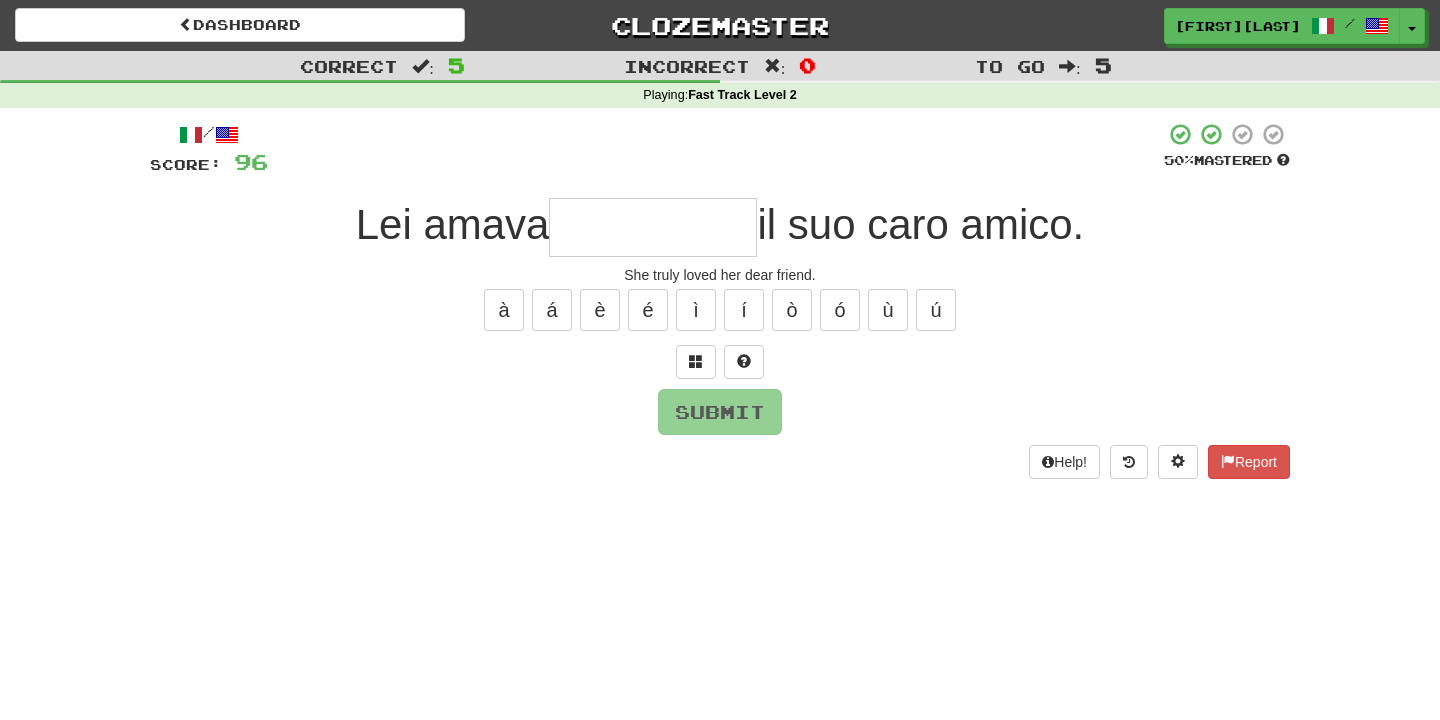 type on "*" 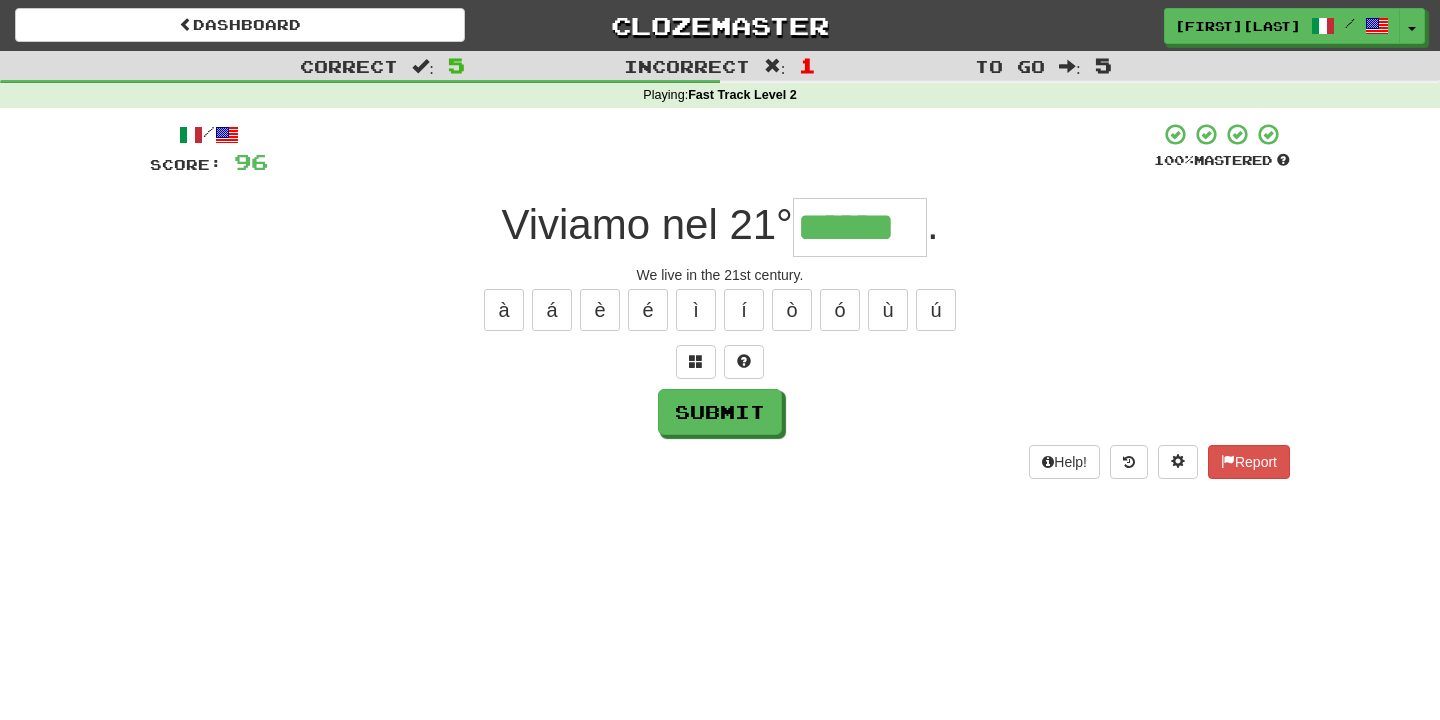 type on "******" 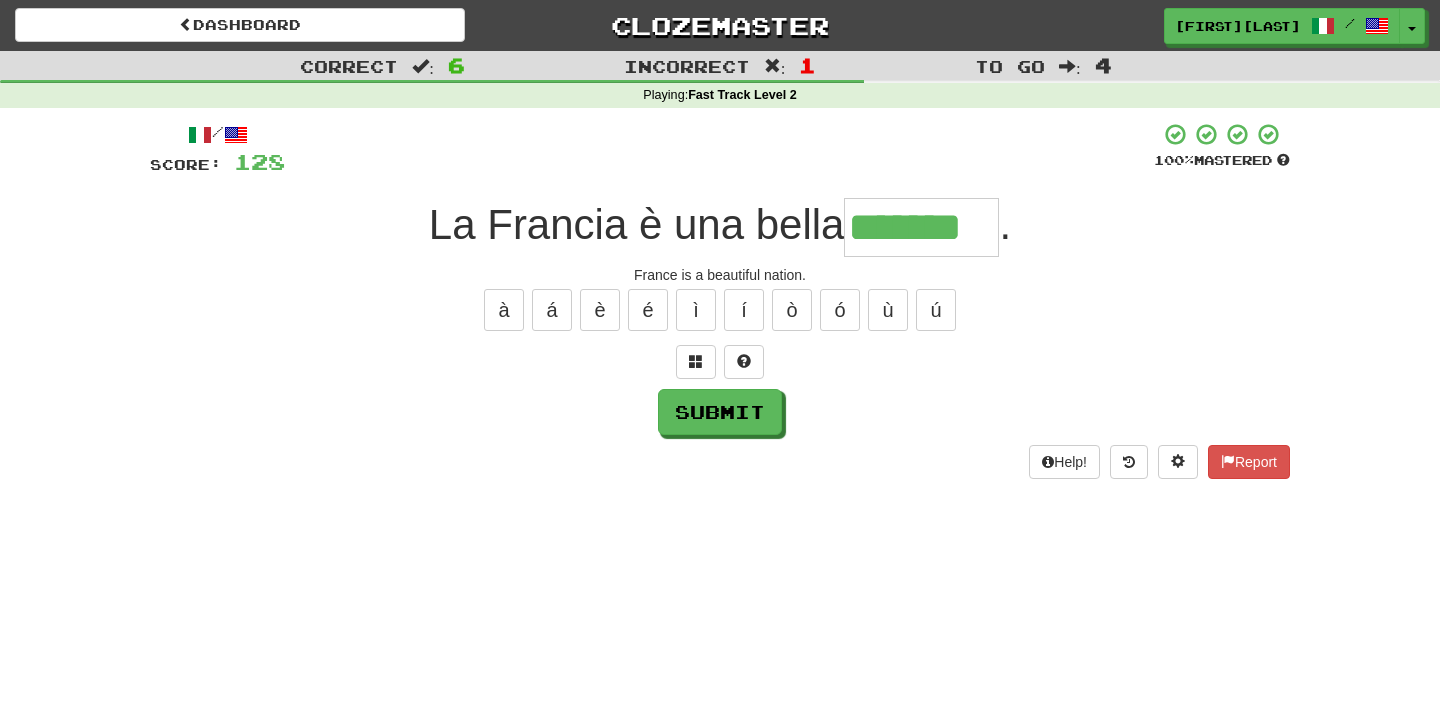 type on "*******" 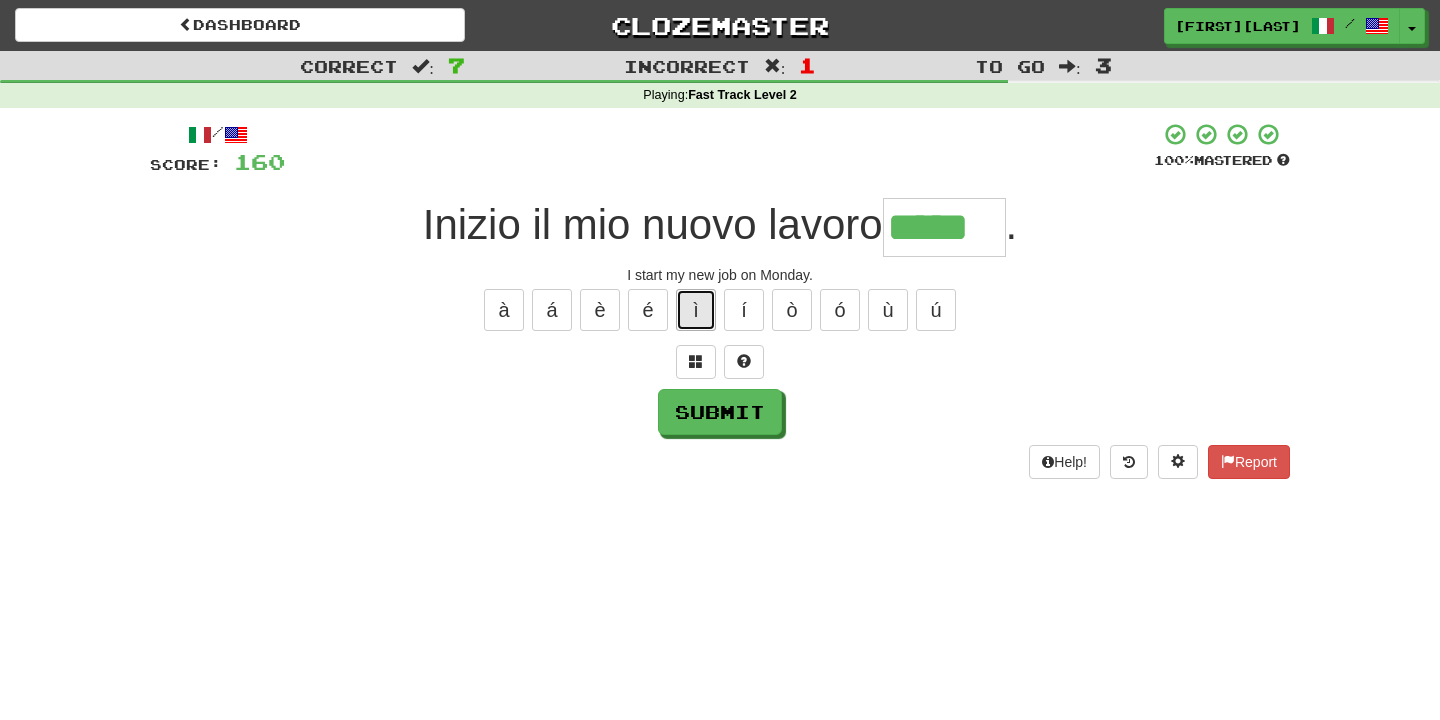 click on "ì" at bounding box center [696, 310] 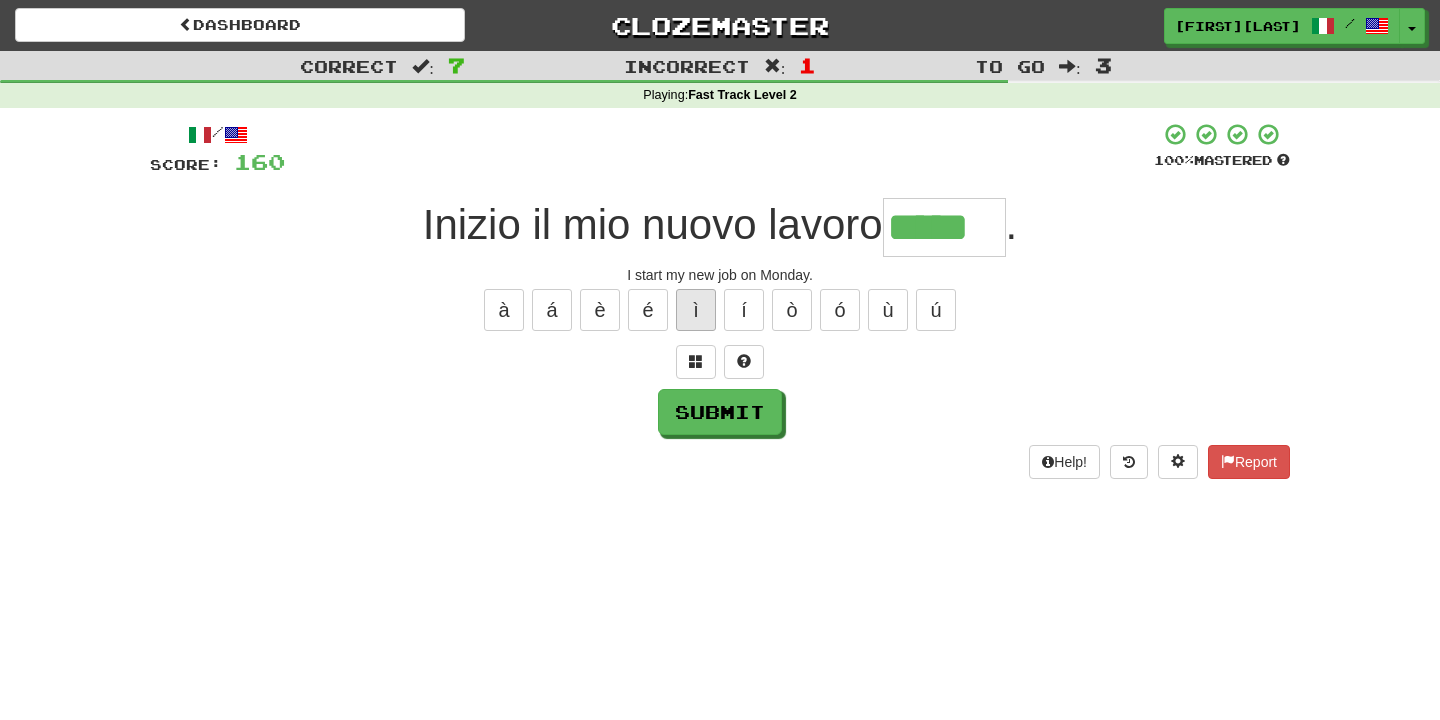 type on "******" 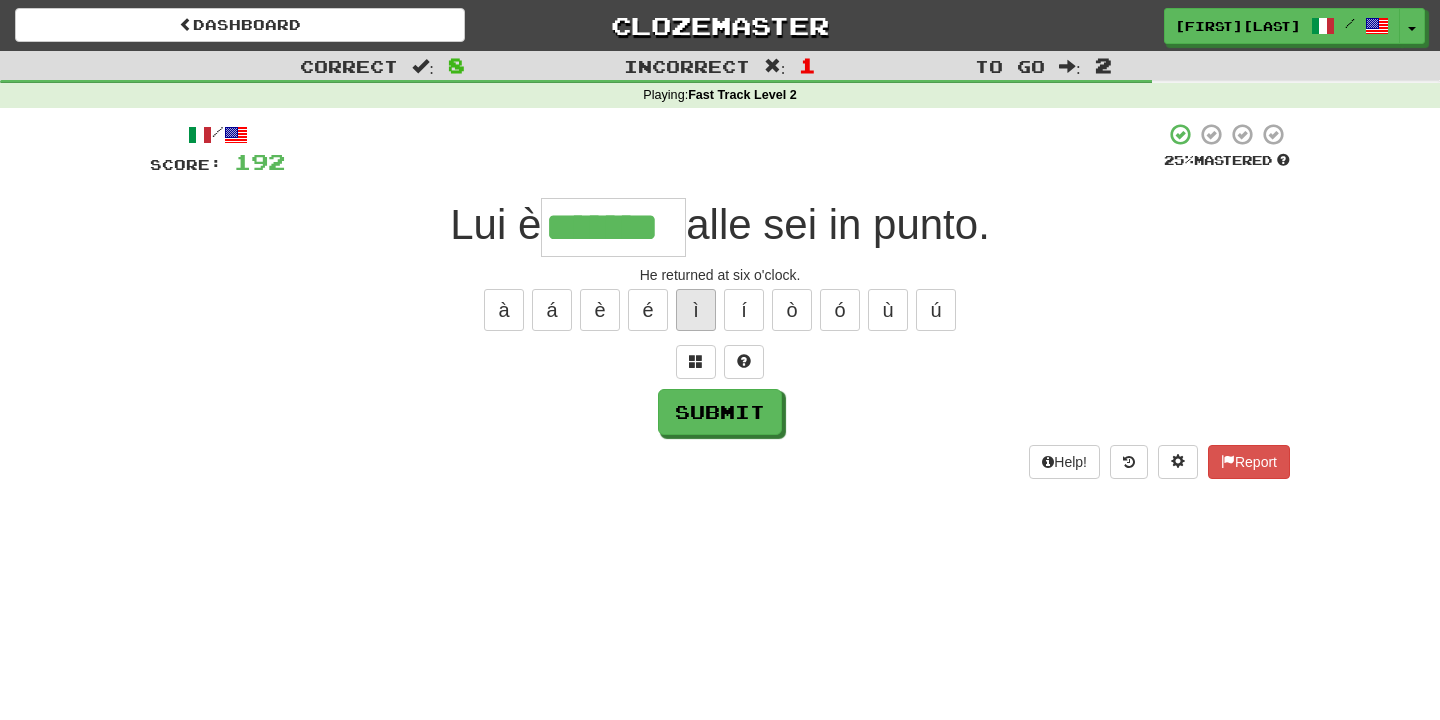 type on "*******" 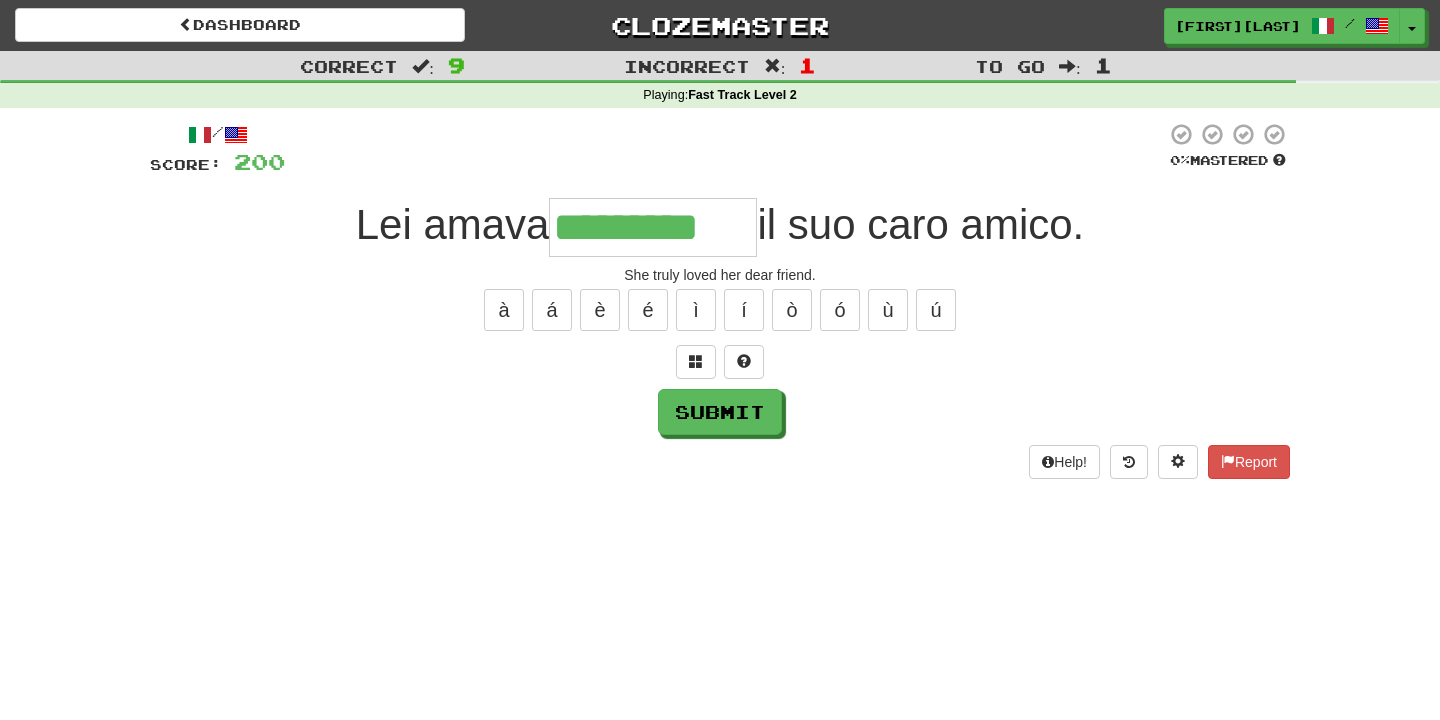 type on "*********" 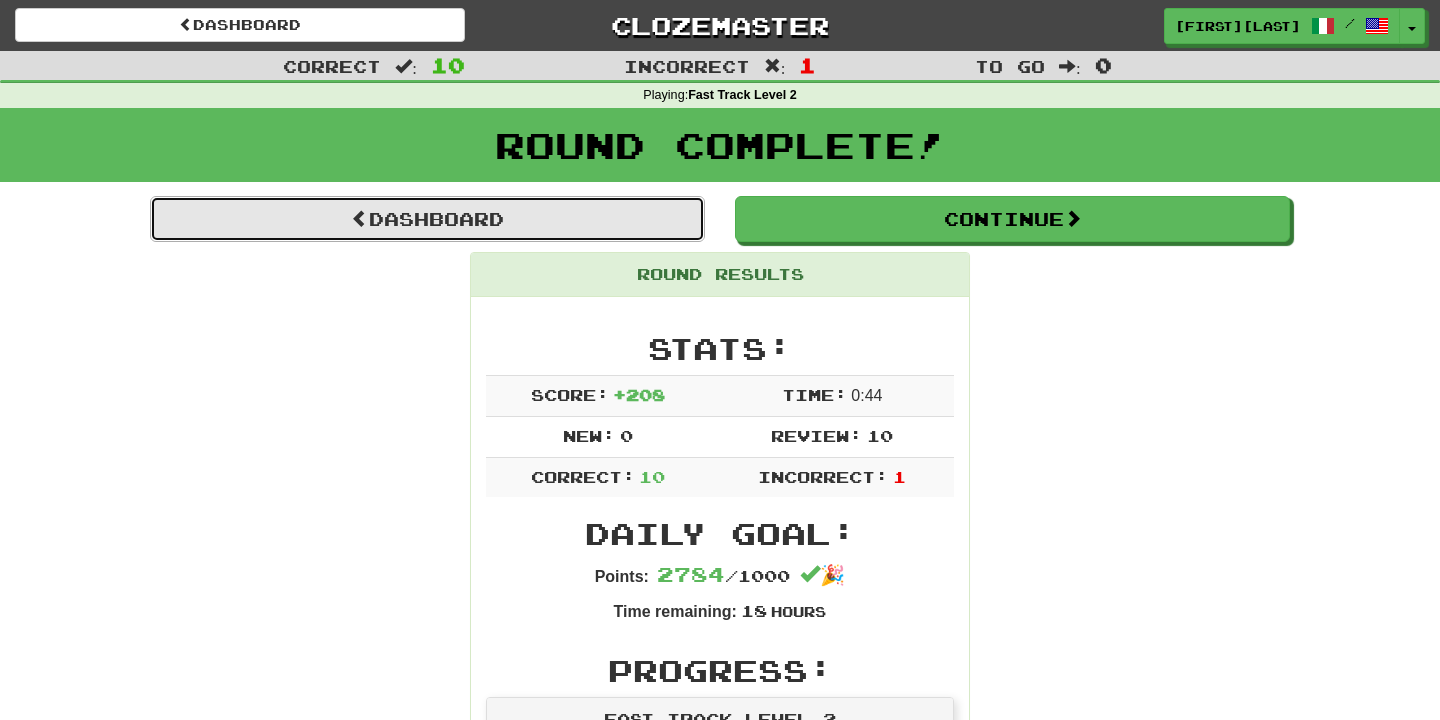click on "Dashboard" at bounding box center (427, 219) 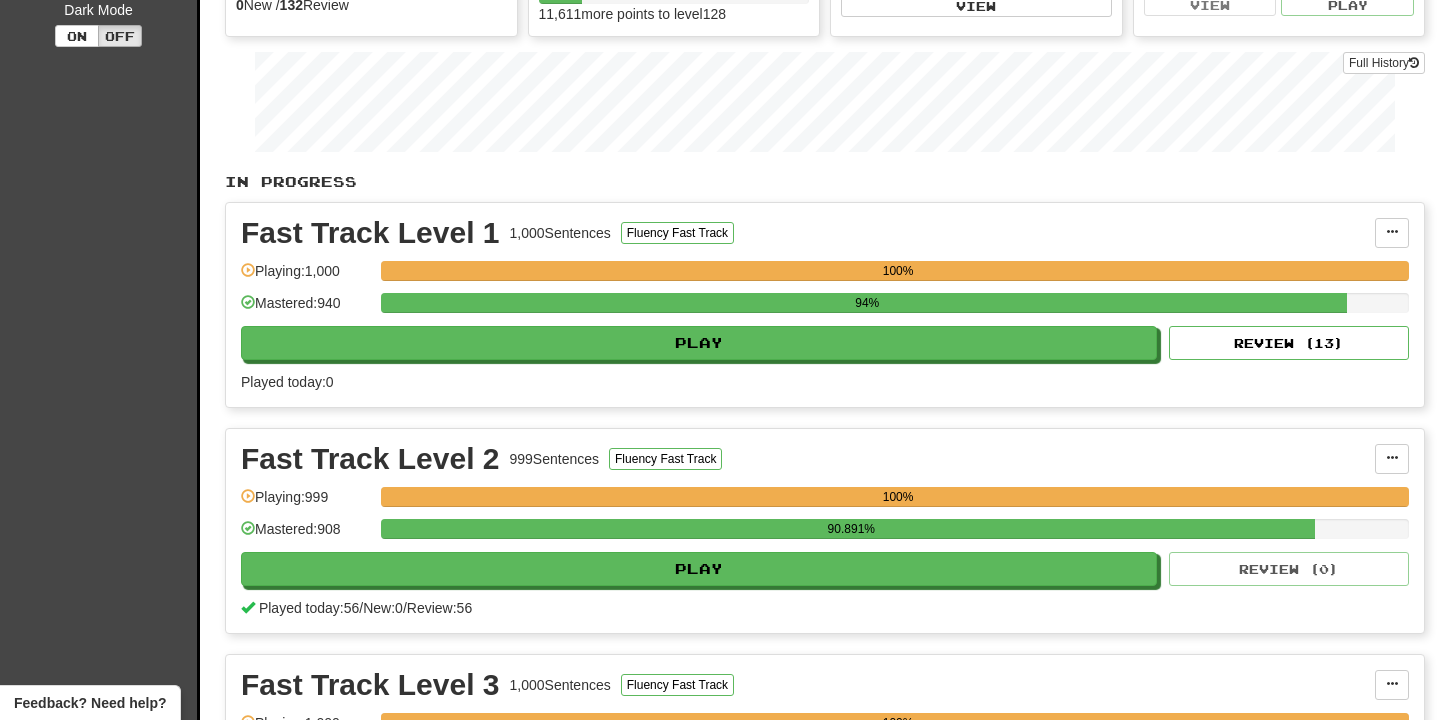 scroll, scrollTop: 267, scrollLeft: 0, axis: vertical 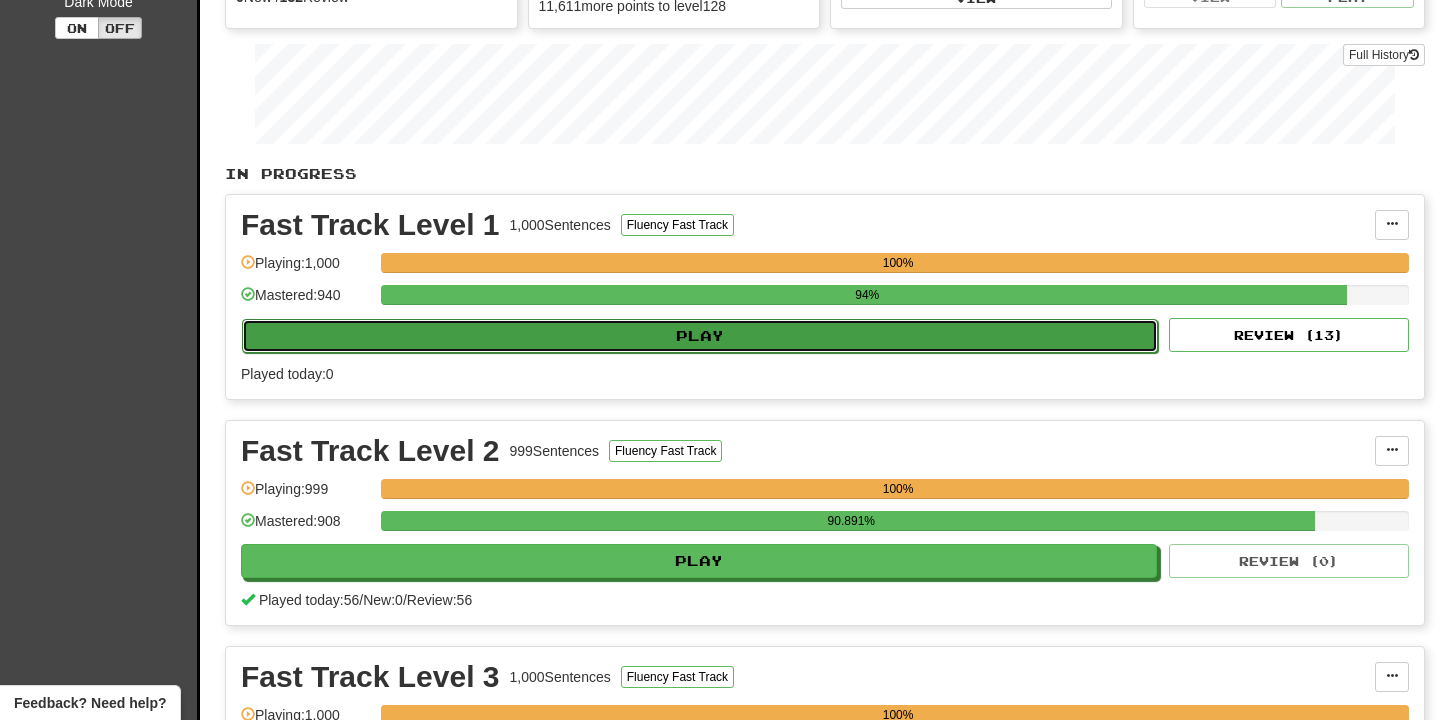 click on "Play" at bounding box center (700, 336) 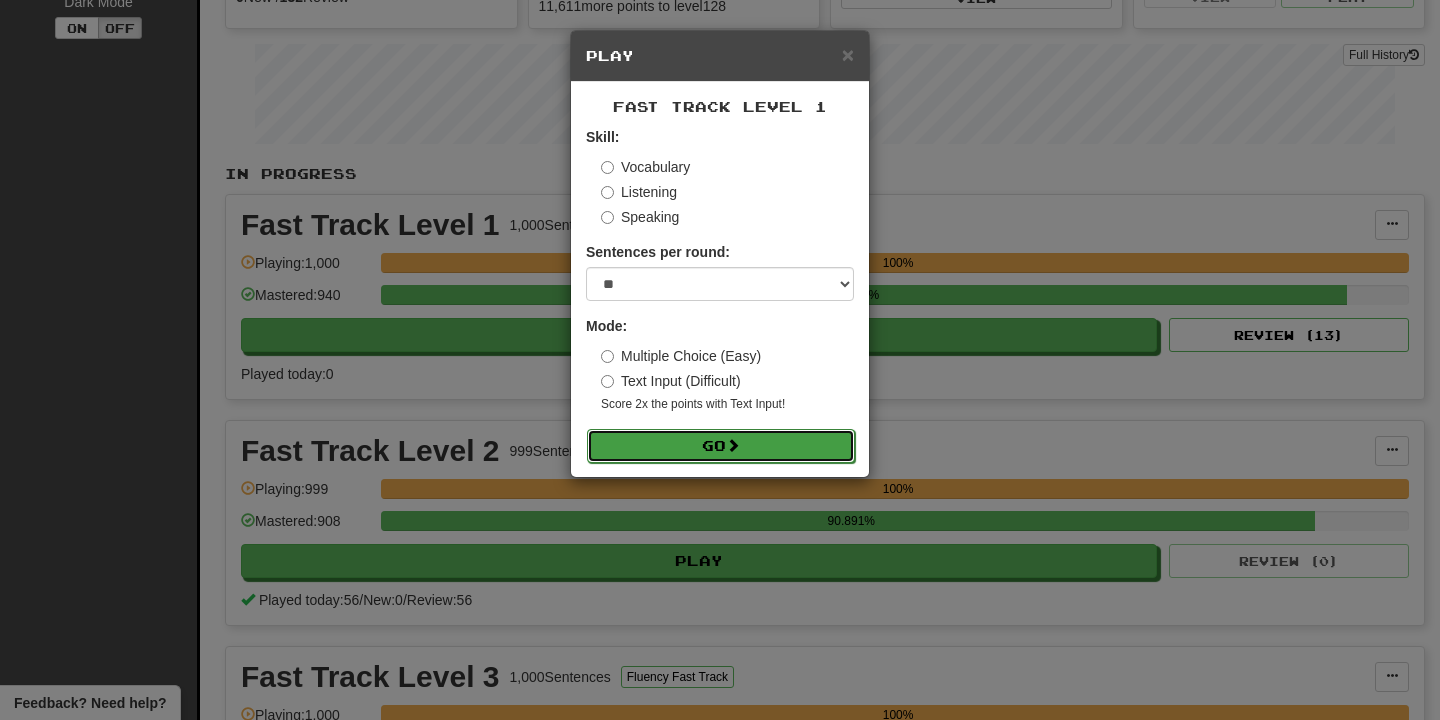 click on "Go" at bounding box center (721, 446) 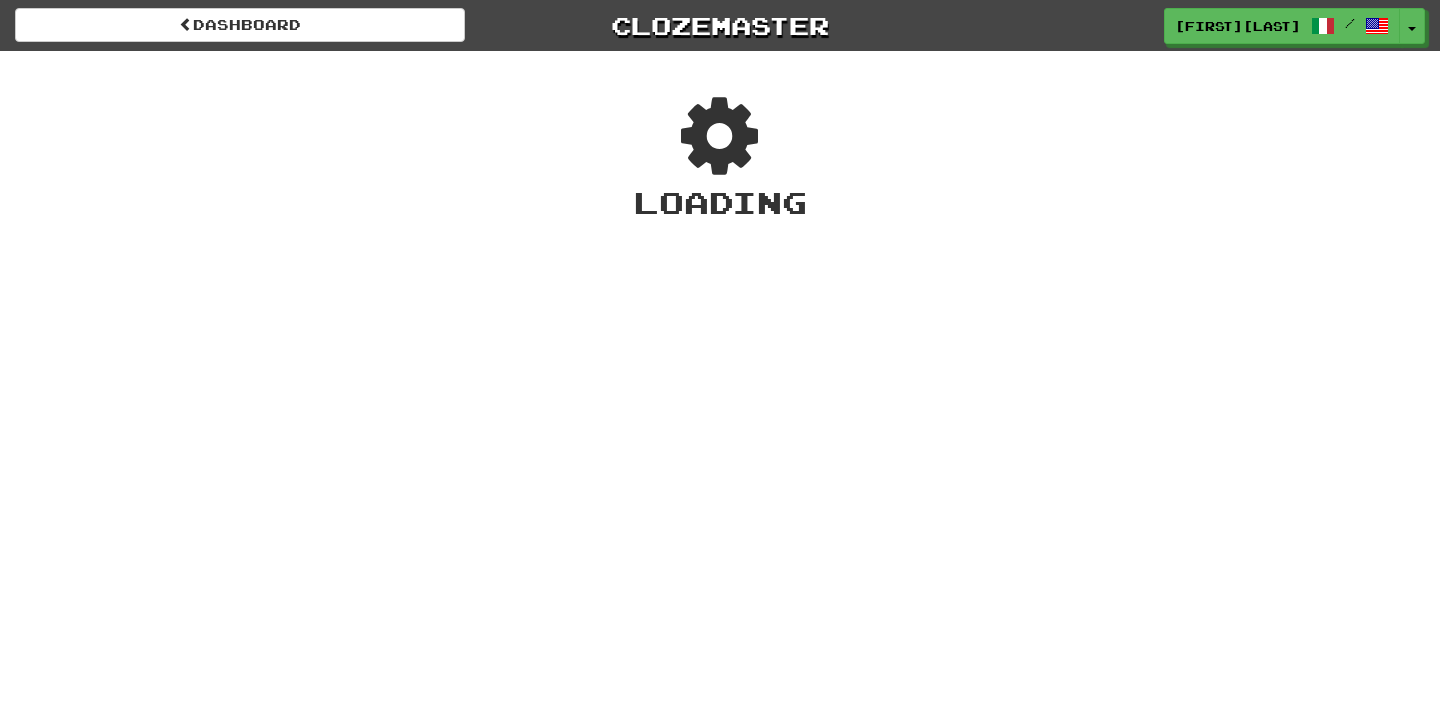 scroll, scrollTop: 0, scrollLeft: 0, axis: both 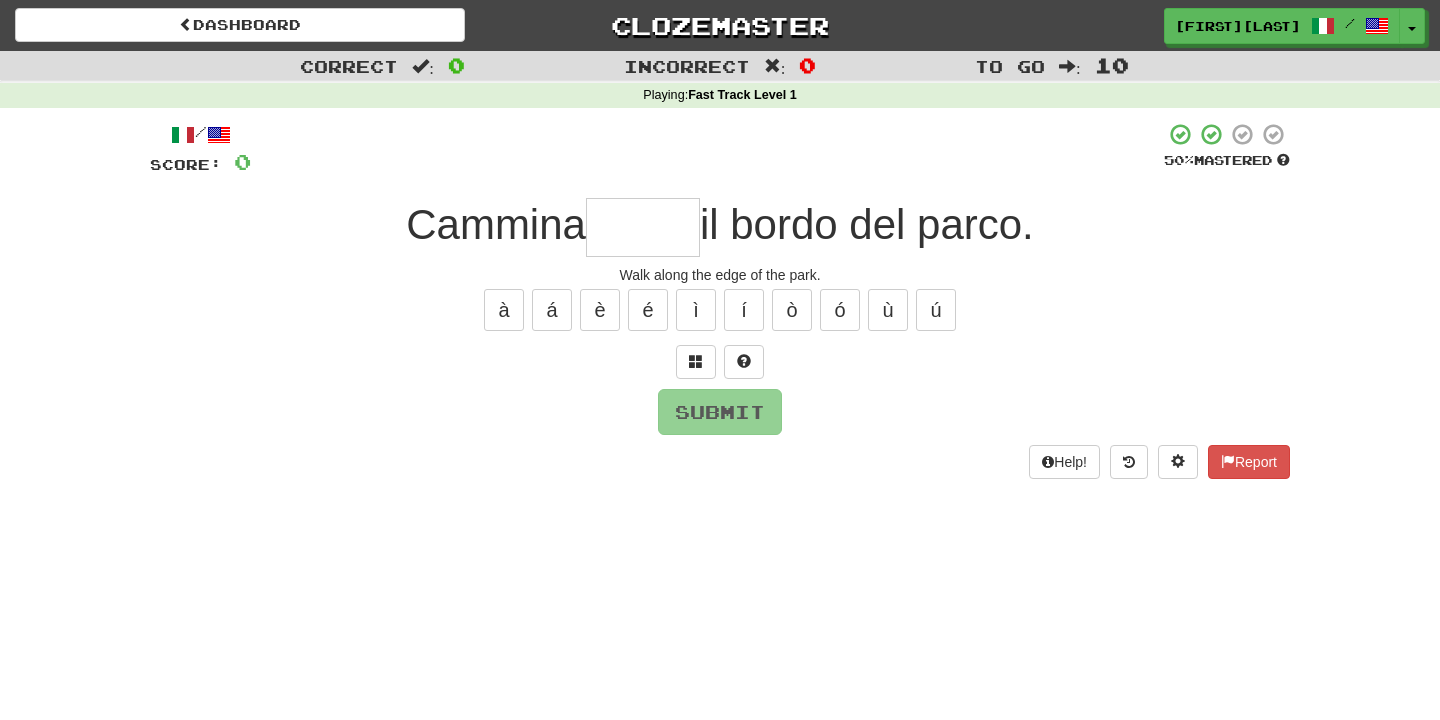 type on "*" 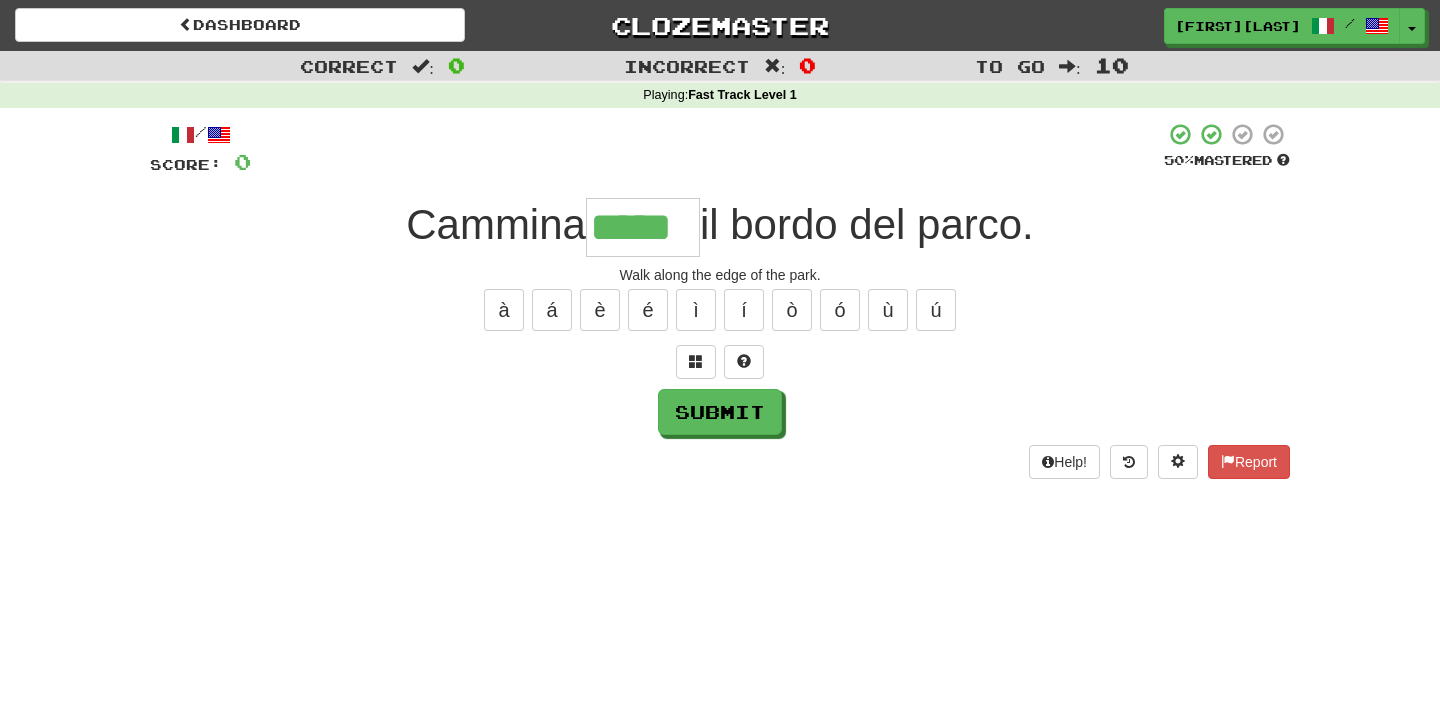type on "*****" 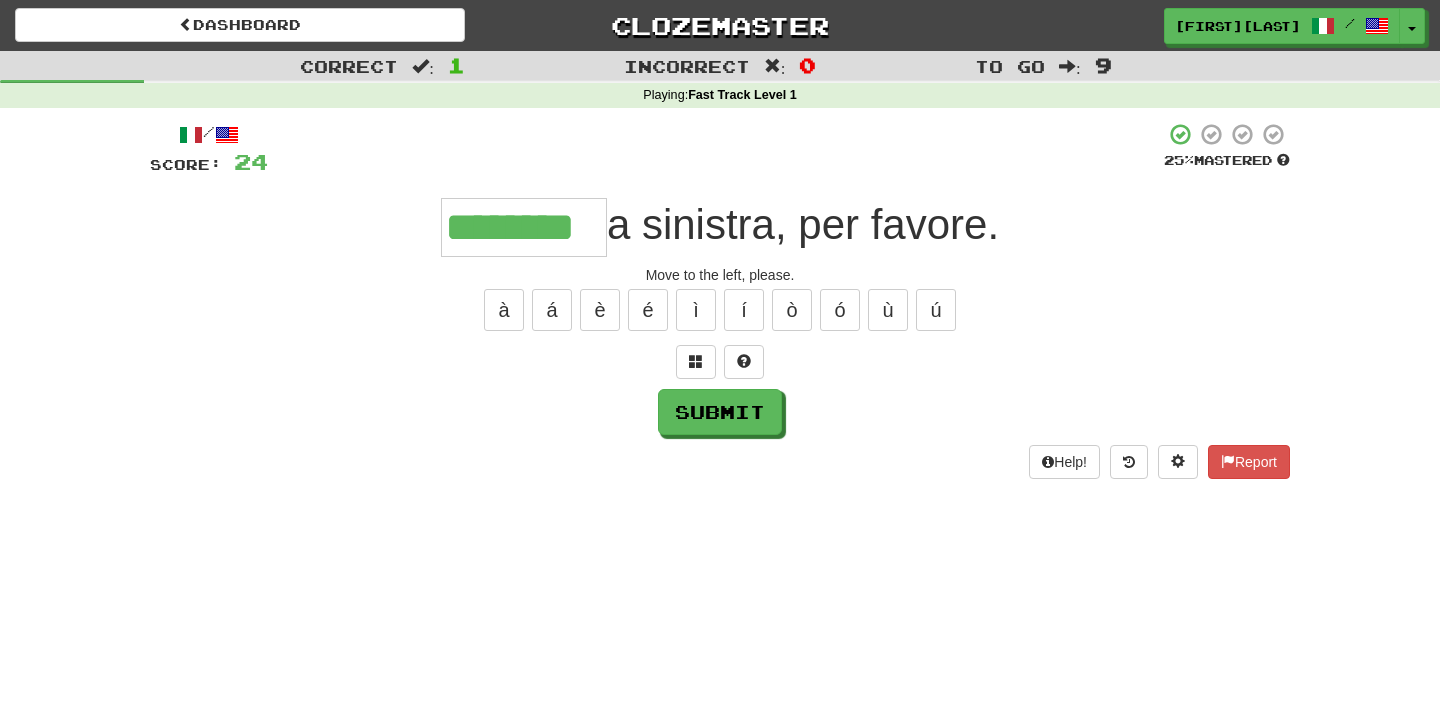 type on "********" 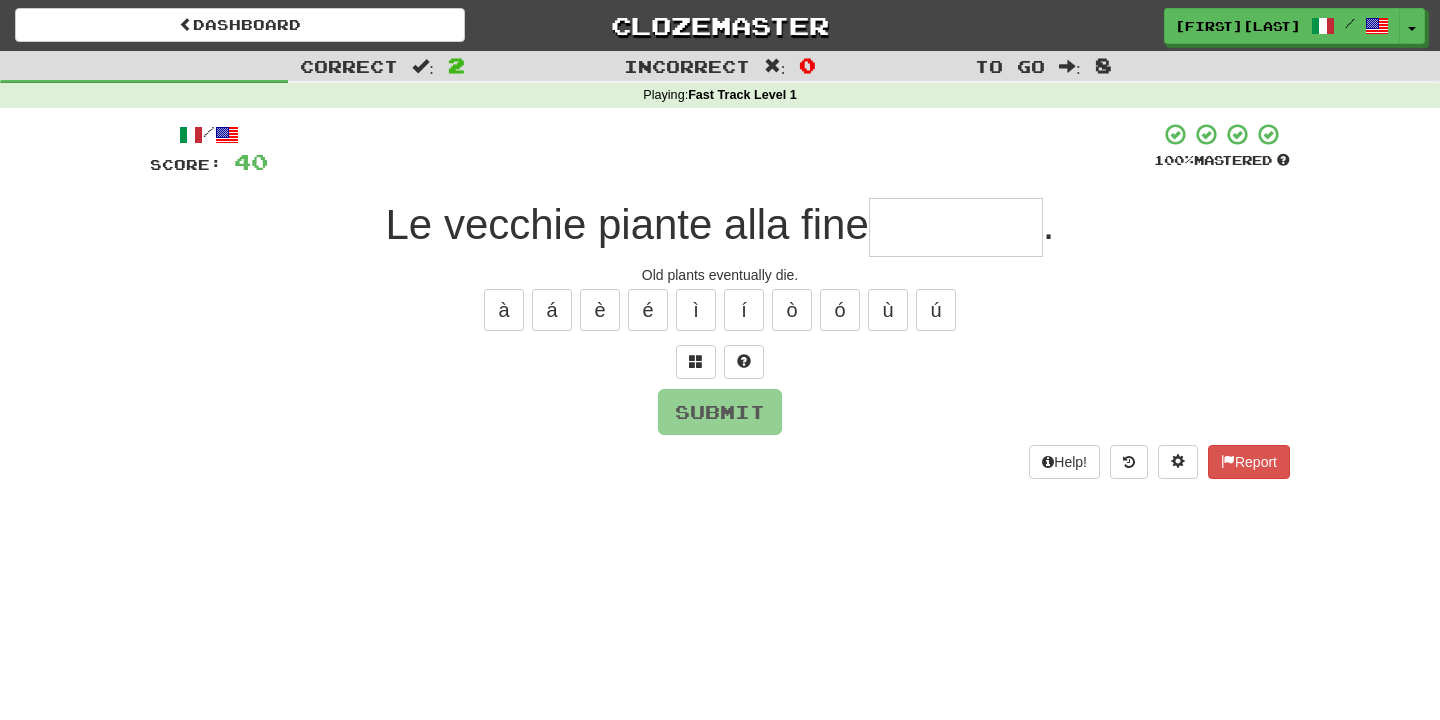 type on "*" 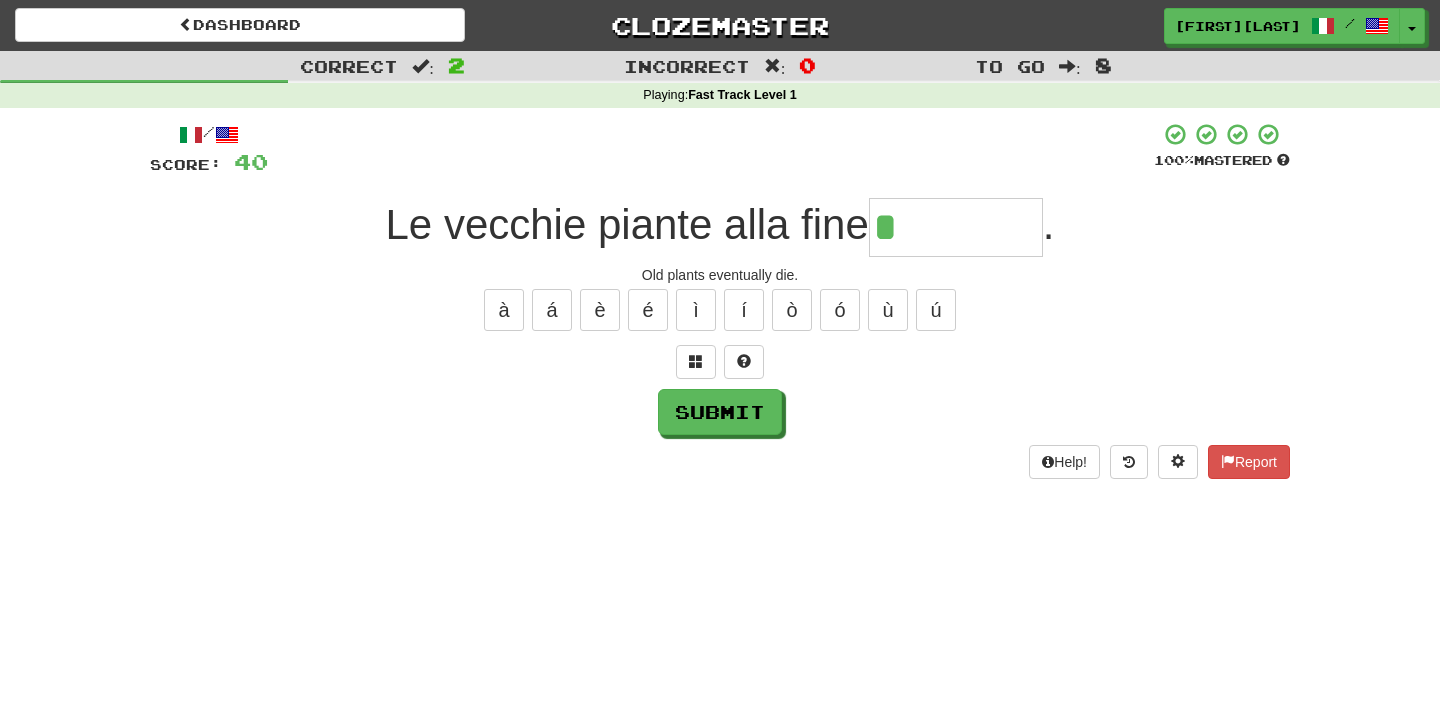 type on "*******" 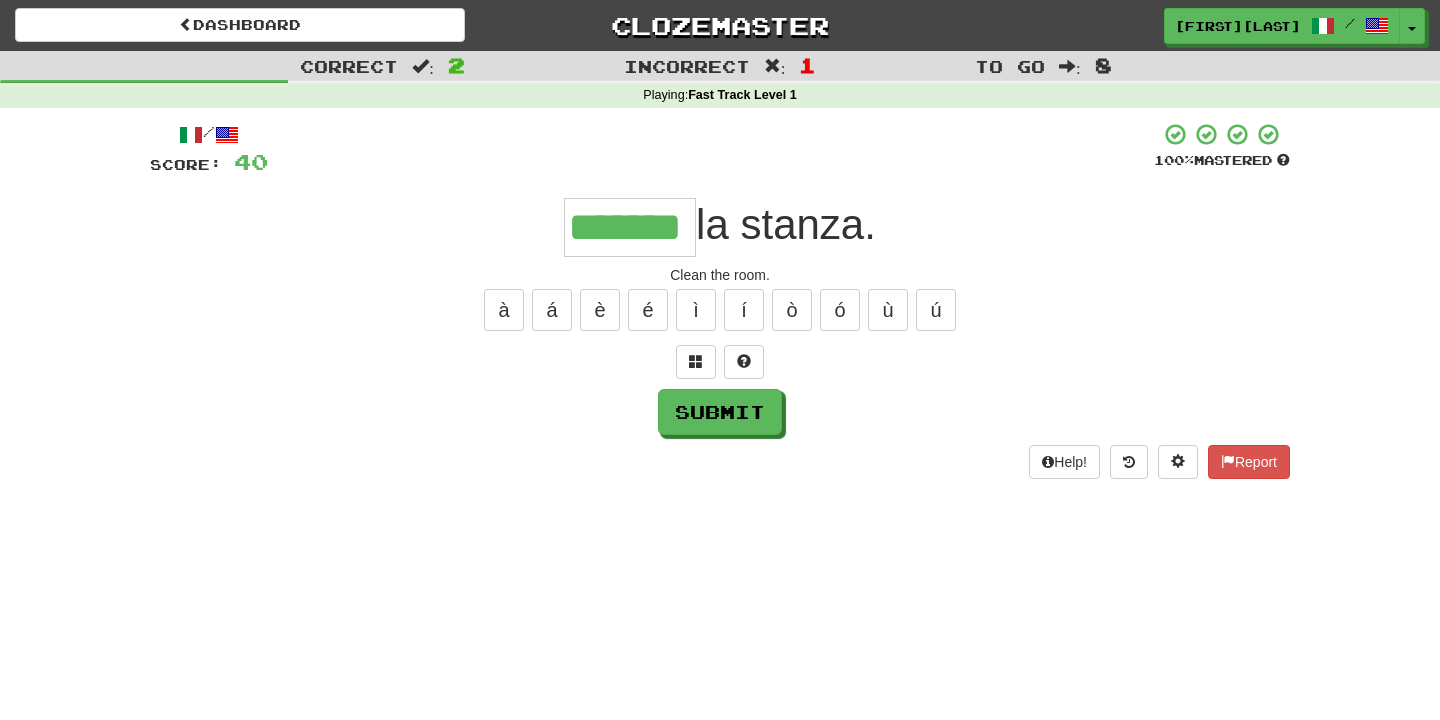 type on "*******" 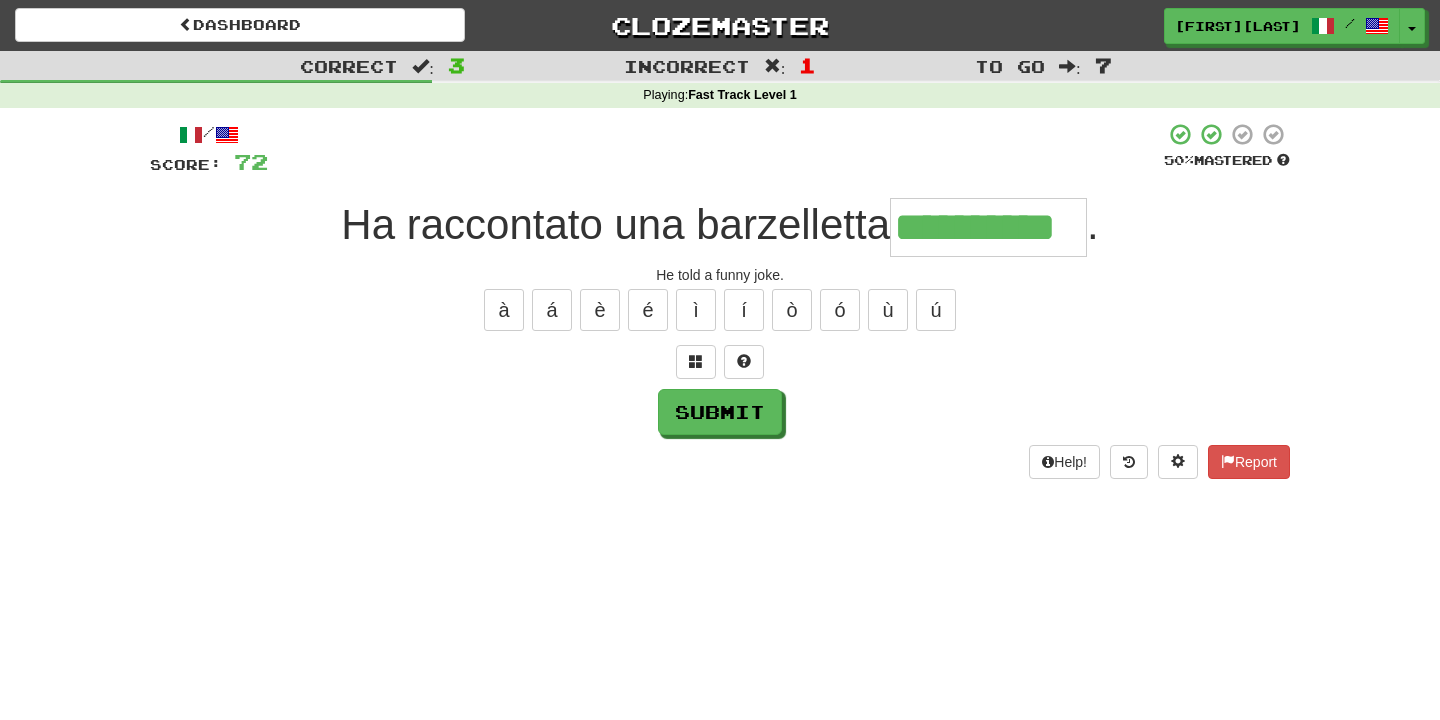 type on "**********" 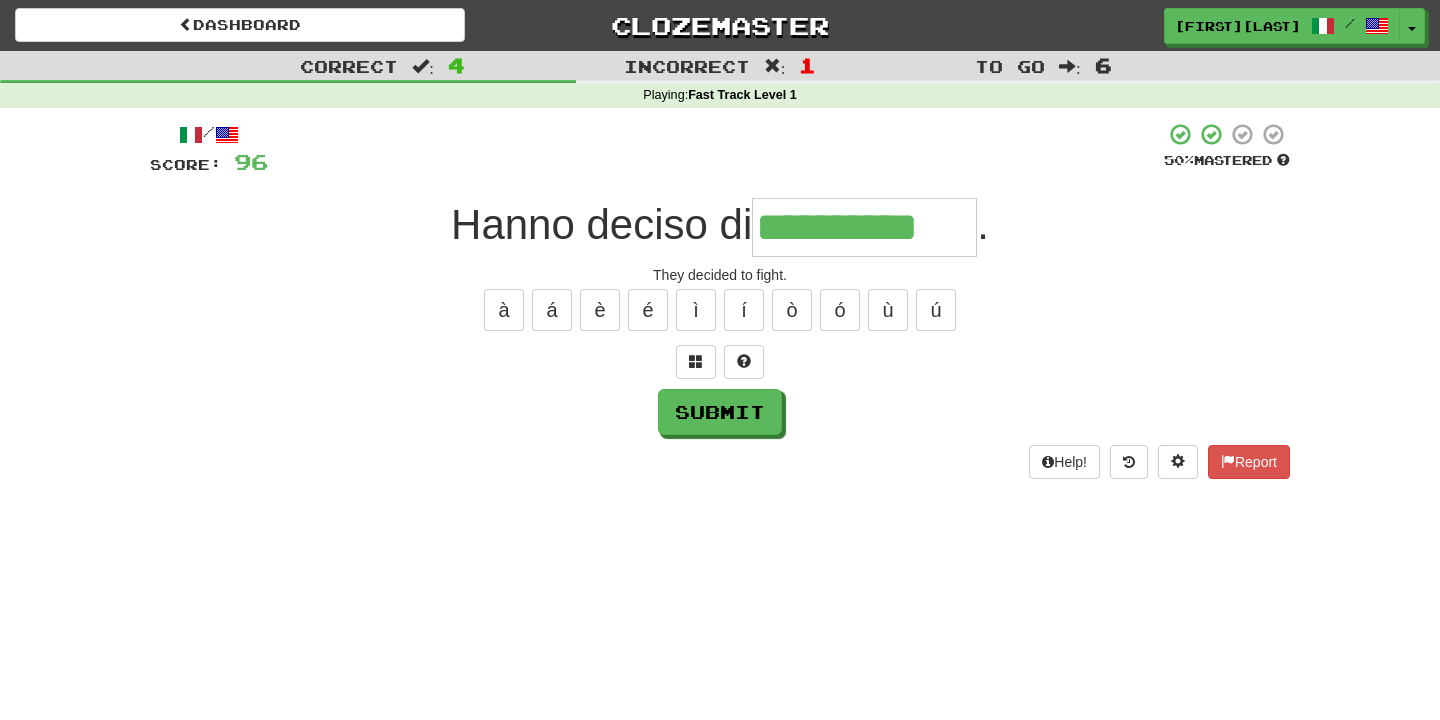 type on "**********" 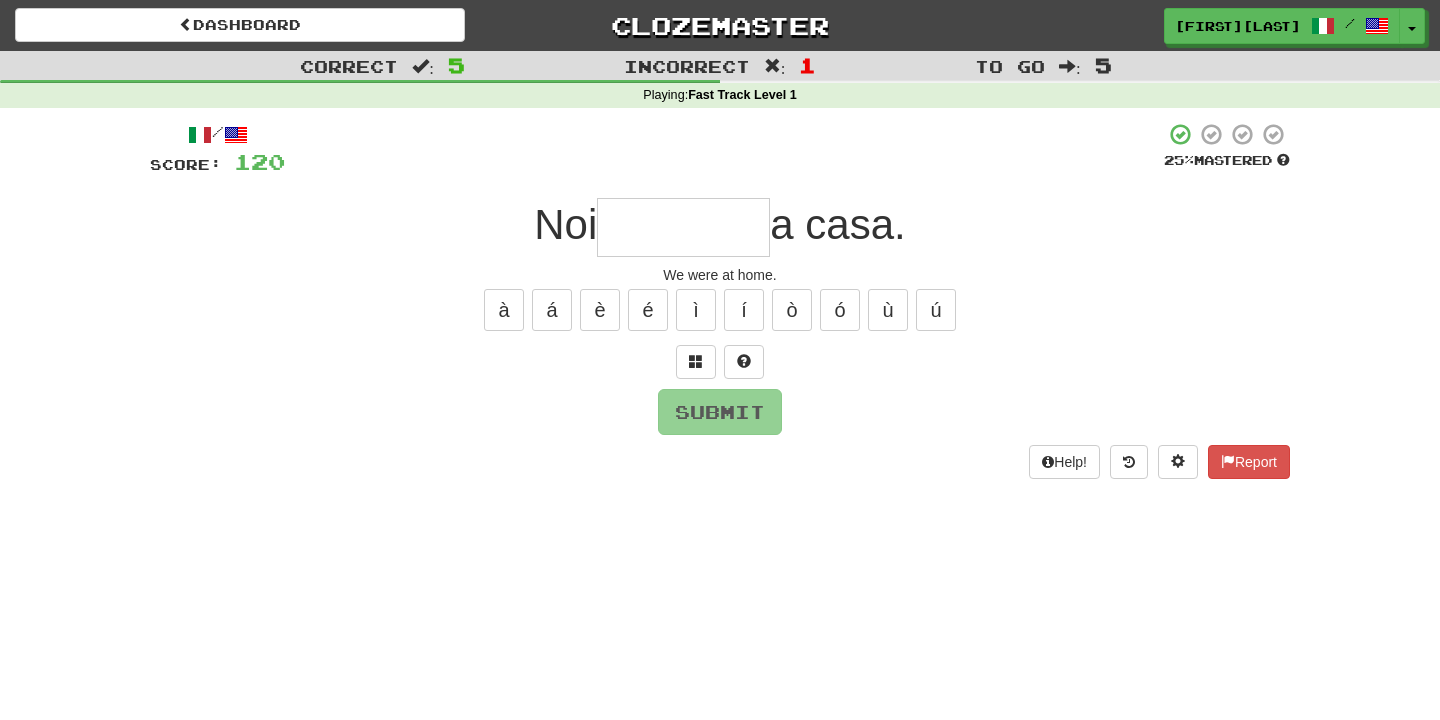 type on "*" 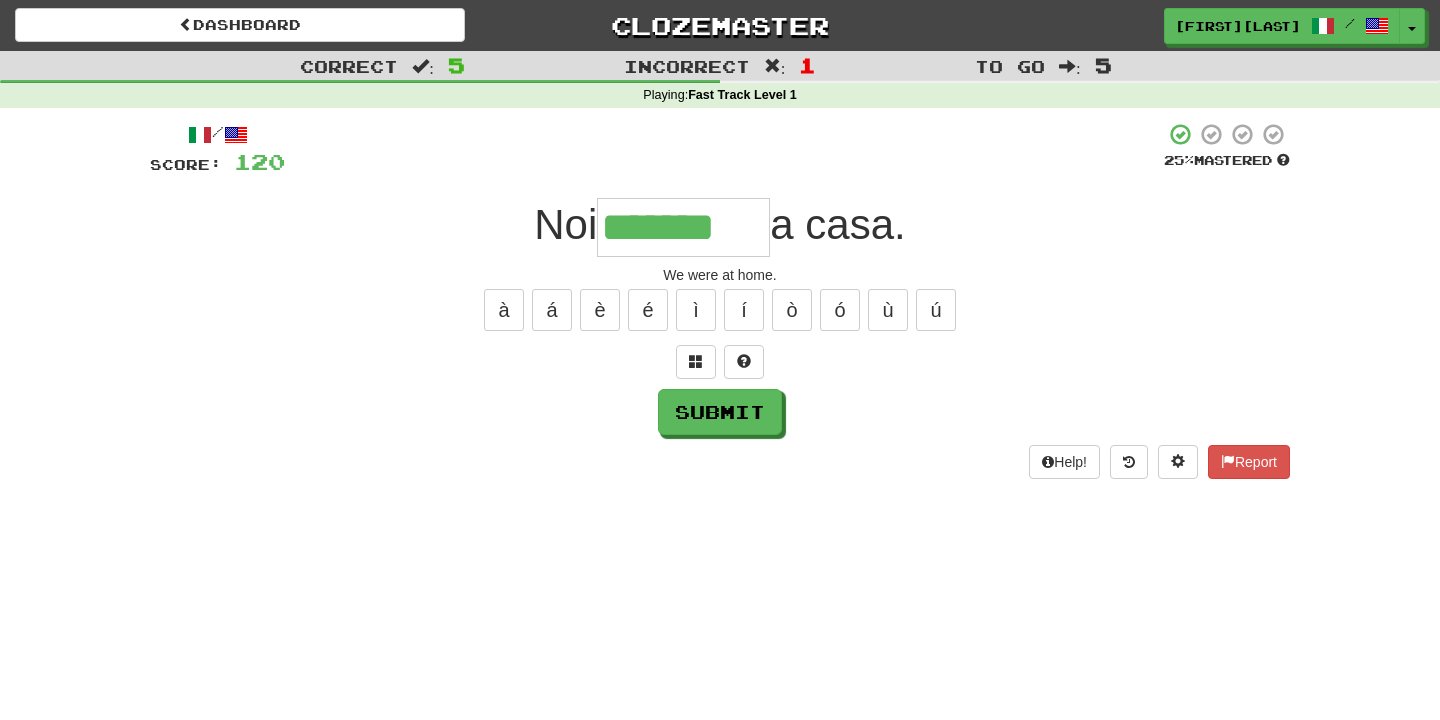 type on "*******" 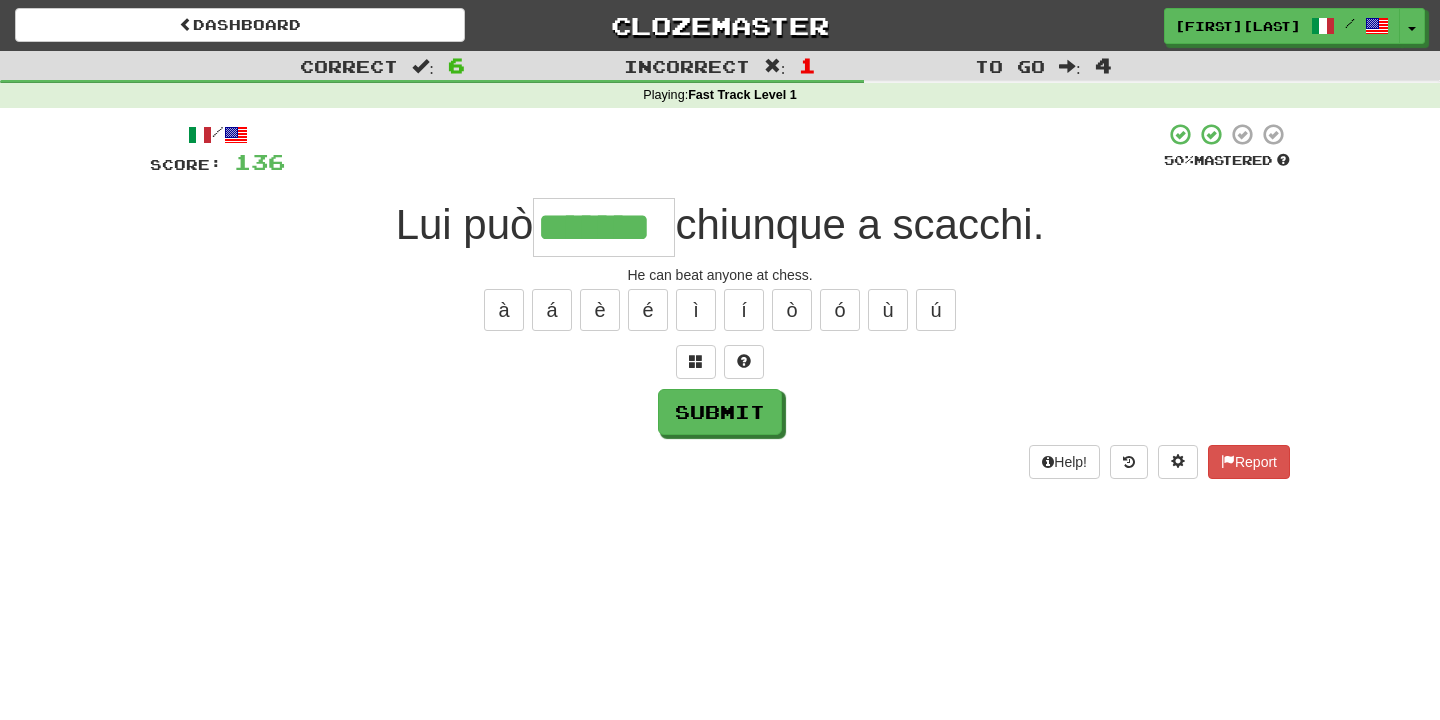 type on "*******" 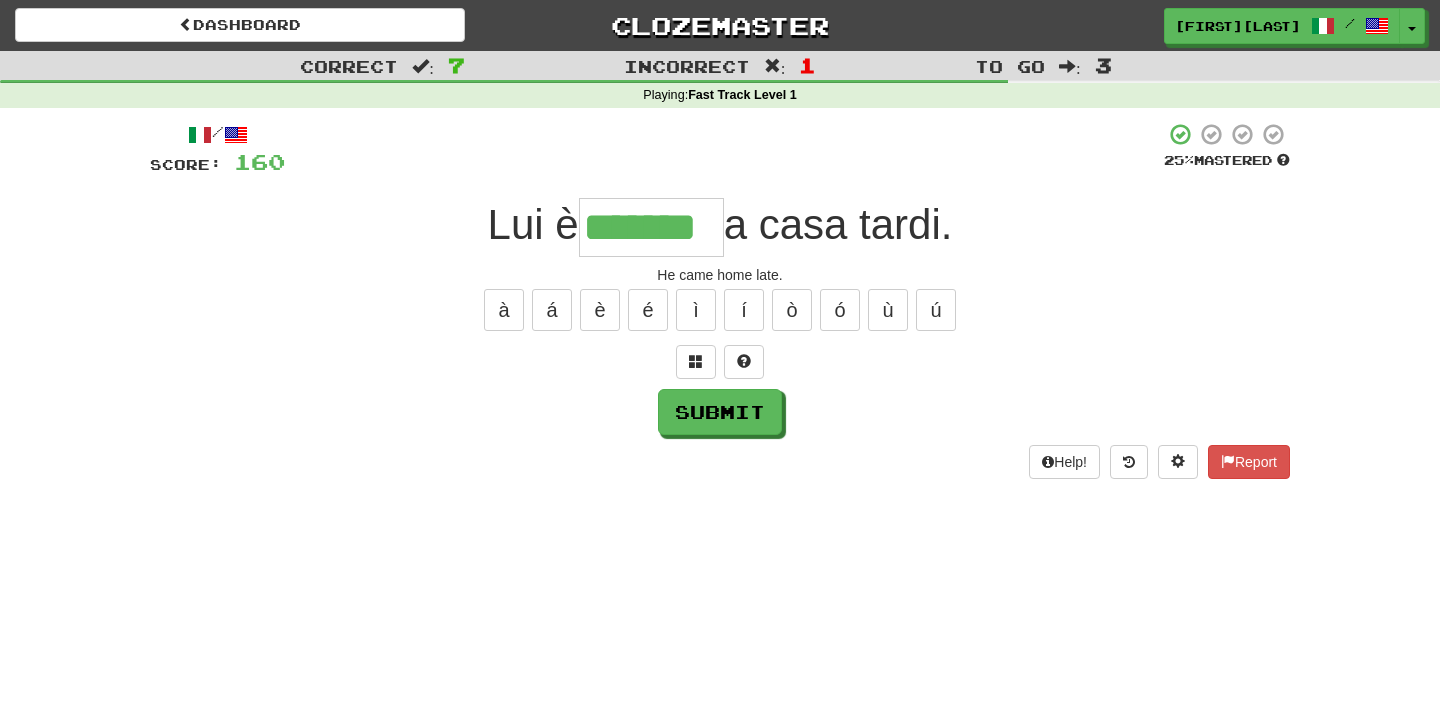 type on "*******" 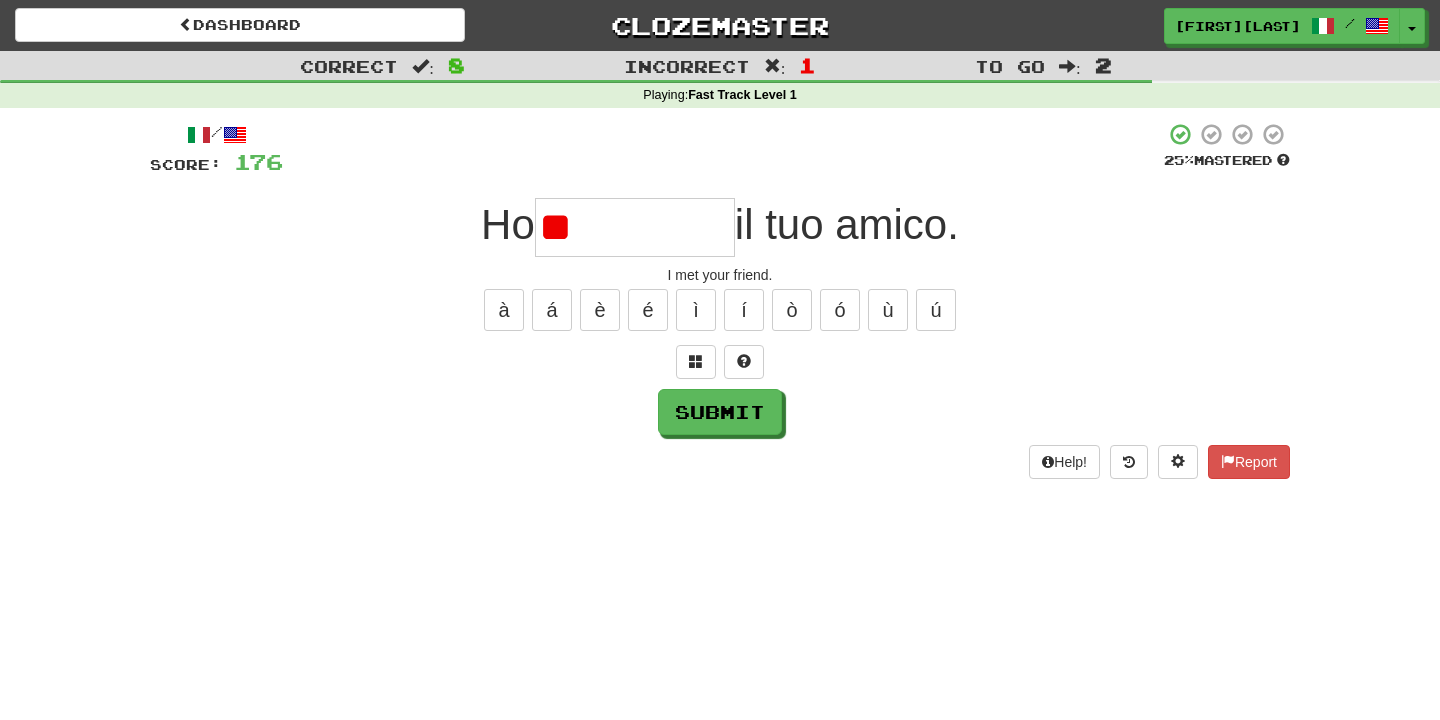 type on "*" 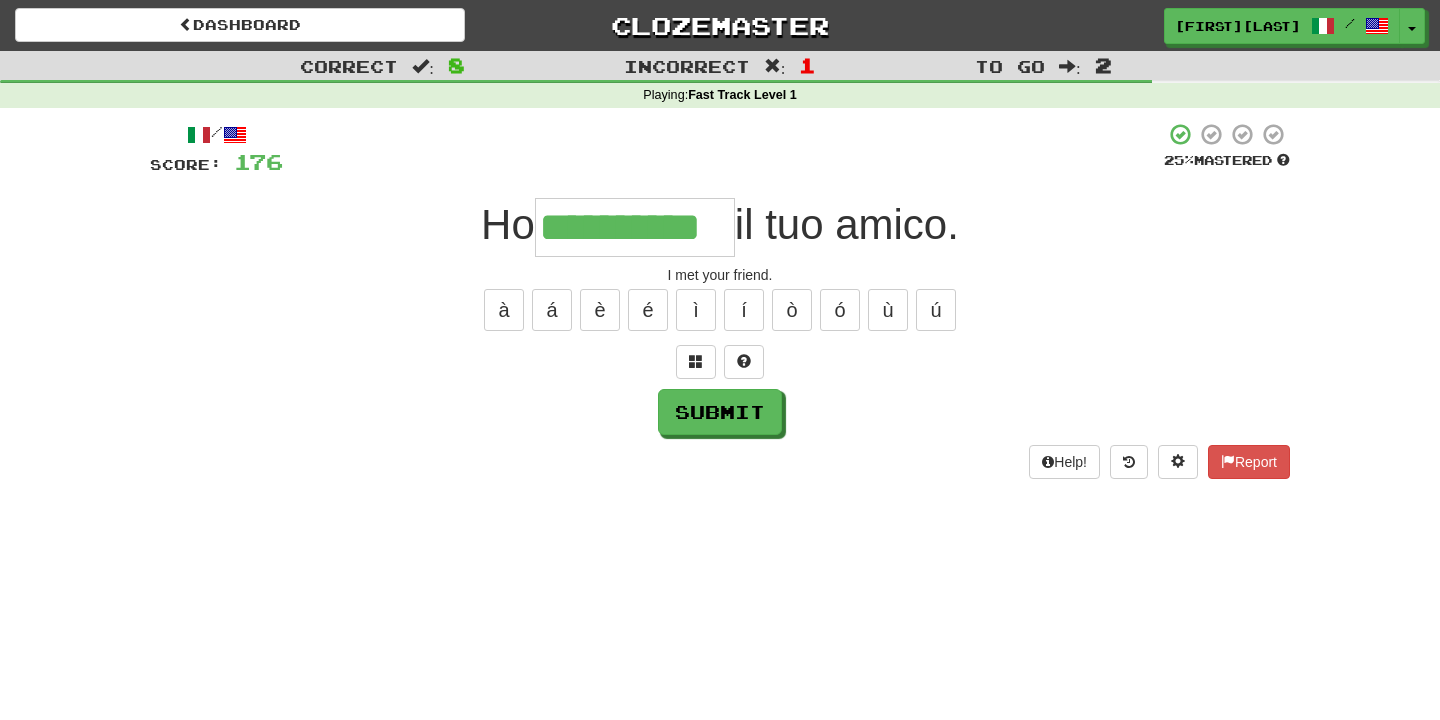 type on "**********" 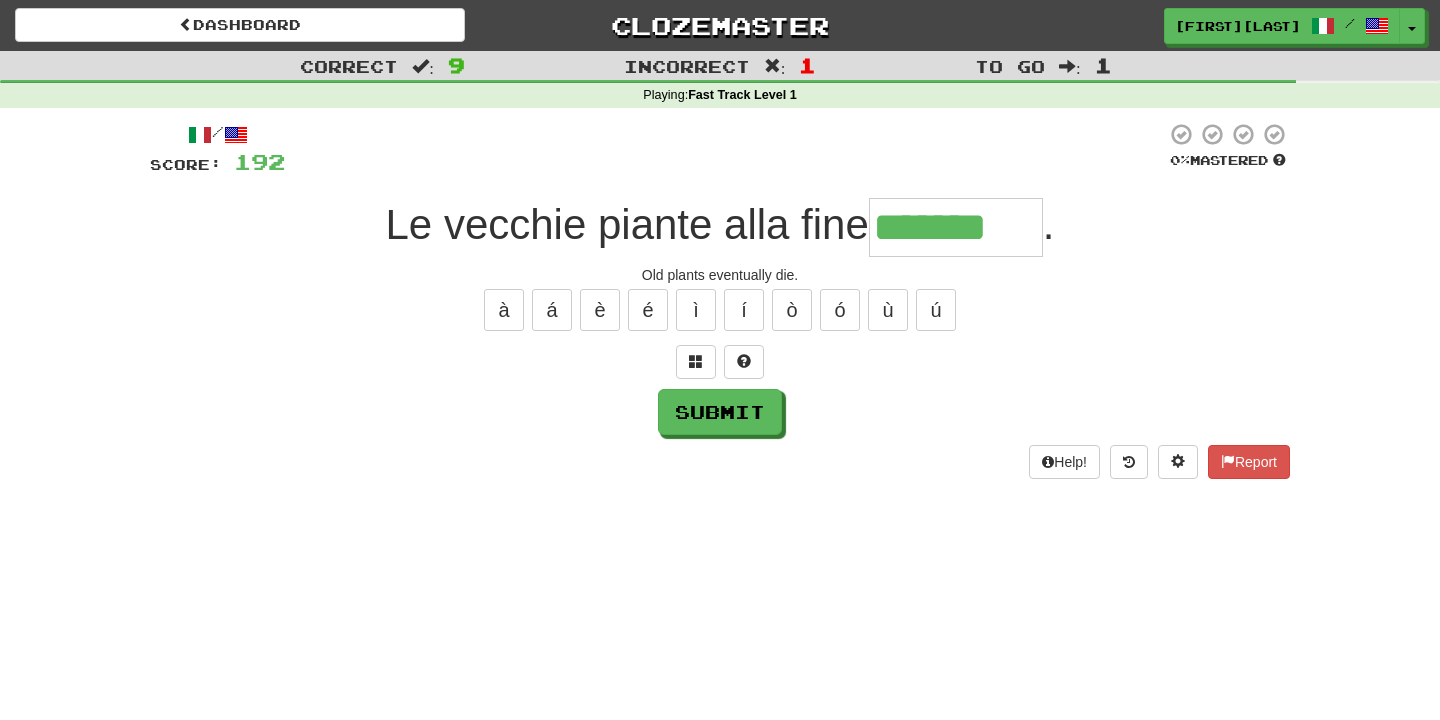 type on "*******" 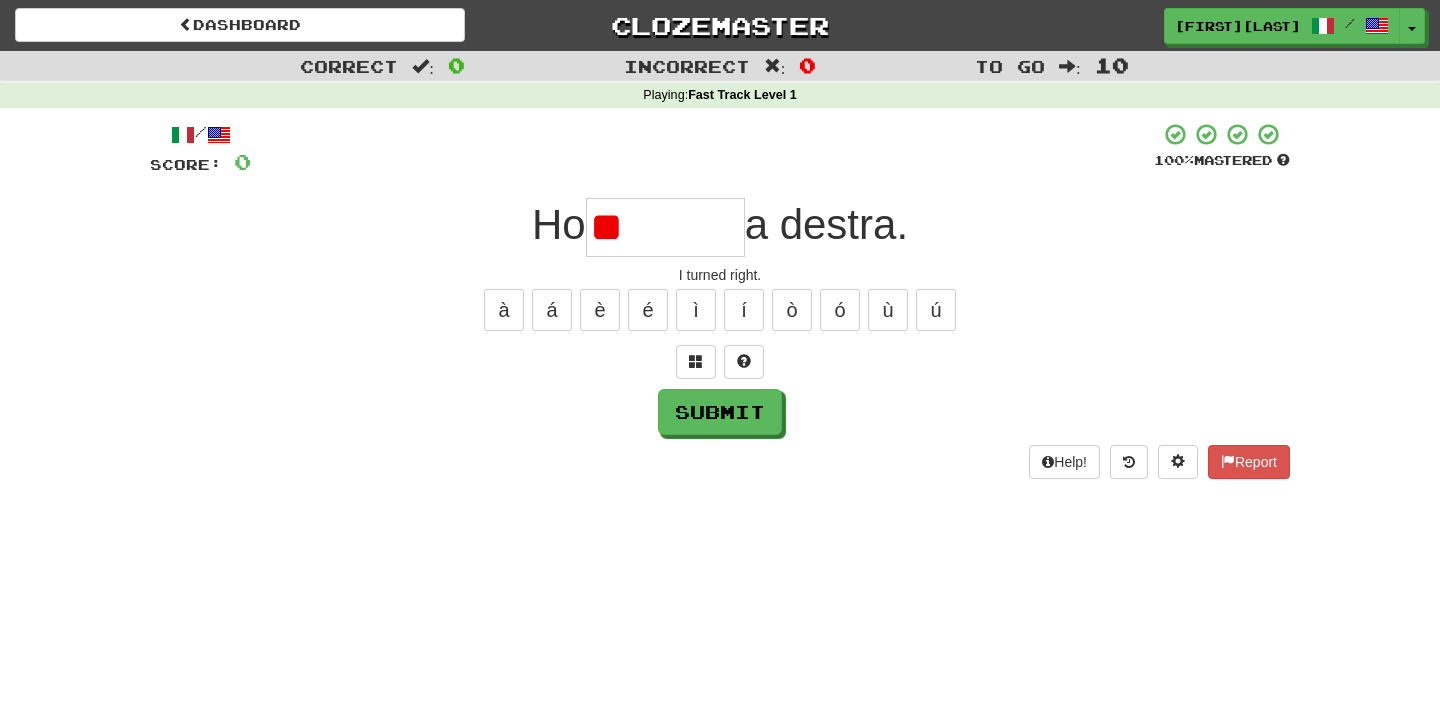 type on "*" 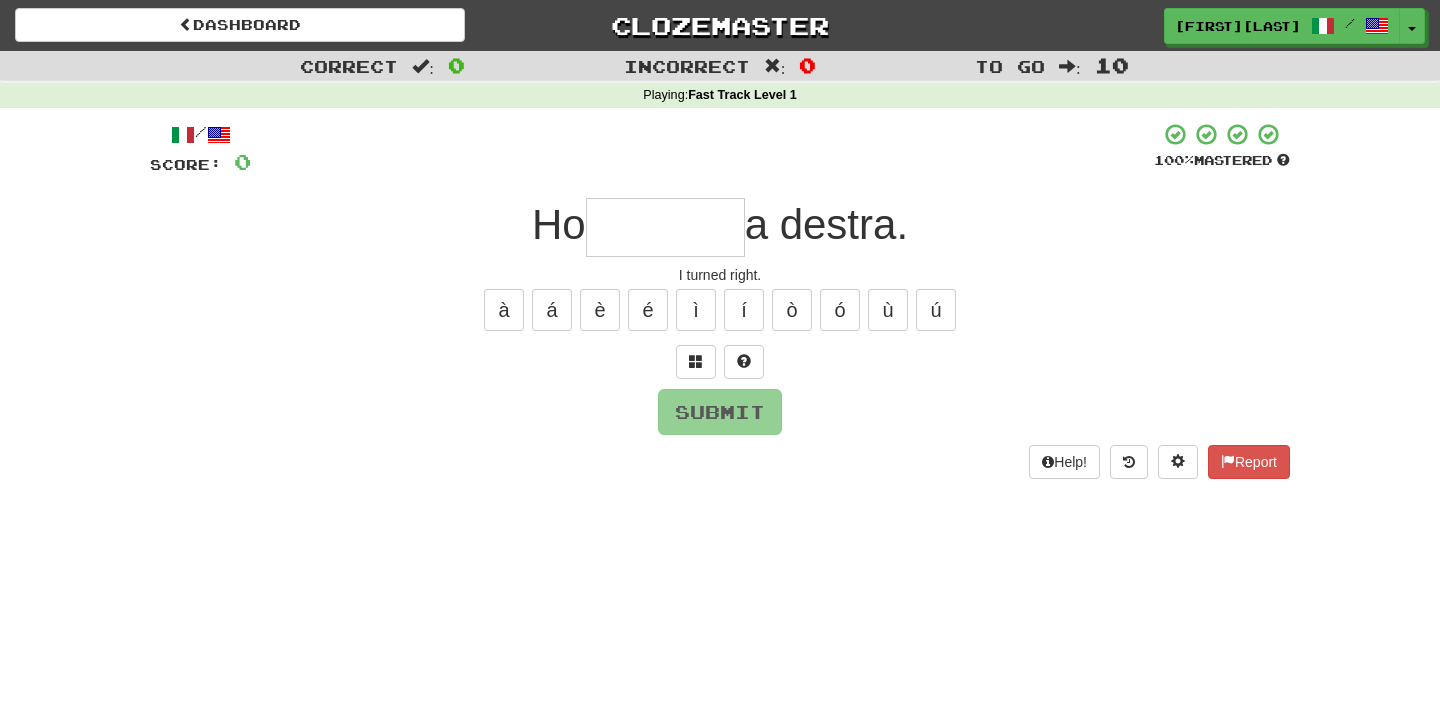 type on "********" 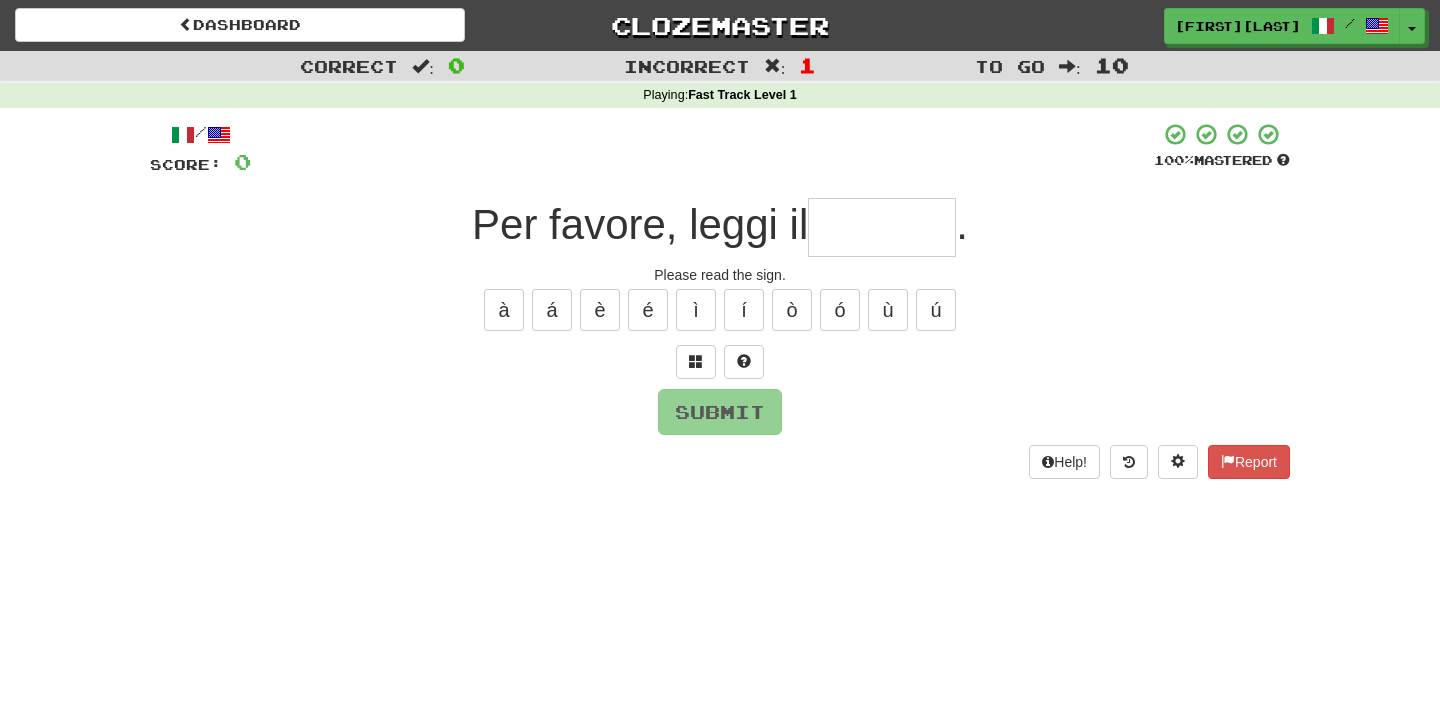 type on "*" 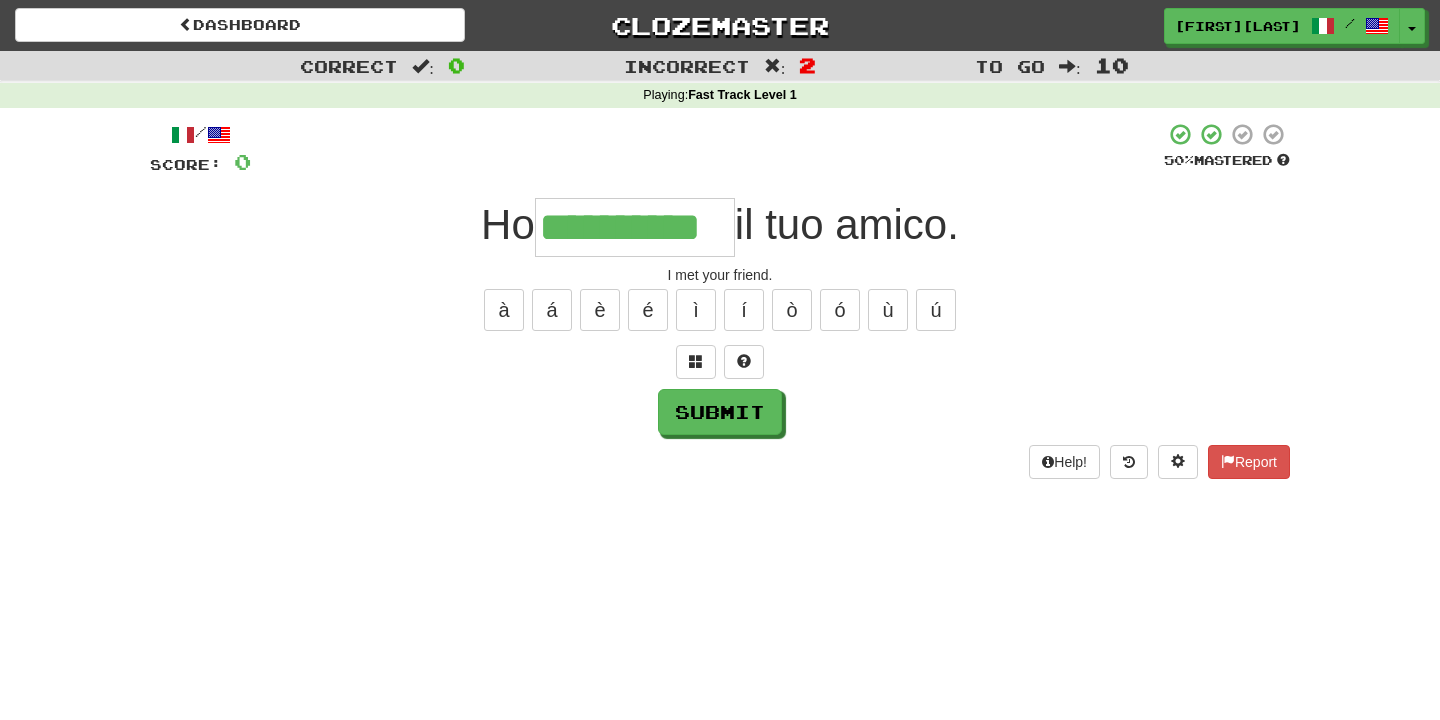 type on "**********" 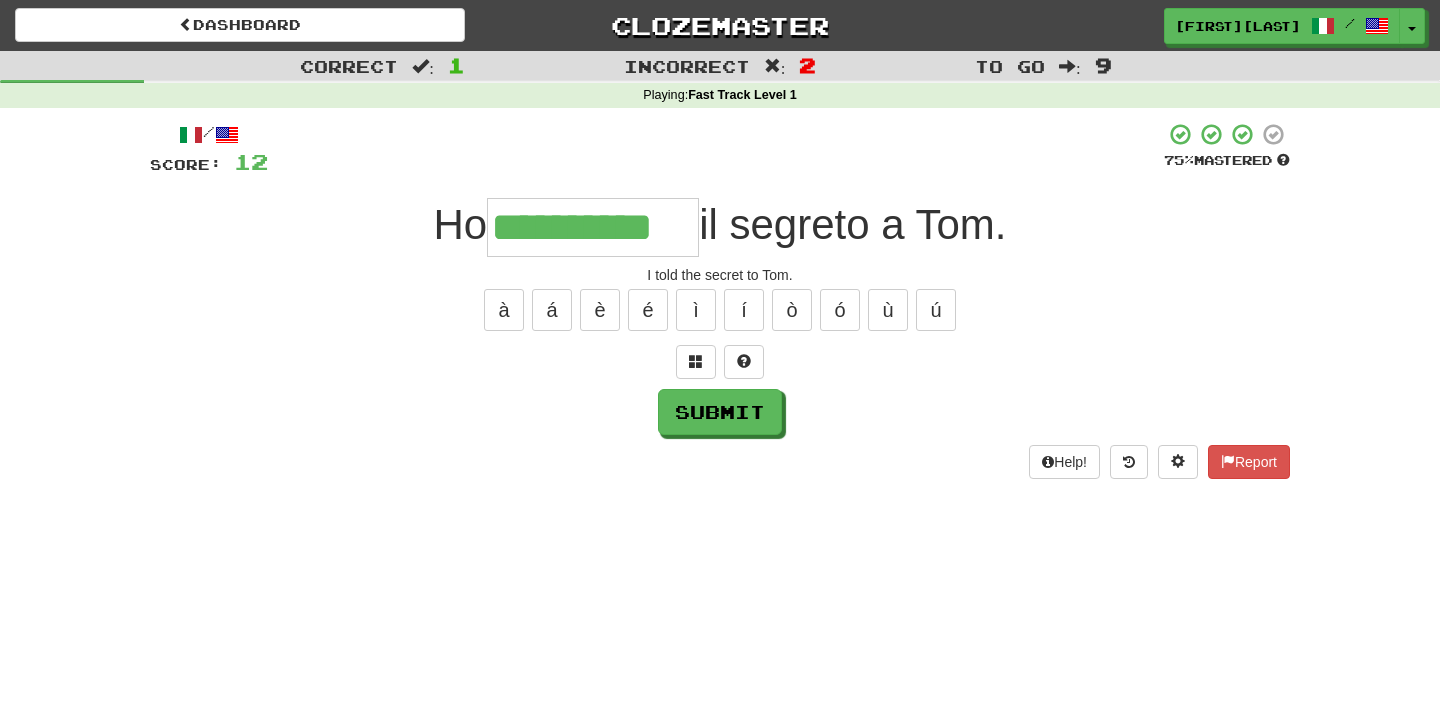 type on "**********" 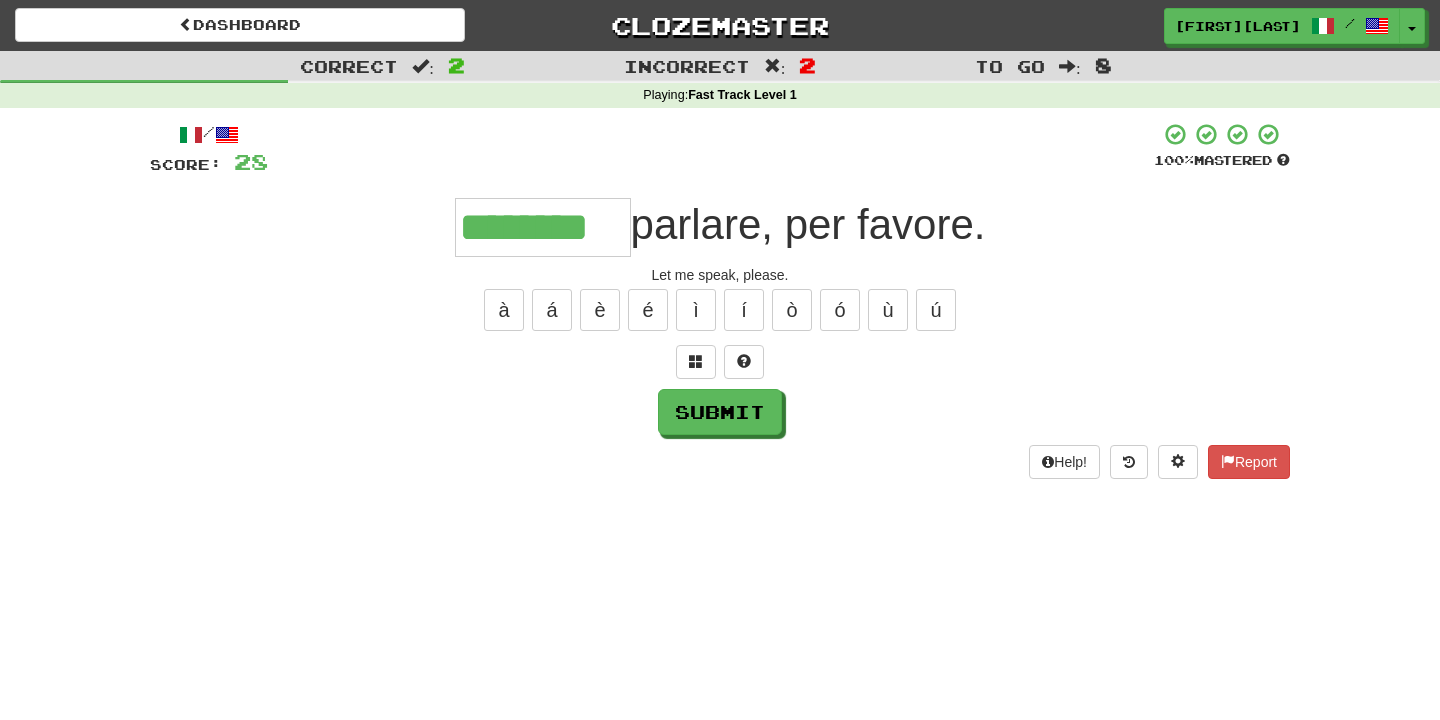 type on "********" 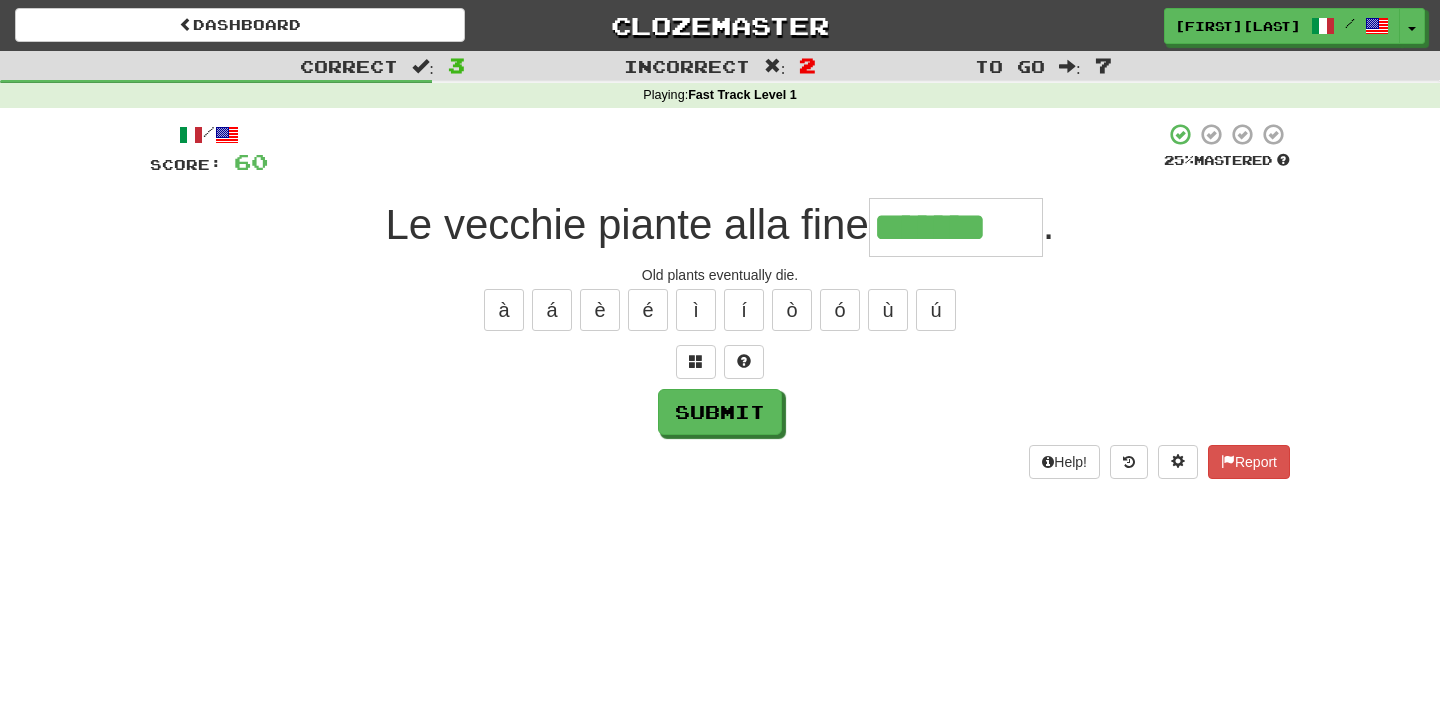 type on "*******" 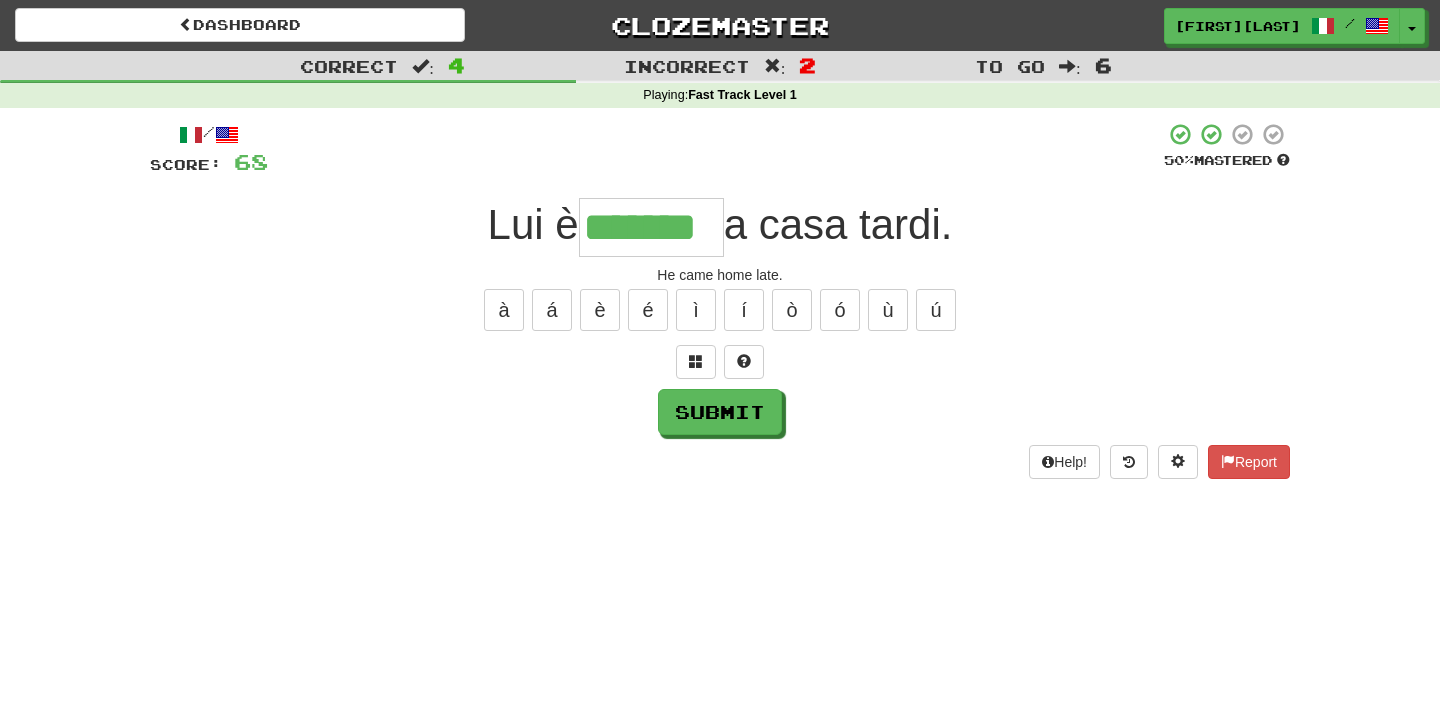 type on "*******" 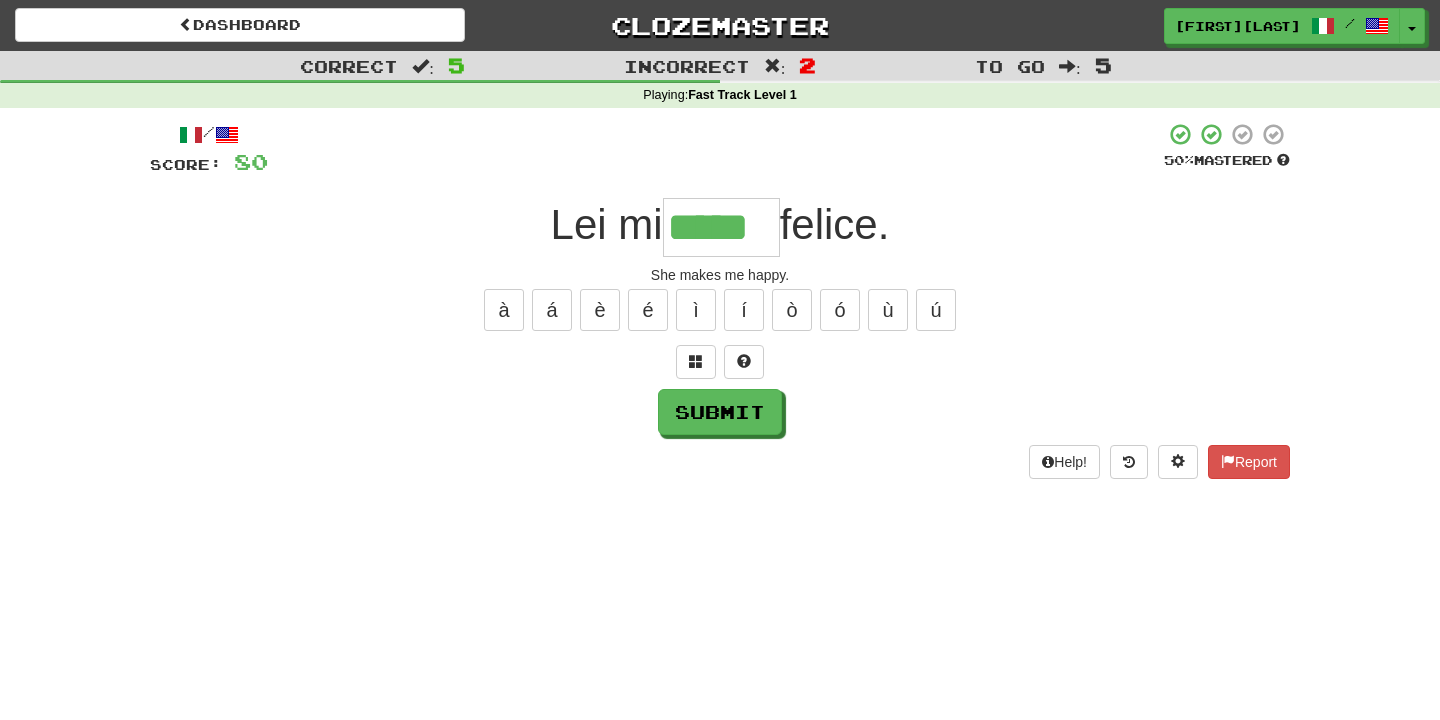 type on "*****" 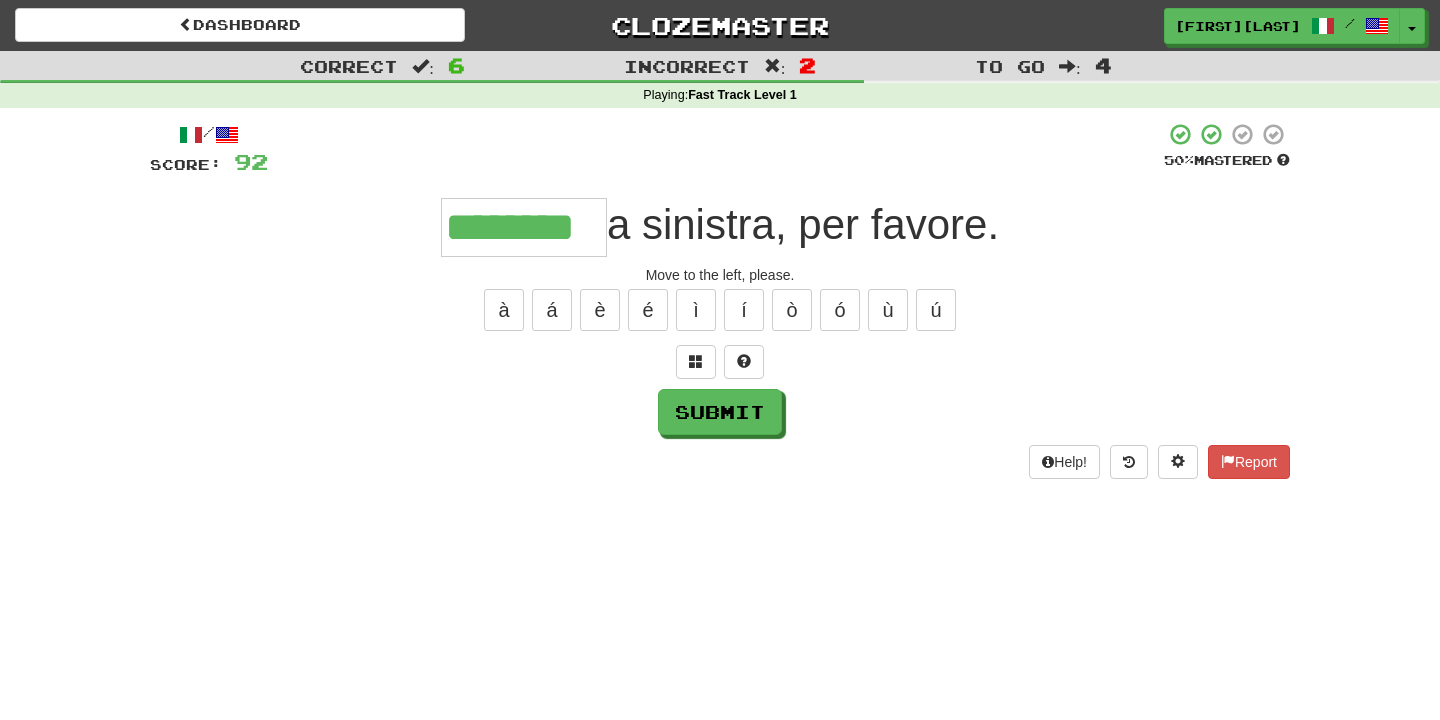 type on "********" 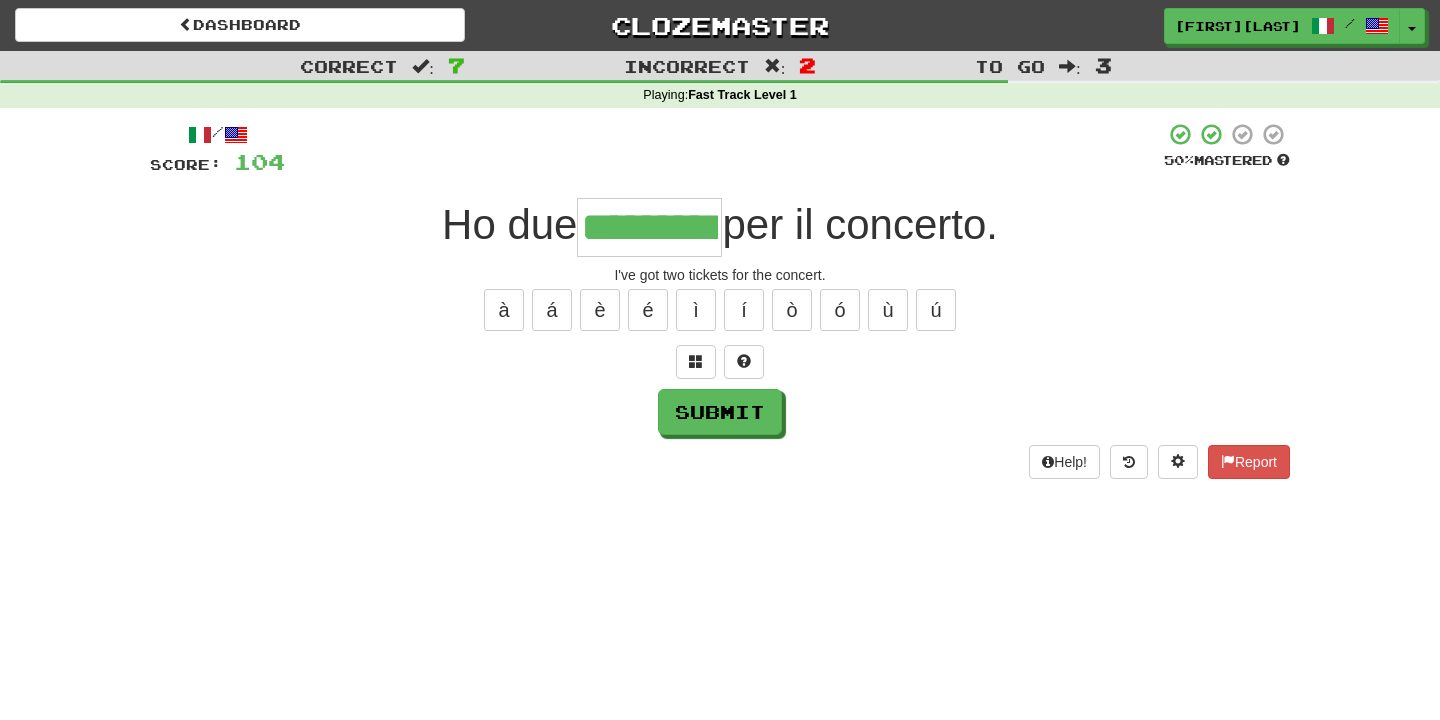 type on "*********" 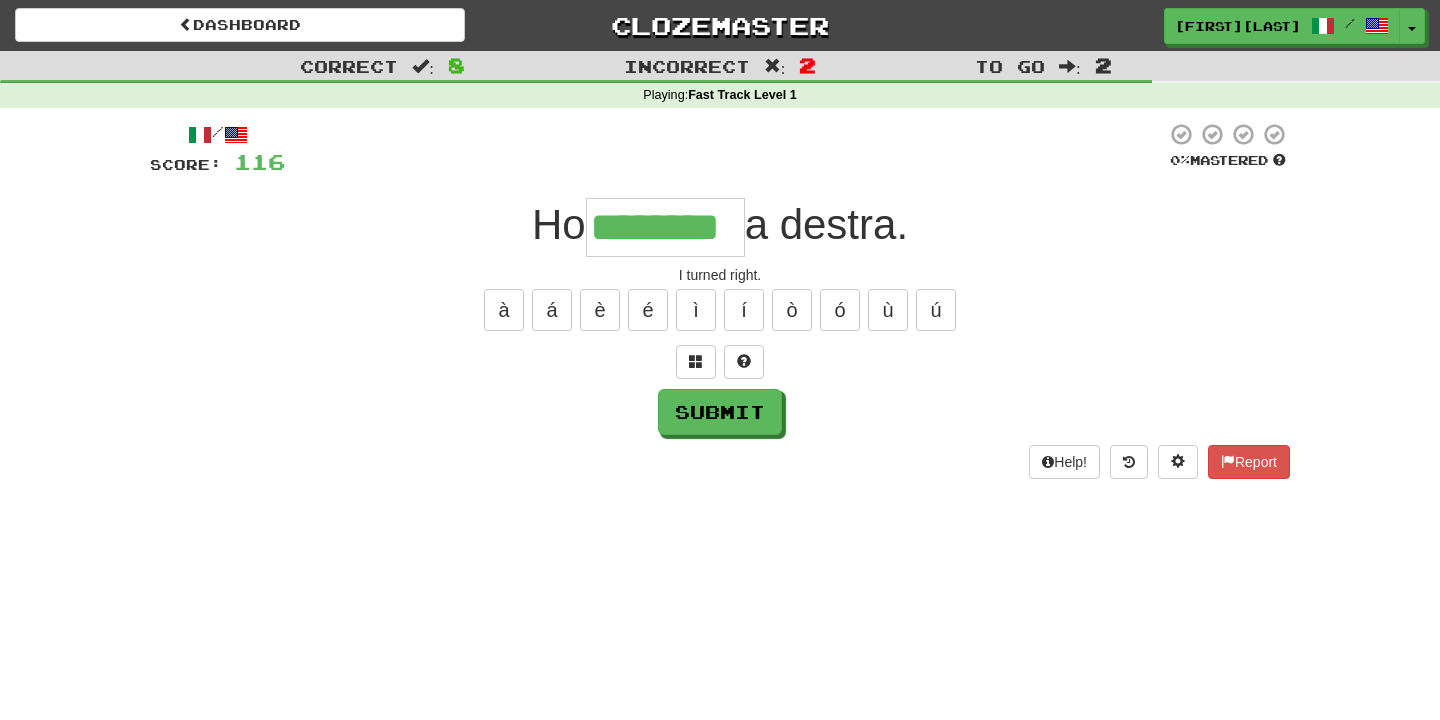 type on "********" 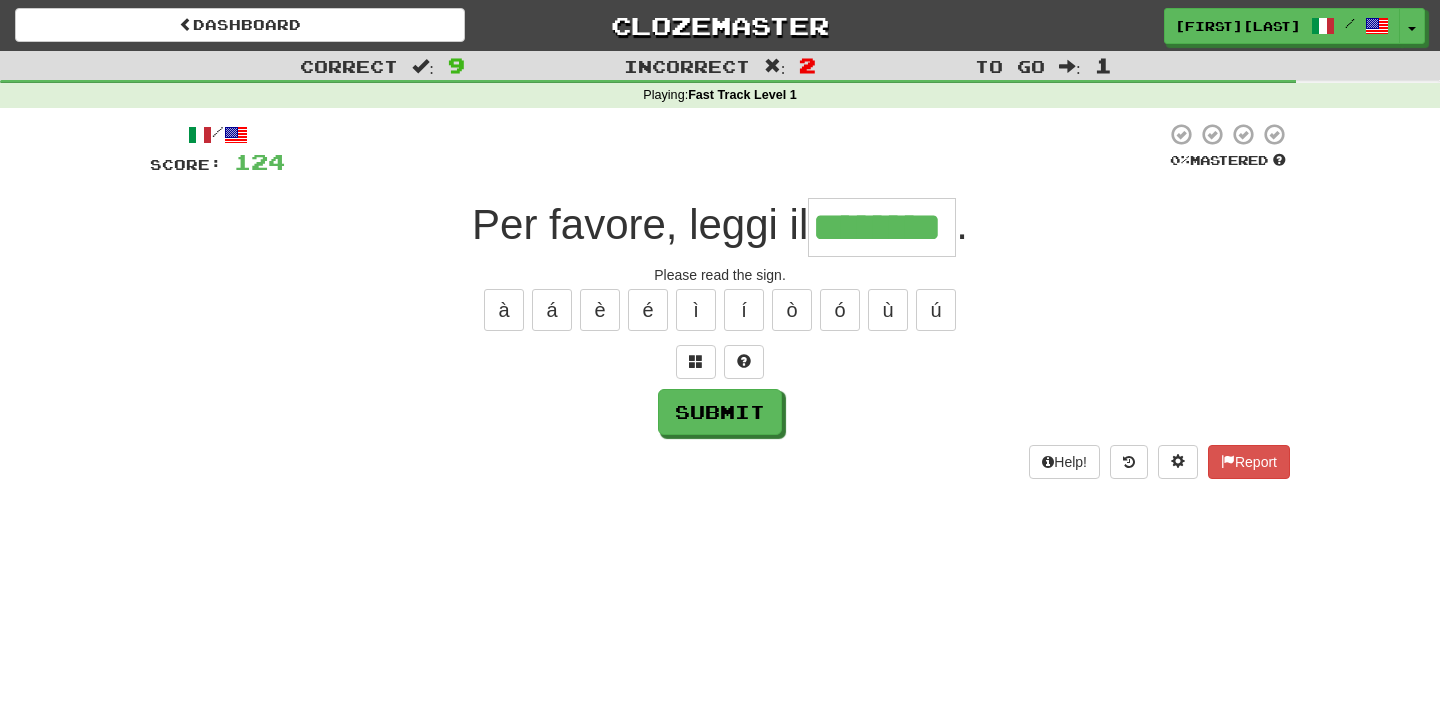 type on "********" 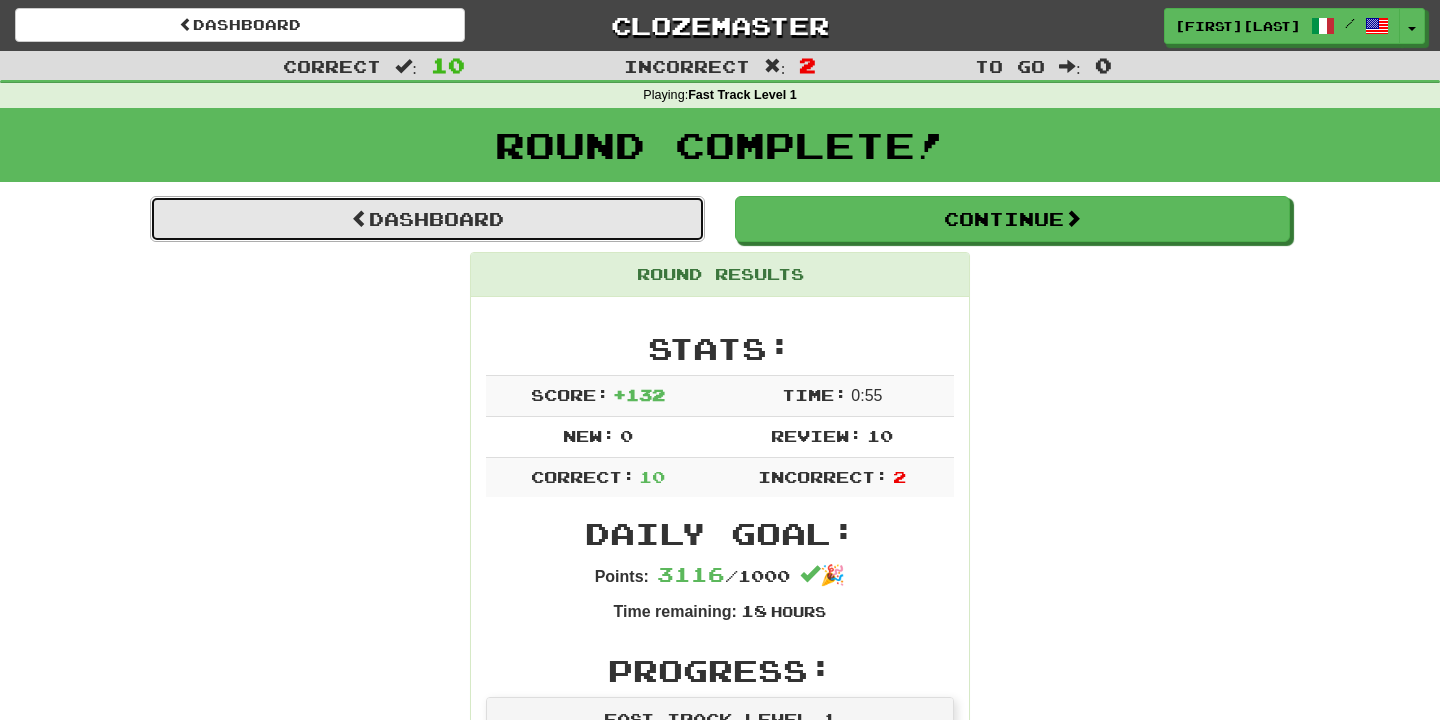 click on "Dashboard" at bounding box center (427, 219) 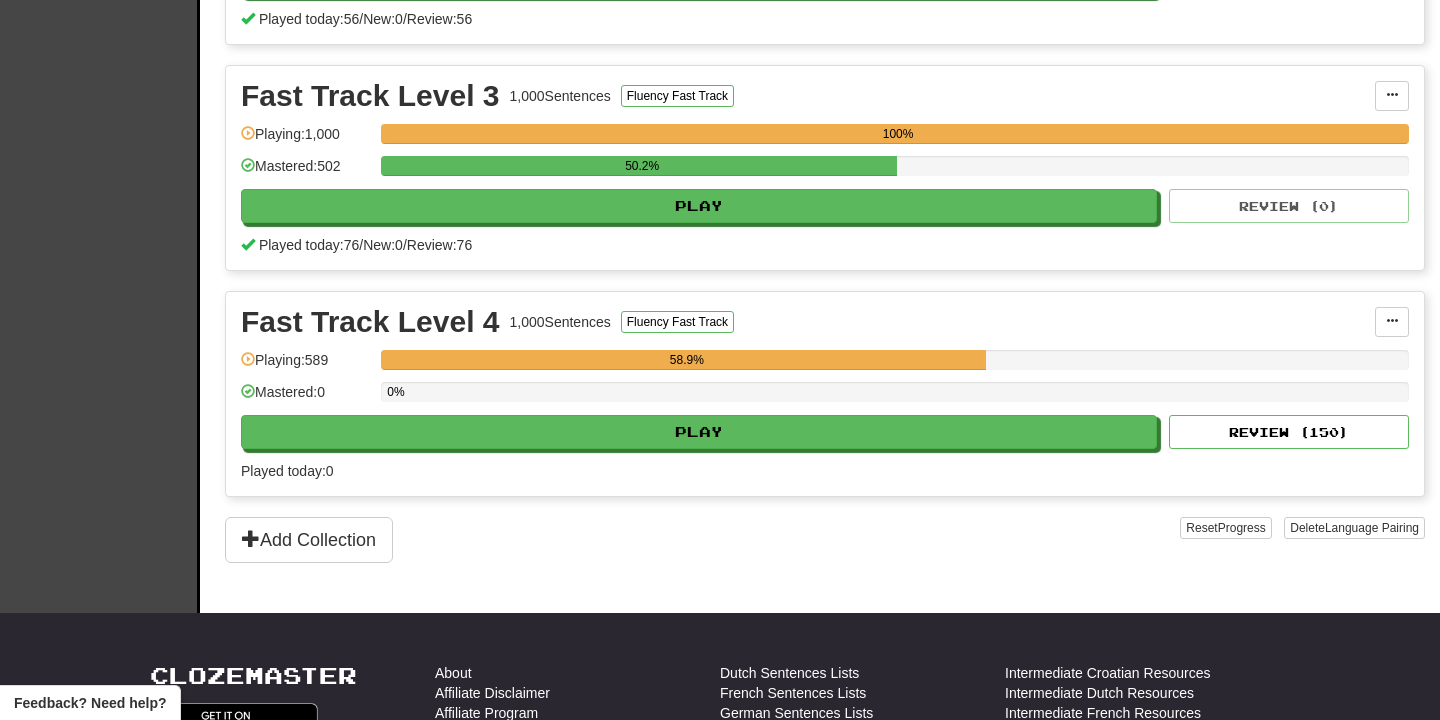 scroll, scrollTop: 850, scrollLeft: 0, axis: vertical 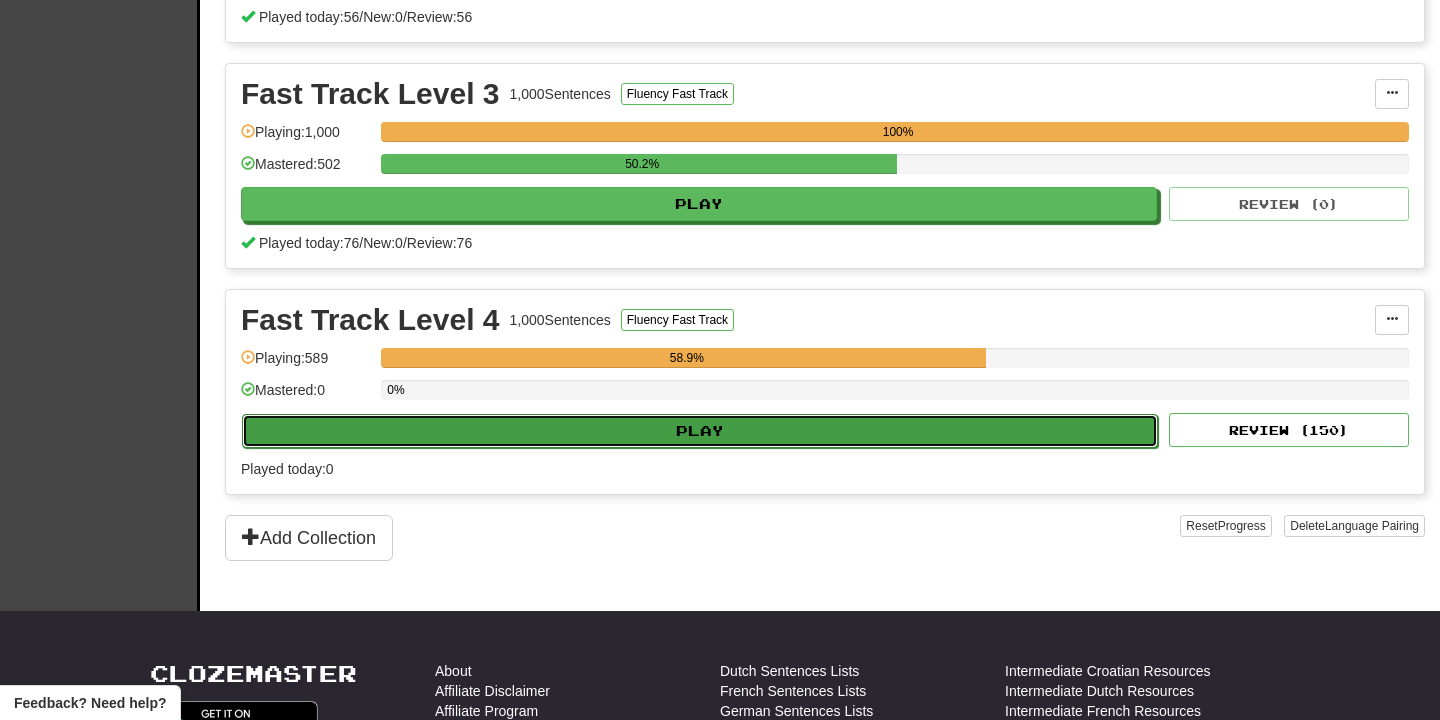 click on "Play" at bounding box center (700, 431) 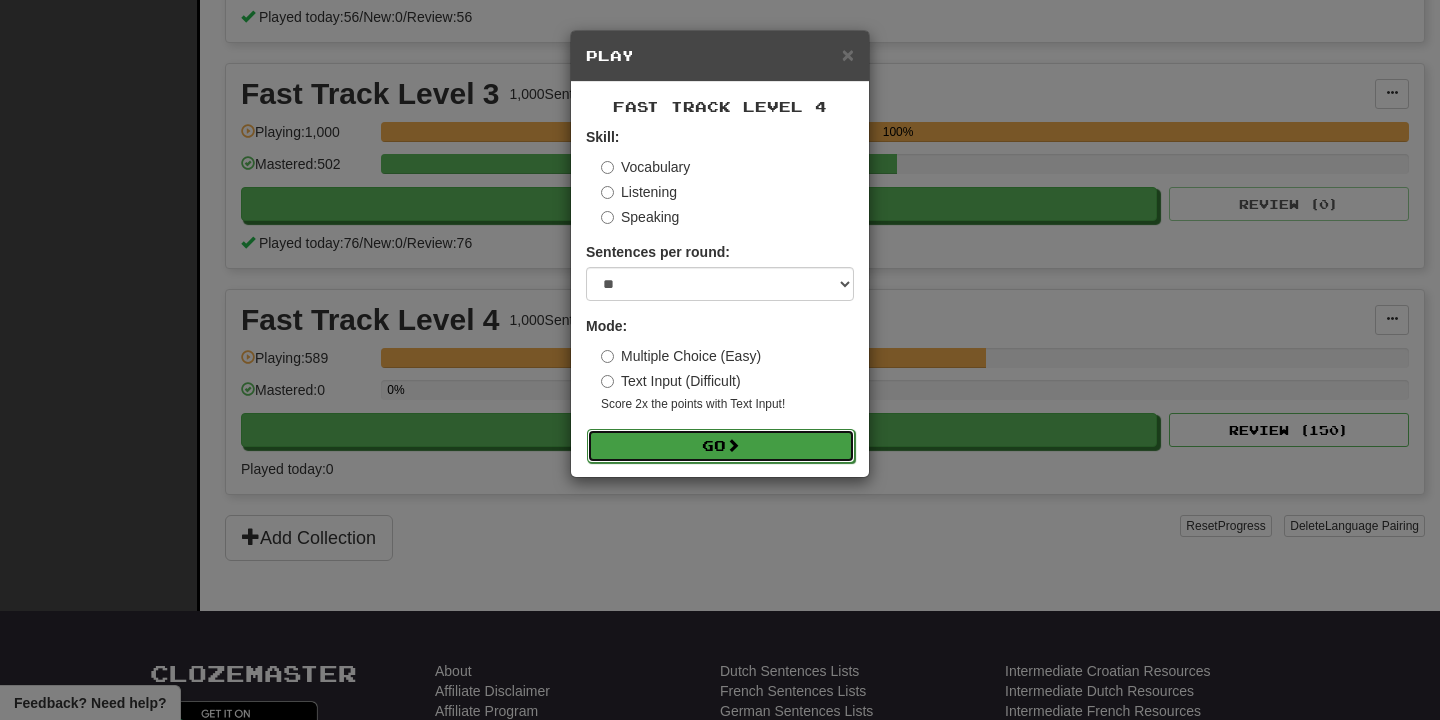 click on "Go" at bounding box center [721, 446] 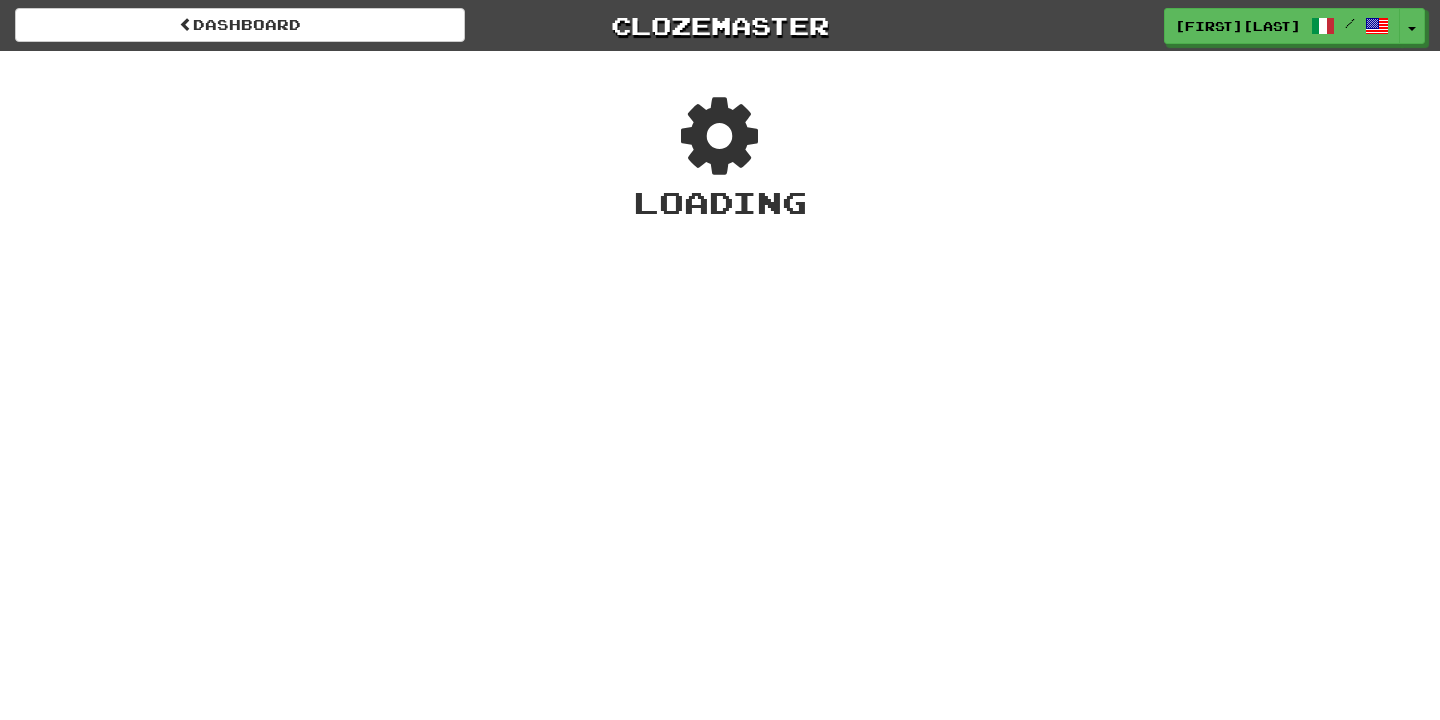 scroll, scrollTop: 0, scrollLeft: 0, axis: both 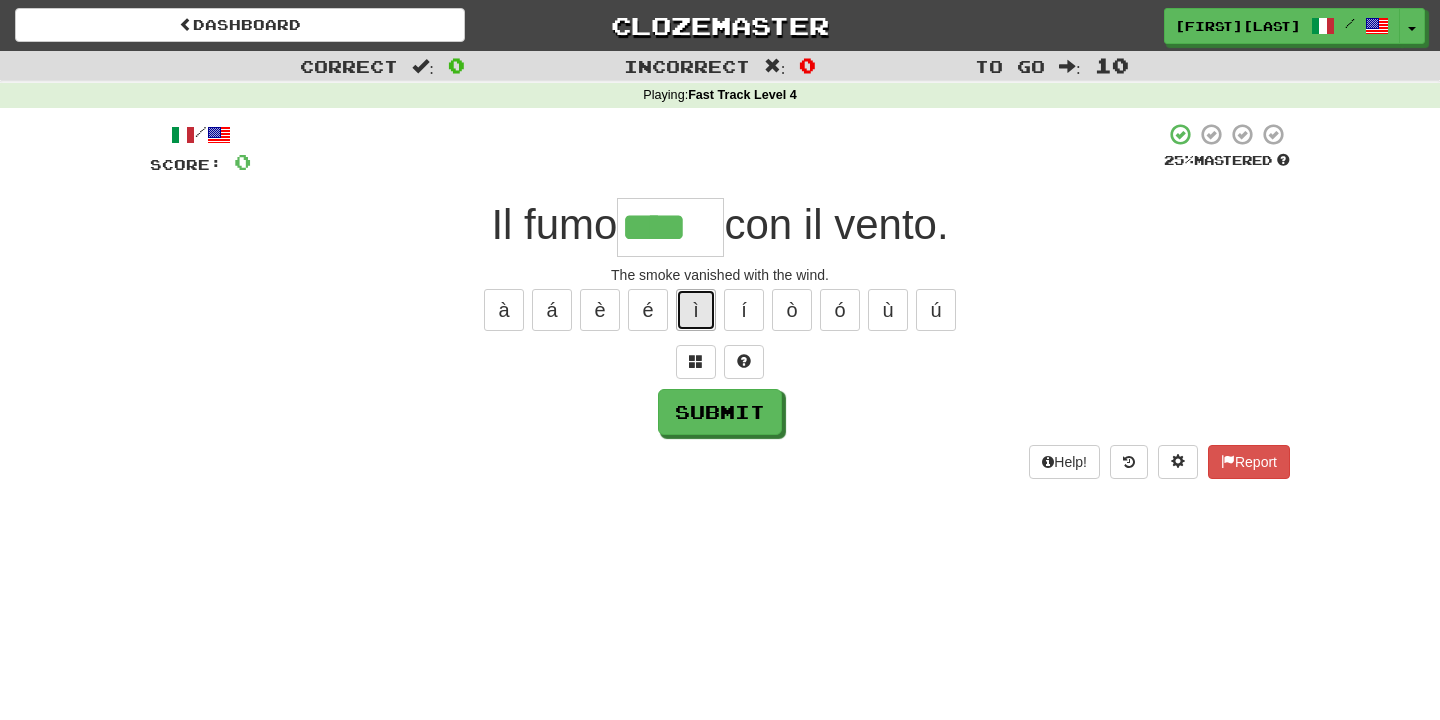 click on "ì" at bounding box center [696, 310] 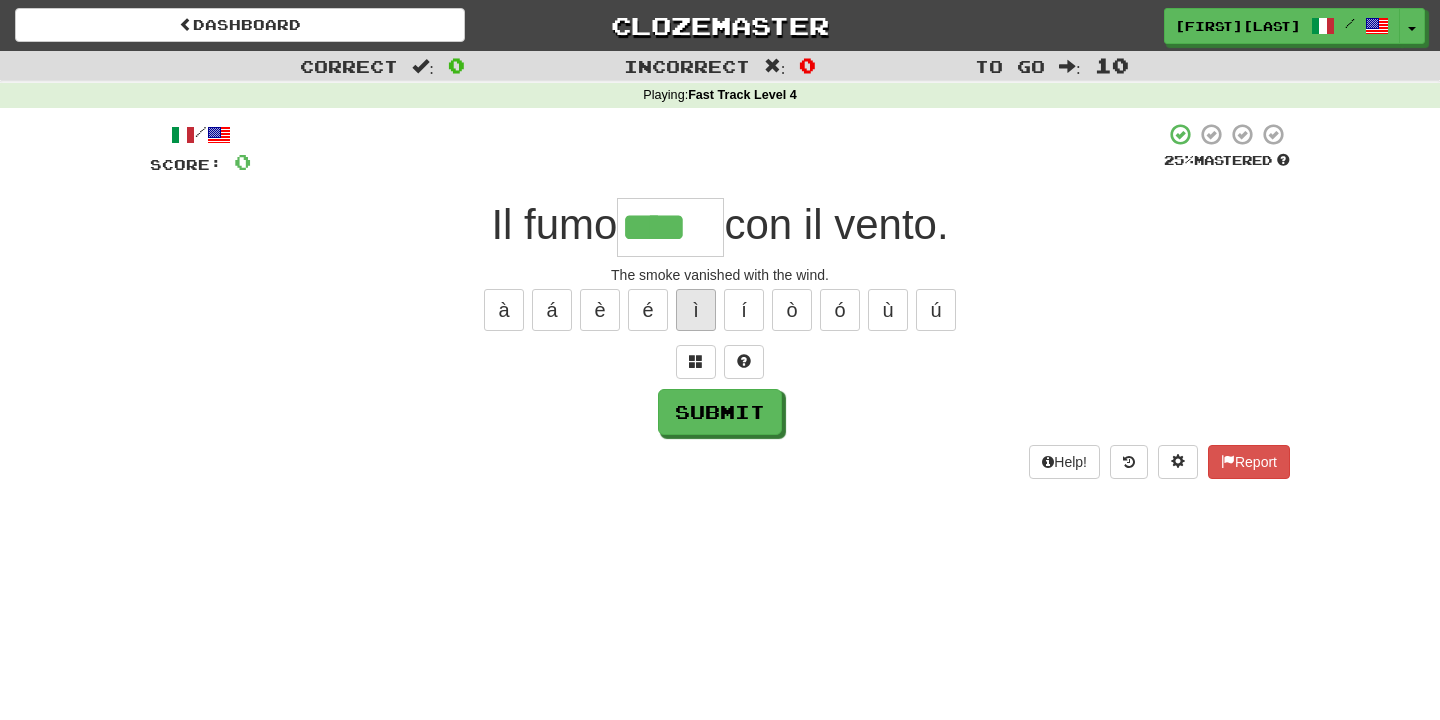 type on "*****" 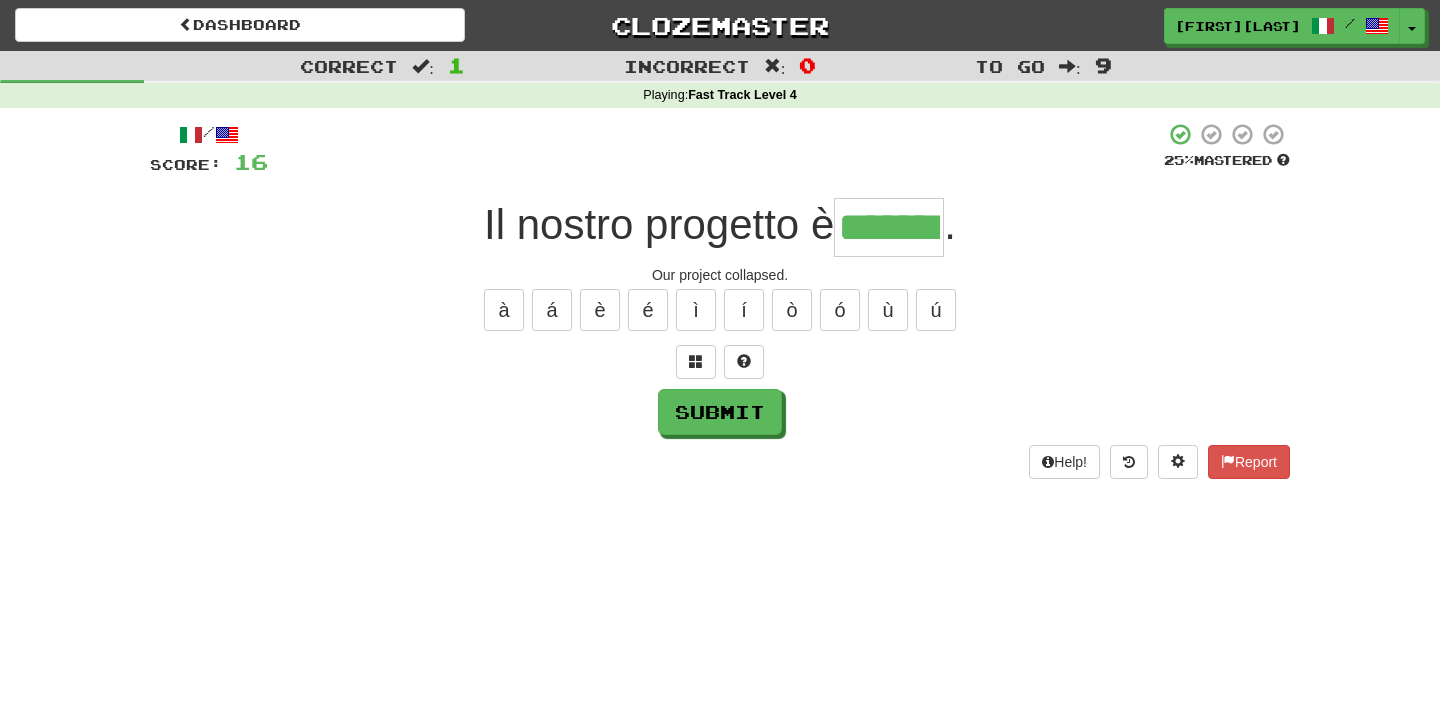 type on "*******" 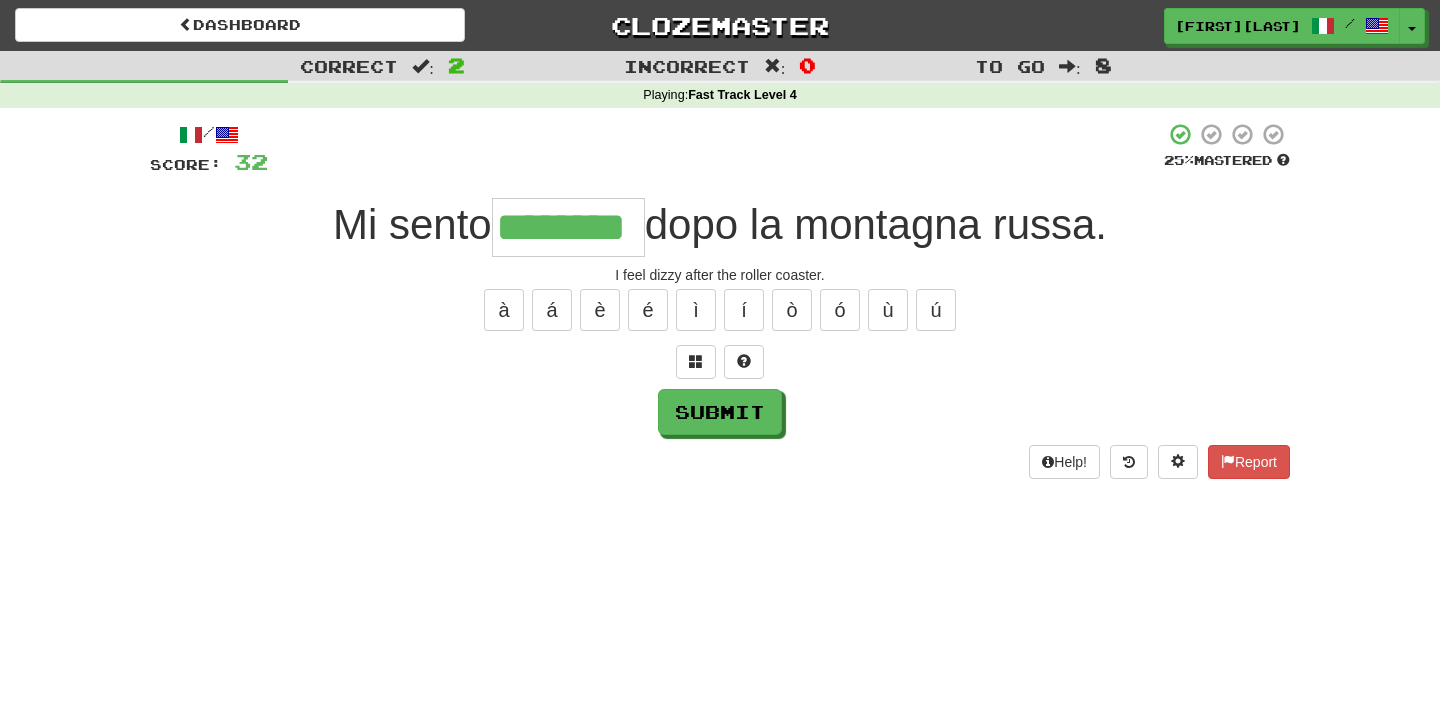 type on "********" 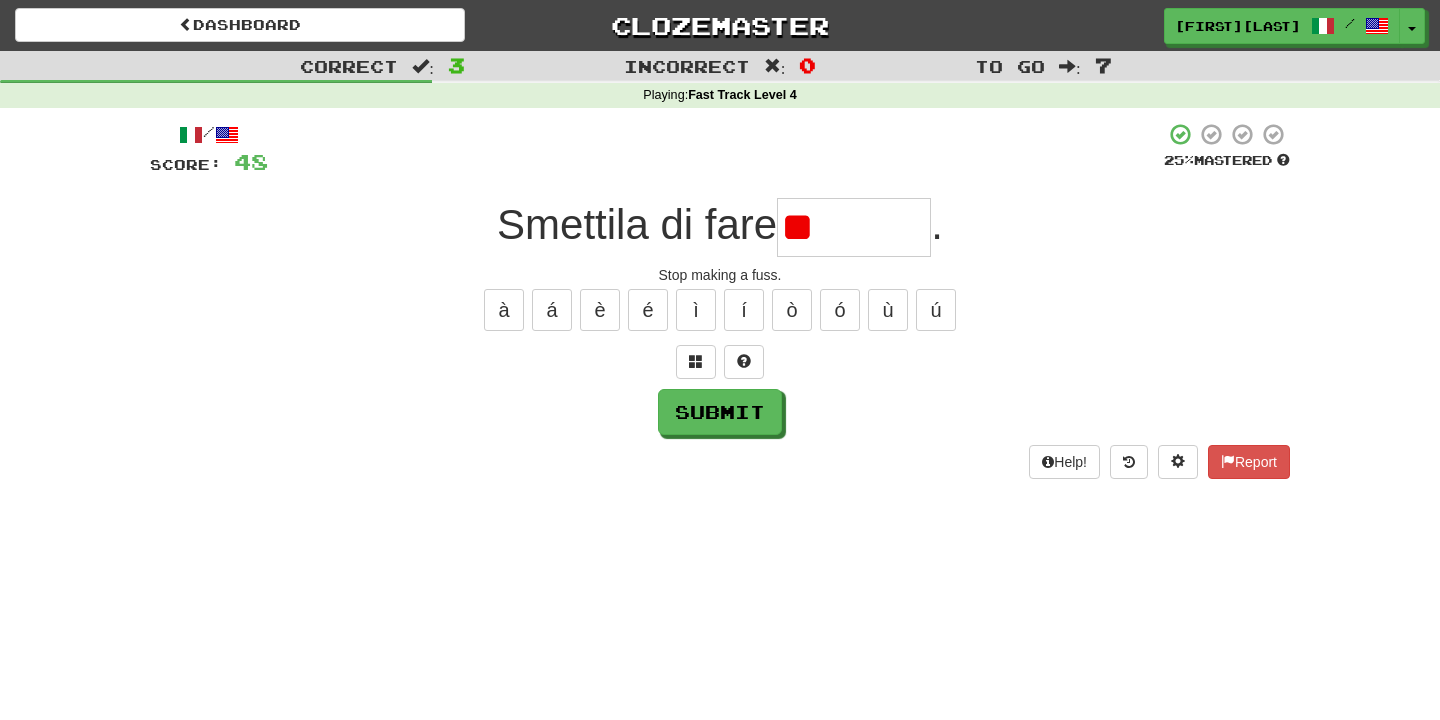 type on "*" 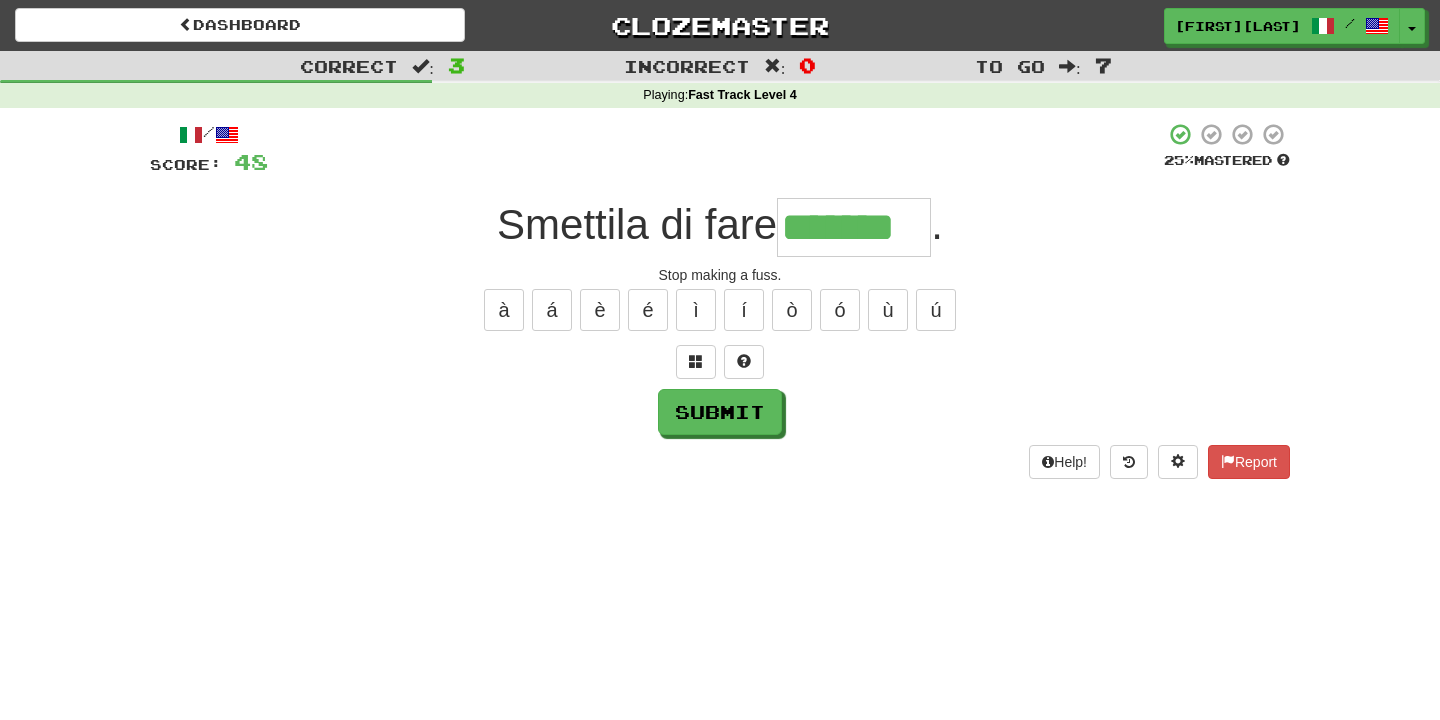 type on "*******" 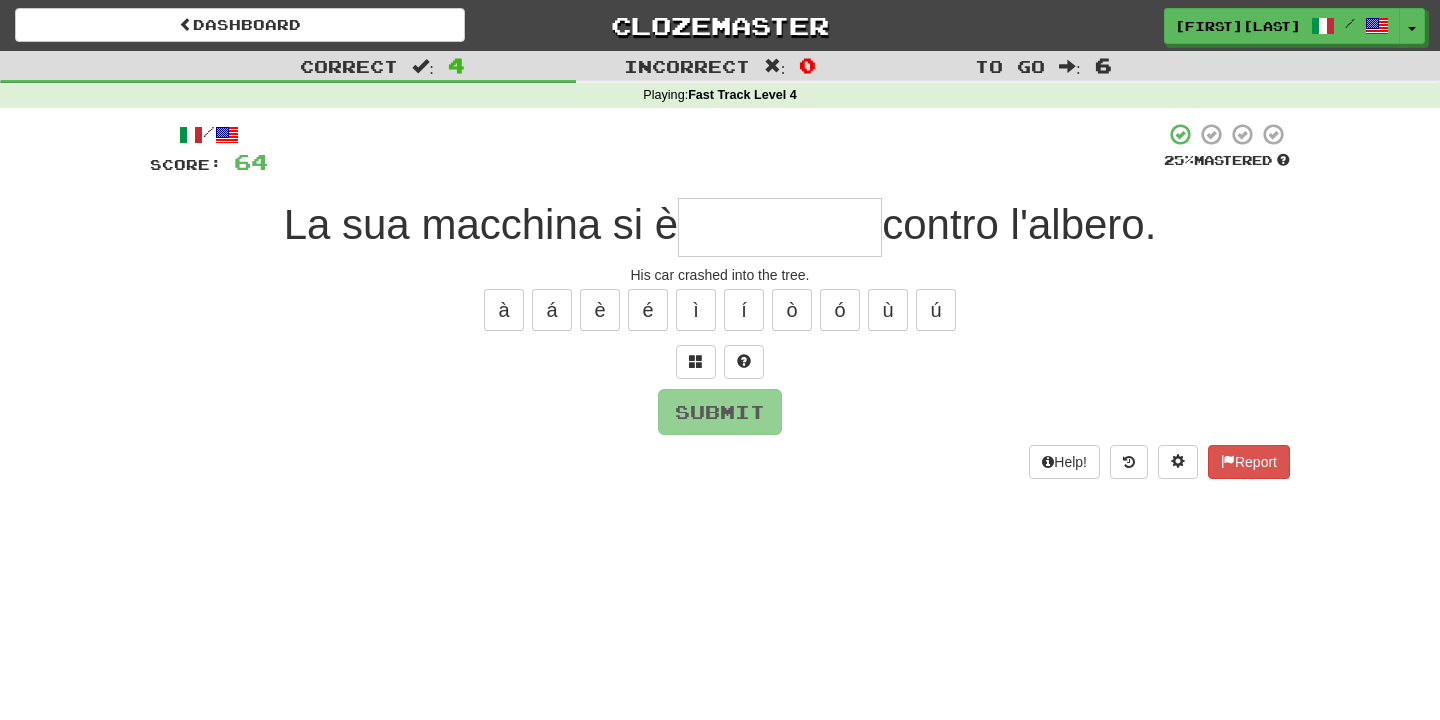 type on "*" 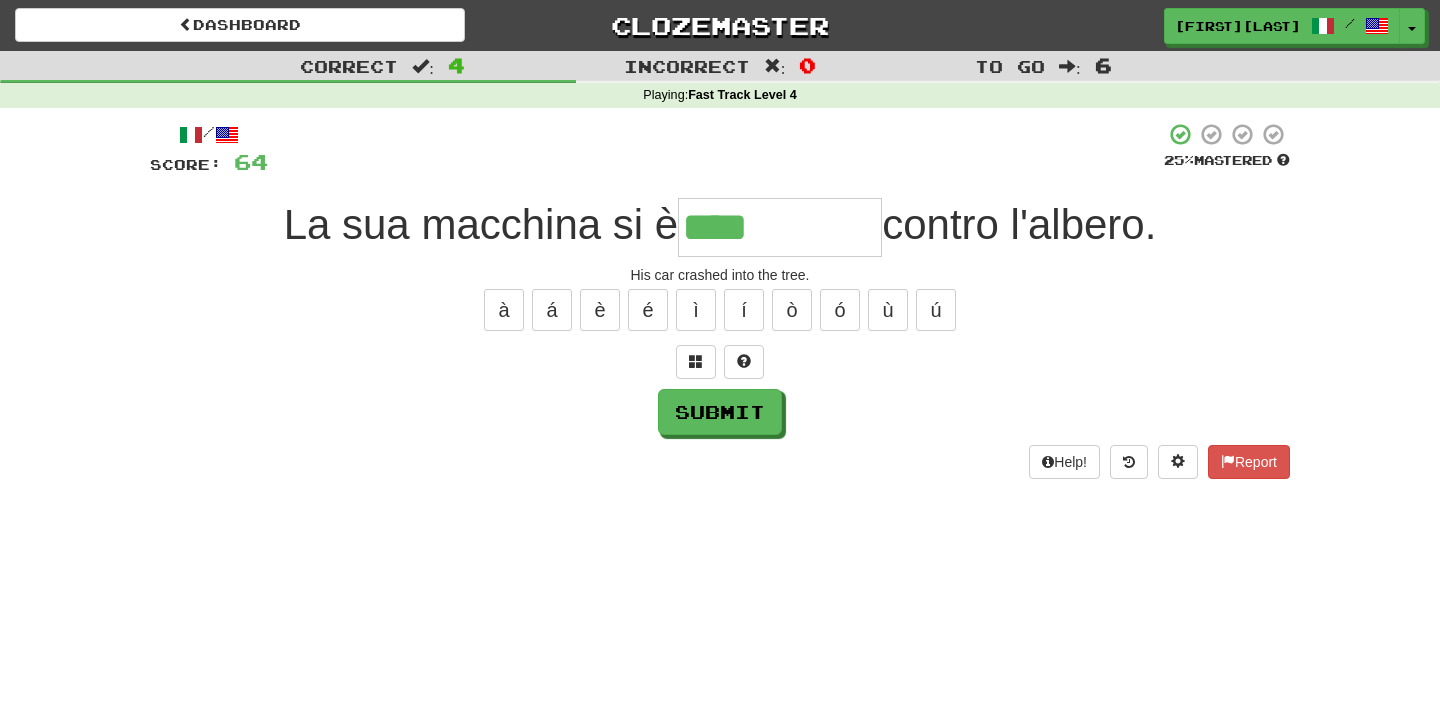 type on "**********" 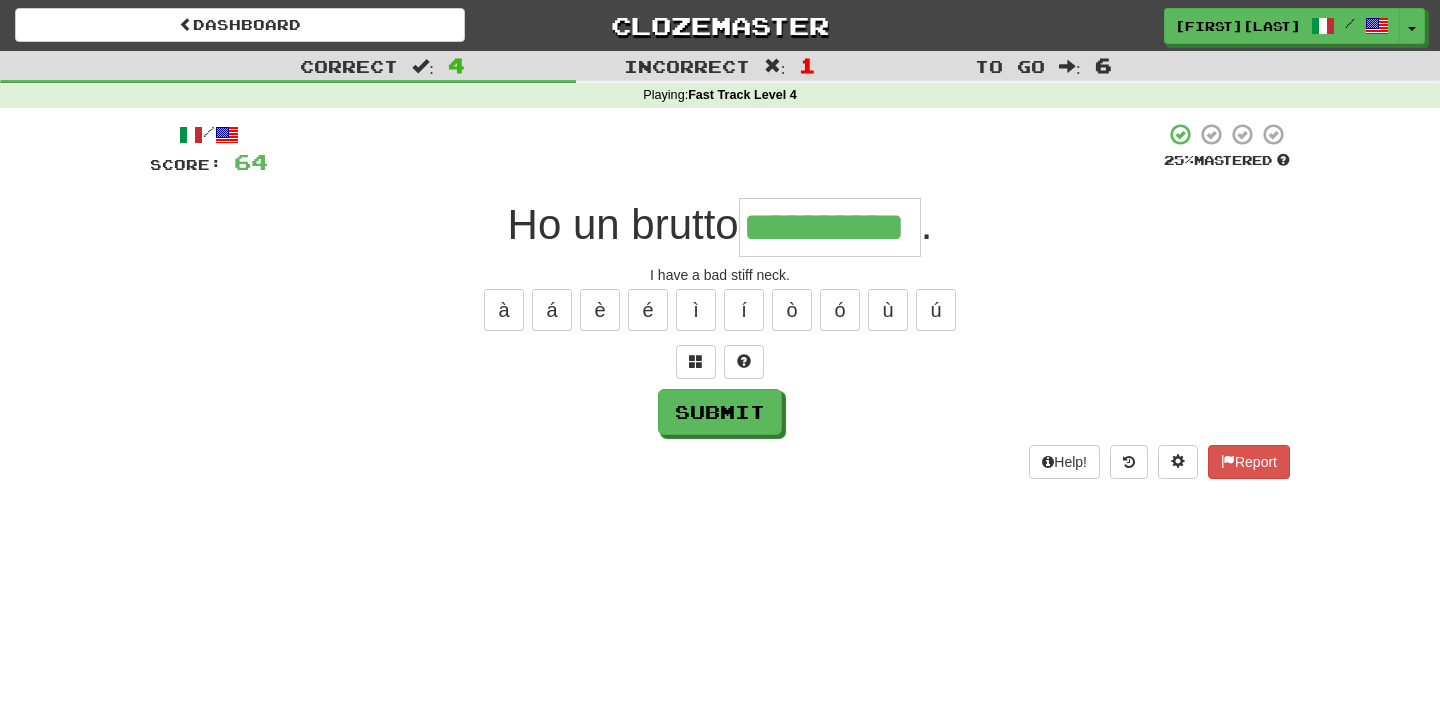 type on "**********" 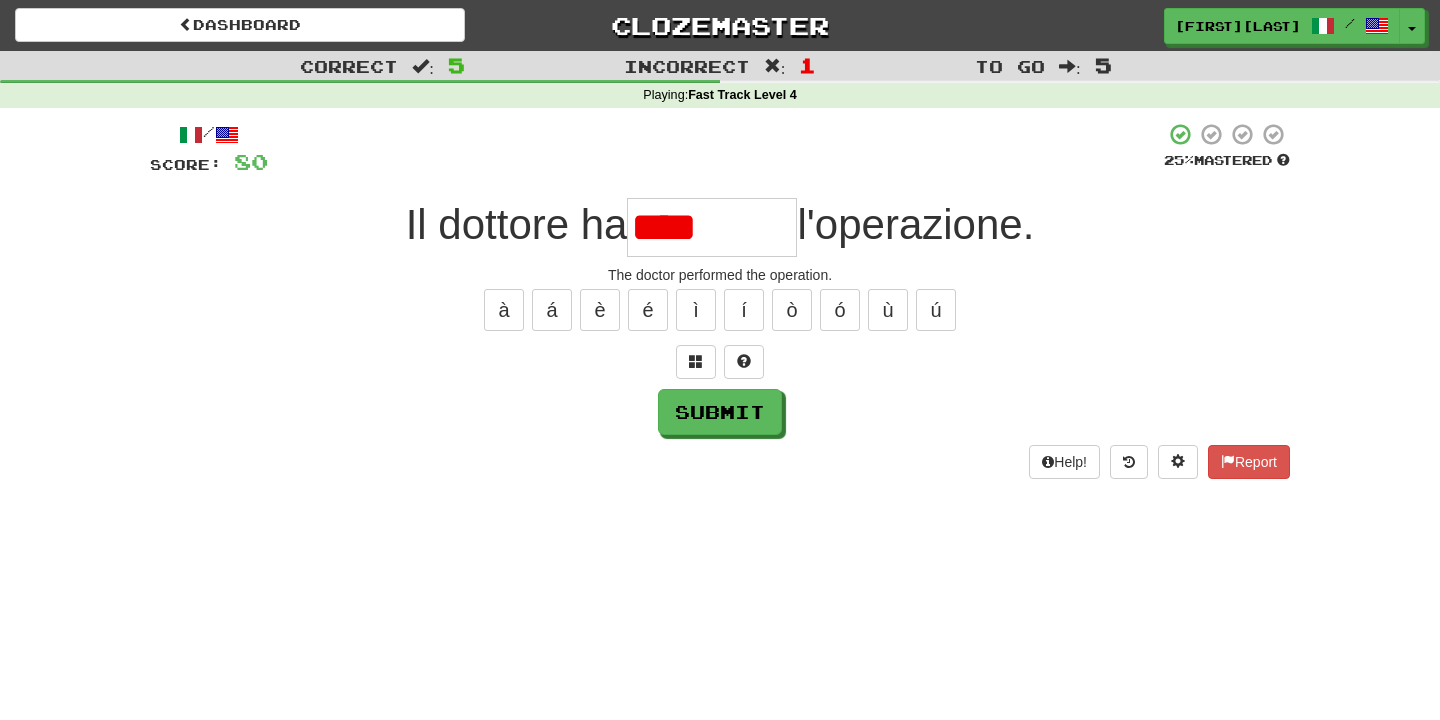 type on "********" 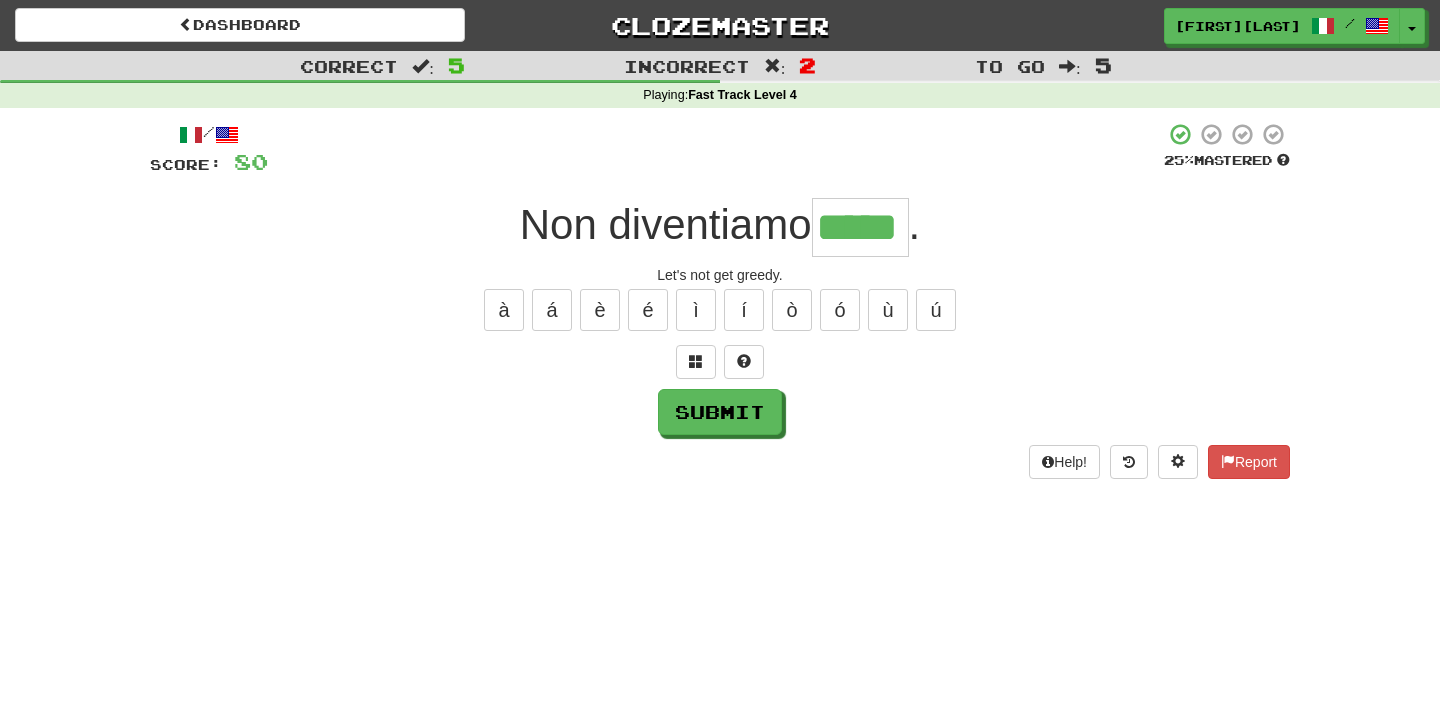 type on "*****" 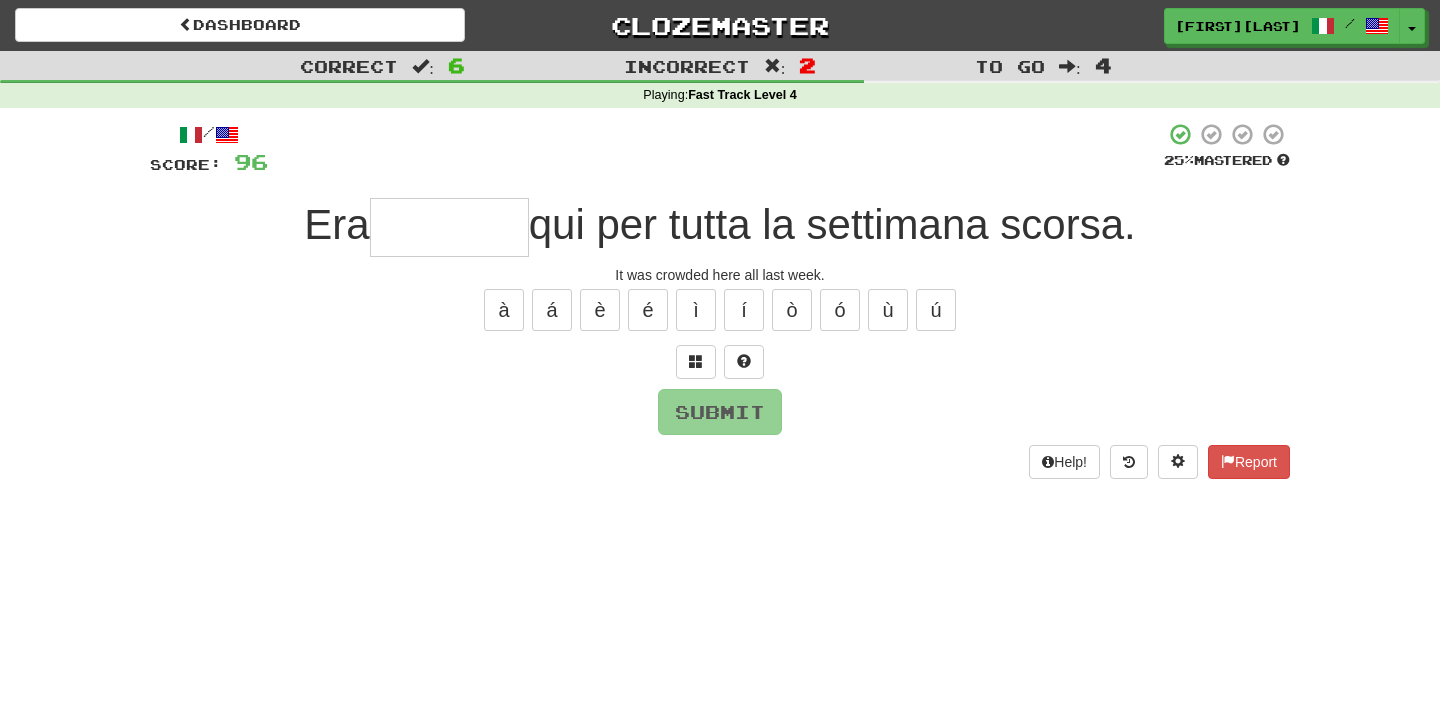 type on "*********" 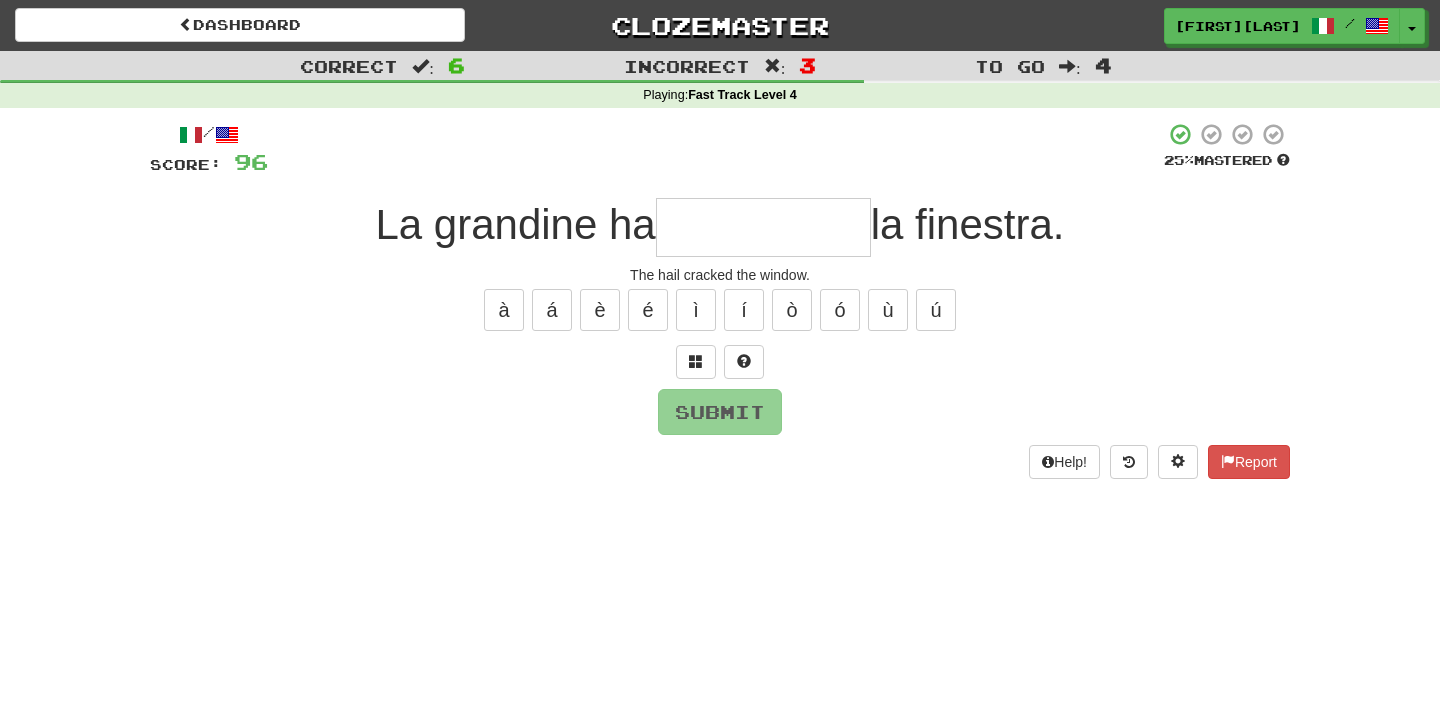 type on "**********" 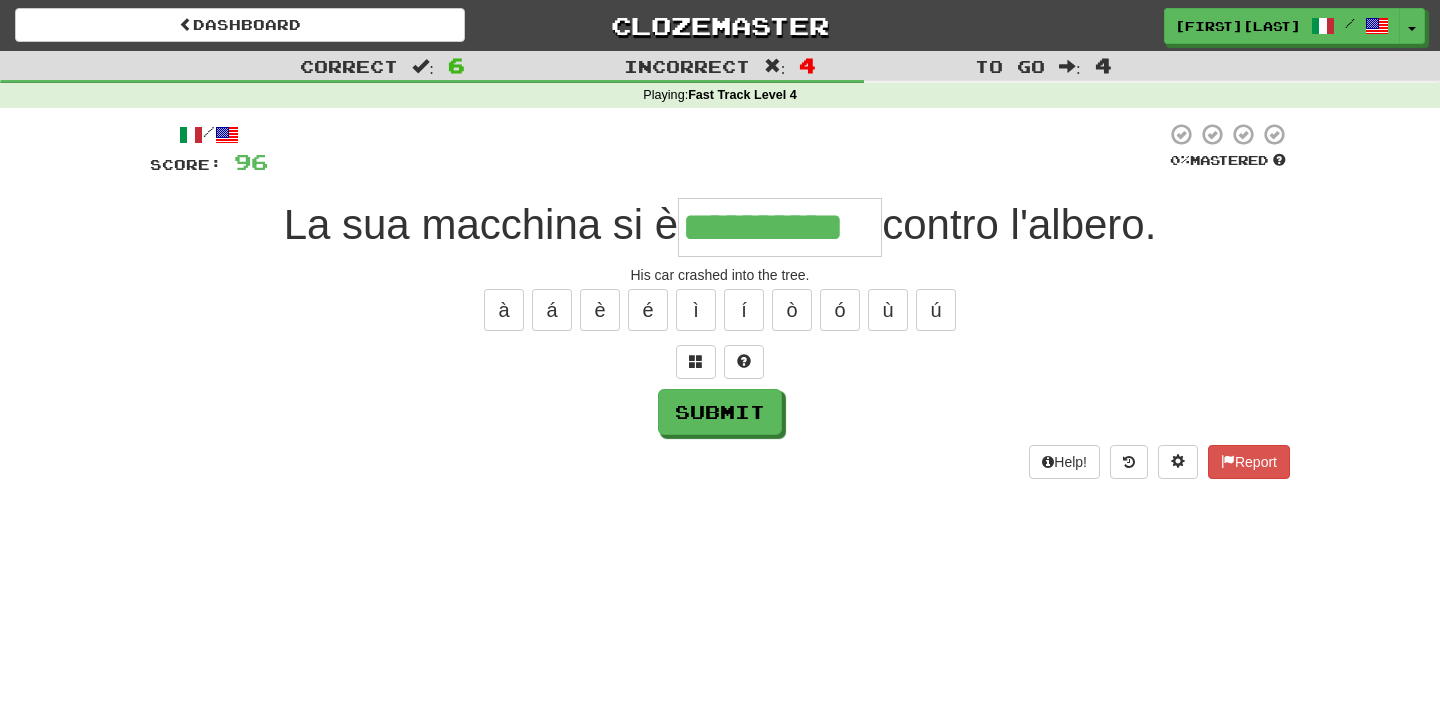 type on "**********" 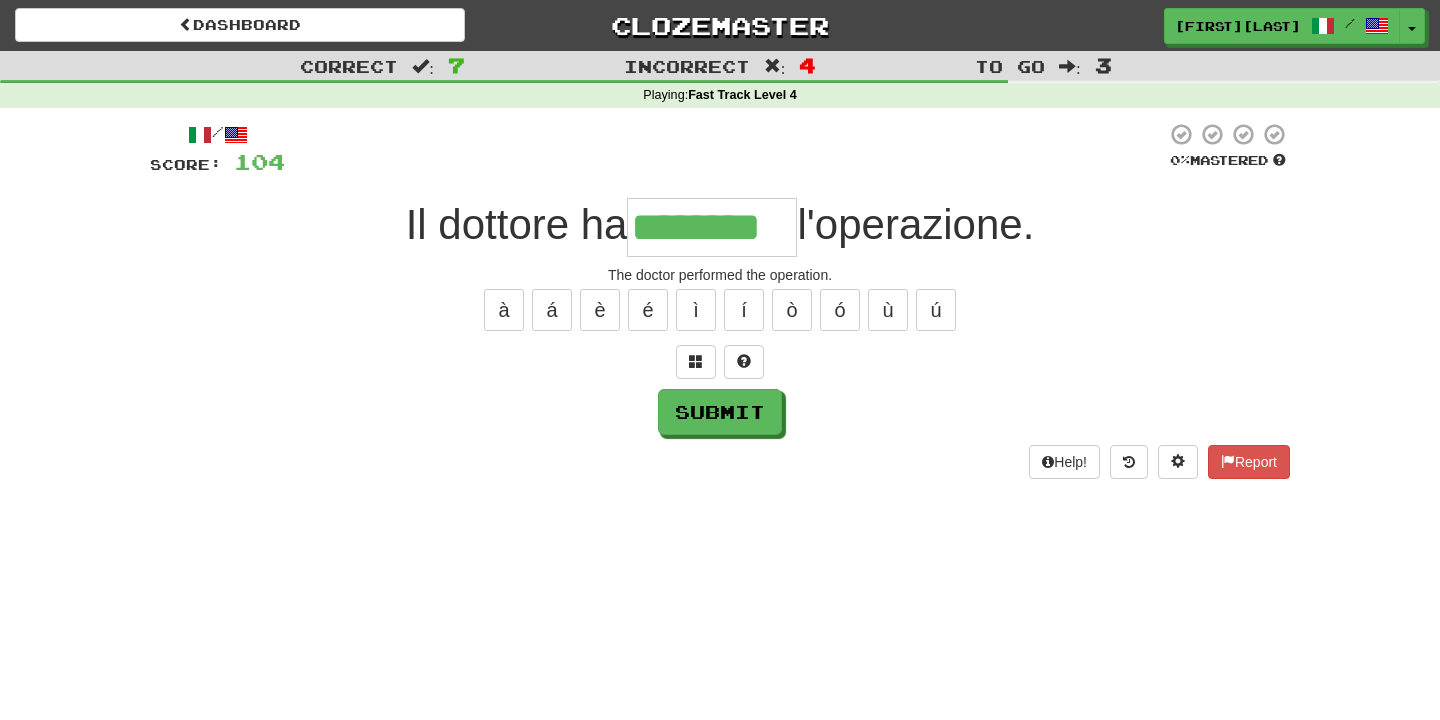 type on "********" 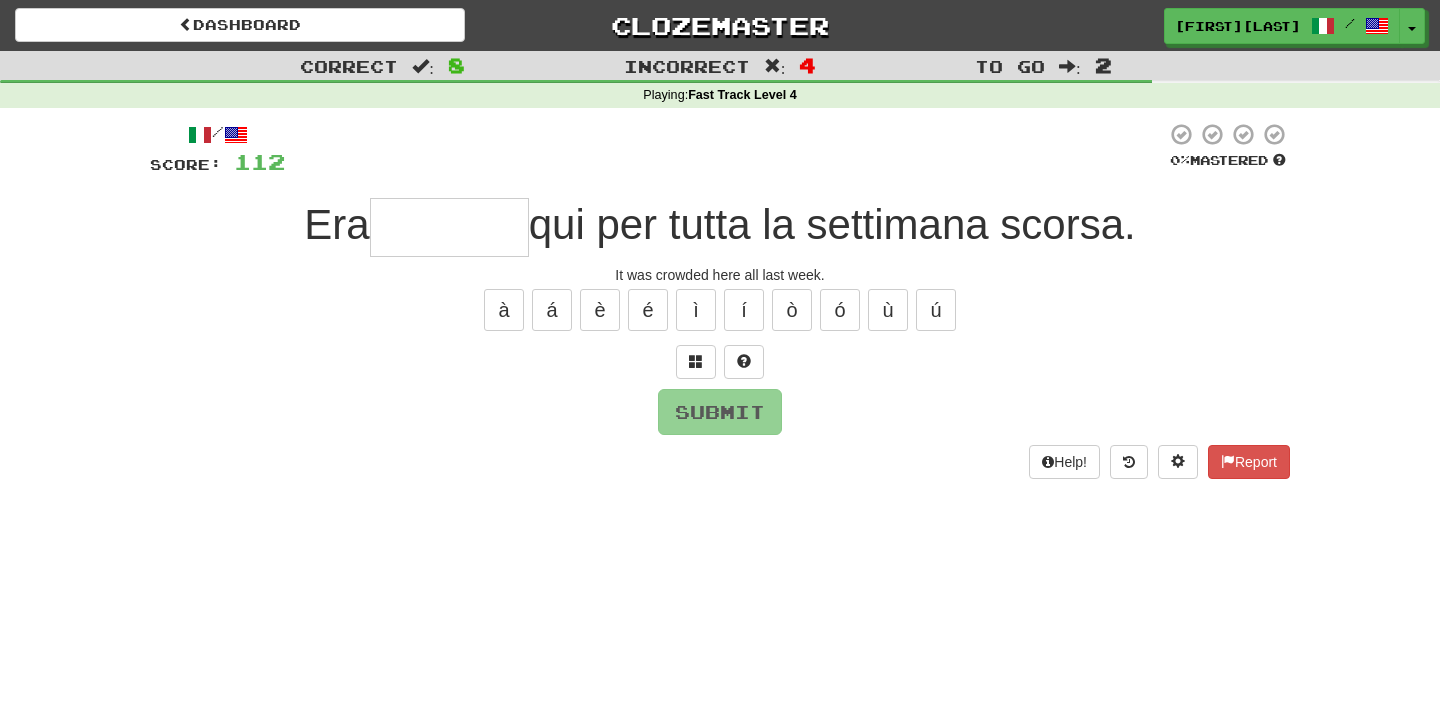 type on "*" 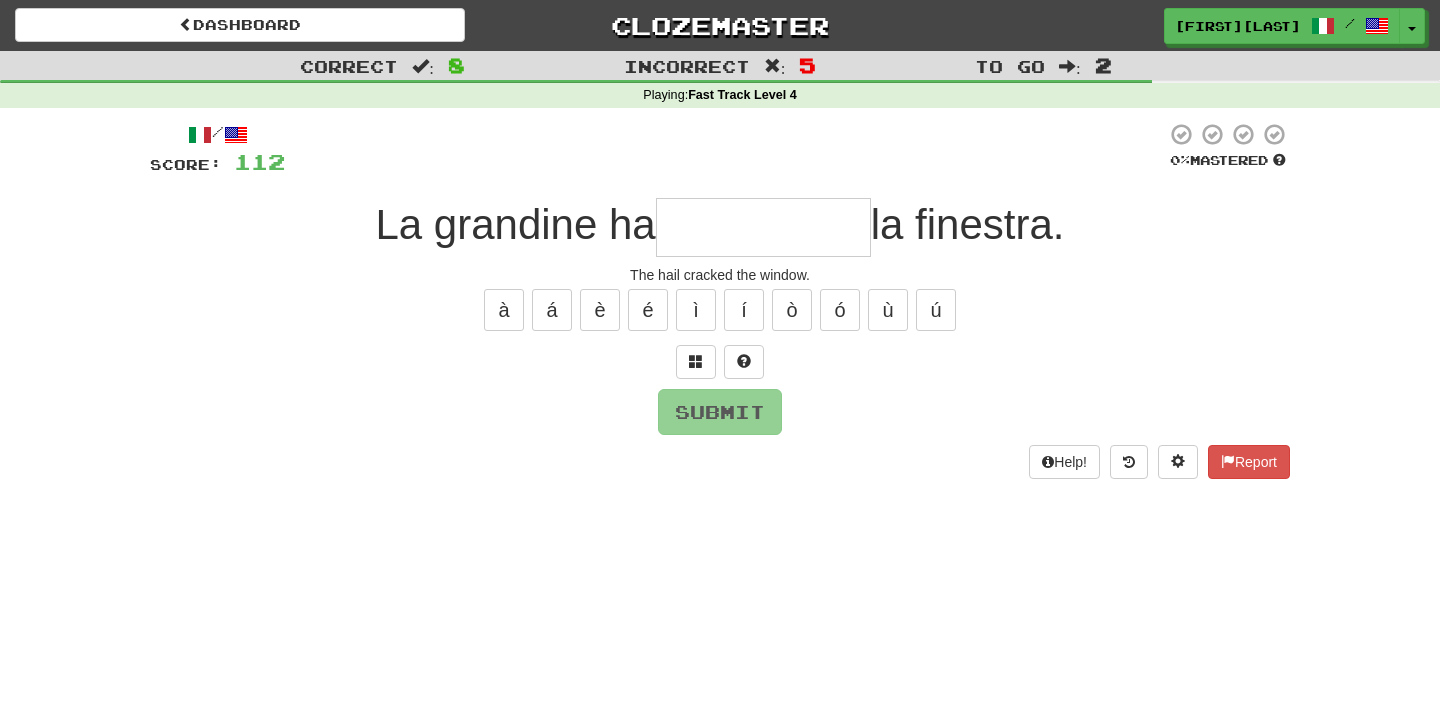 type on "**********" 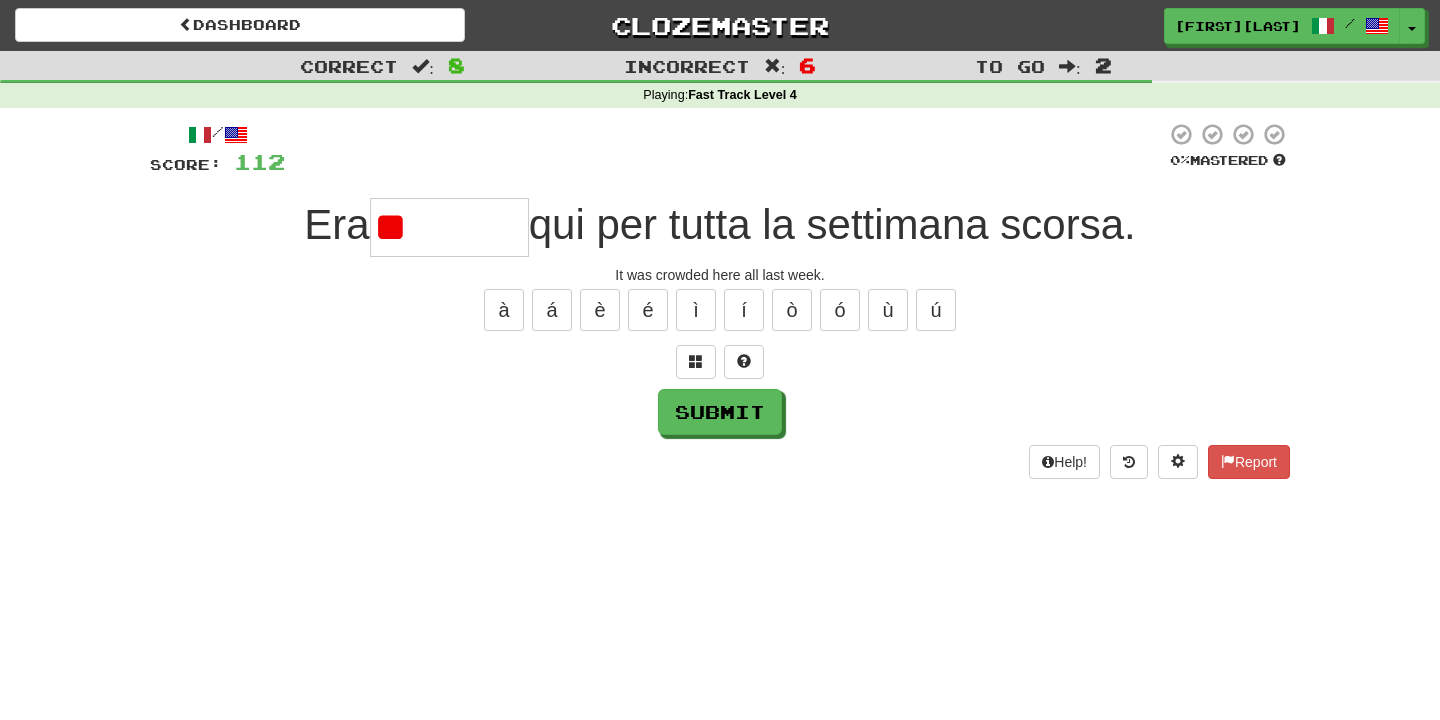 type on "*" 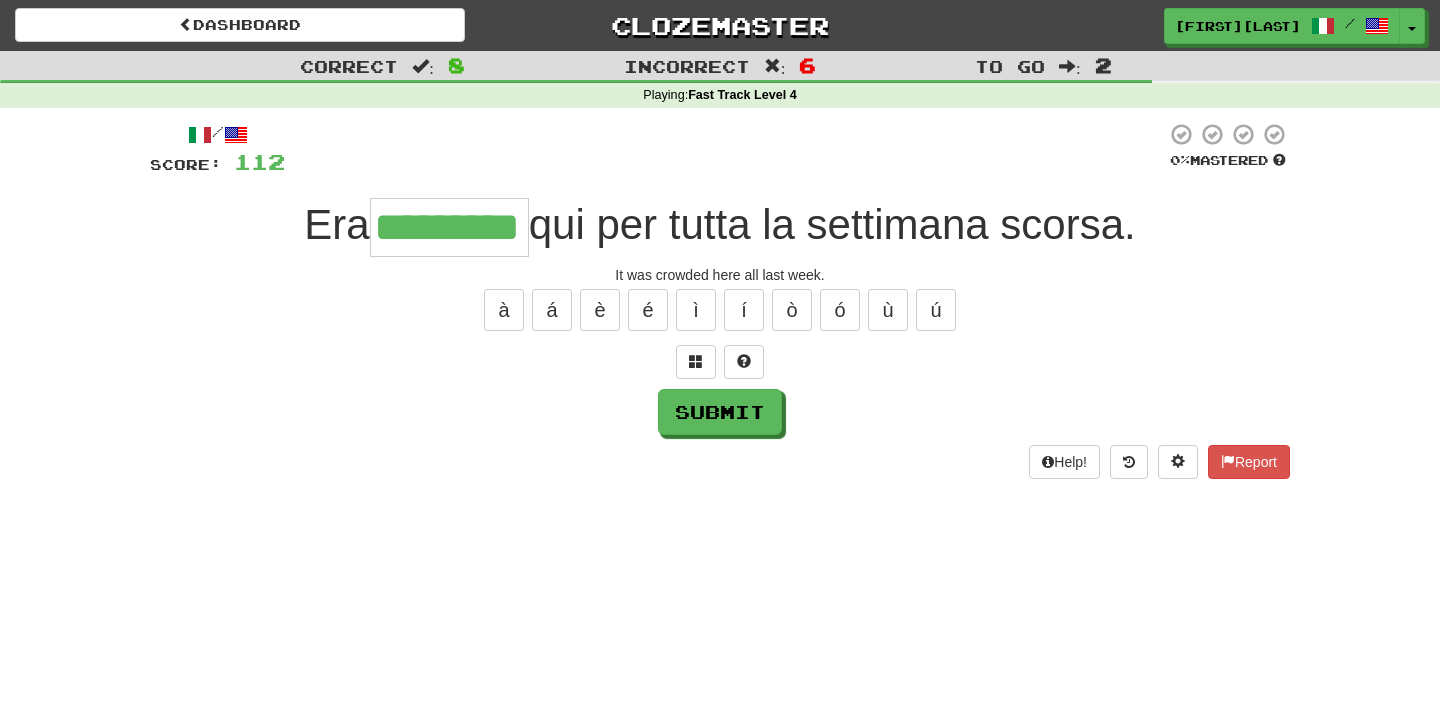 type on "*********" 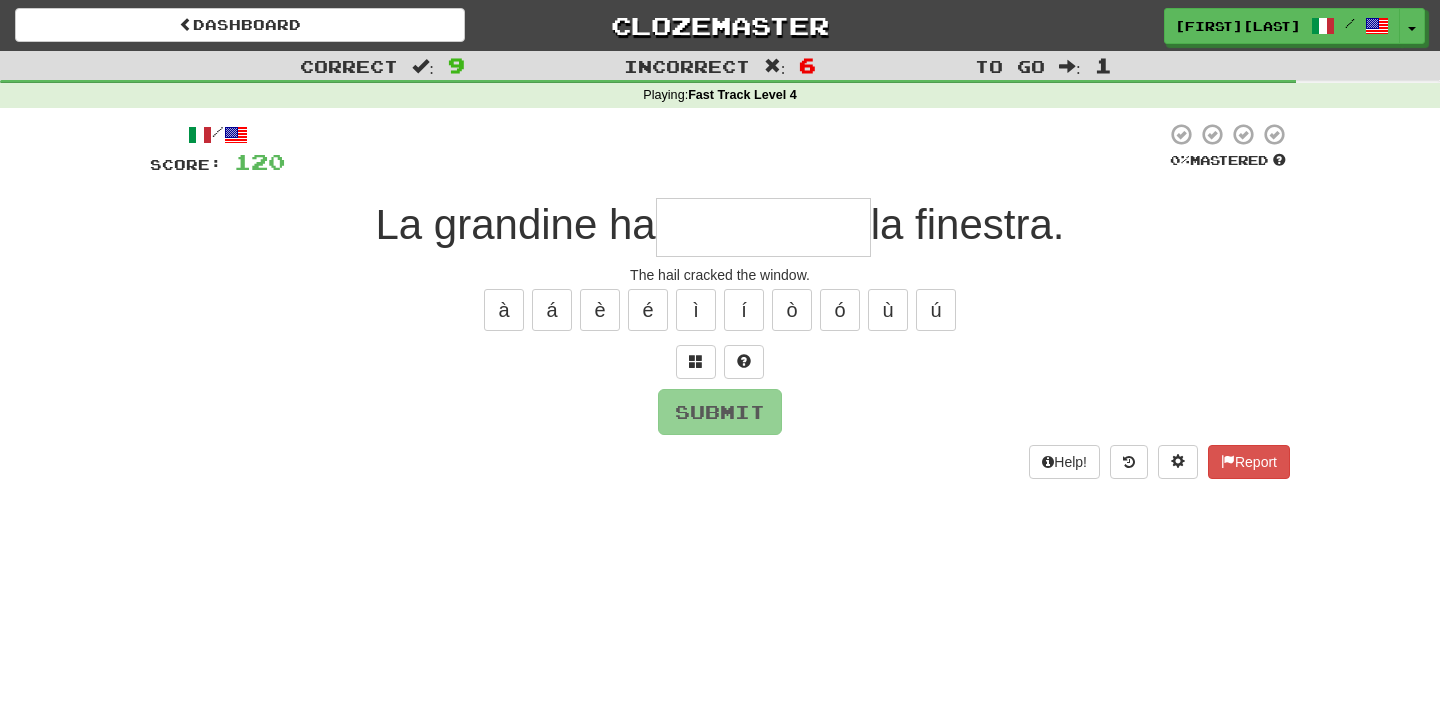 type on "**********" 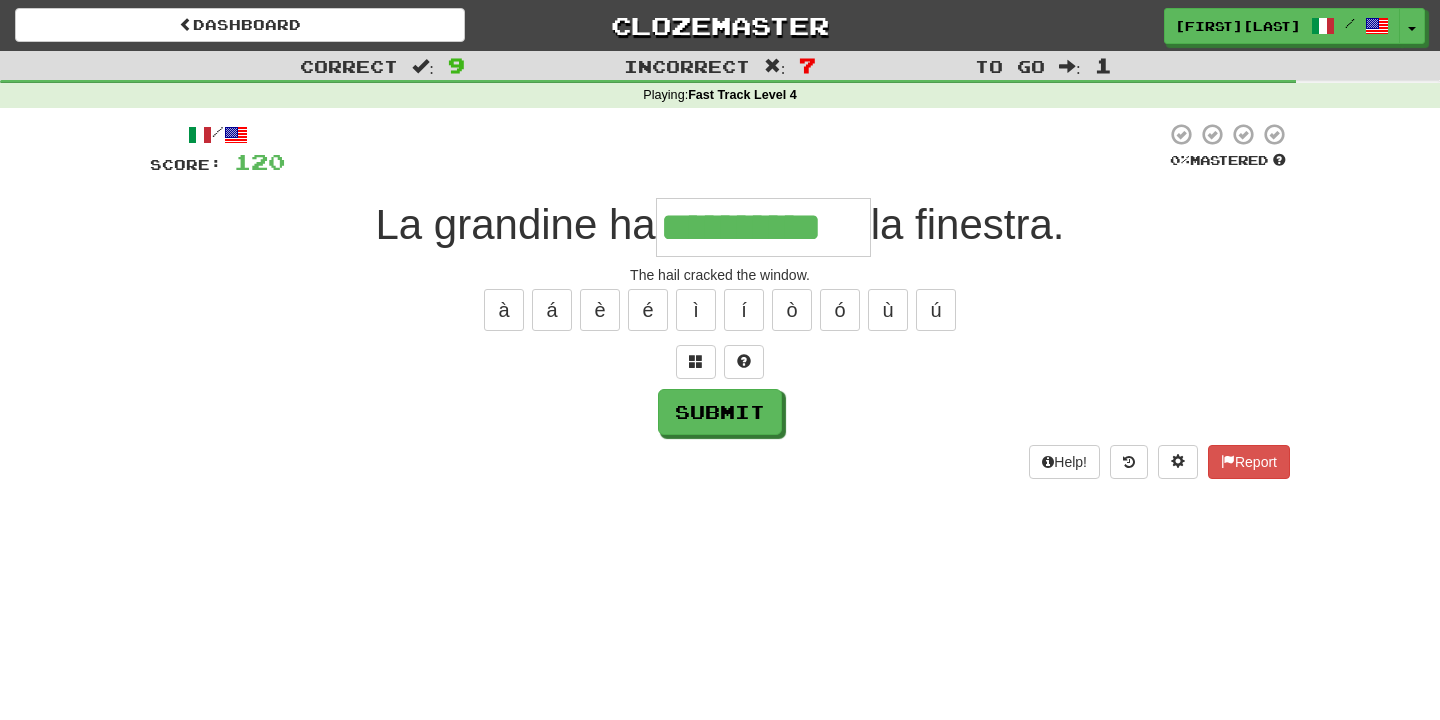 type on "**********" 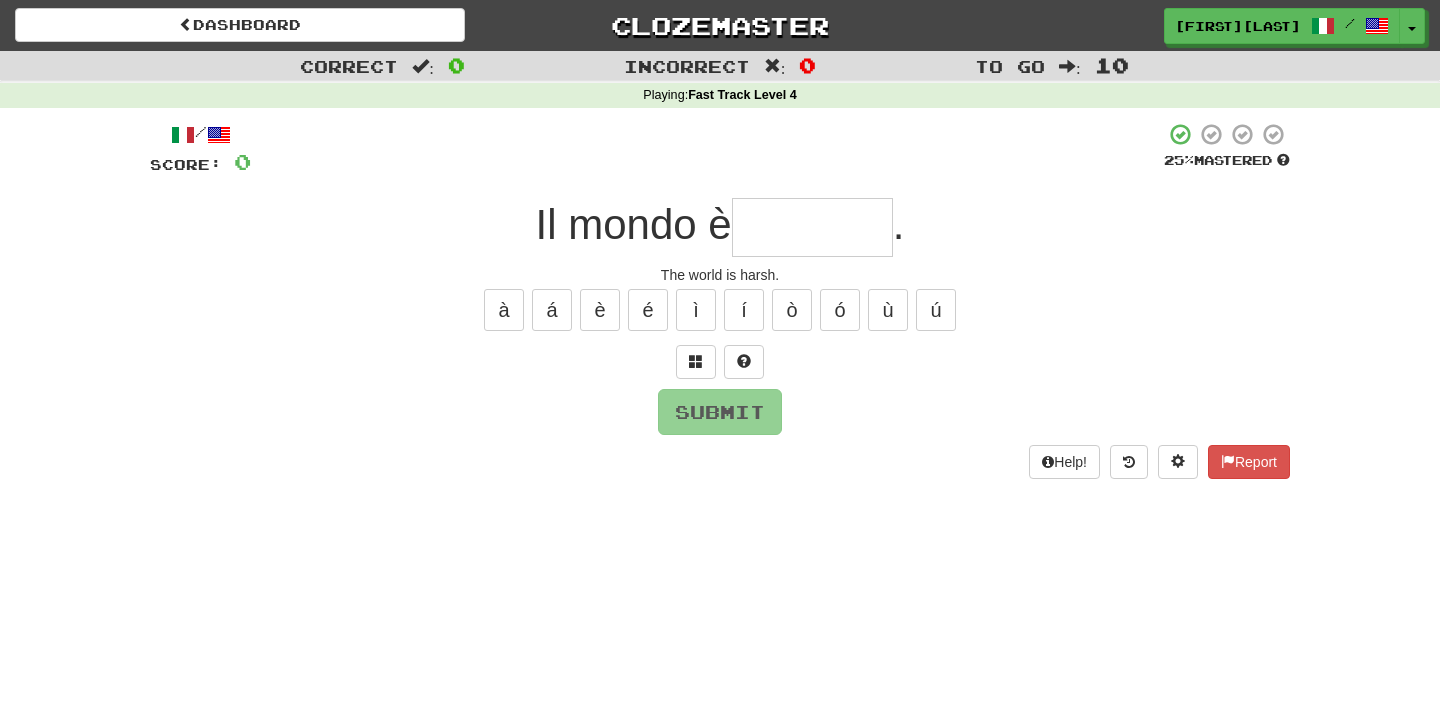 type on "*" 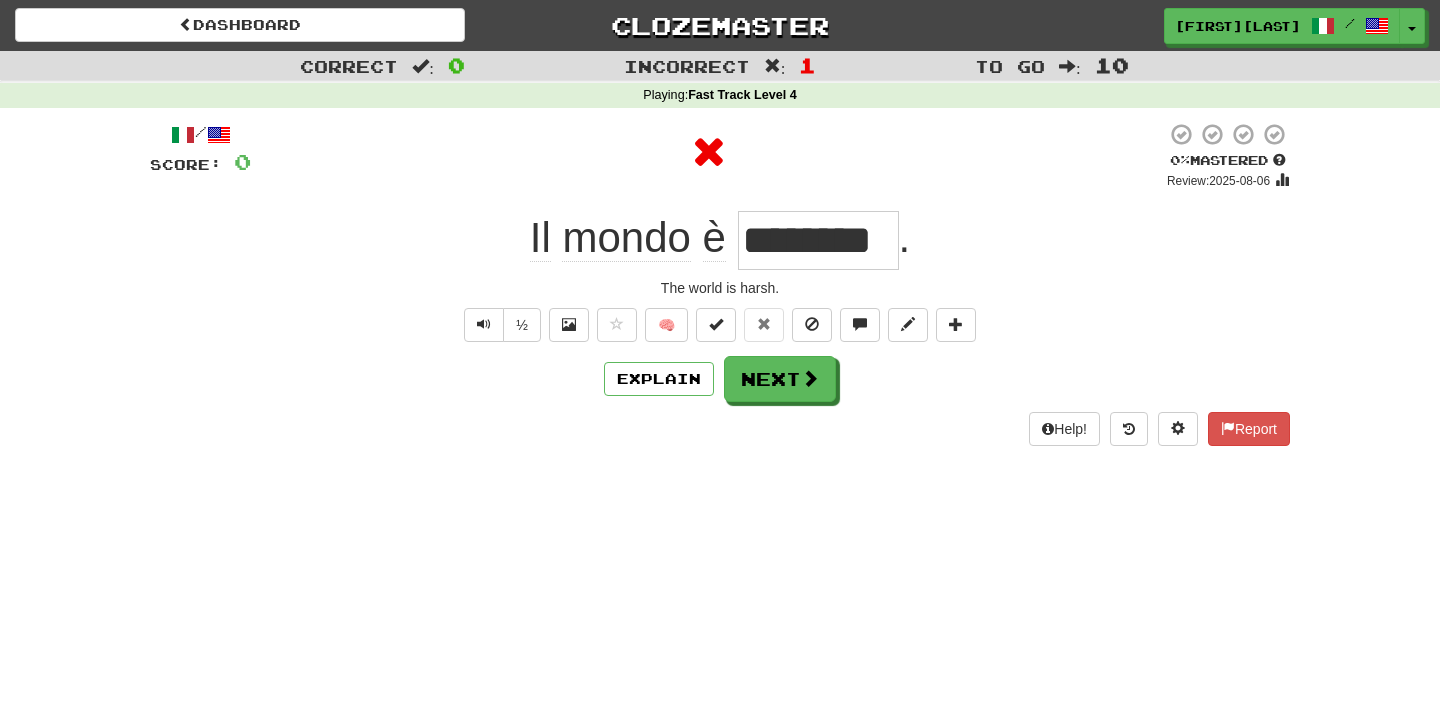 type 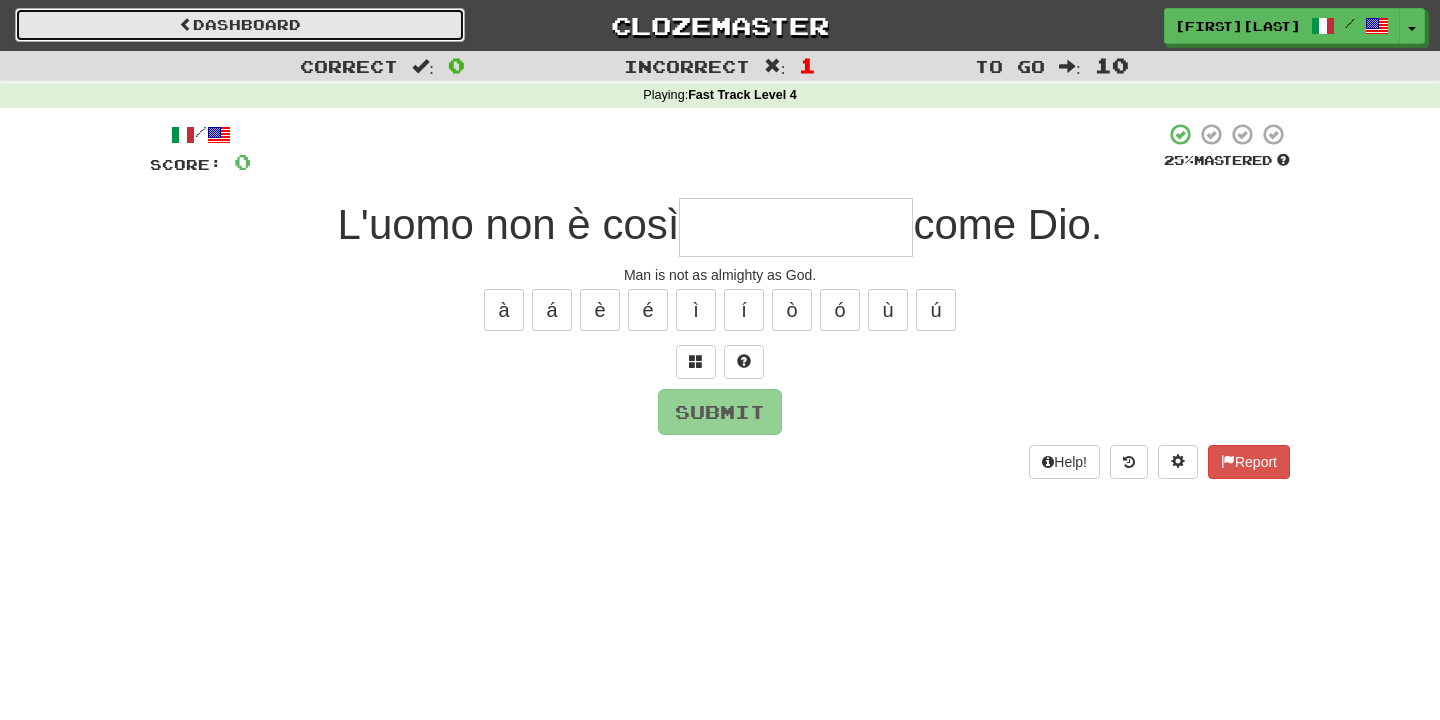 click on "Dashboard" at bounding box center (240, 25) 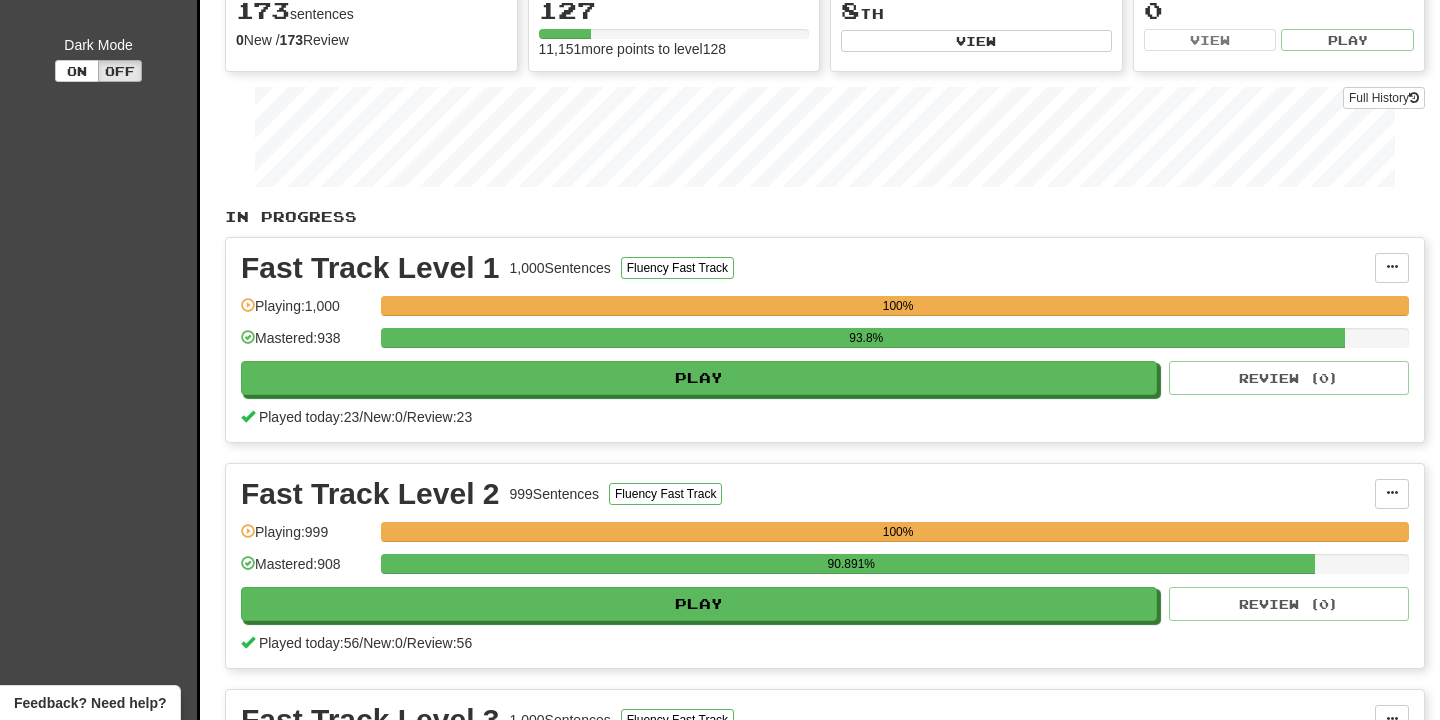 scroll, scrollTop: 108, scrollLeft: 0, axis: vertical 